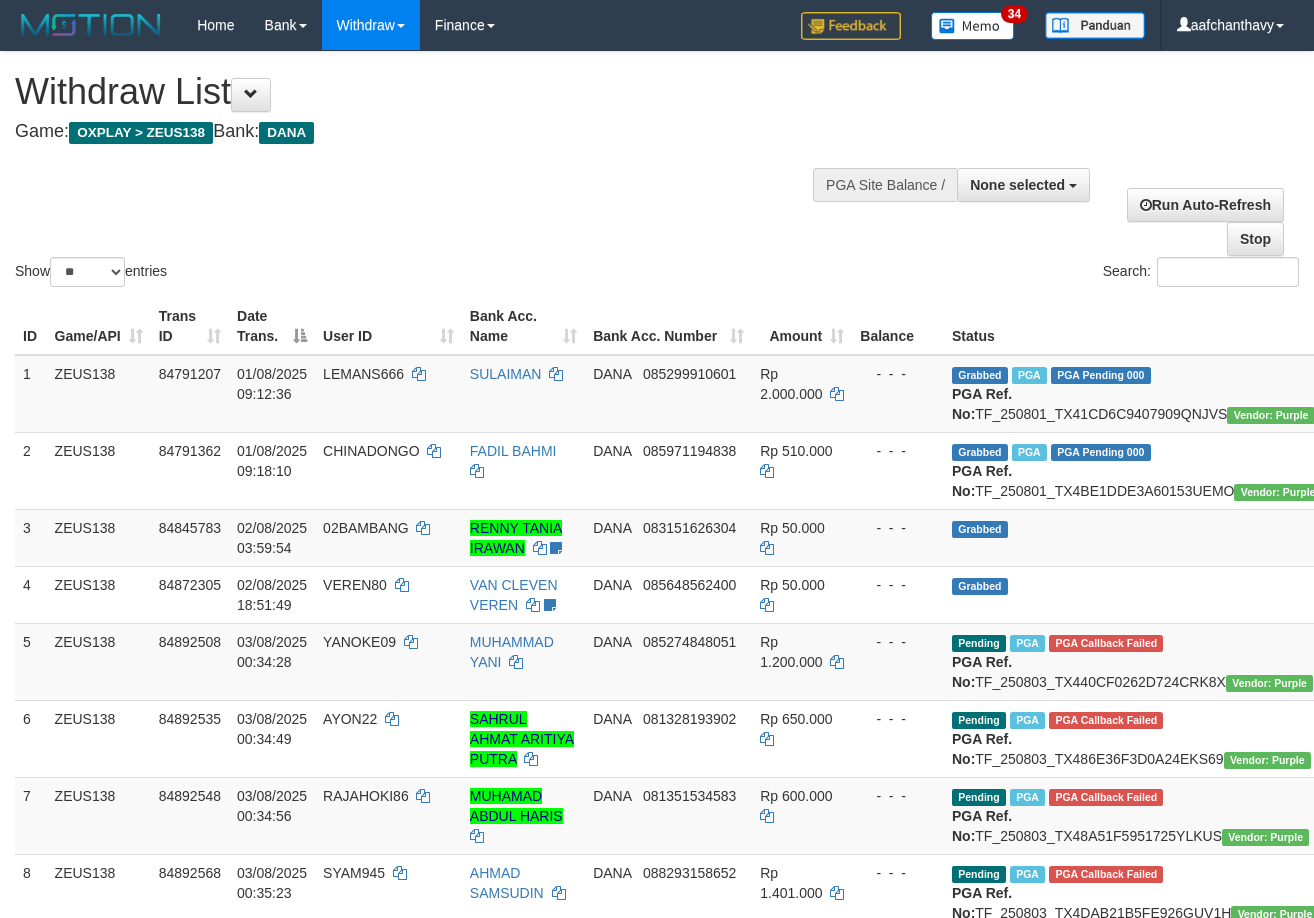 select 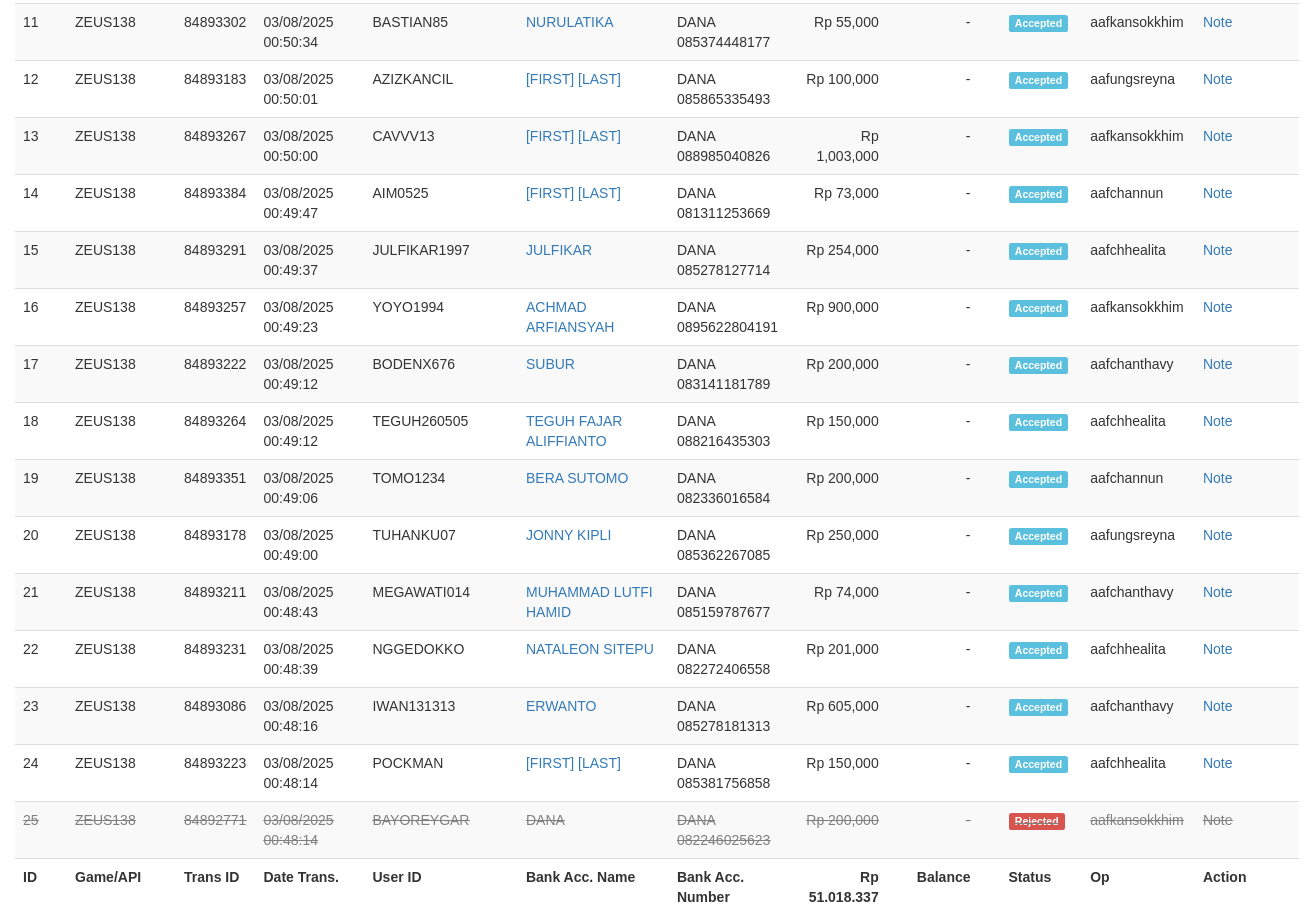 scroll, scrollTop: 2042, scrollLeft: 0, axis: vertical 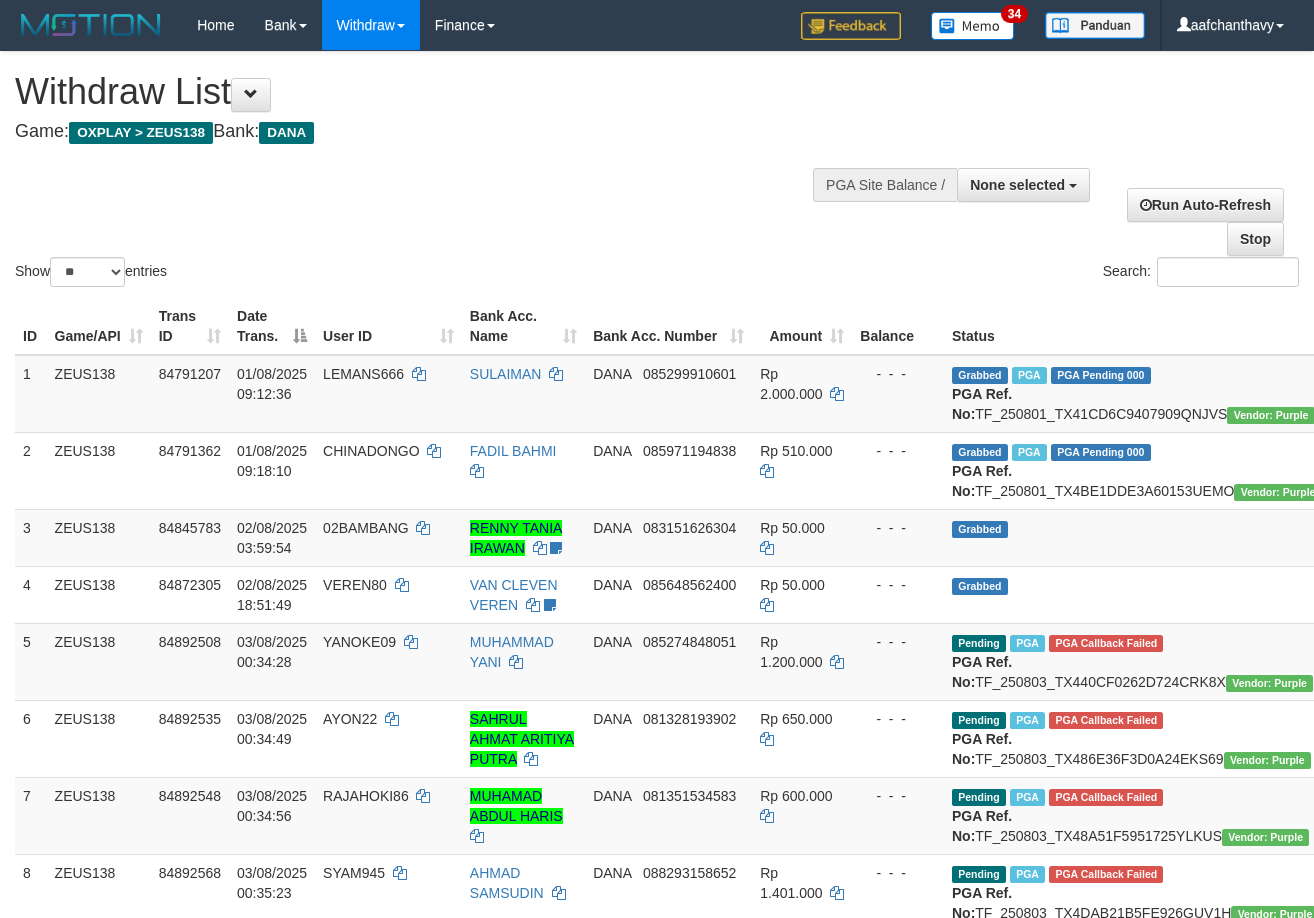 select 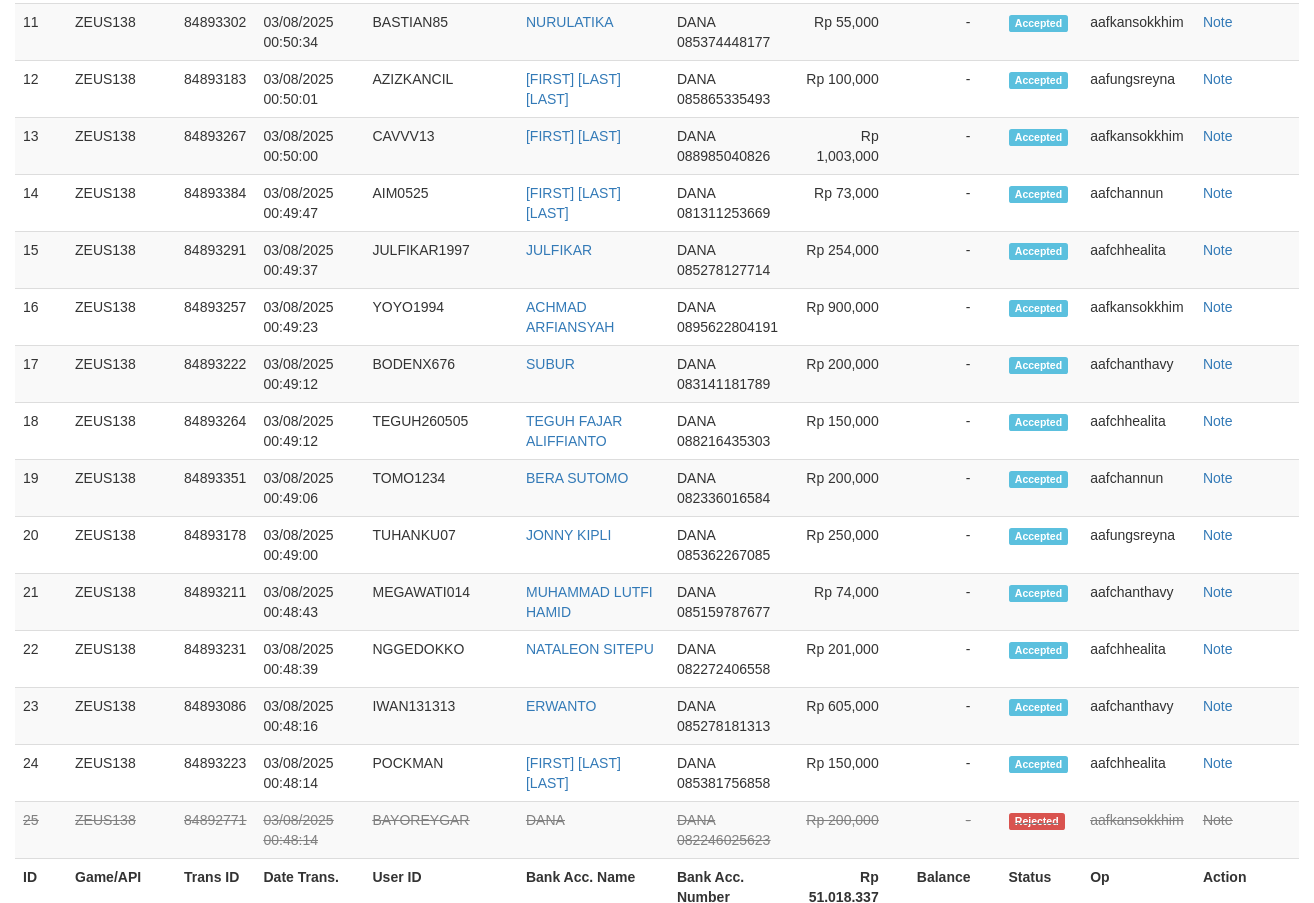 scroll, scrollTop: 2042, scrollLeft: 0, axis: vertical 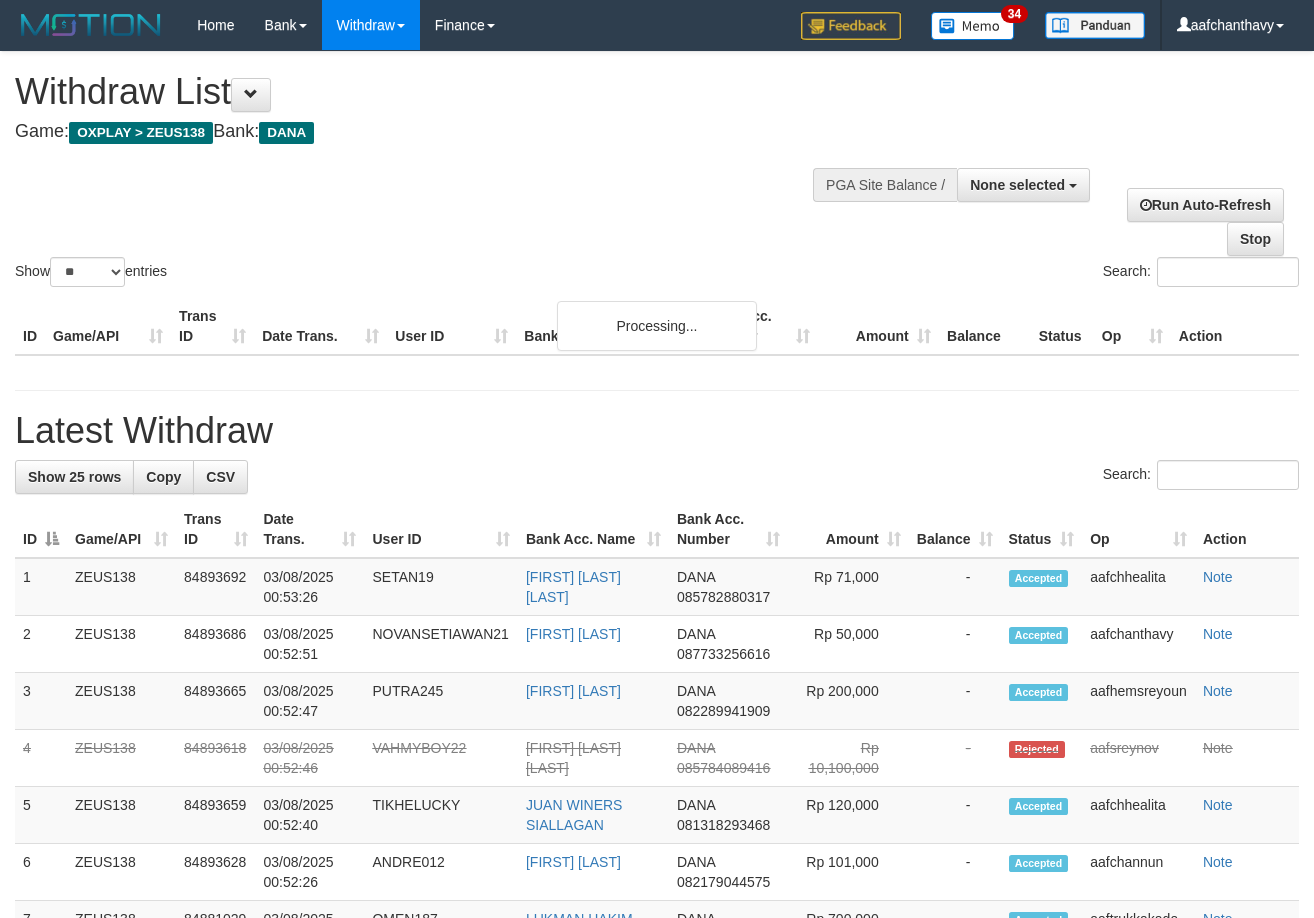 select 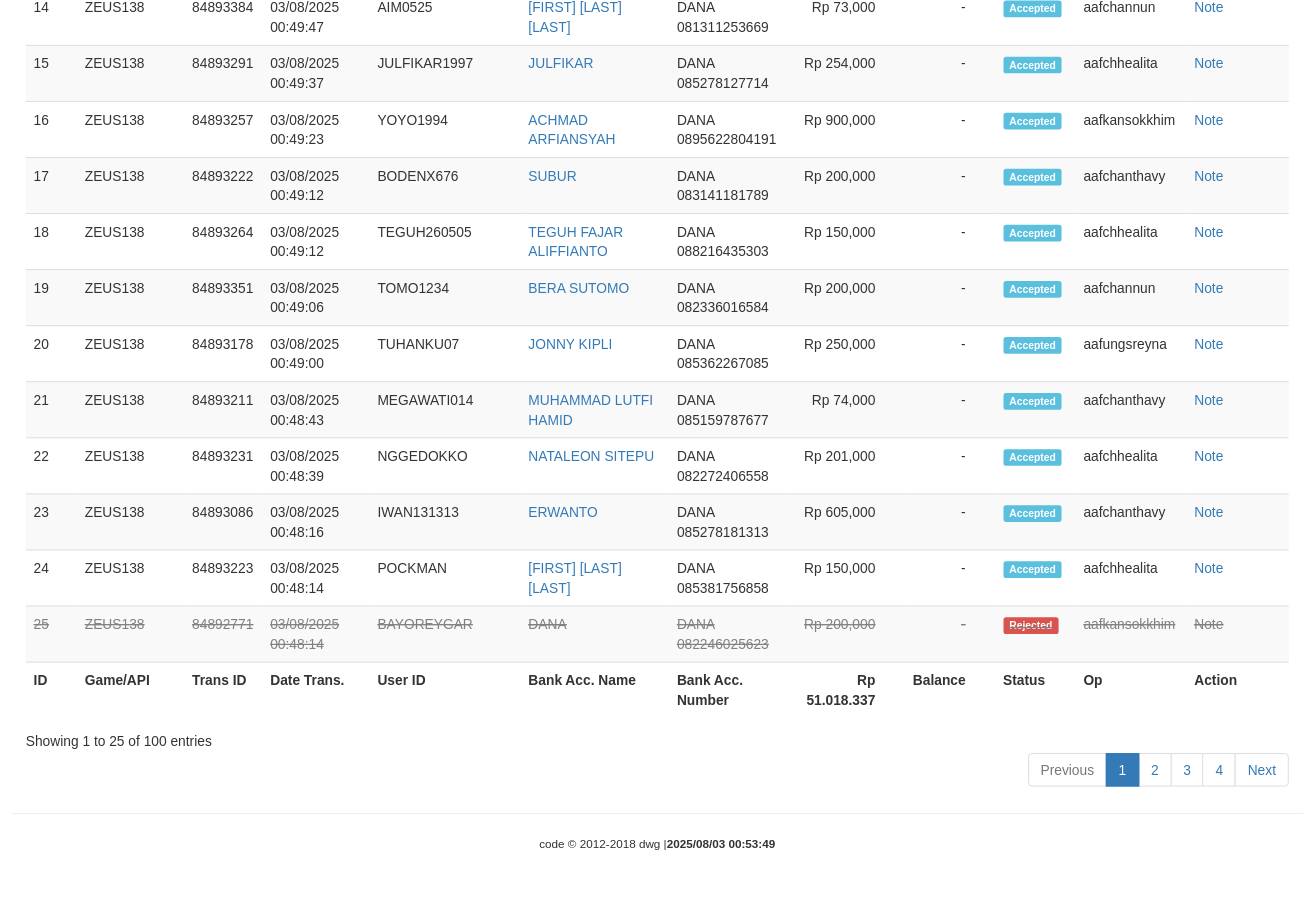 scroll, scrollTop: 2097, scrollLeft: 0, axis: vertical 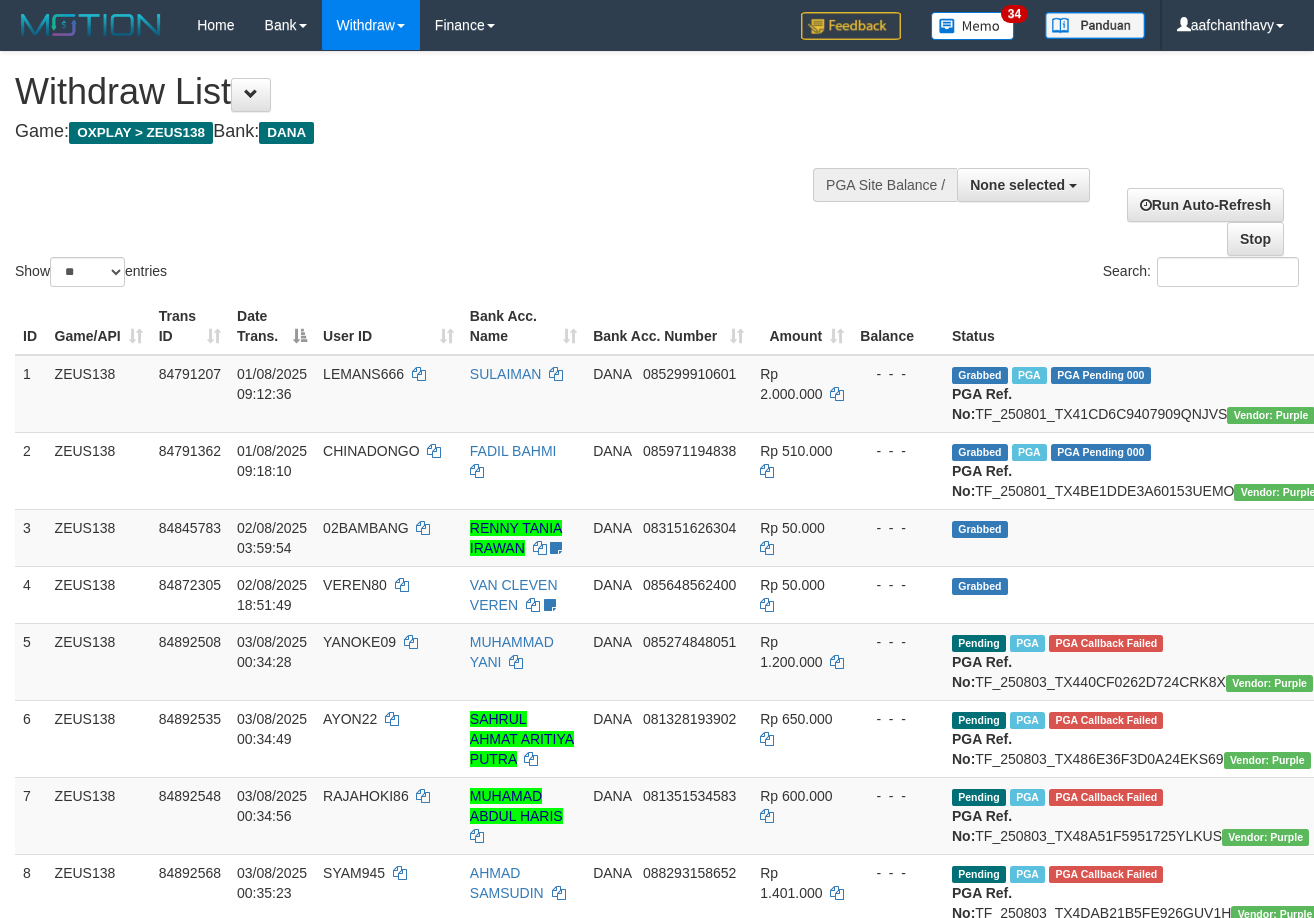 select 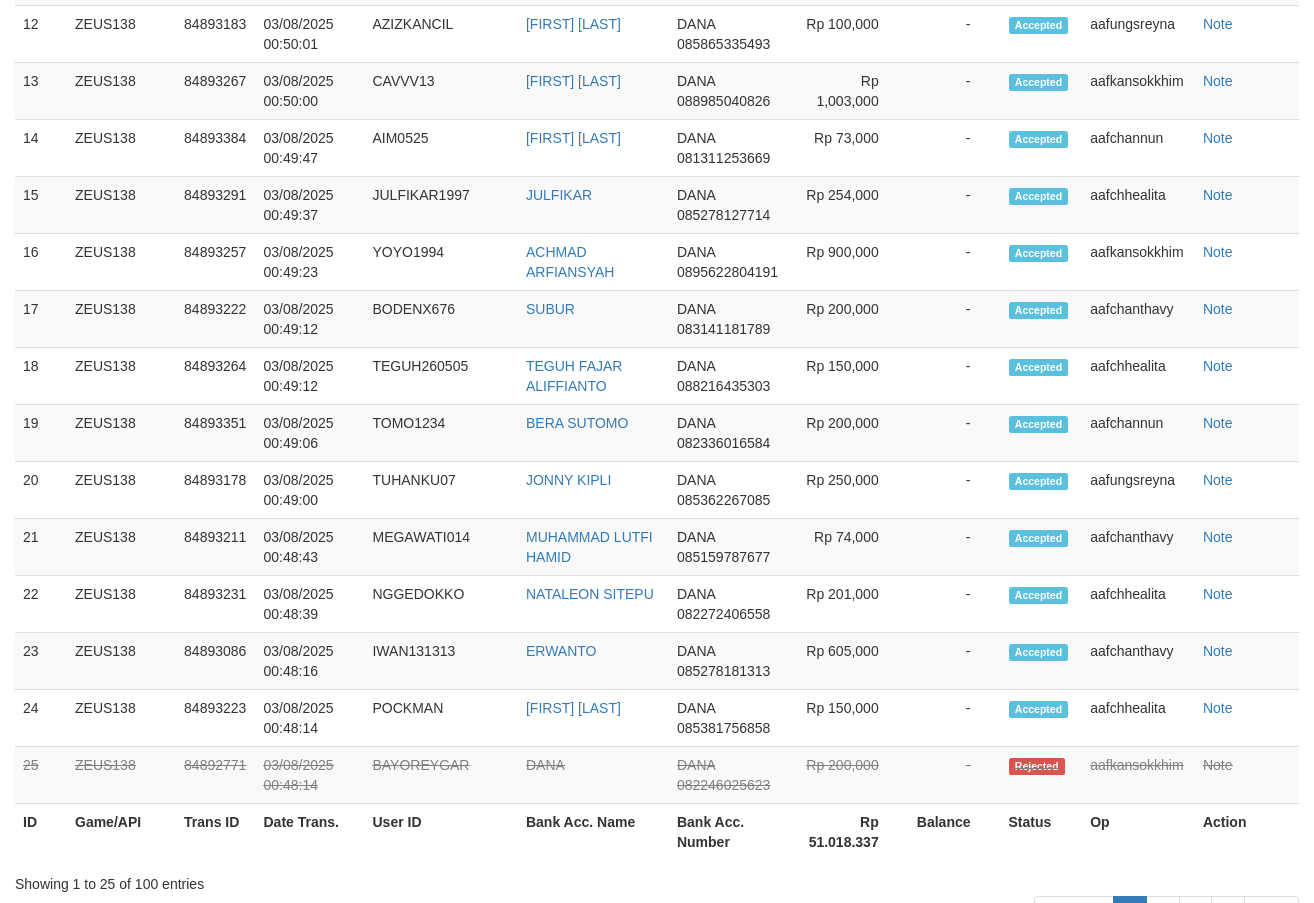 scroll, scrollTop: 2097, scrollLeft: 0, axis: vertical 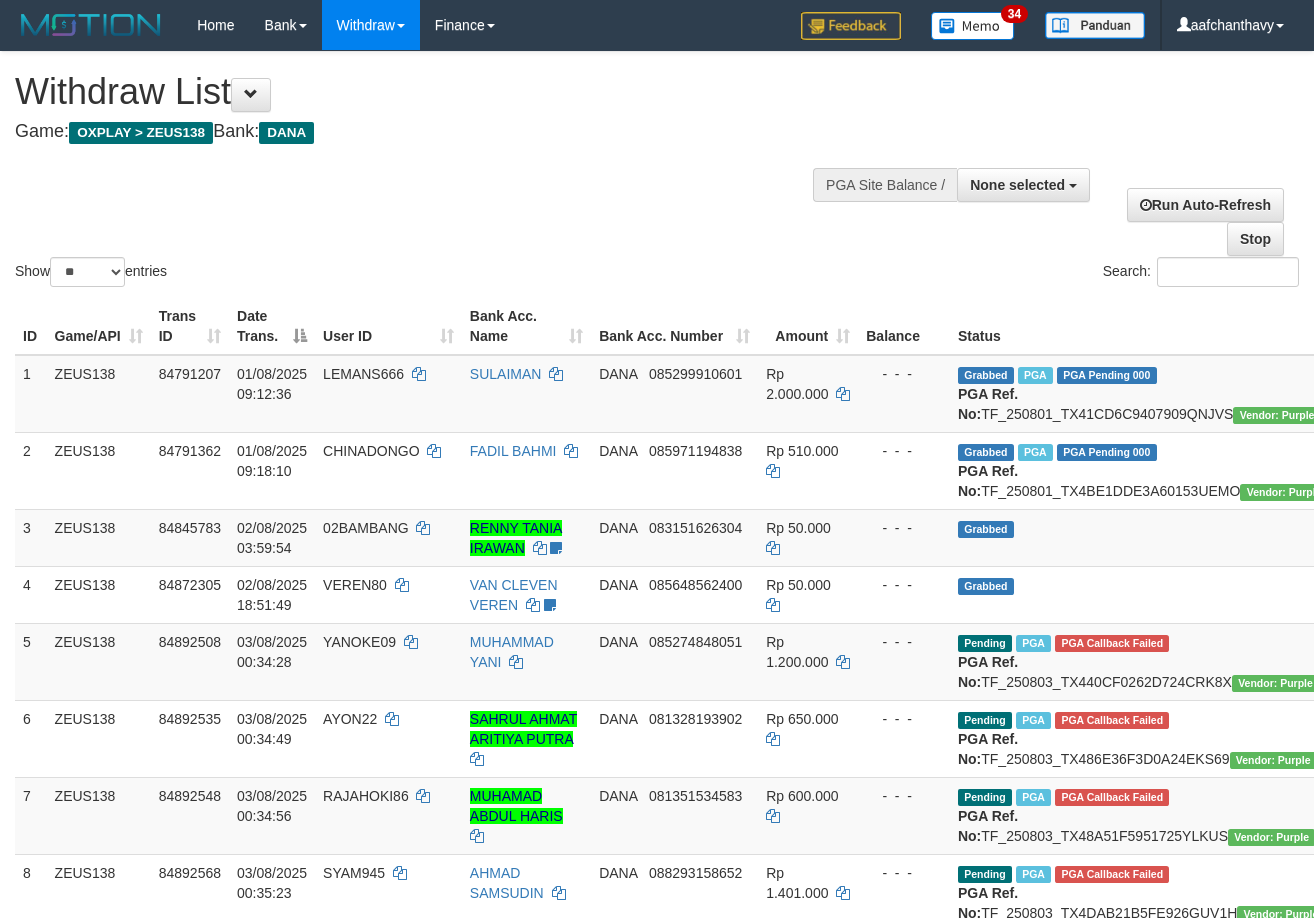select 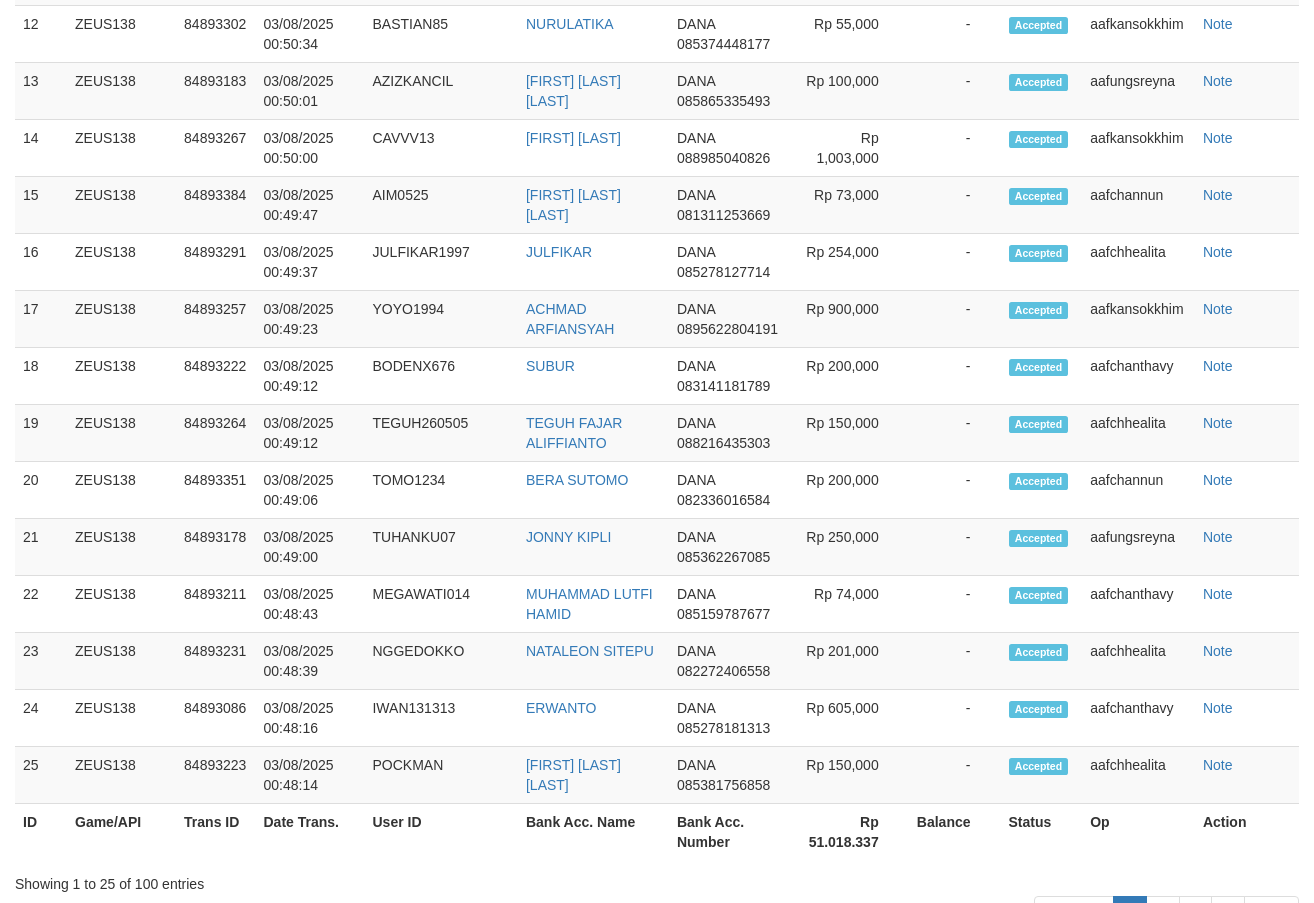 scroll, scrollTop: 2097, scrollLeft: 0, axis: vertical 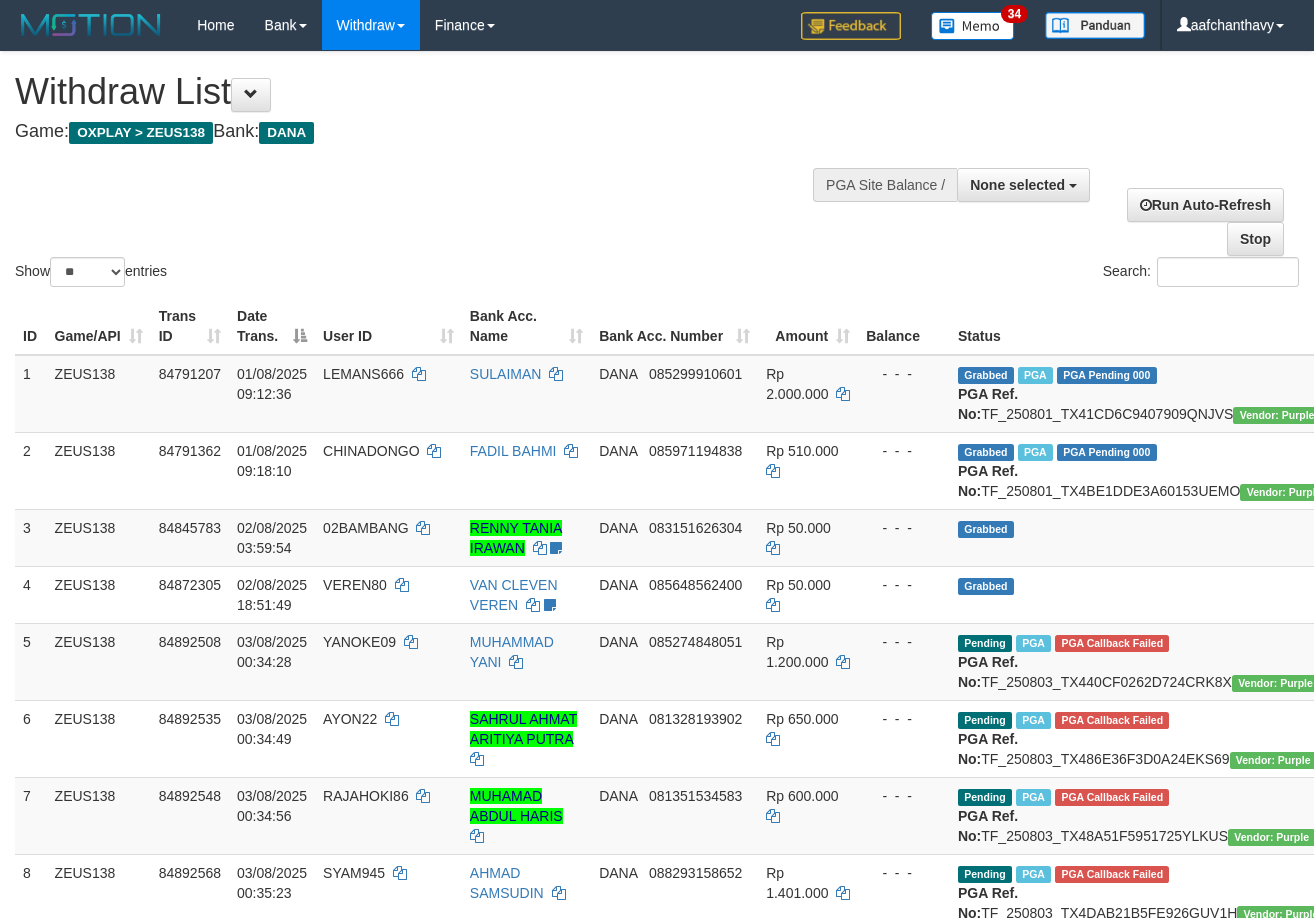 select 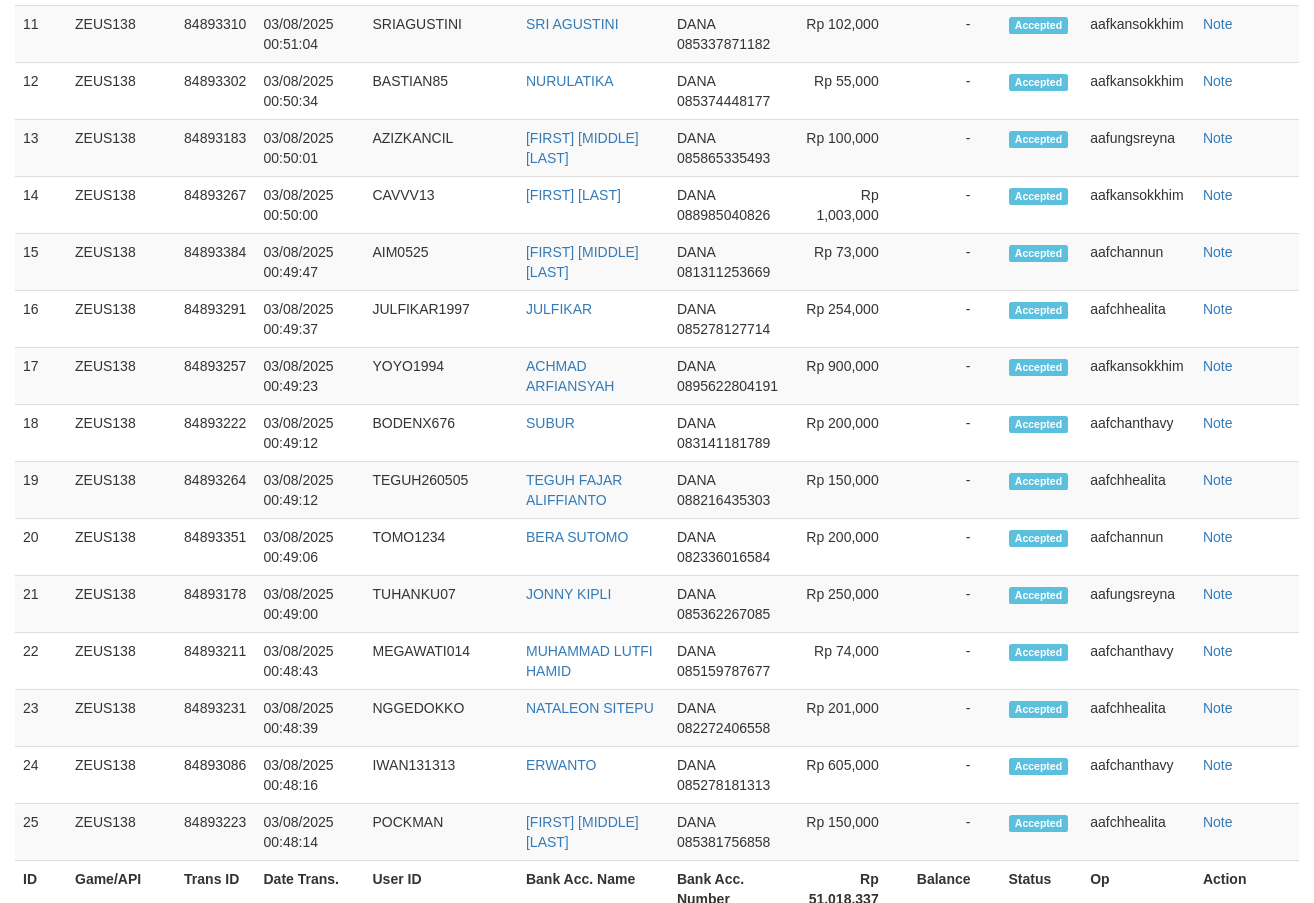 scroll, scrollTop: 2097, scrollLeft: 0, axis: vertical 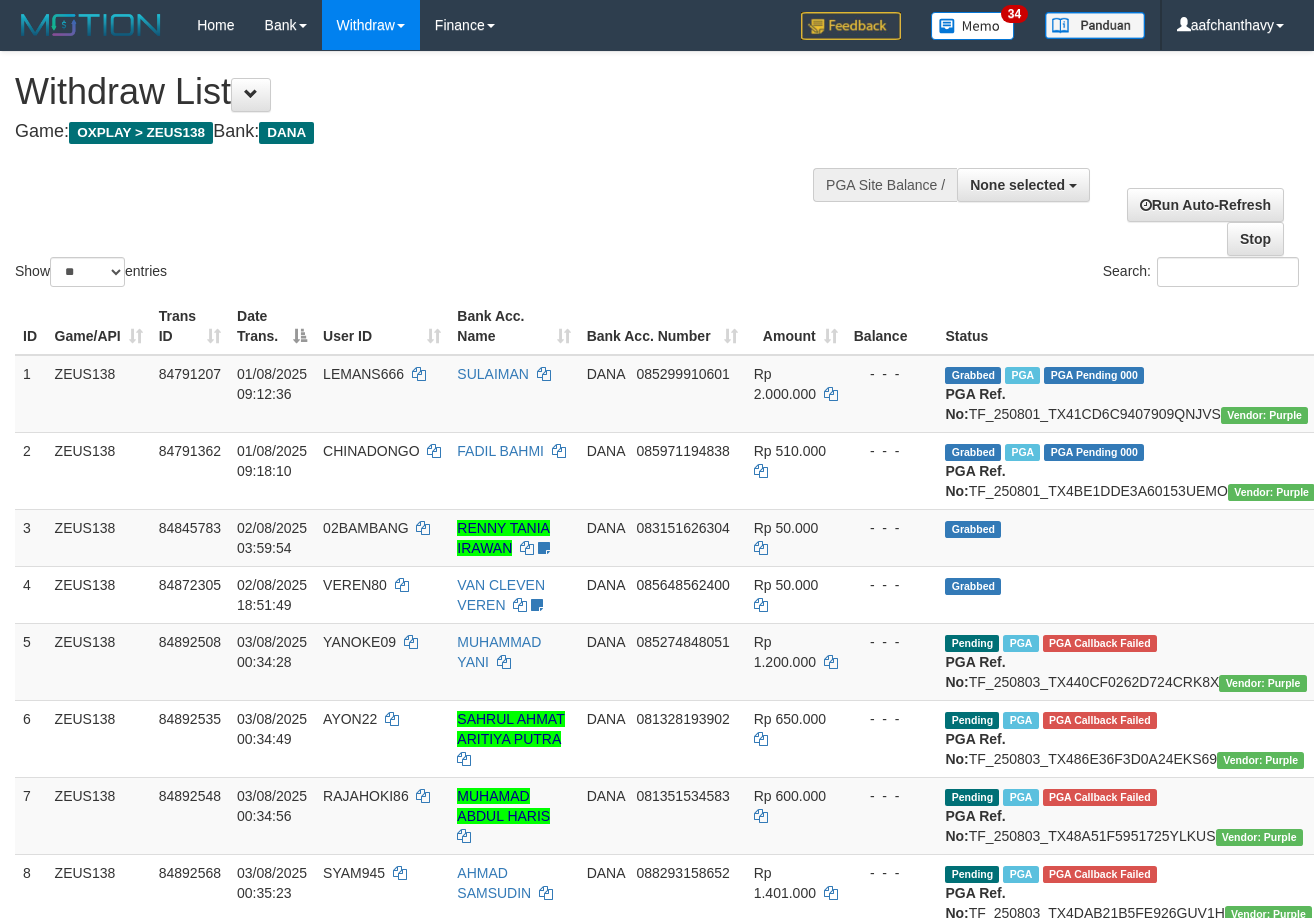 select 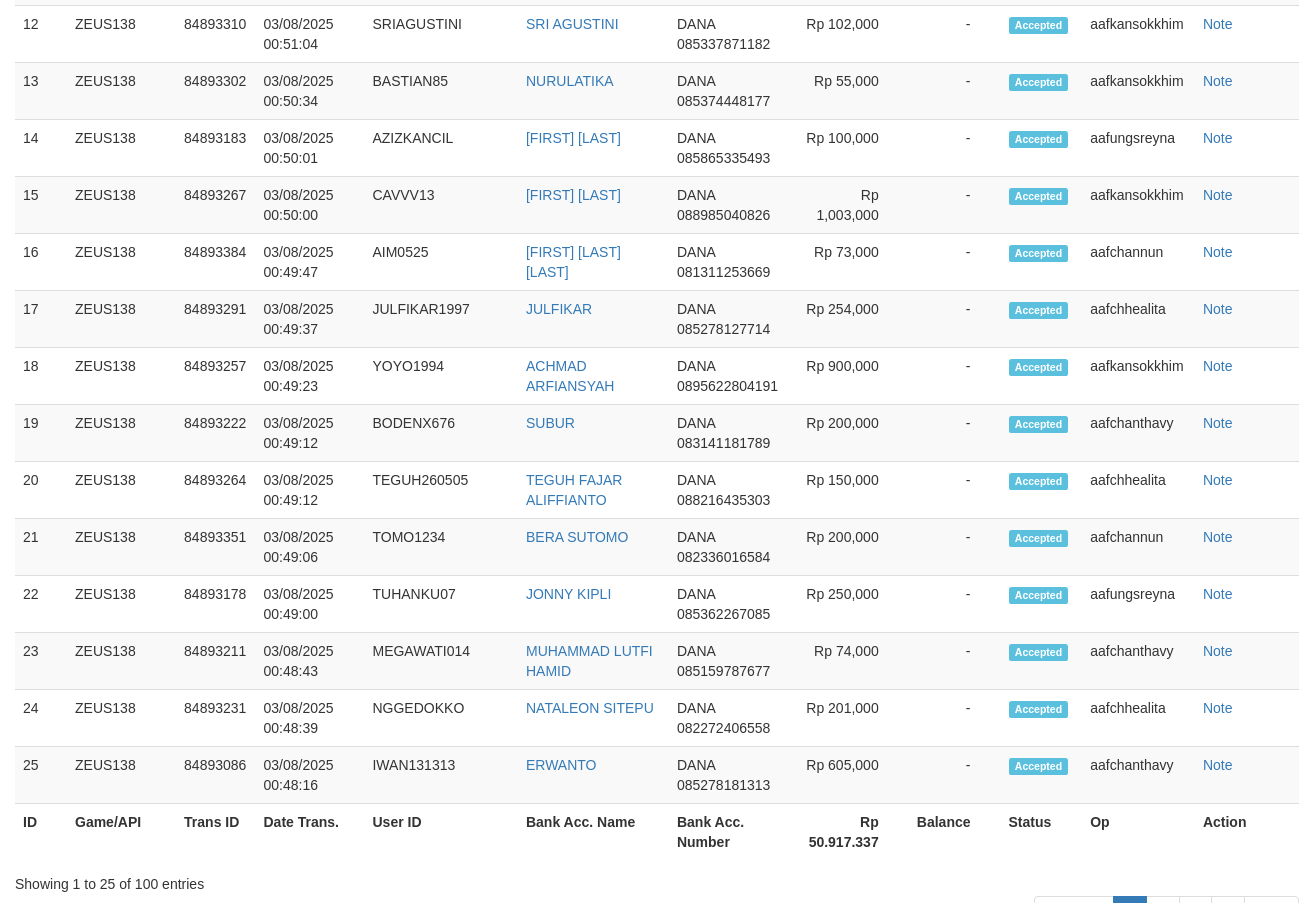 scroll, scrollTop: 2097, scrollLeft: 0, axis: vertical 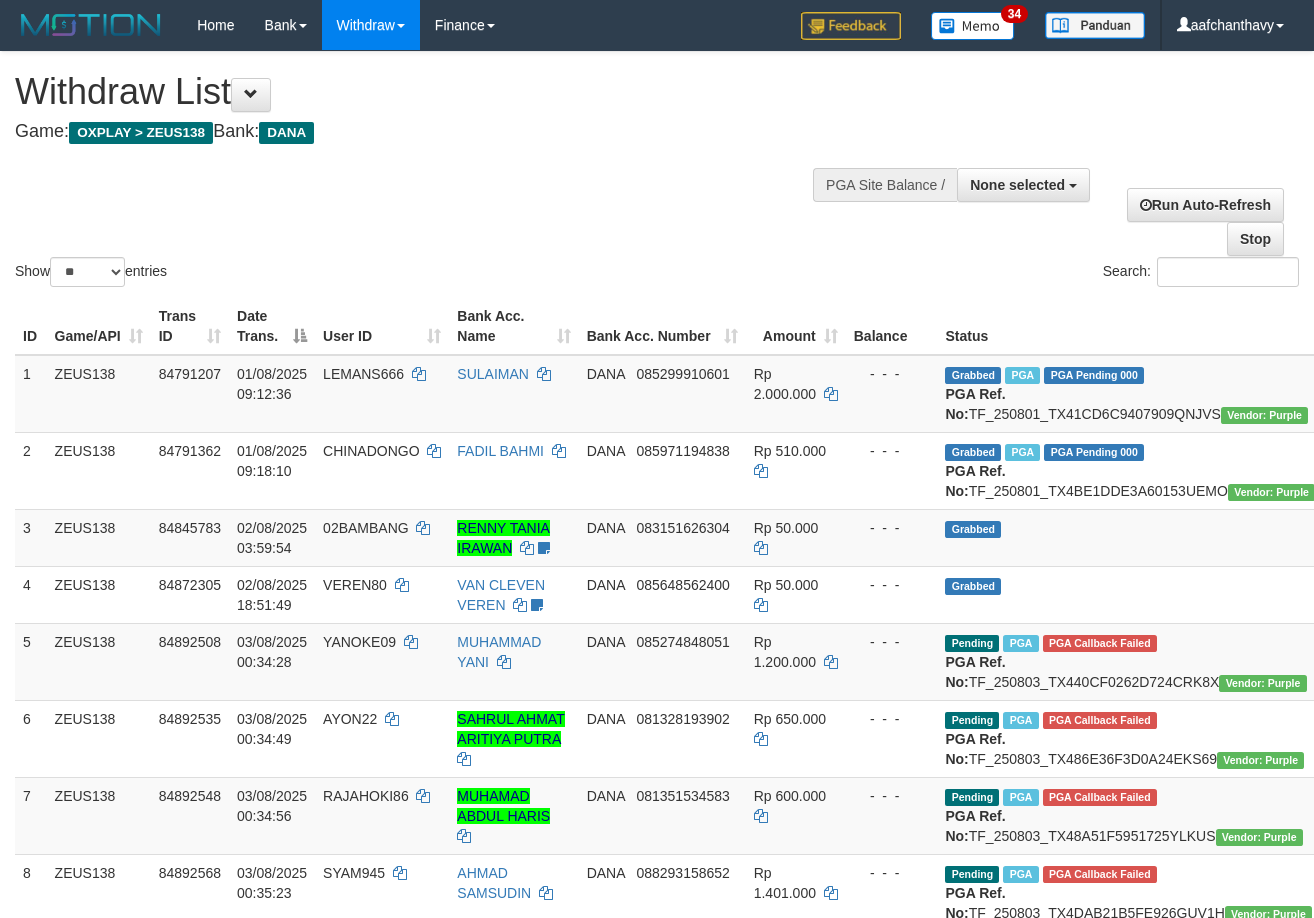 select 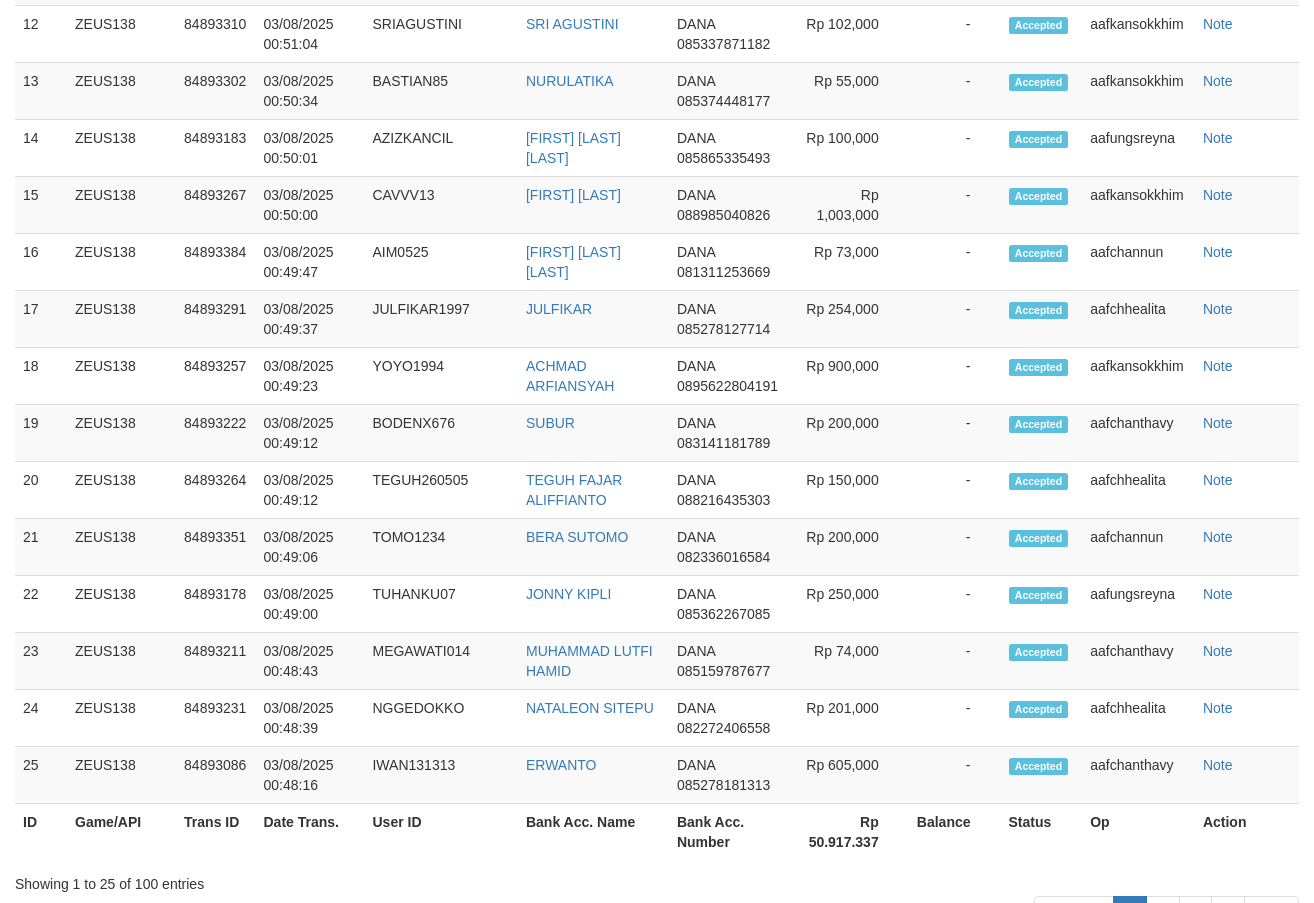 scroll, scrollTop: 2097, scrollLeft: 0, axis: vertical 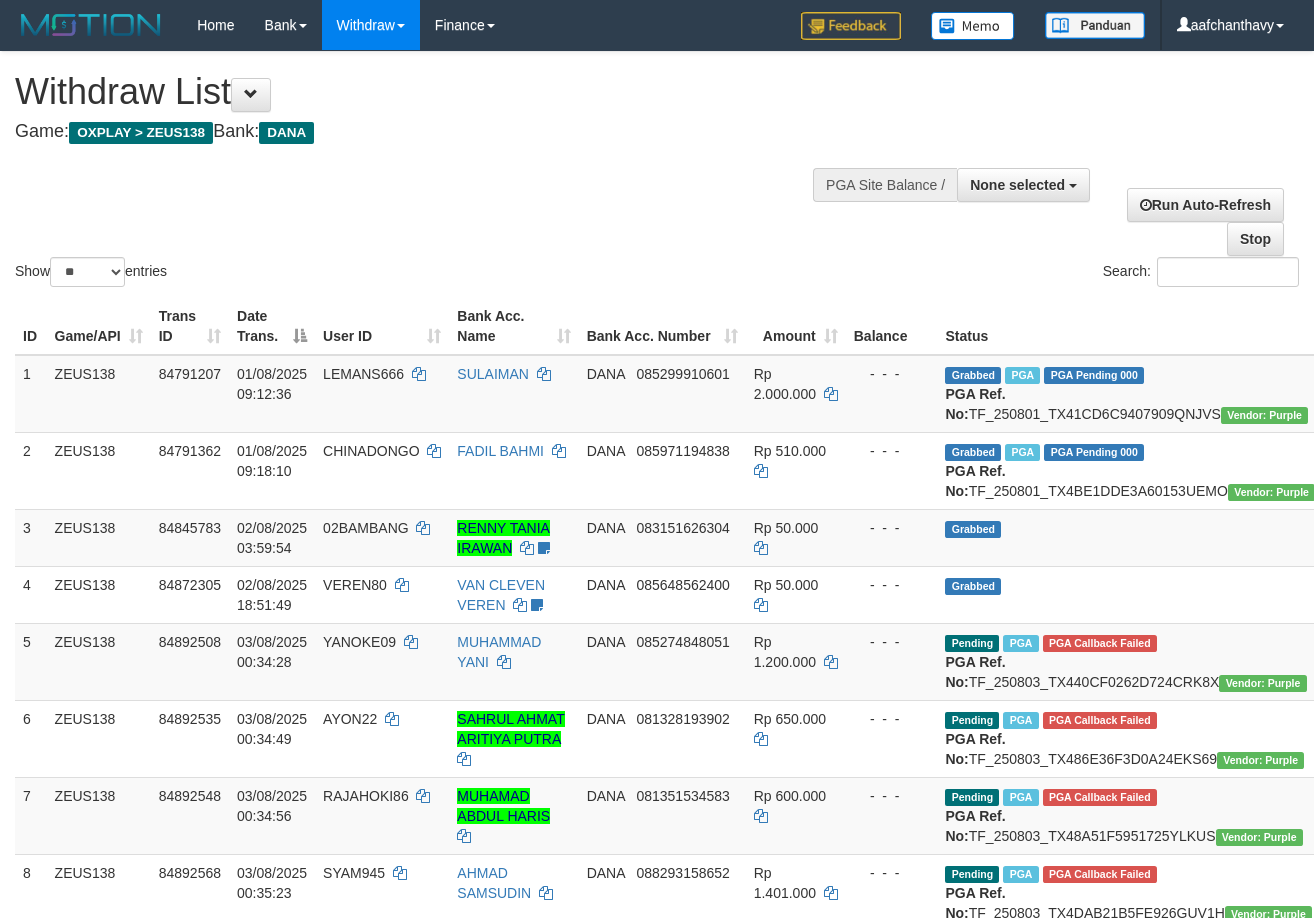 select 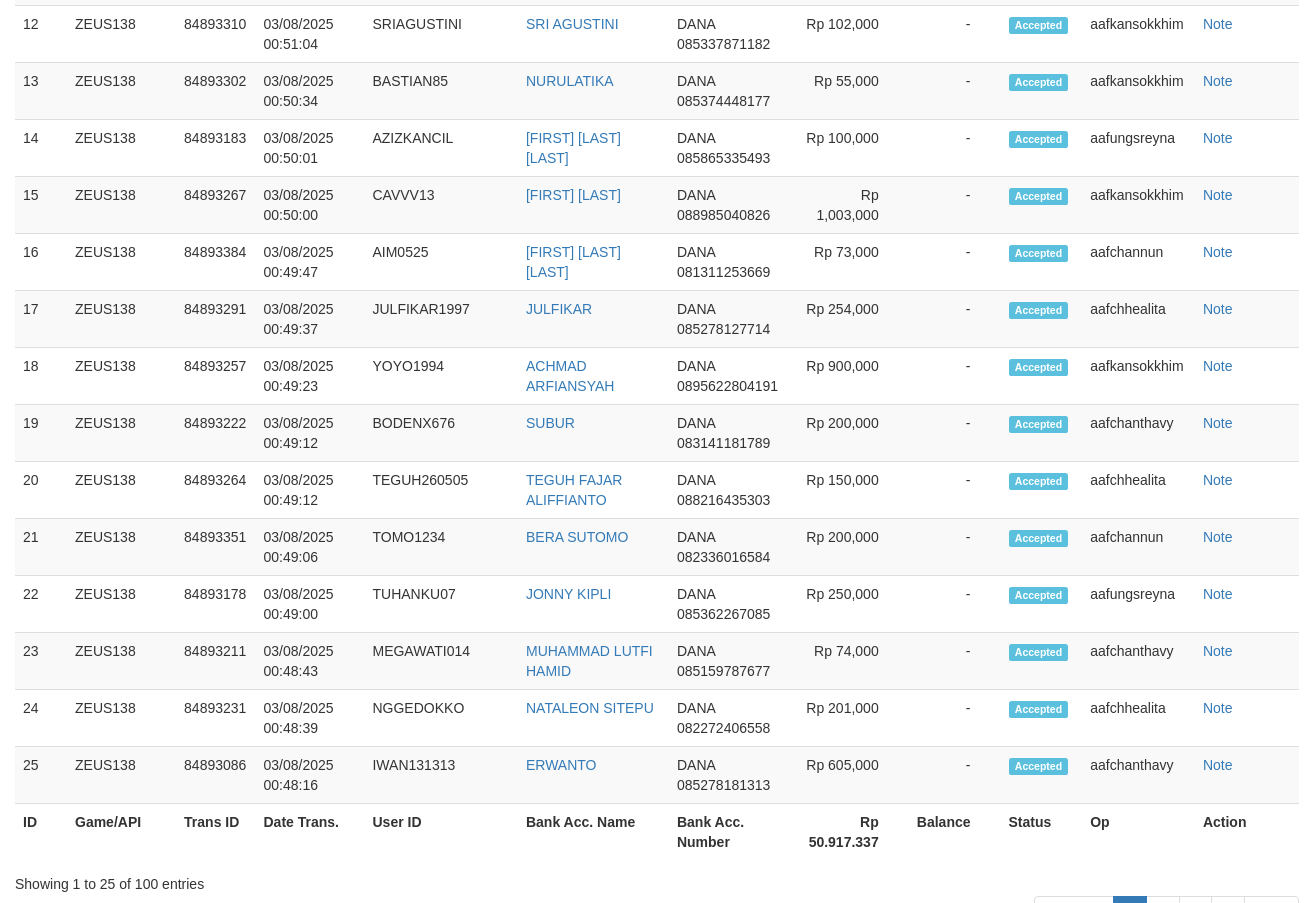 scroll, scrollTop: 2097, scrollLeft: 0, axis: vertical 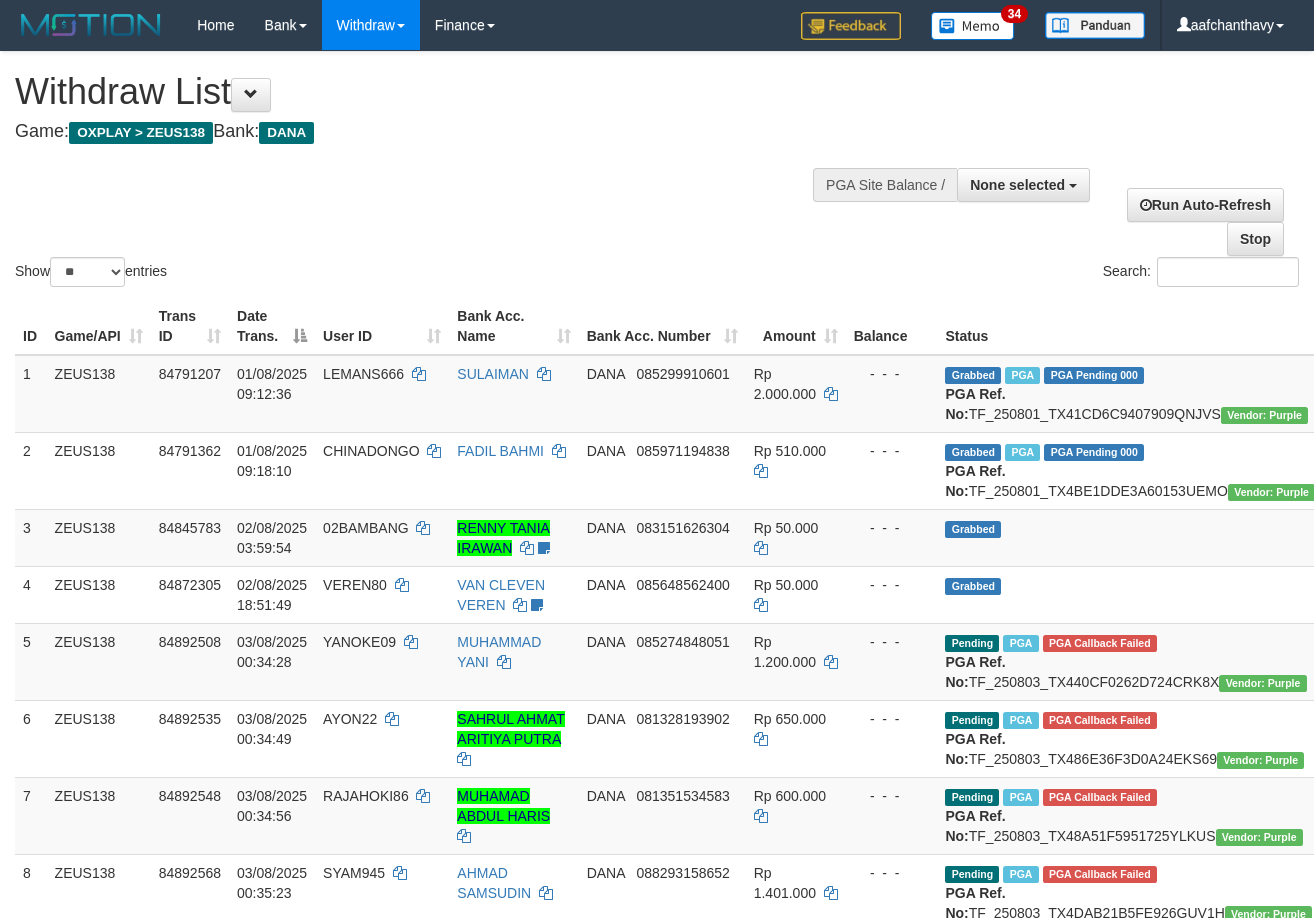 select 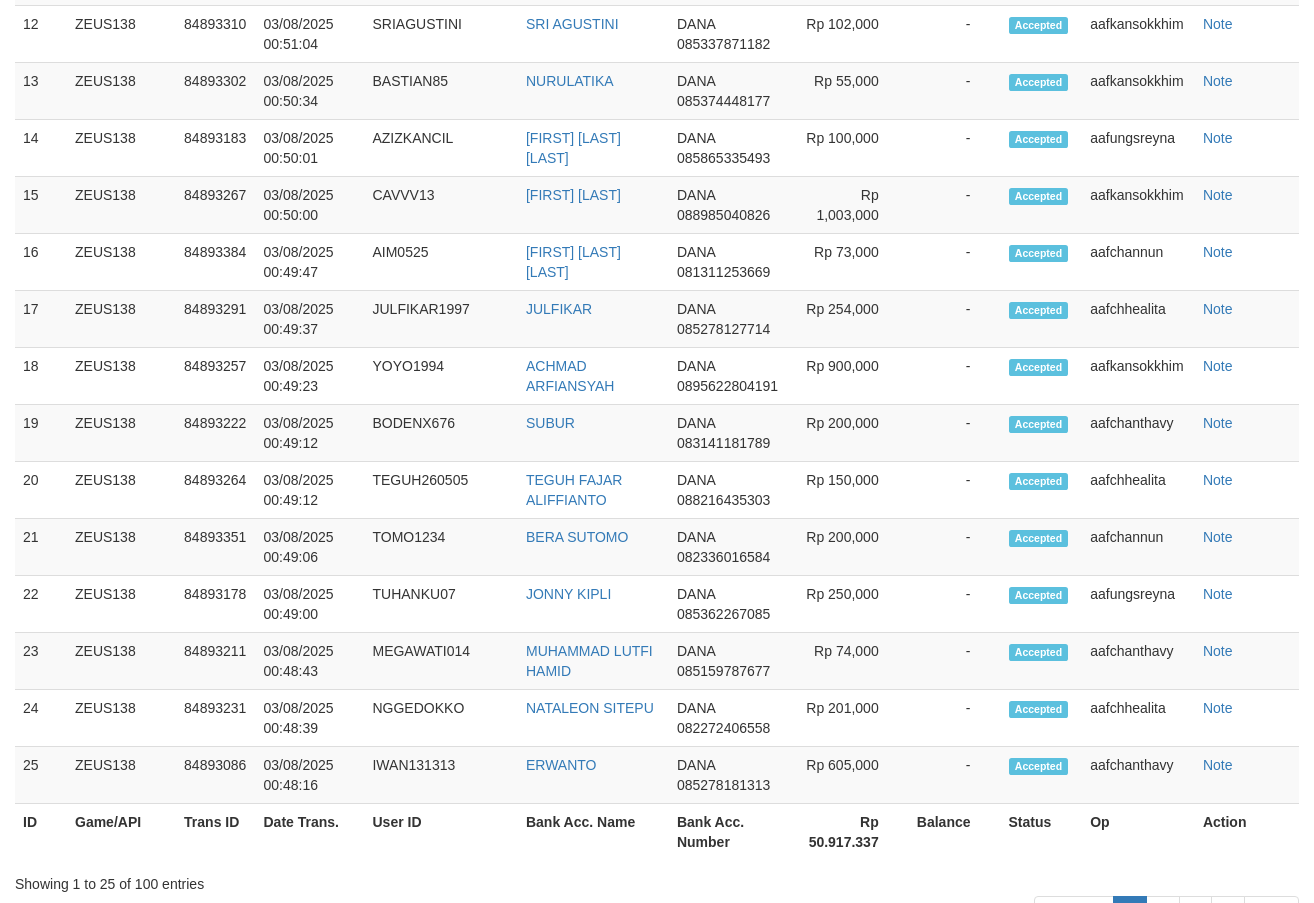 scroll, scrollTop: 2097, scrollLeft: 0, axis: vertical 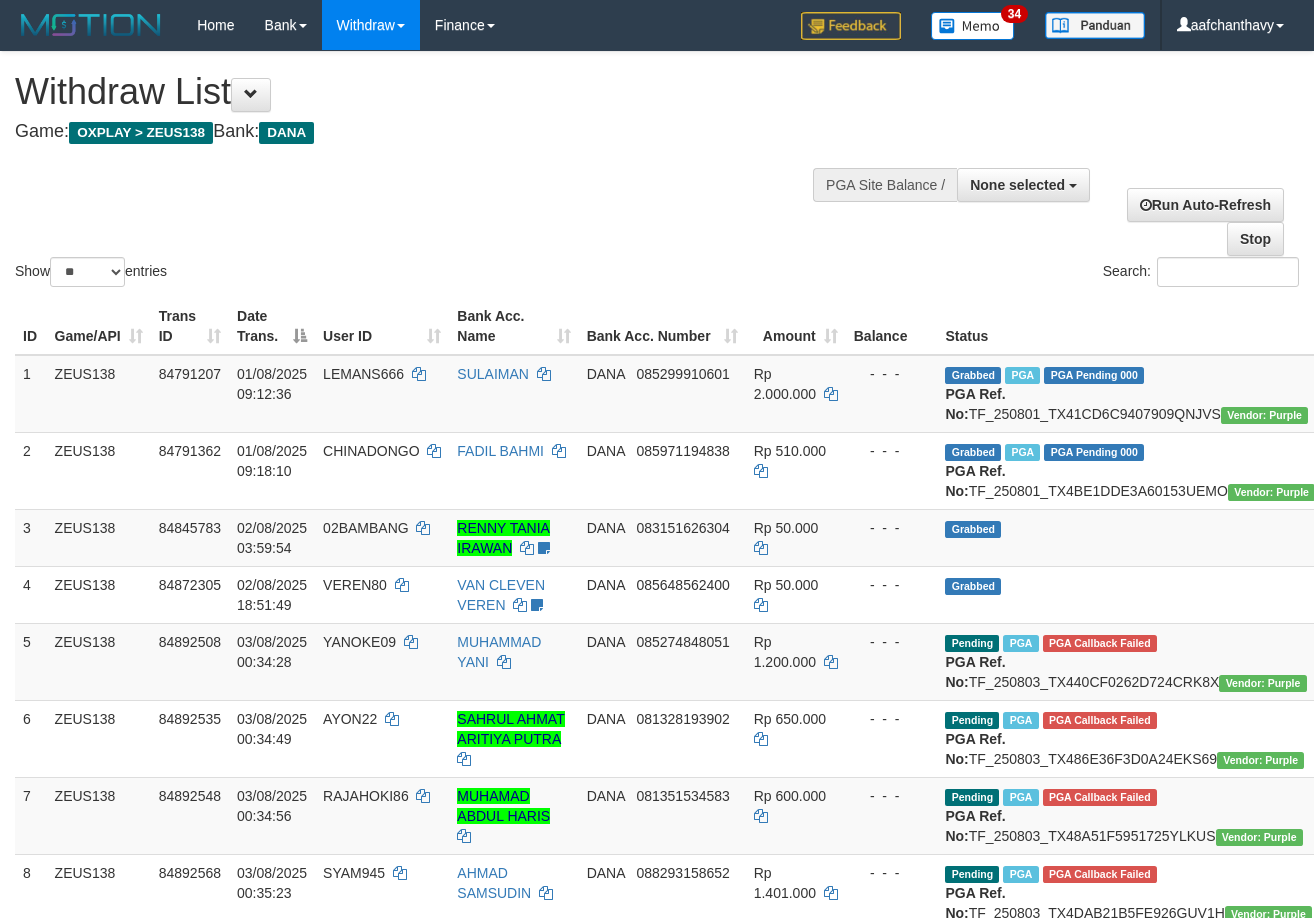 select 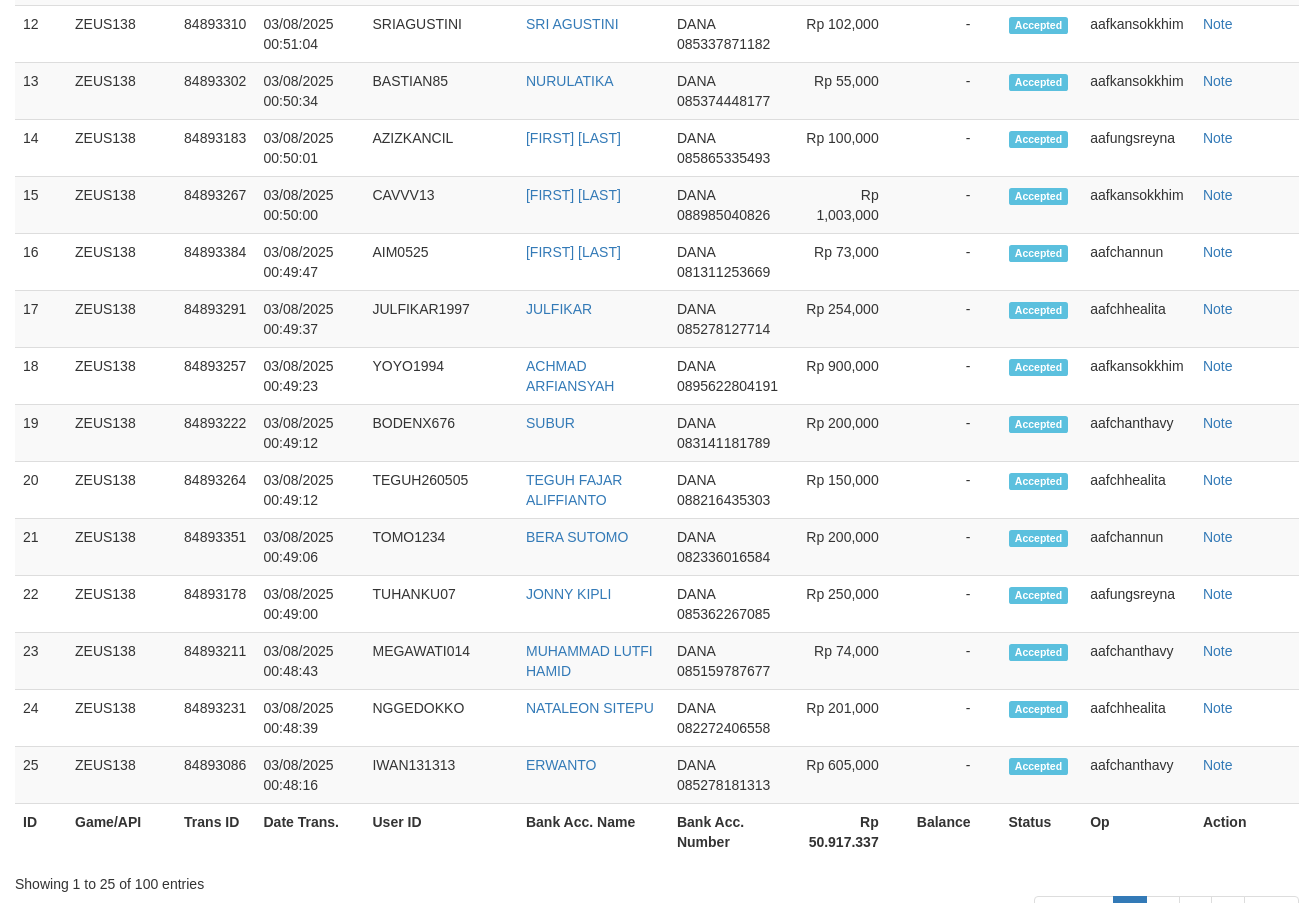 scroll, scrollTop: 2097, scrollLeft: 0, axis: vertical 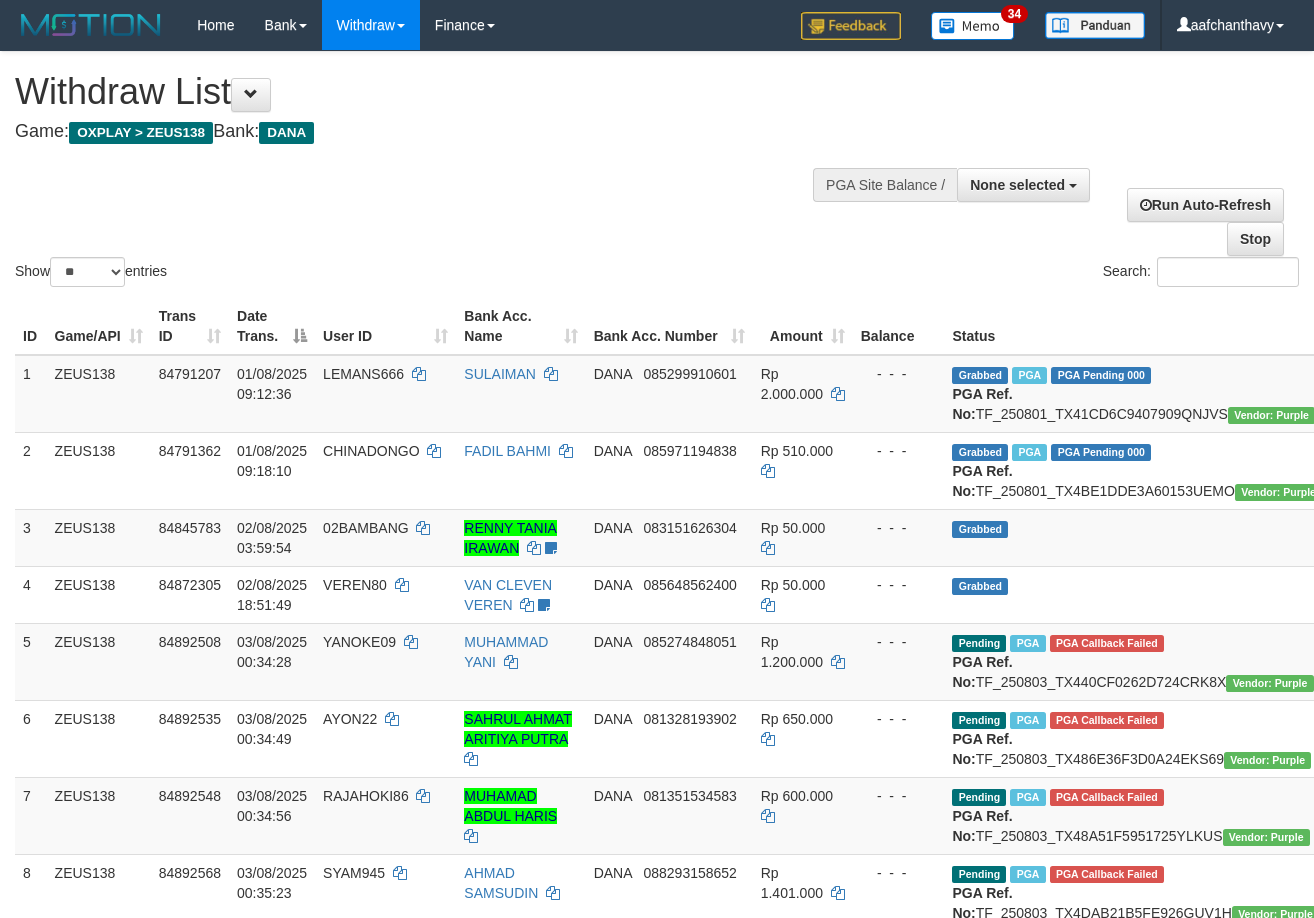 select 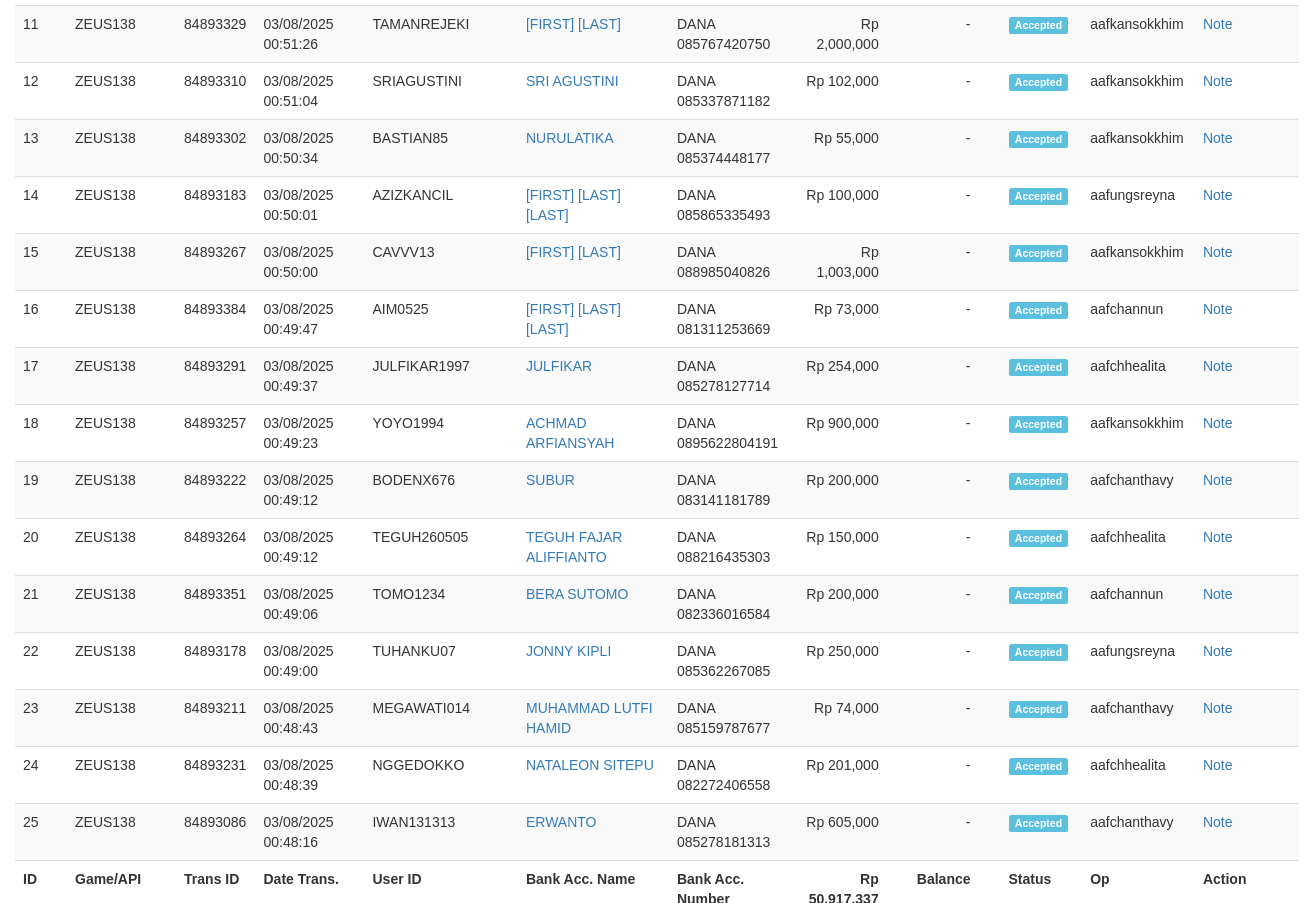 scroll, scrollTop: 2097, scrollLeft: 0, axis: vertical 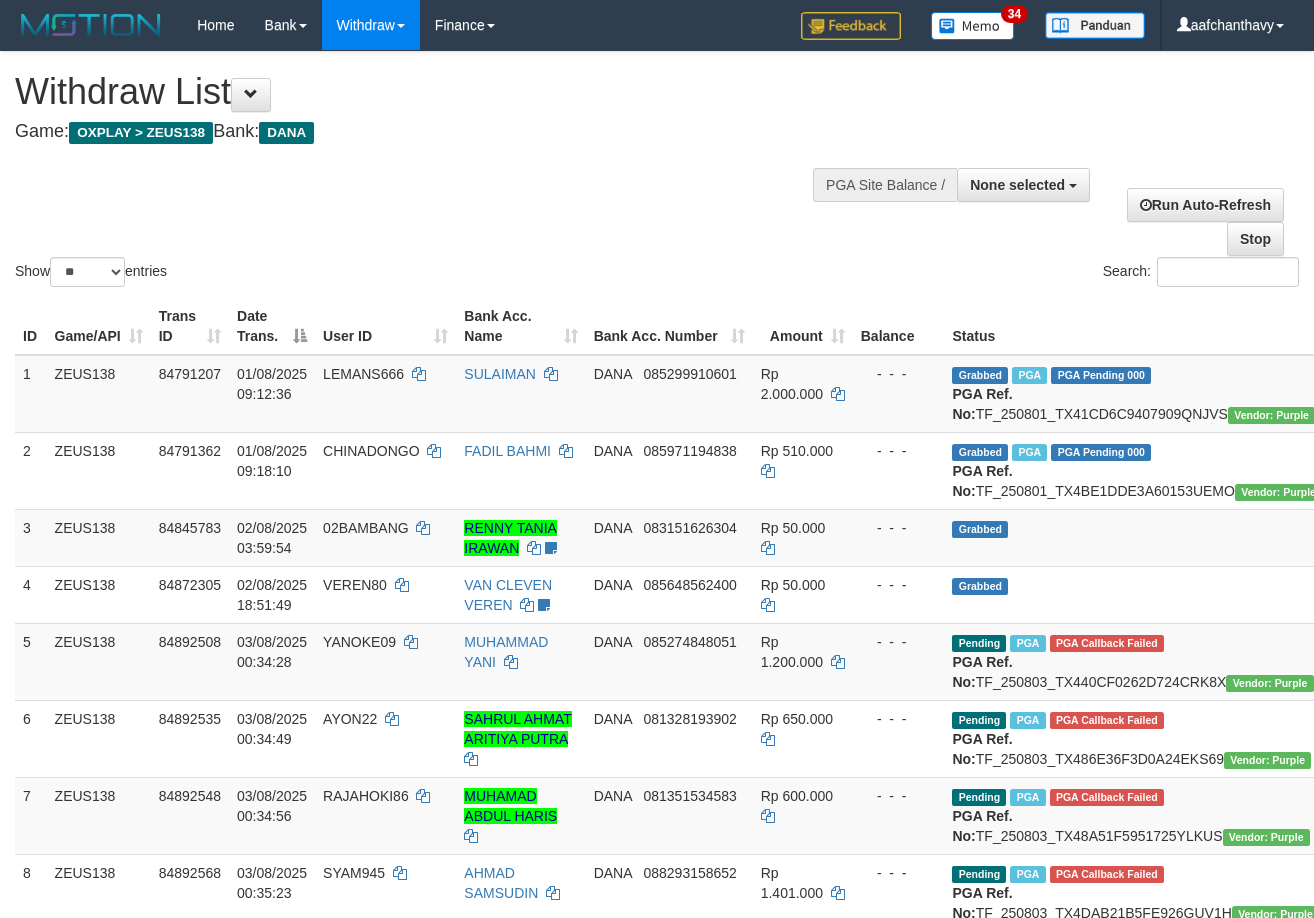select 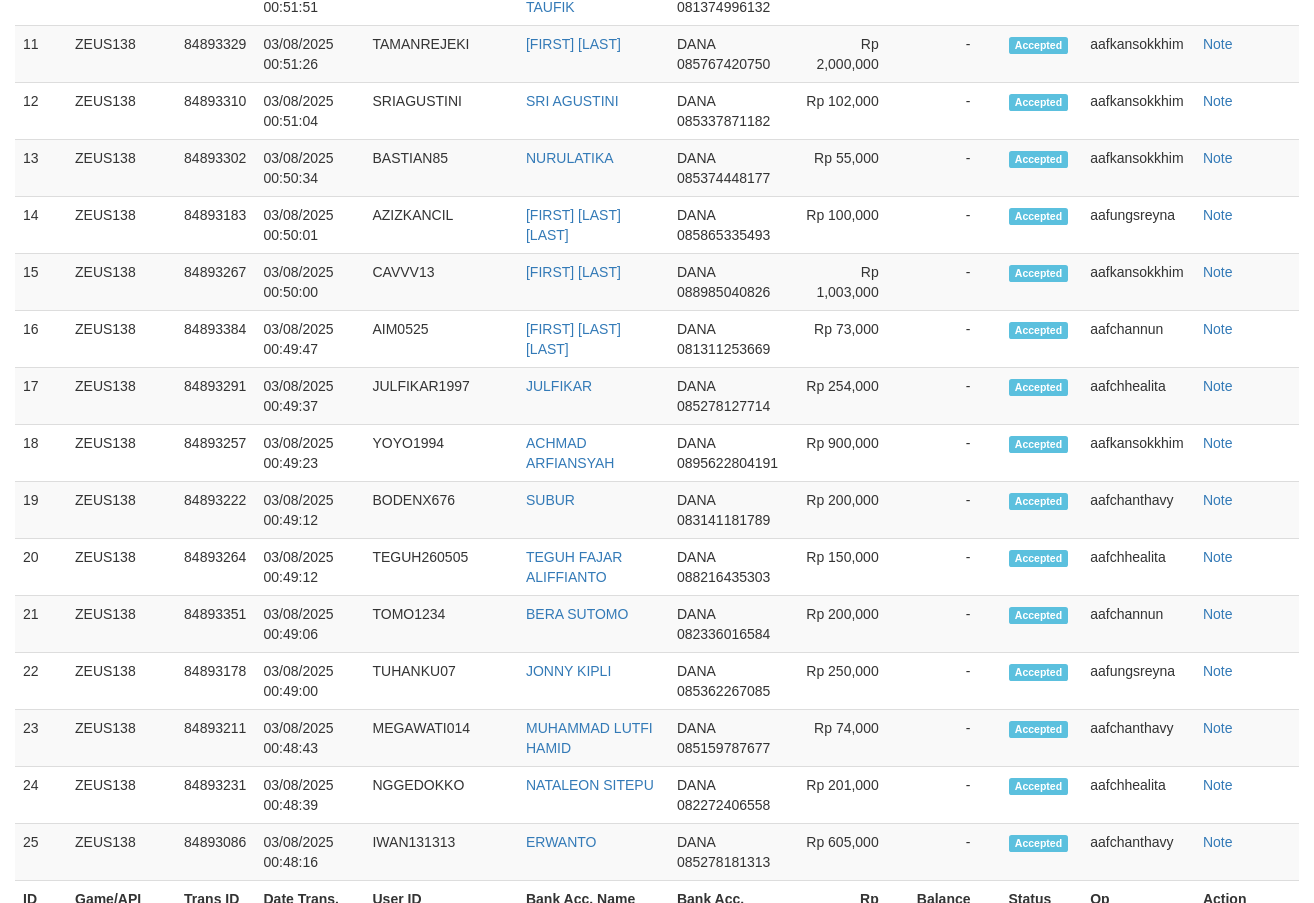 scroll, scrollTop: 2097, scrollLeft: 0, axis: vertical 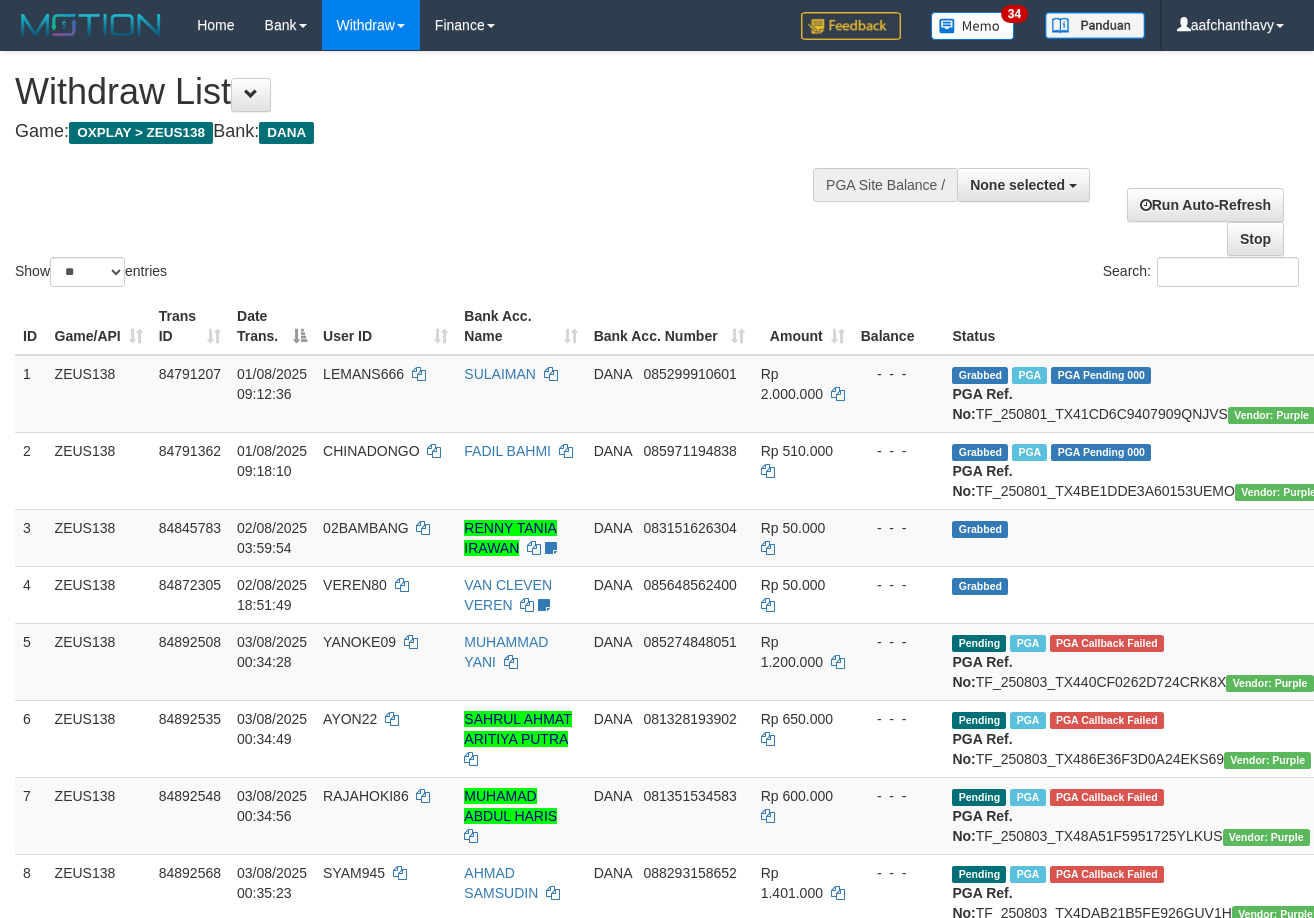 select 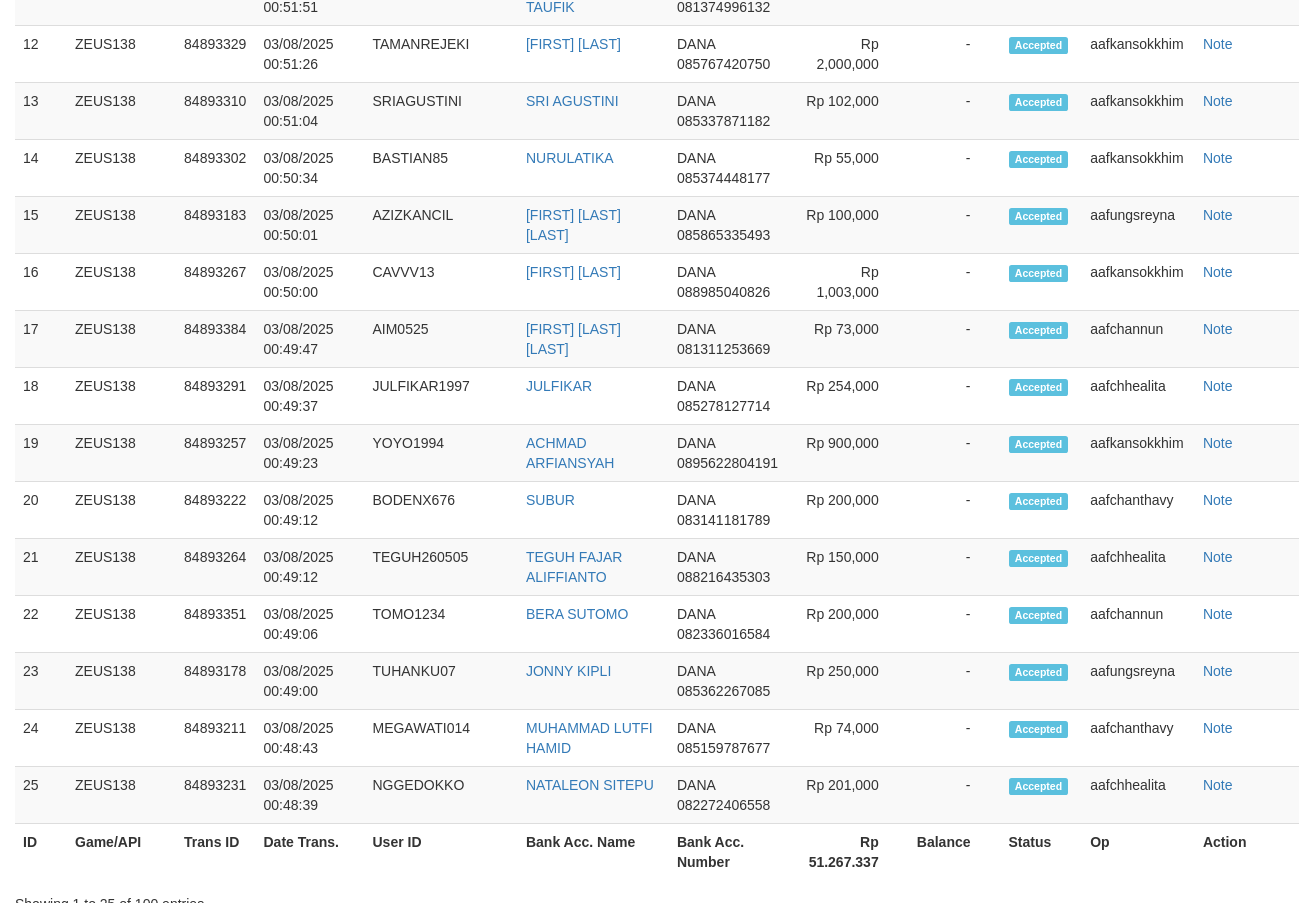 scroll, scrollTop: 2097, scrollLeft: 0, axis: vertical 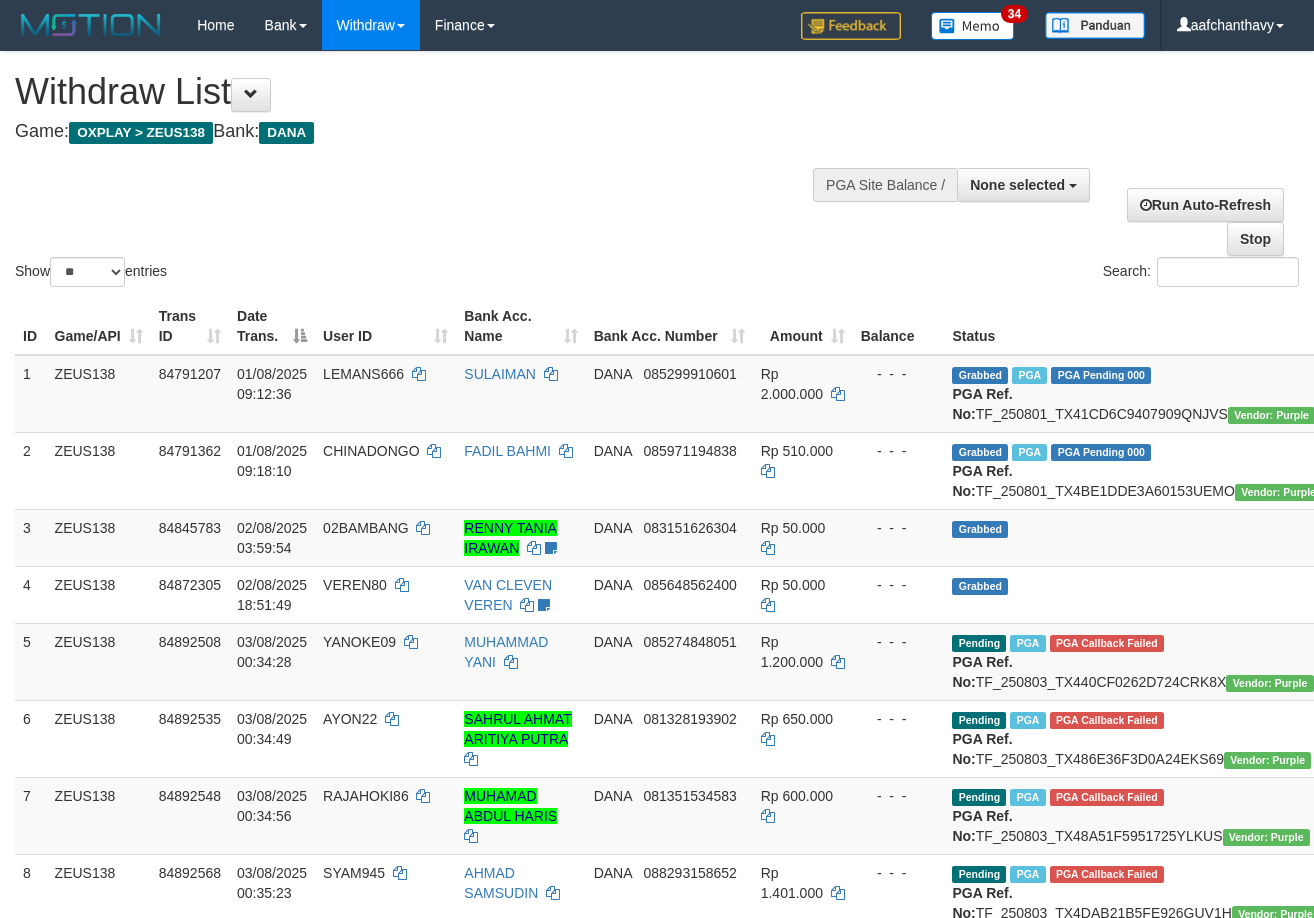 select 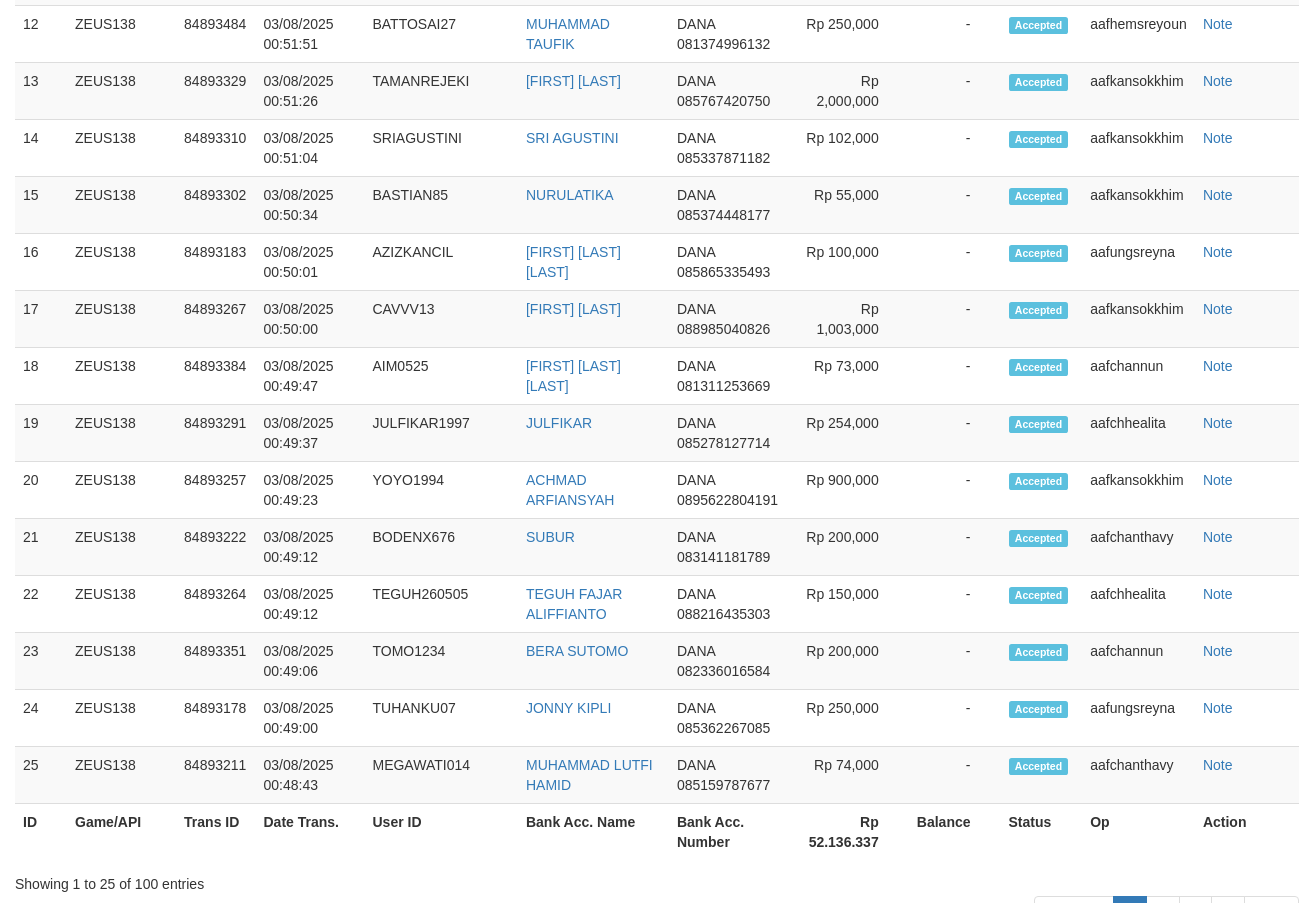 scroll, scrollTop: 2097, scrollLeft: 0, axis: vertical 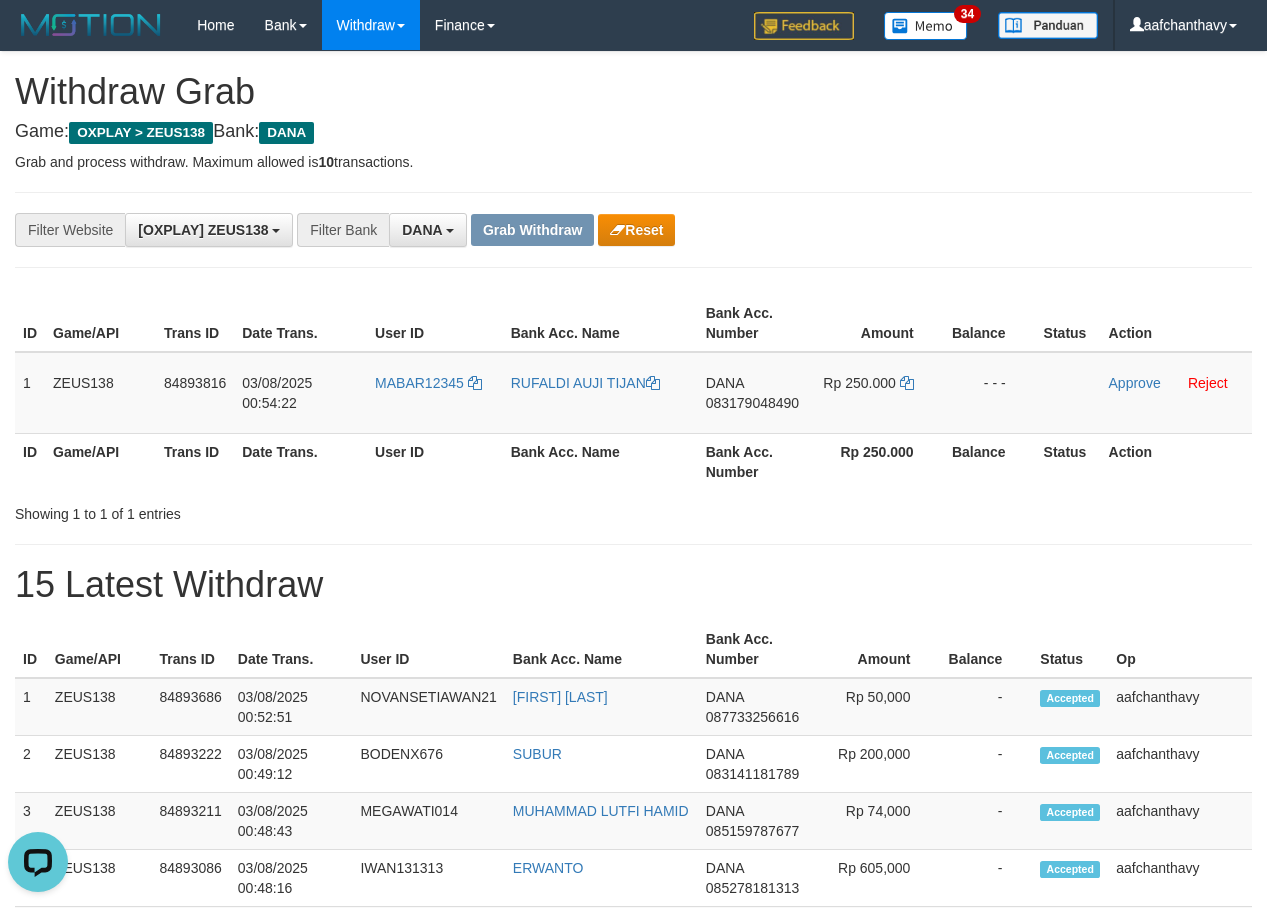 click on "ID Game/API Trans ID Date Trans. User ID Bank Acc. Name Bank Acc. Number Amount Balance Status Action
1
ZEUS138
84893816
03/08/2025 00:54:22
MABAR12345
RUFALDI AUJI TIJAN
DANA
083179048490
Rp 250.000
- - -
Approve
Reject
ID Game/API Trans ID Date Trans. User ID Bank Acc. Name Bank Acc. Number Rp 250.000 Balance Status Action" at bounding box center [633, 392] 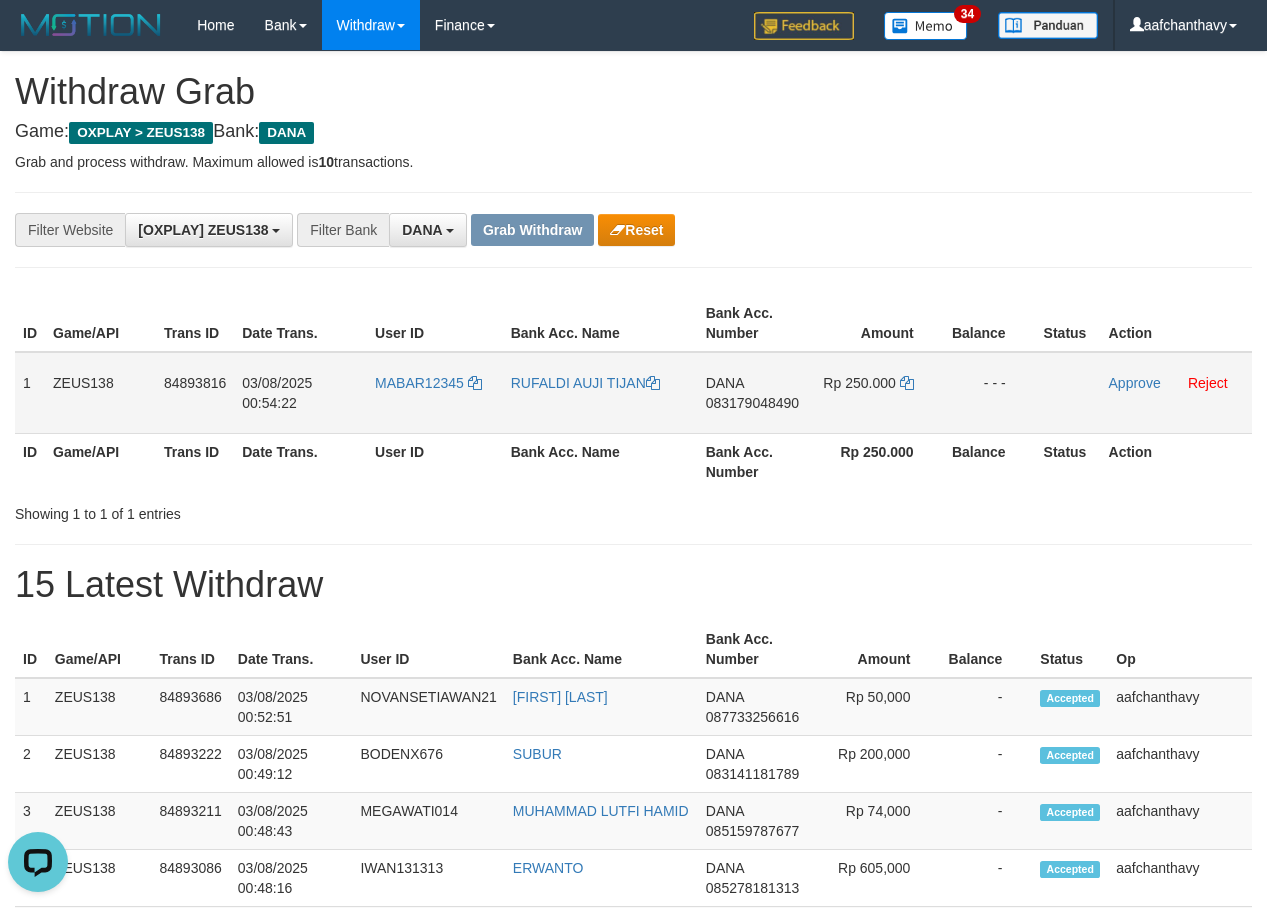 click on "MABAR12345" at bounding box center [435, 393] 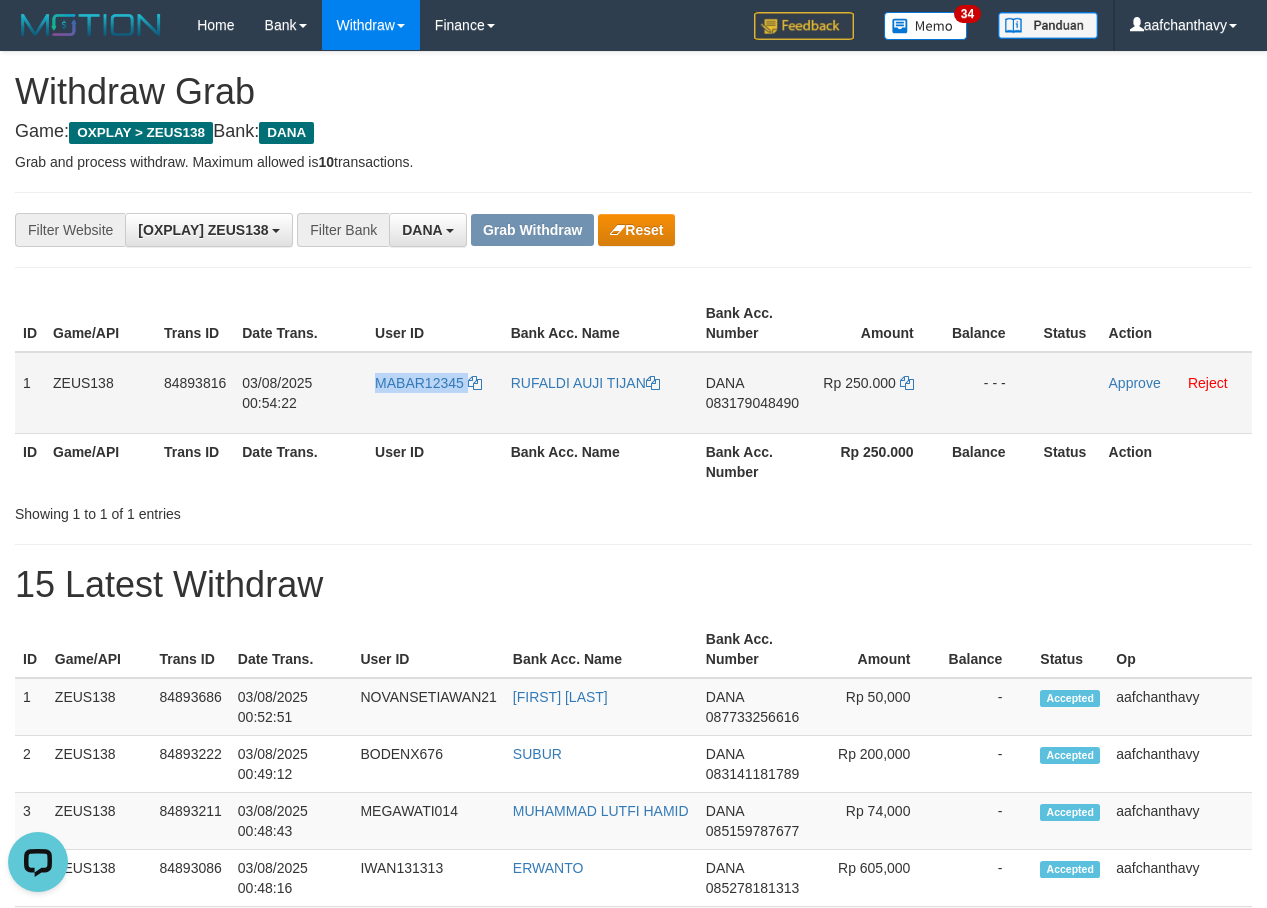 click on "MABAR12345" at bounding box center (435, 393) 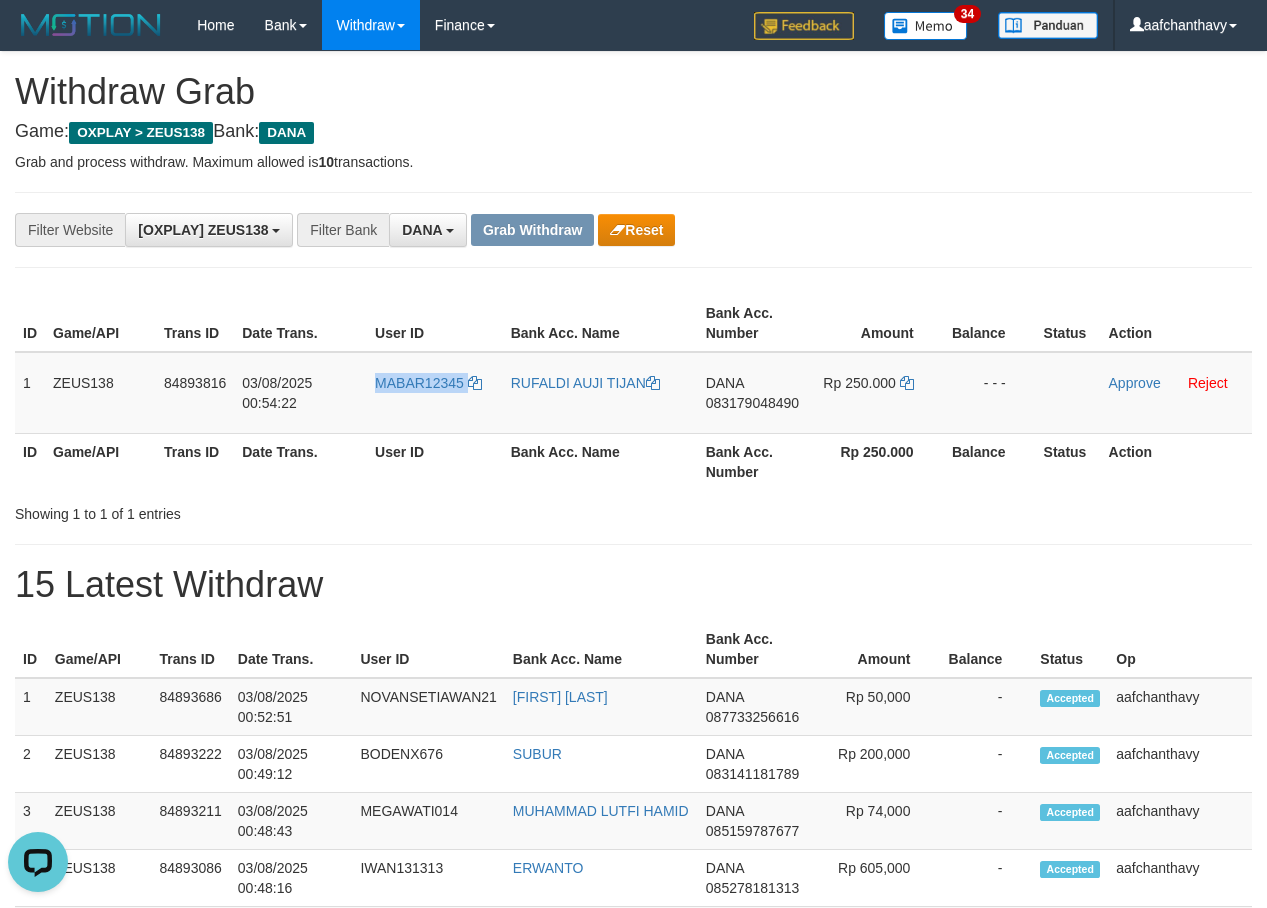 copy on "MABAR12345" 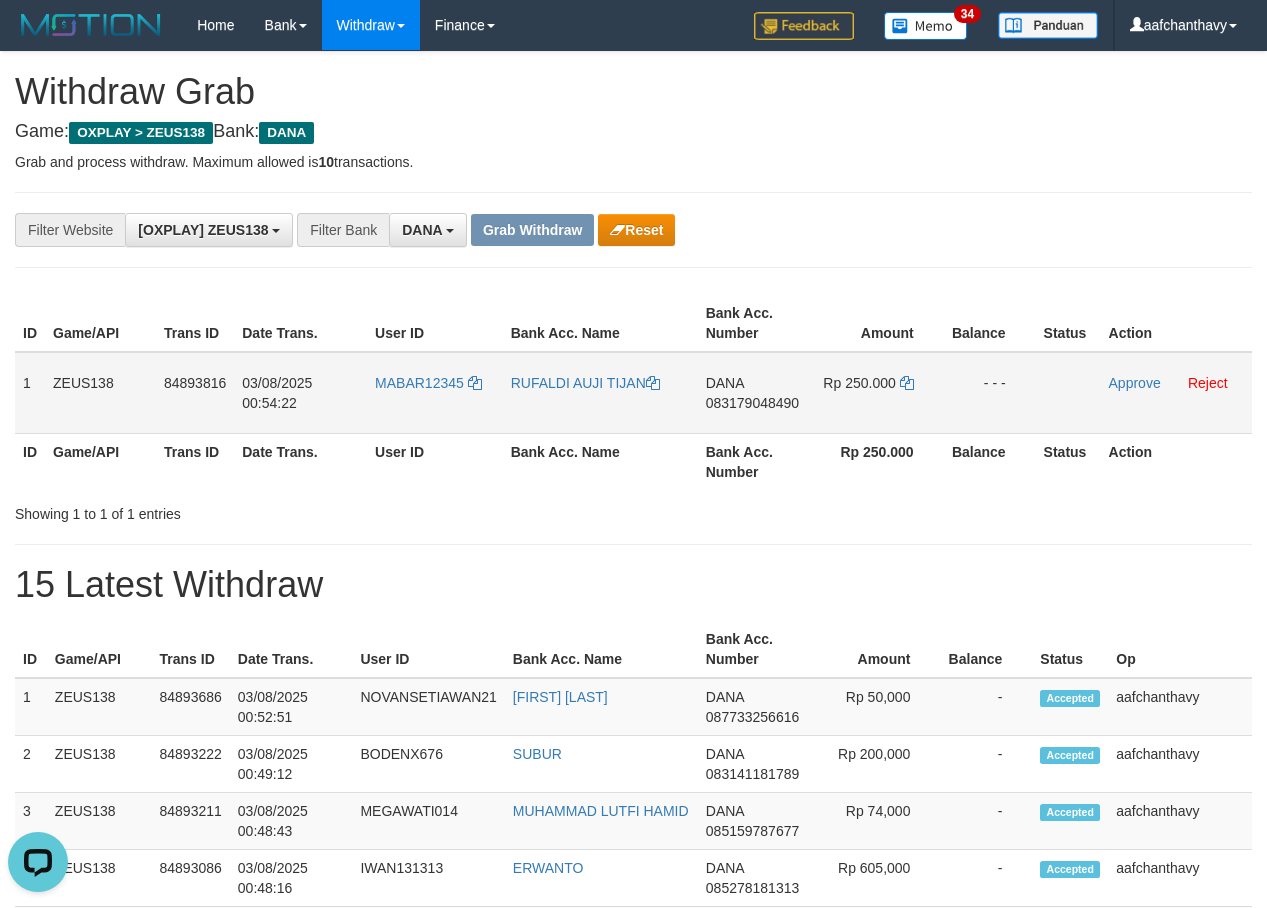 click on "1" at bounding box center [30, 393] 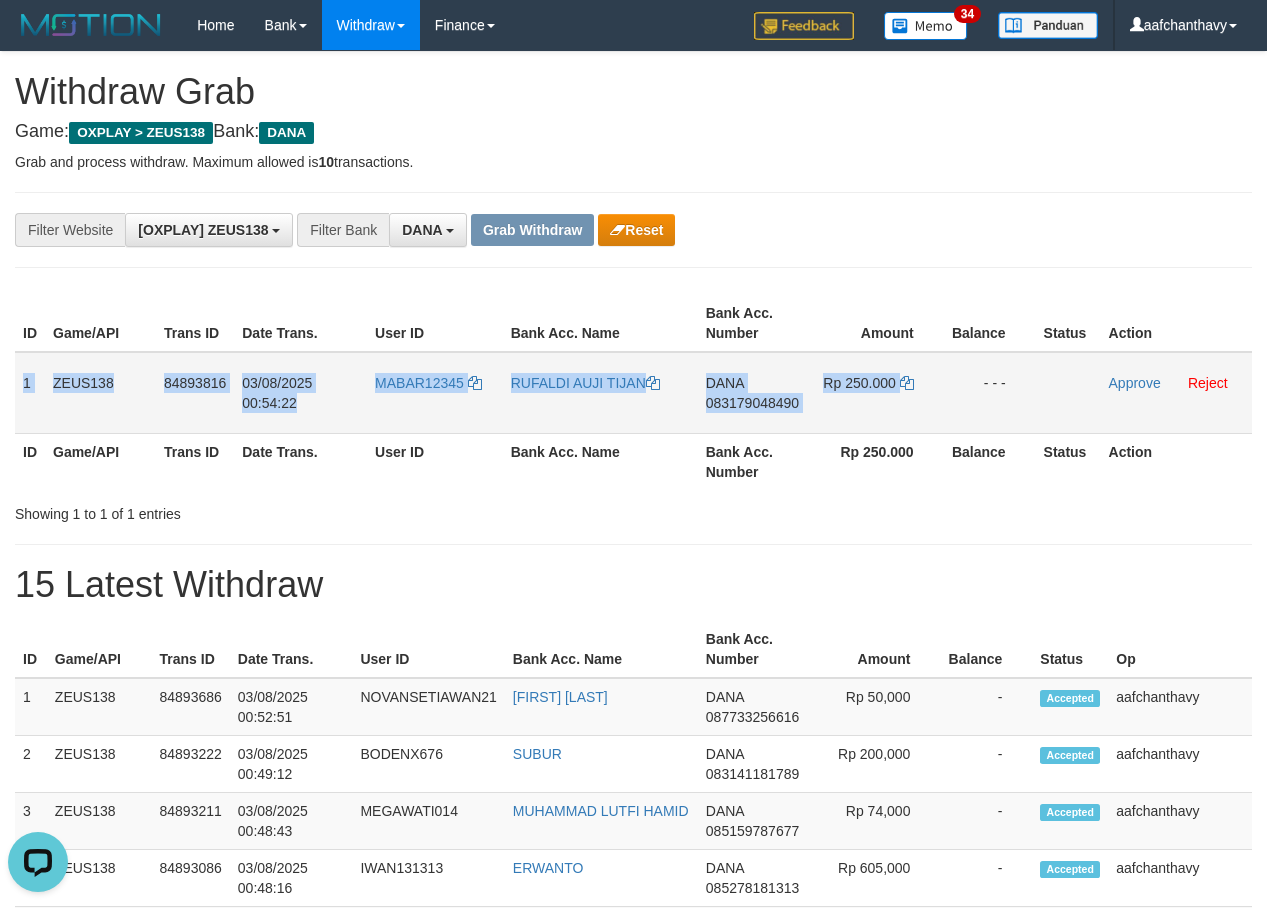 drag, startPoint x: 23, startPoint y: 362, endPoint x: 976, endPoint y: 353, distance: 953.0425 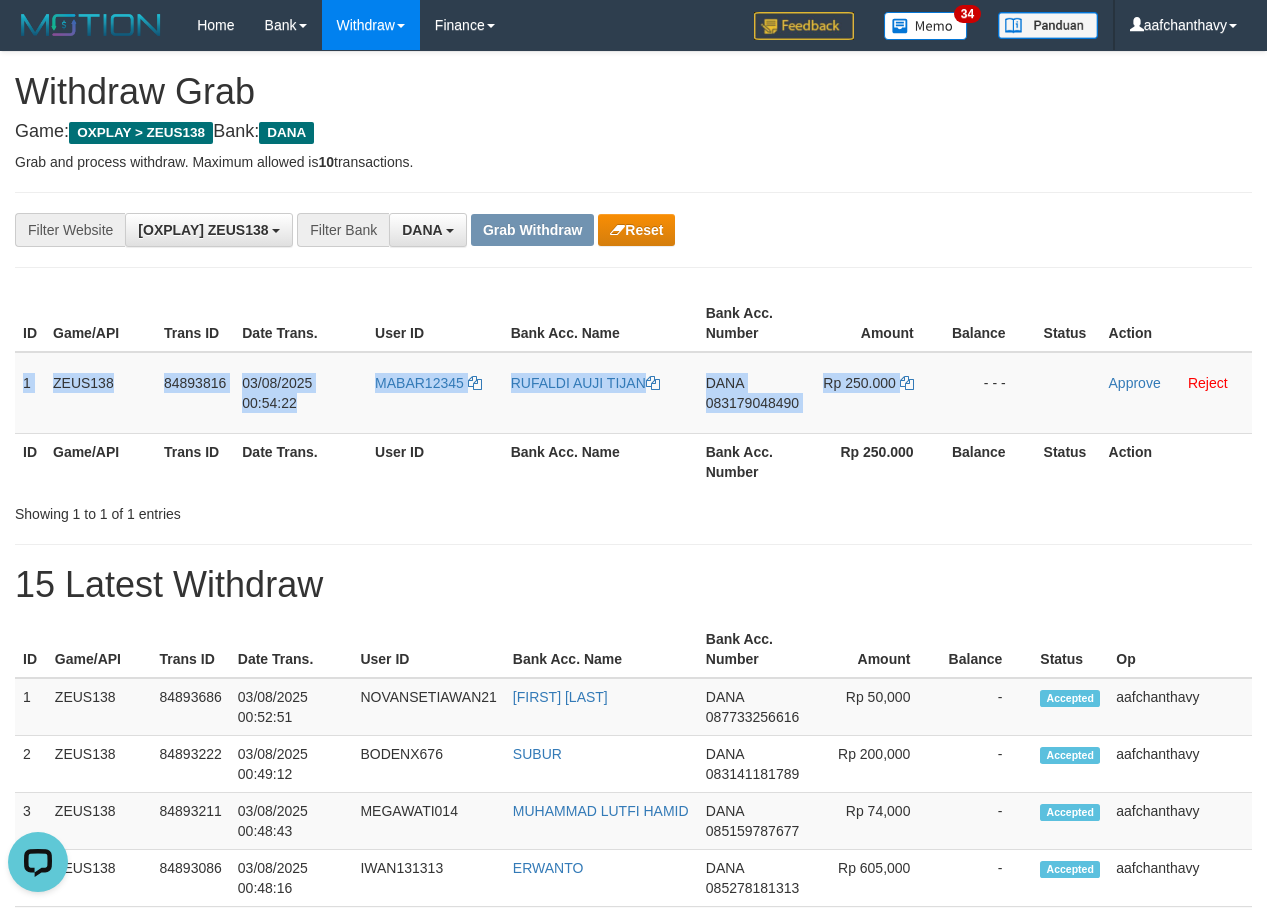 copy on "1
ZEUS138
84893816
03/08/2025 00:54:22
MABAR12345
RUFALDI AUJI TIJAN
DANA
083179048490
Rp 250.000" 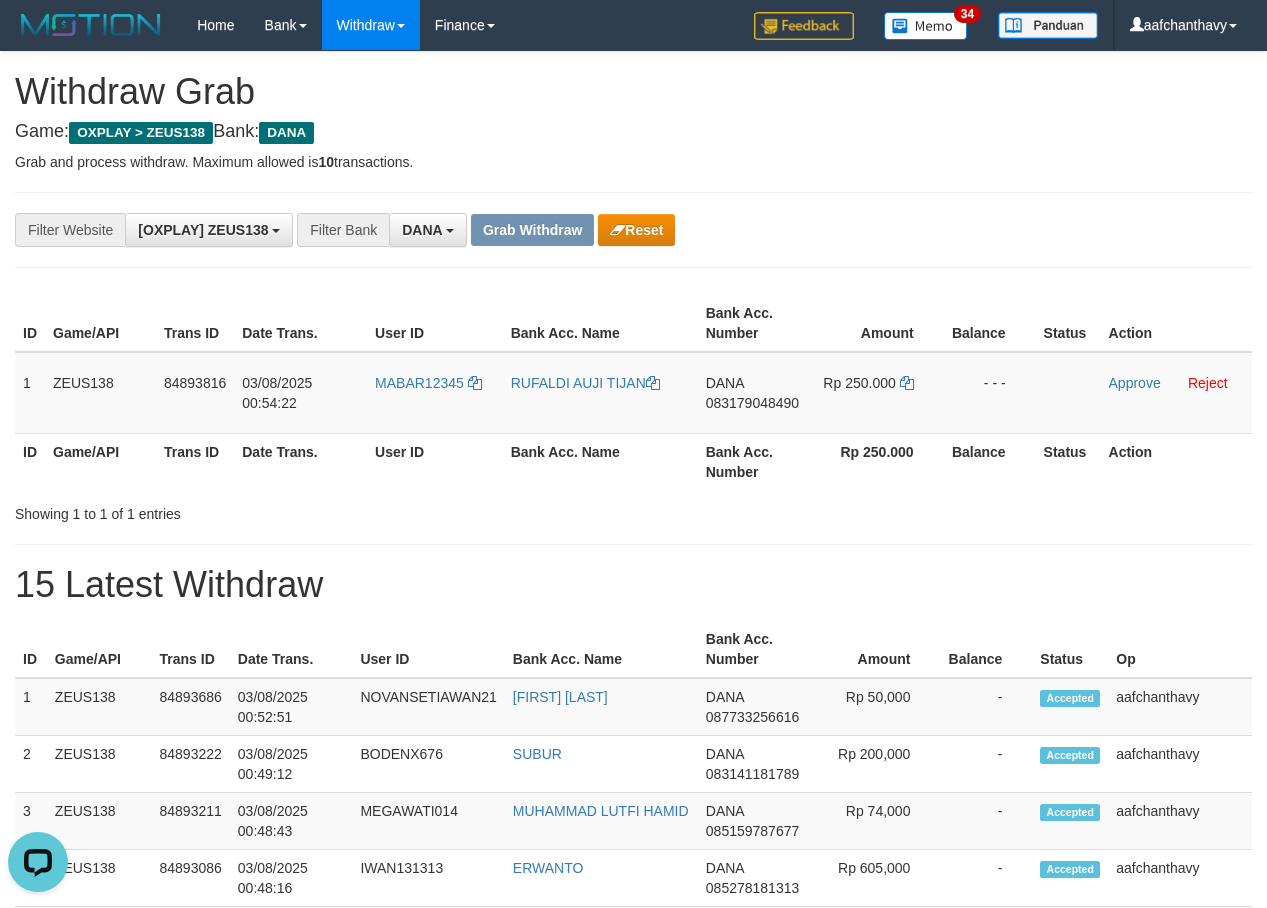 click on "Game:   OXPLAY > ZEUS138    		Bank:   DANA" at bounding box center [633, 132] 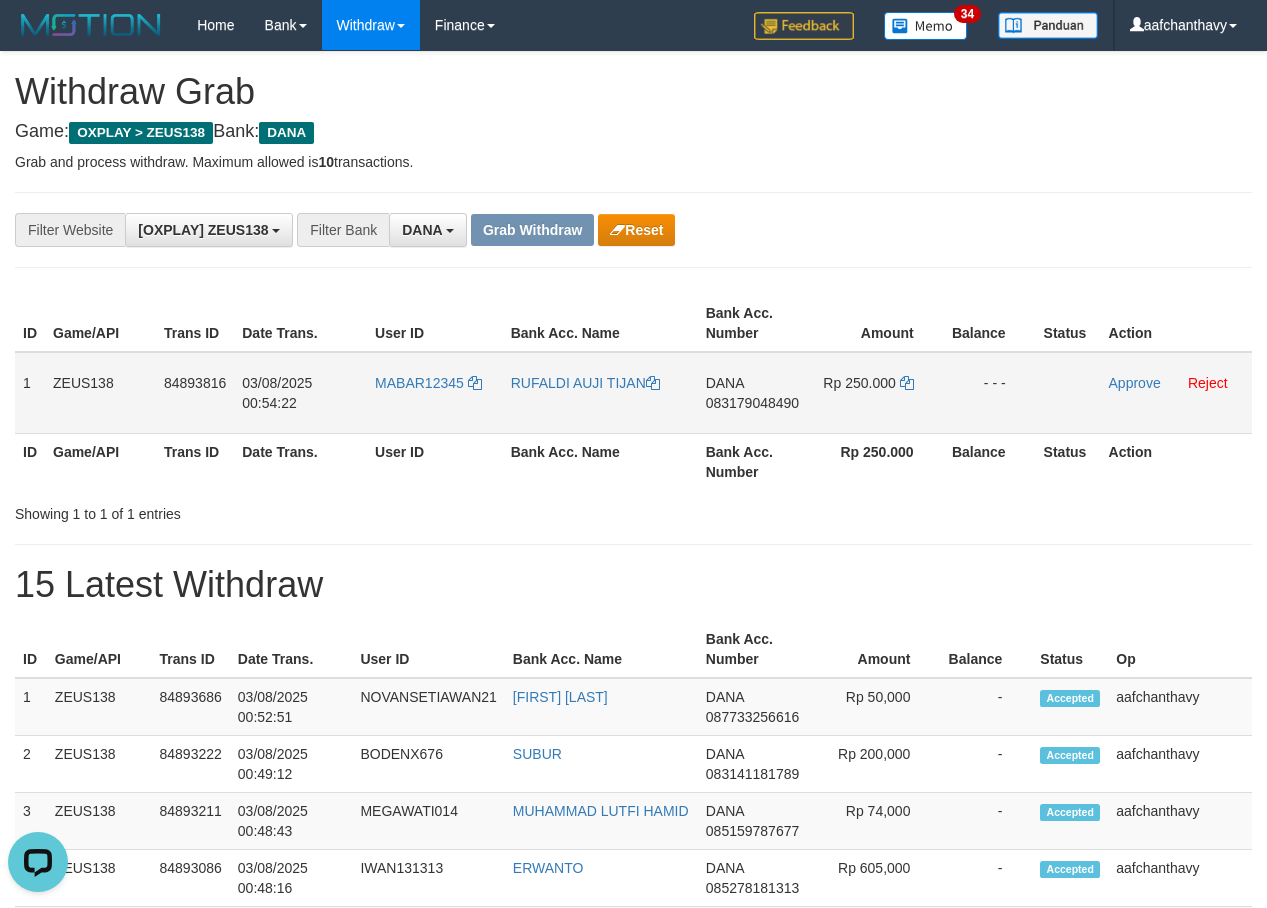 click on "083179048490" at bounding box center [752, 403] 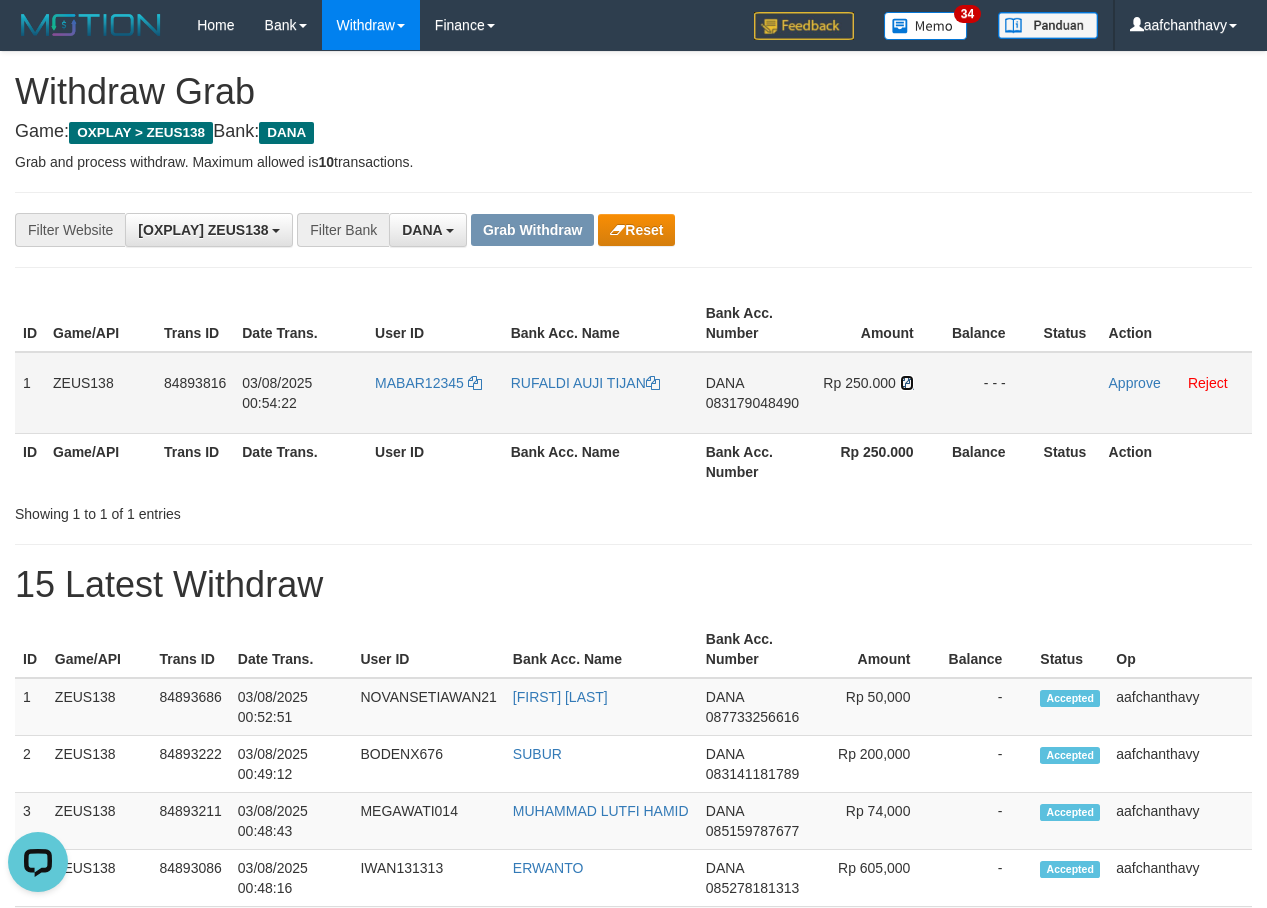 click at bounding box center (907, 383) 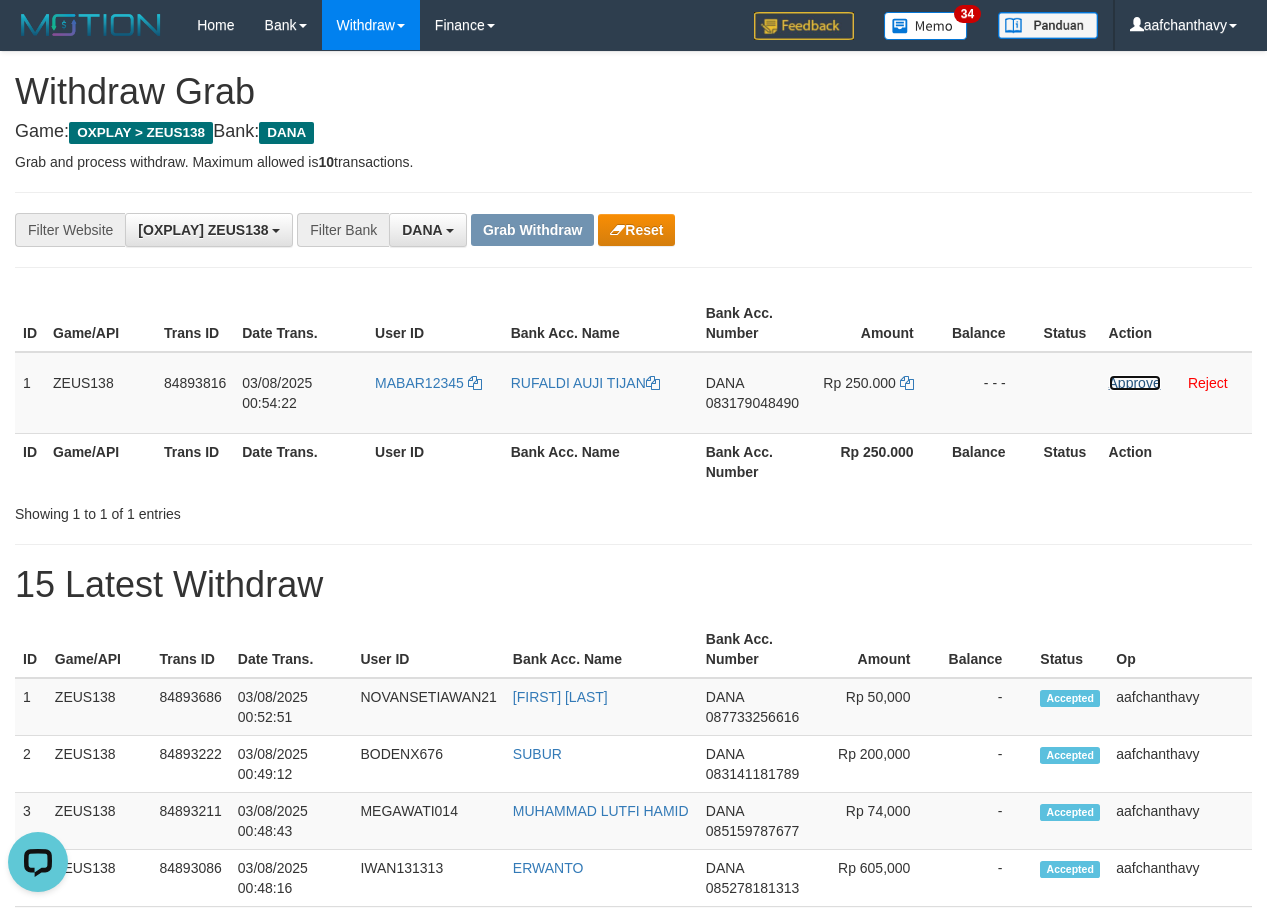 drag, startPoint x: 1139, startPoint y: 386, endPoint x: 718, endPoint y: 209, distance: 456.69464 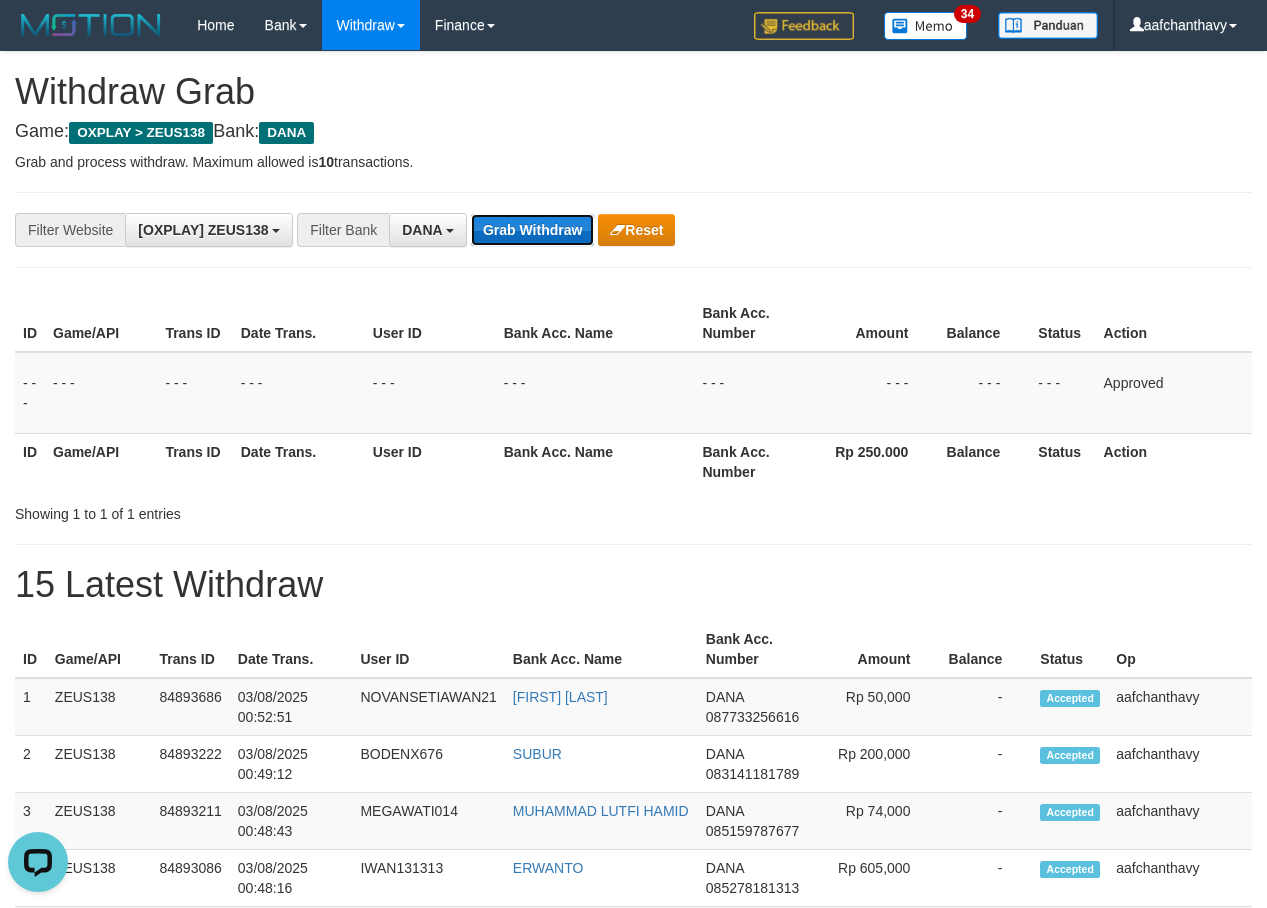 click on "Grab Withdraw" at bounding box center [532, 230] 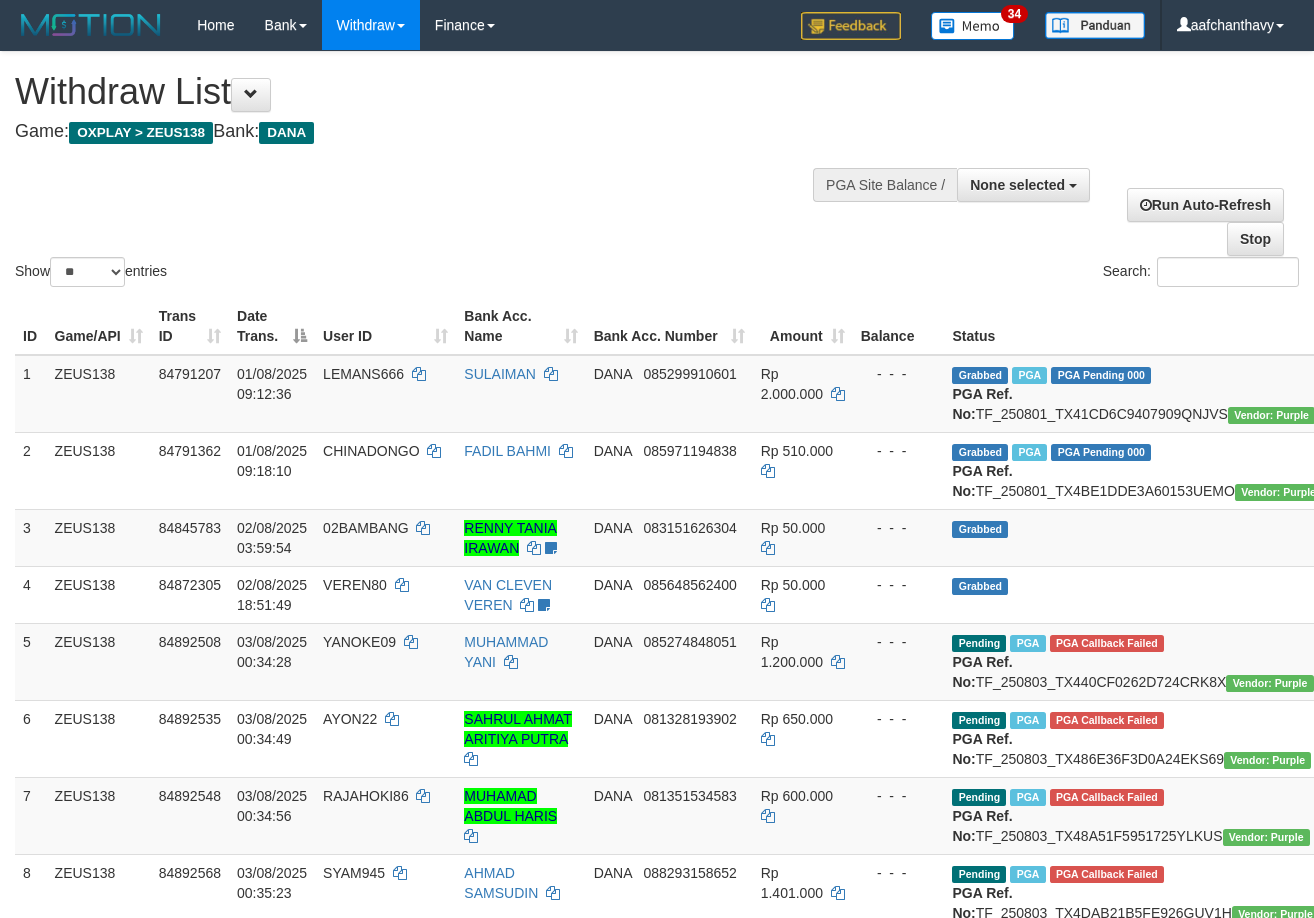 select 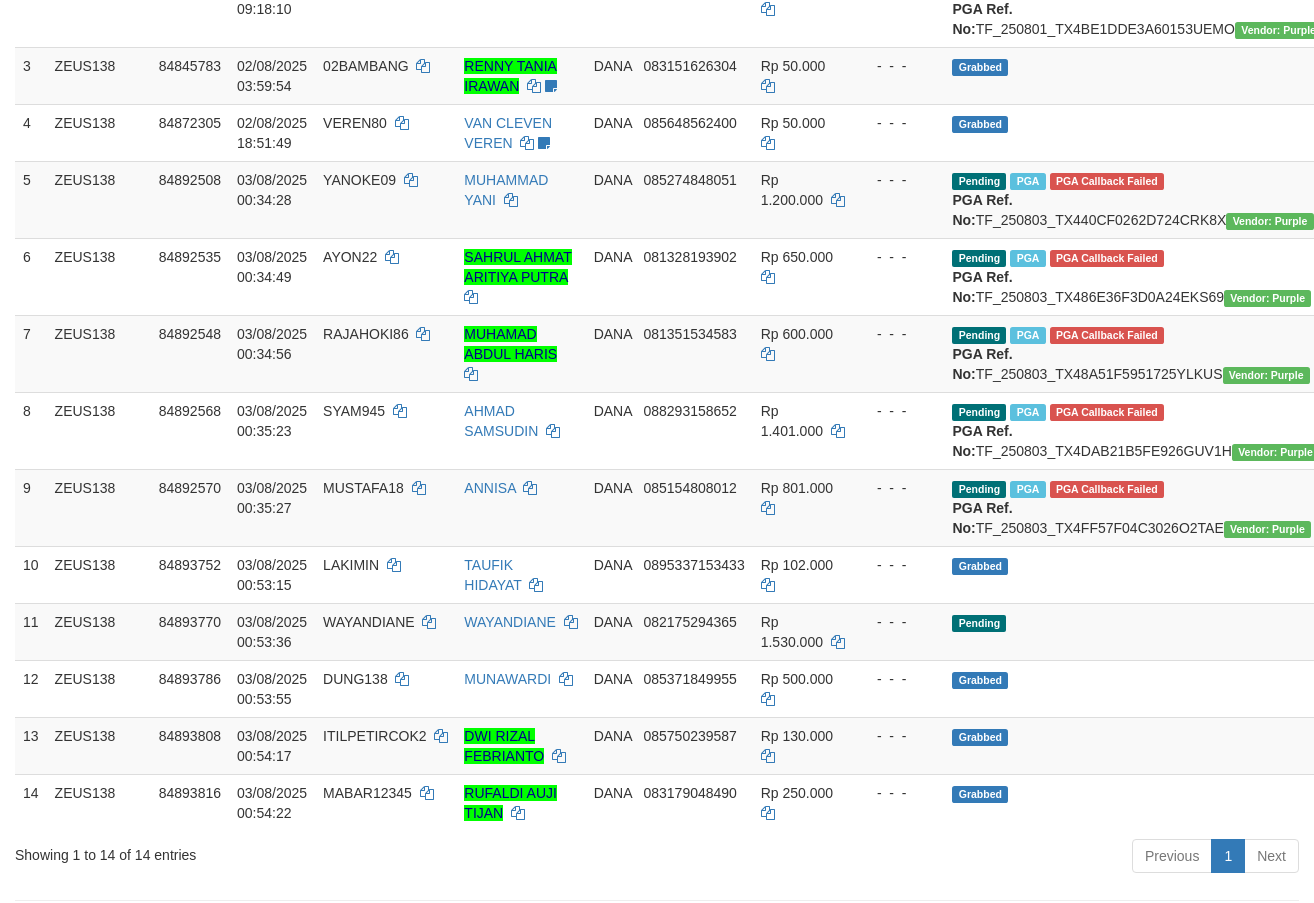 scroll, scrollTop: 407, scrollLeft: 0, axis: vertical 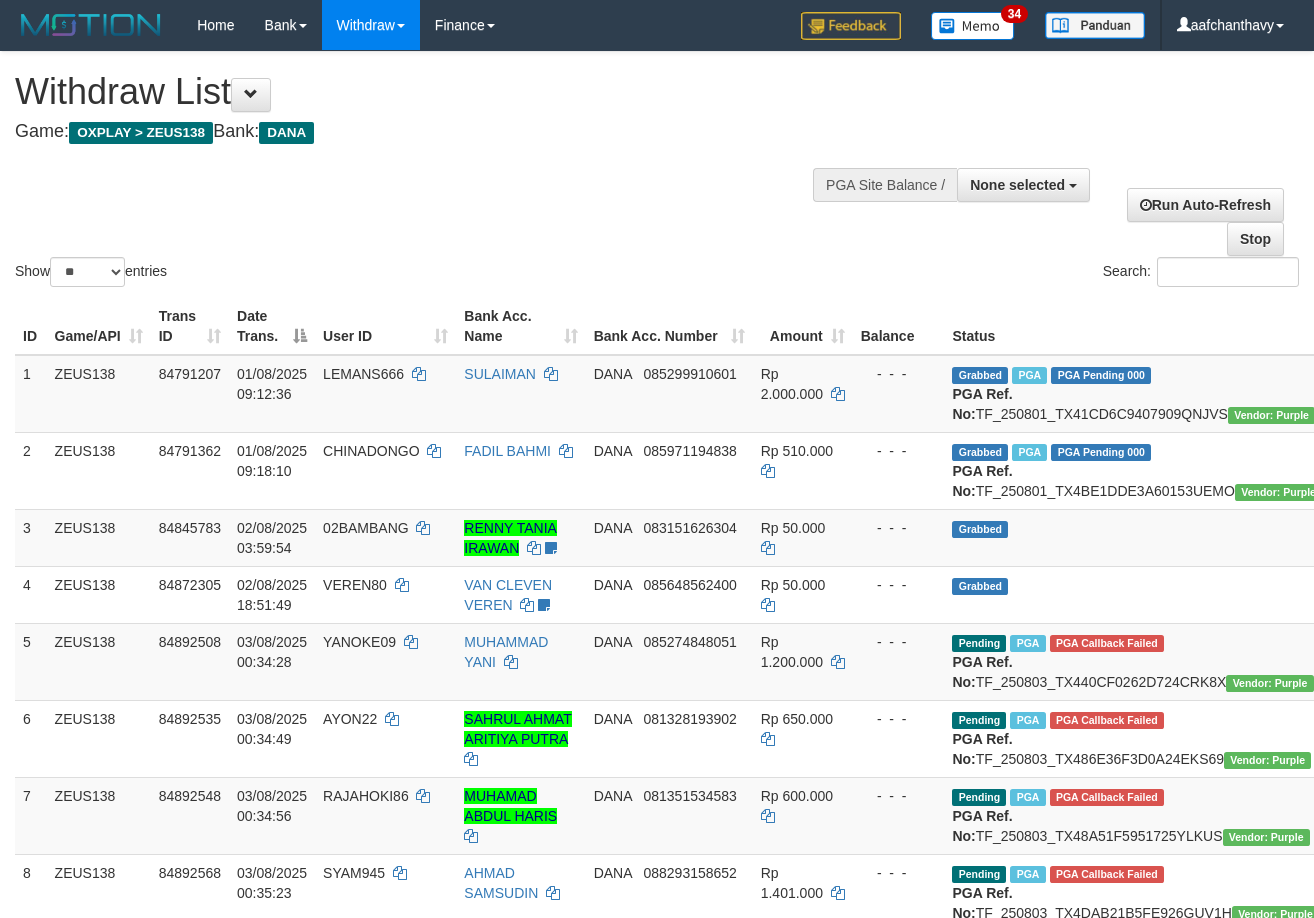 select 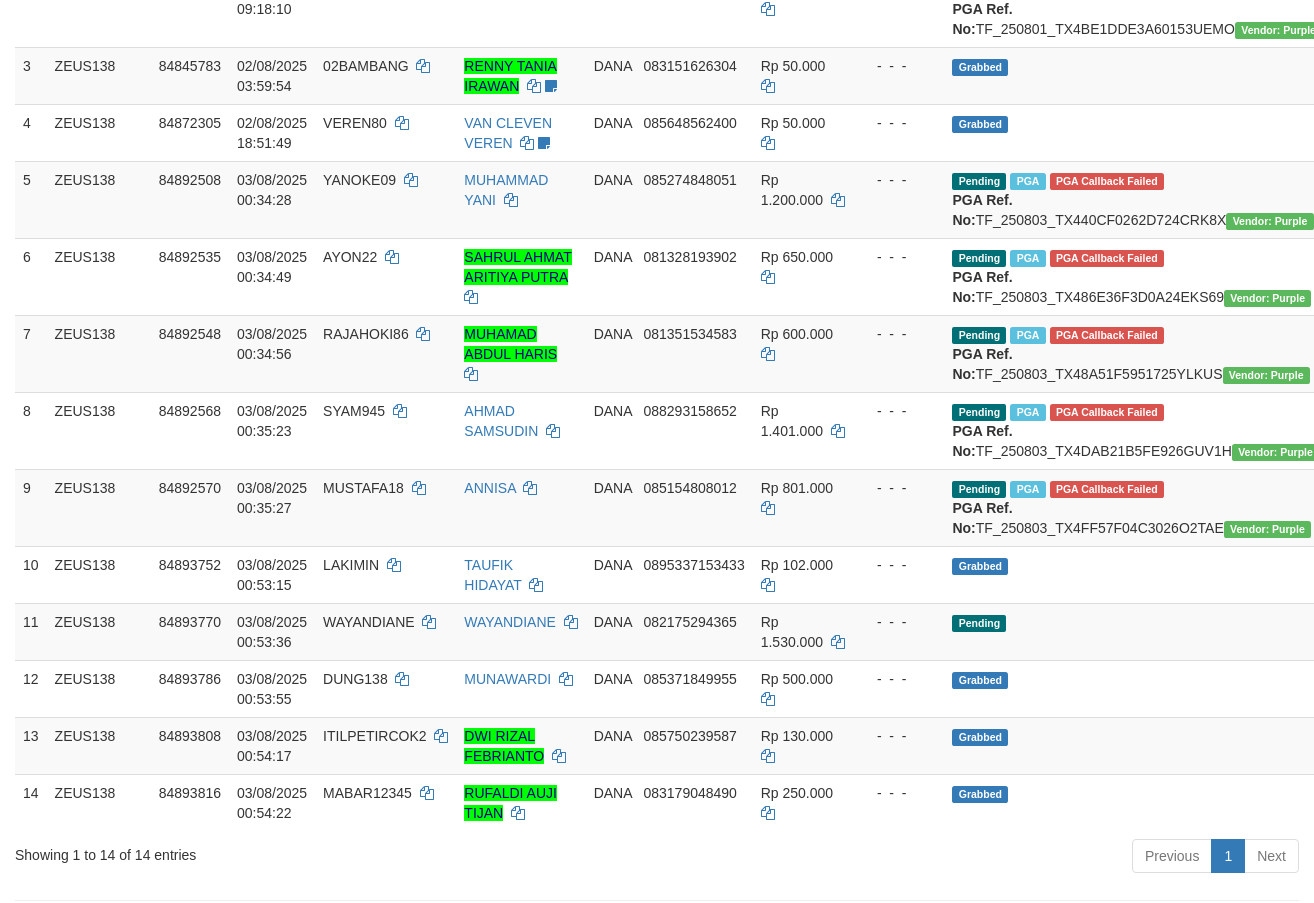 scroll, scrollTop: 407, scrollLeft: 0, axis: vertical 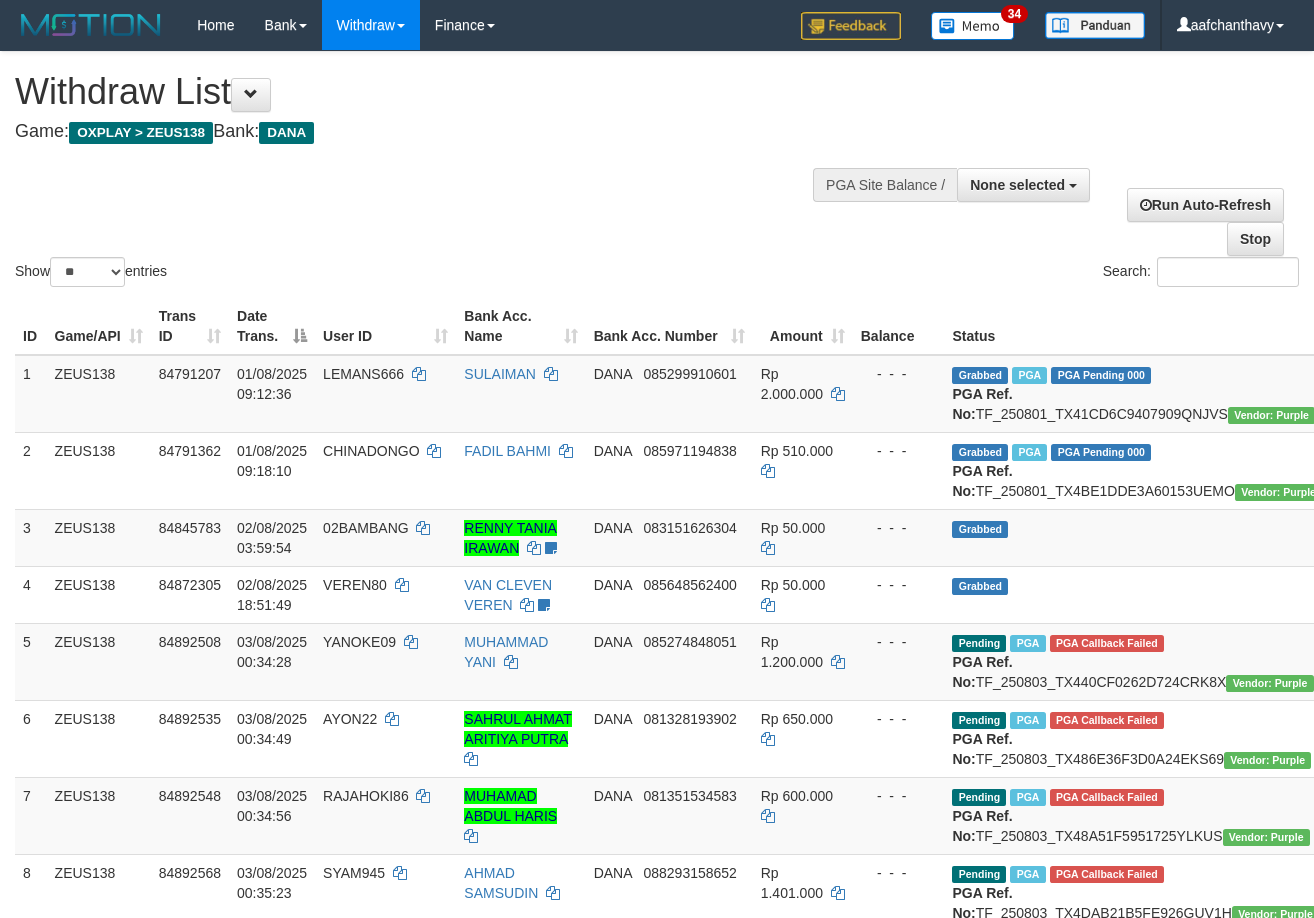 select 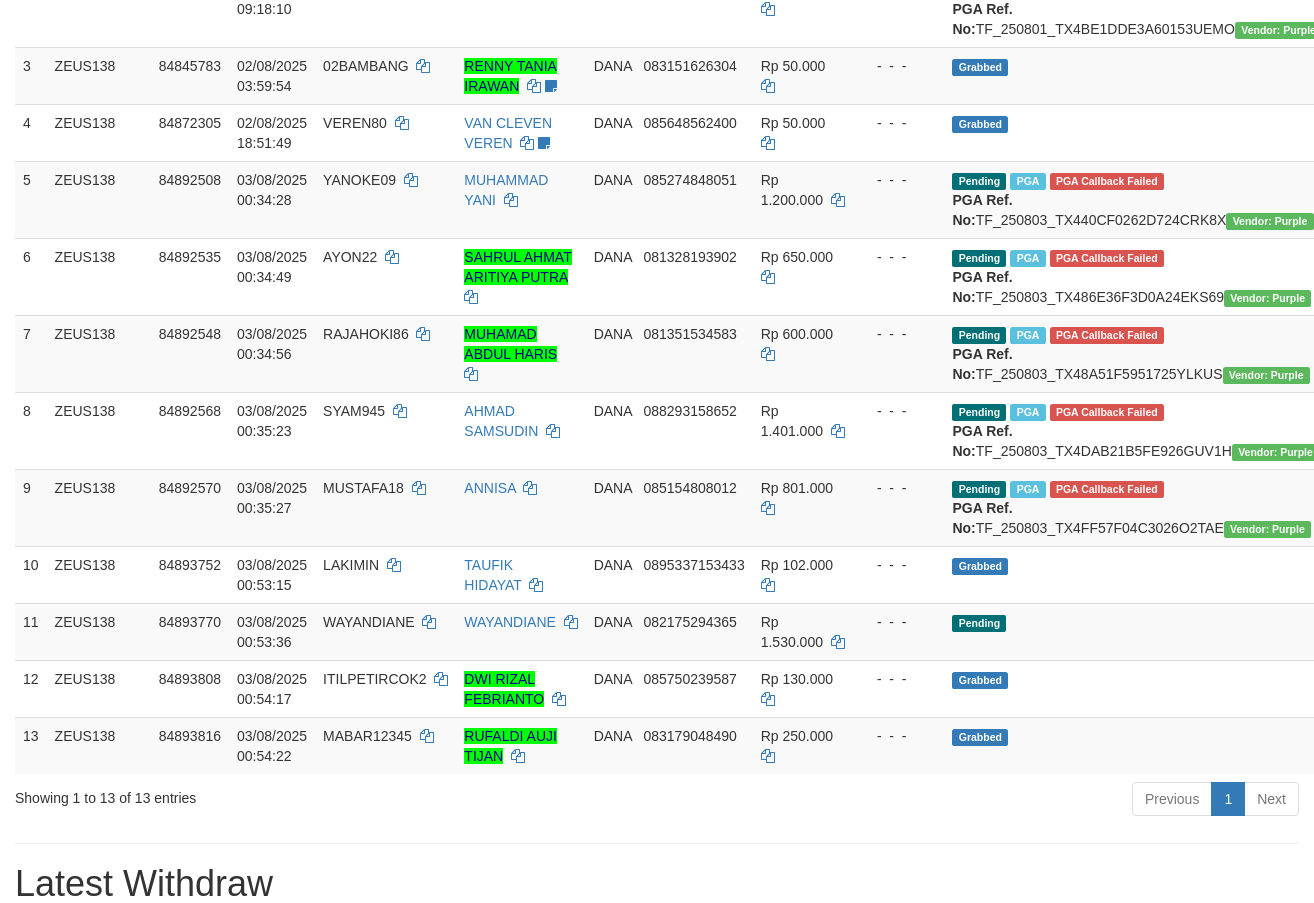 scroll, scrollTop: 407, scrollLeft: 0, axis: vertical 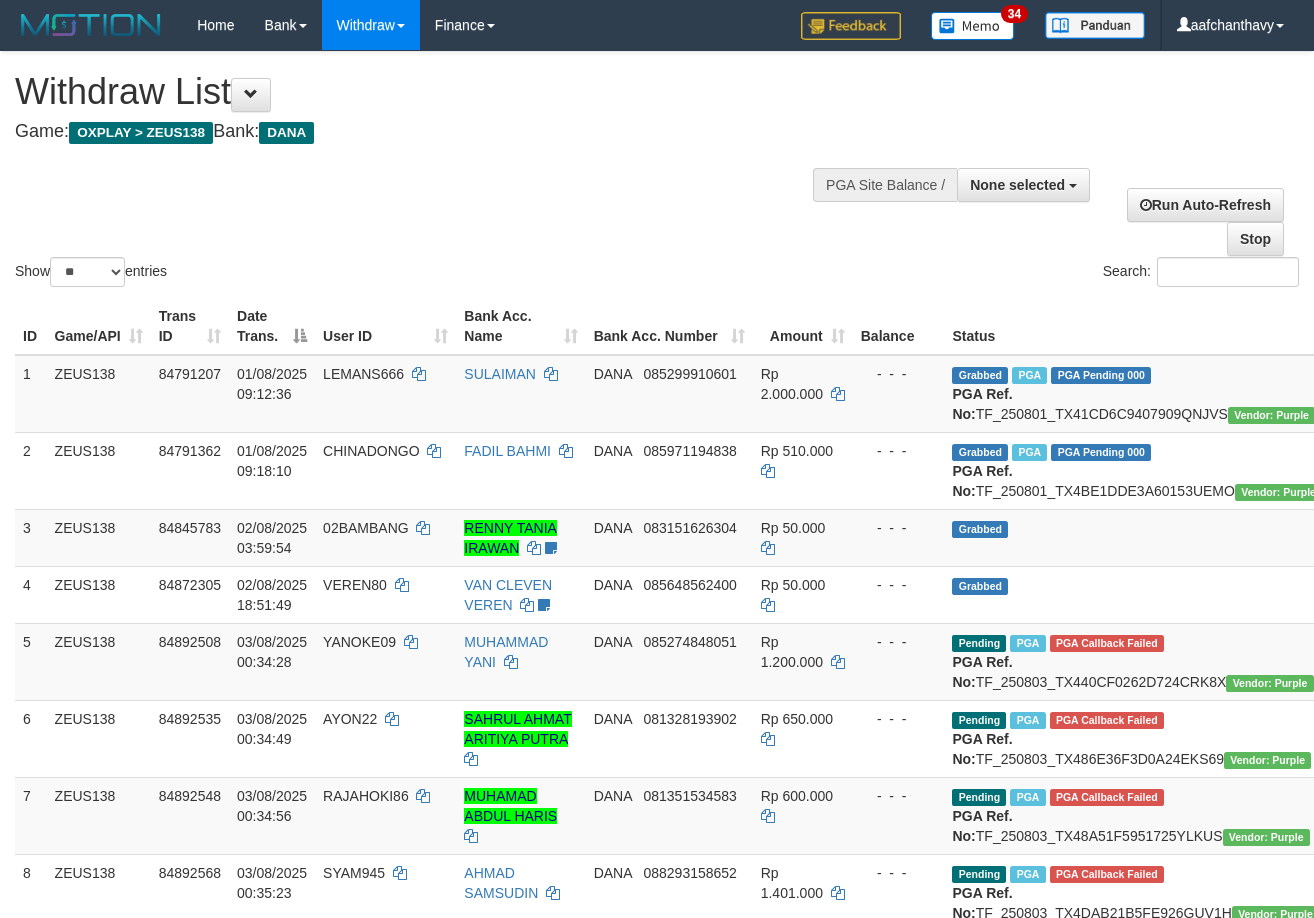 select 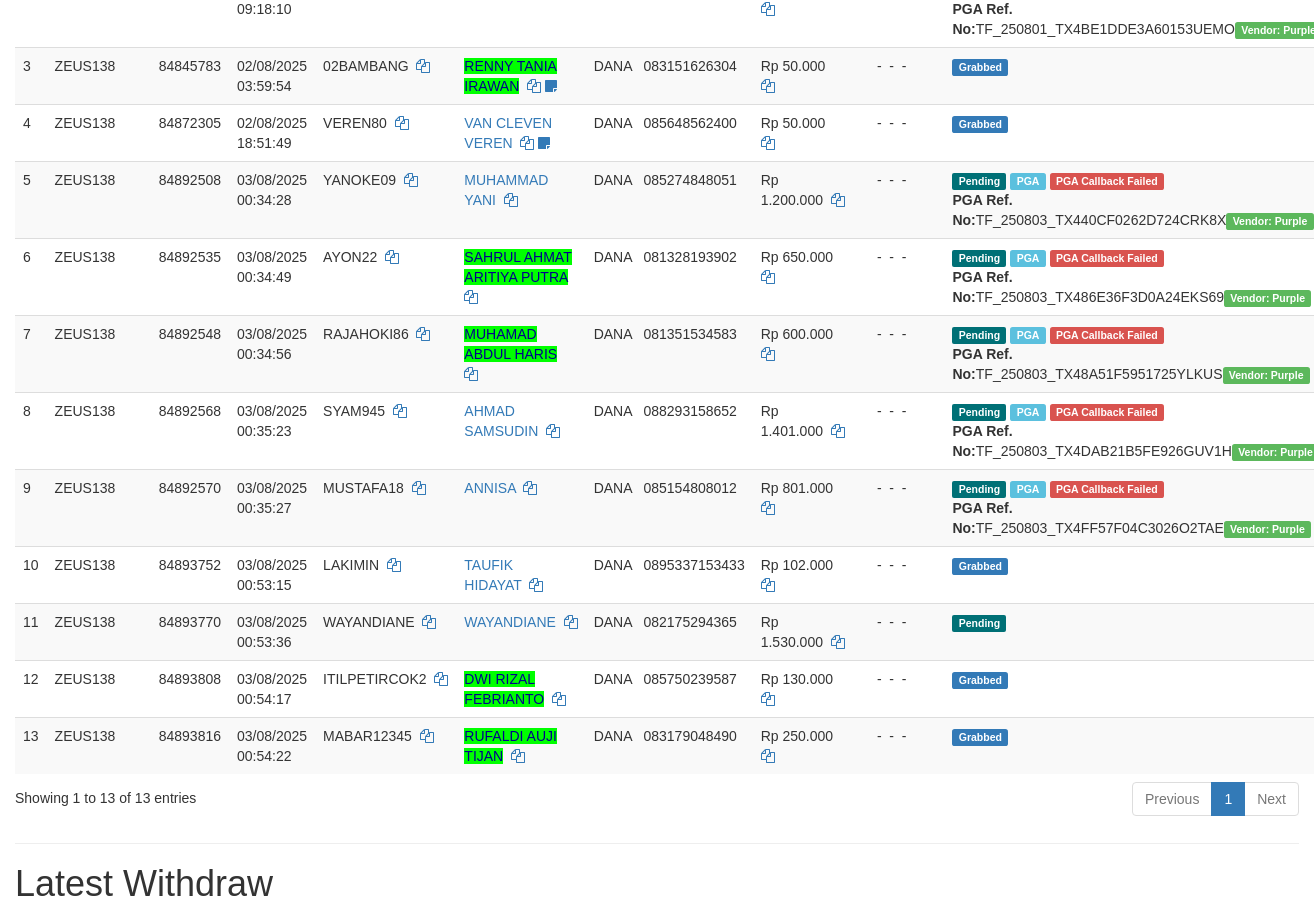 scroll, scrollTop: 407, scrollLeft: 0, axis: vertical 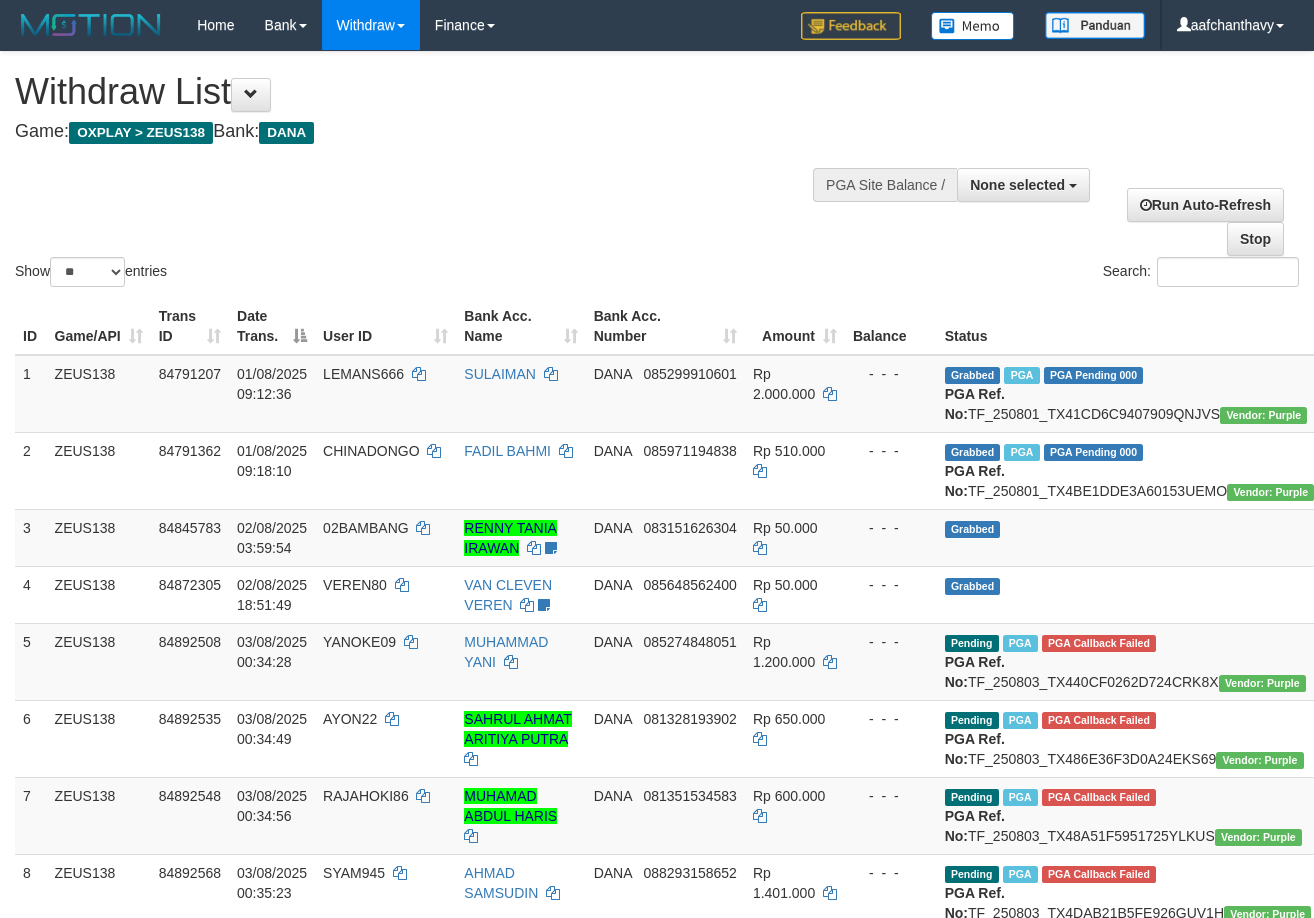 select 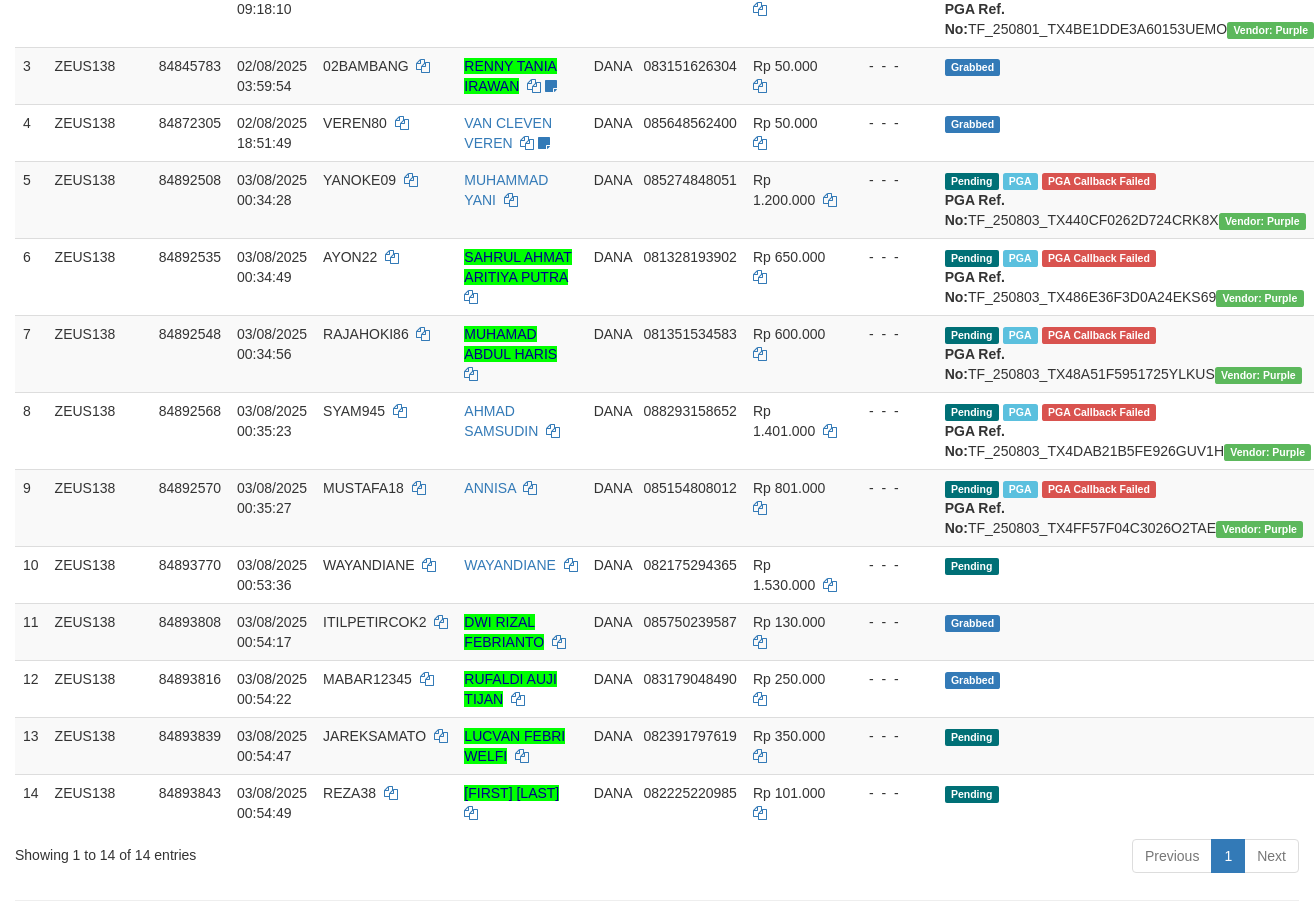 scroll, scrollTop: 407, scrollLeft: 0, axis: vertical 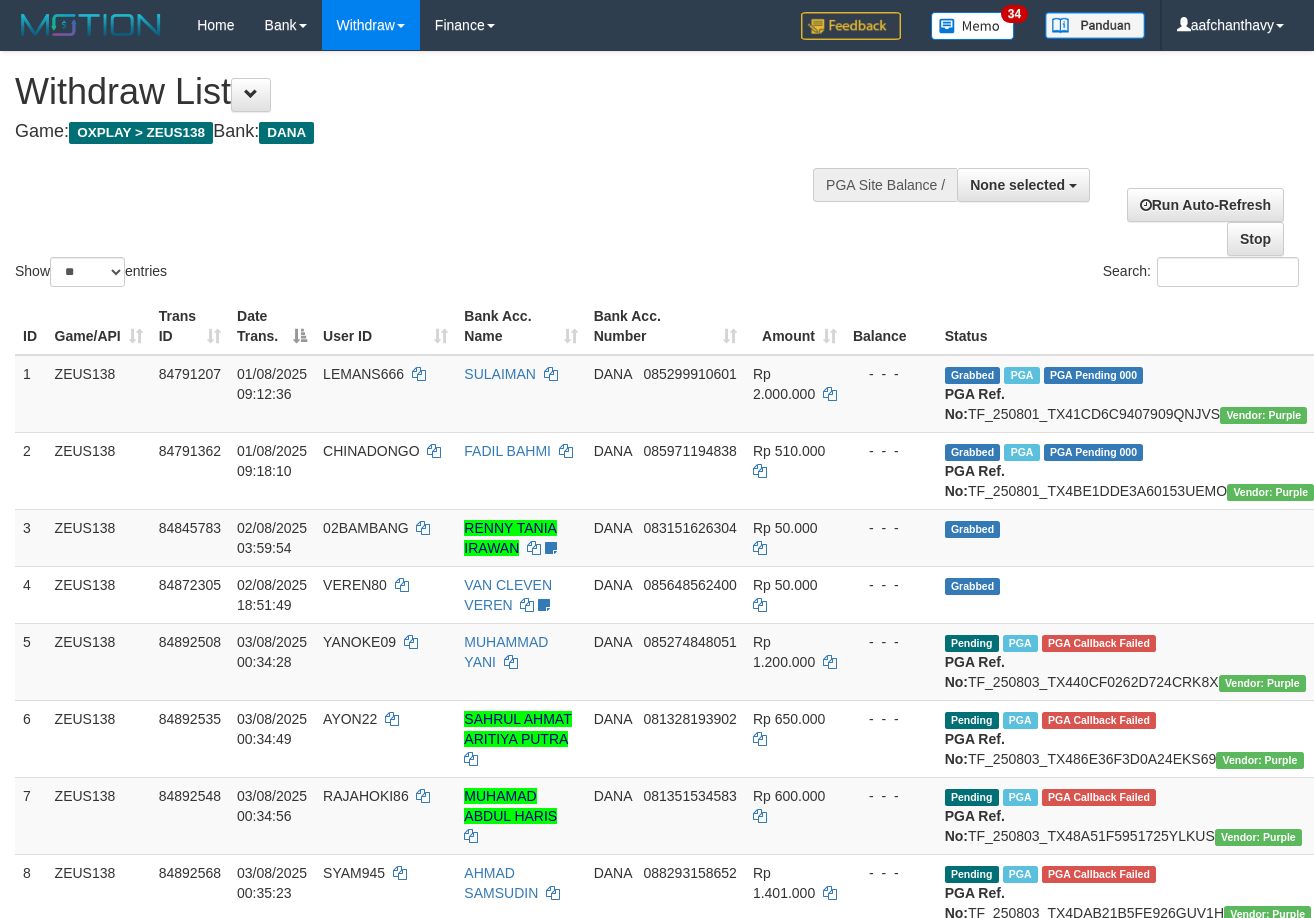 select 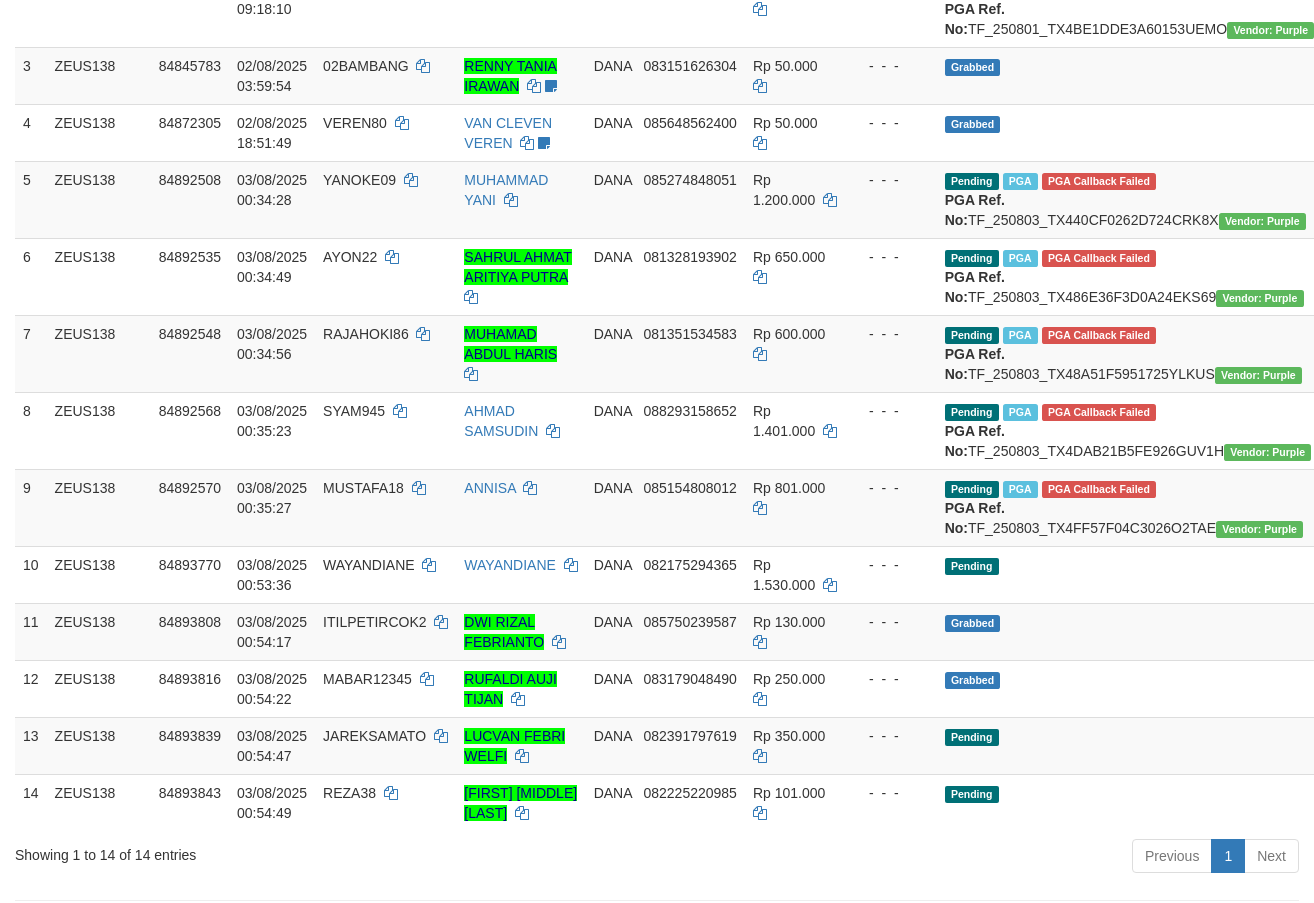 scroll, scrollTop: 407, scrollLeft: 0, axis: vertical 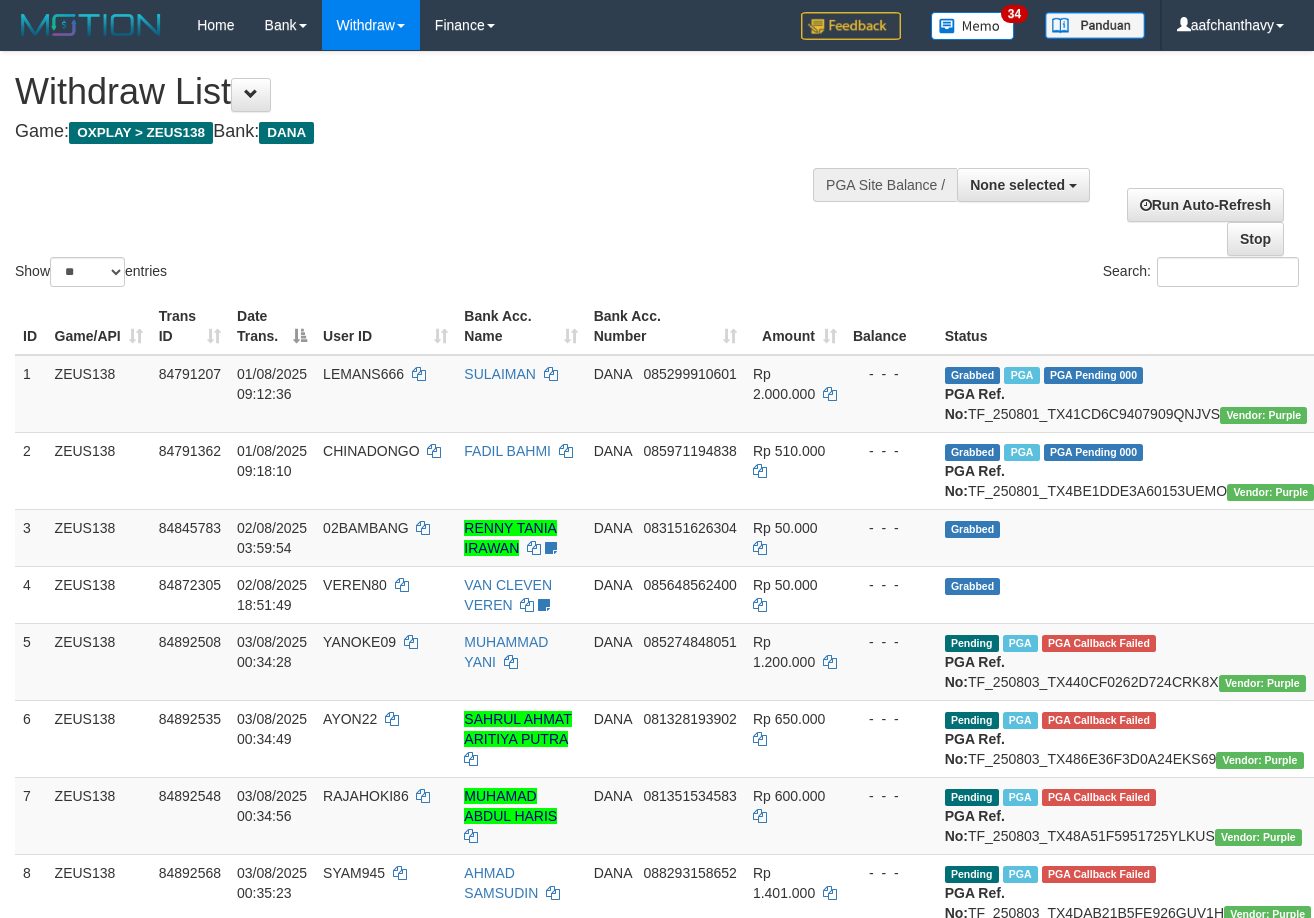 select 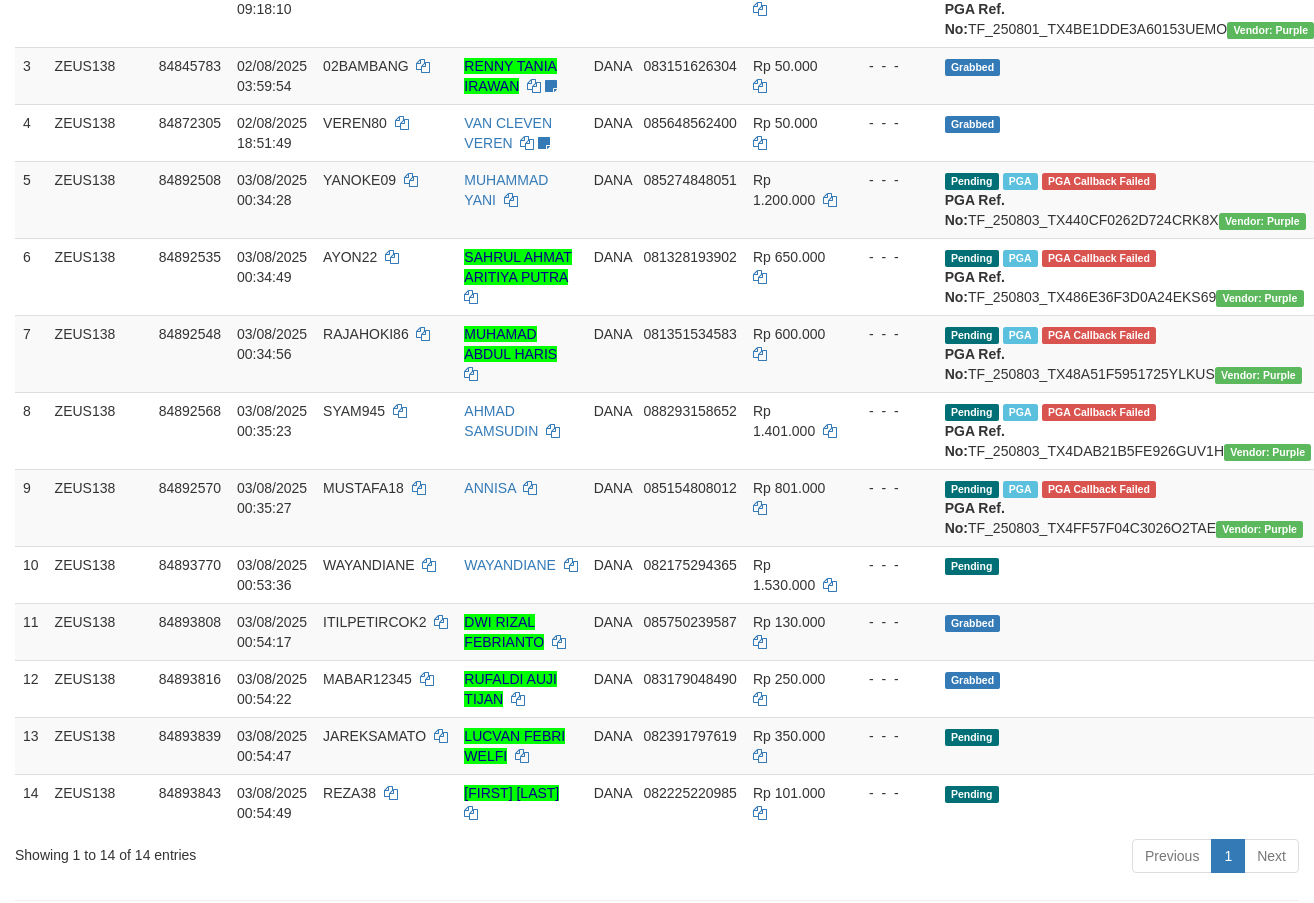 scroll, scrollTop: 407, scrollLeft: 0, axis: vertical 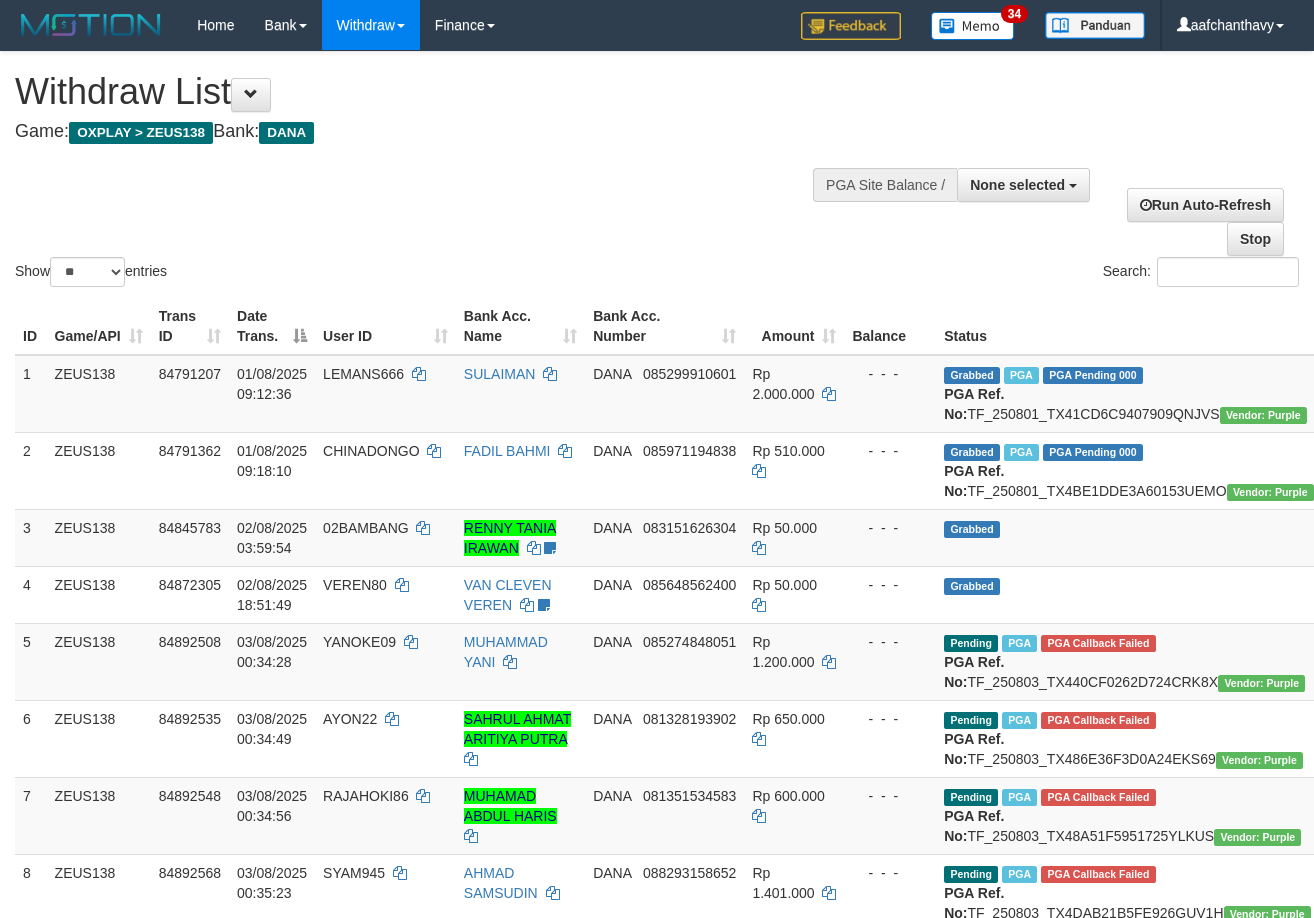 select 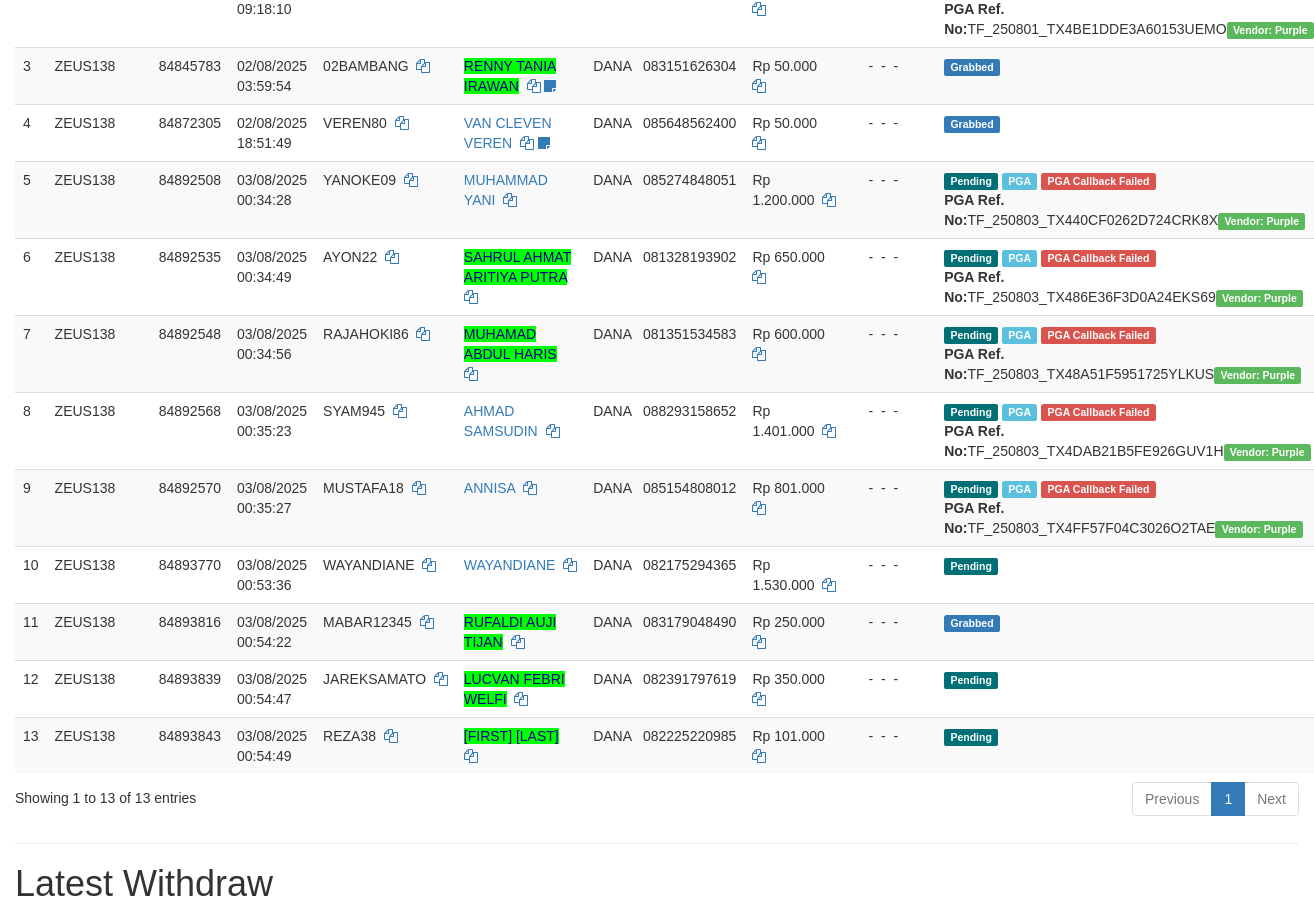 scroll, scrollTop: 407, scrollLeft: 0, axis: vertical 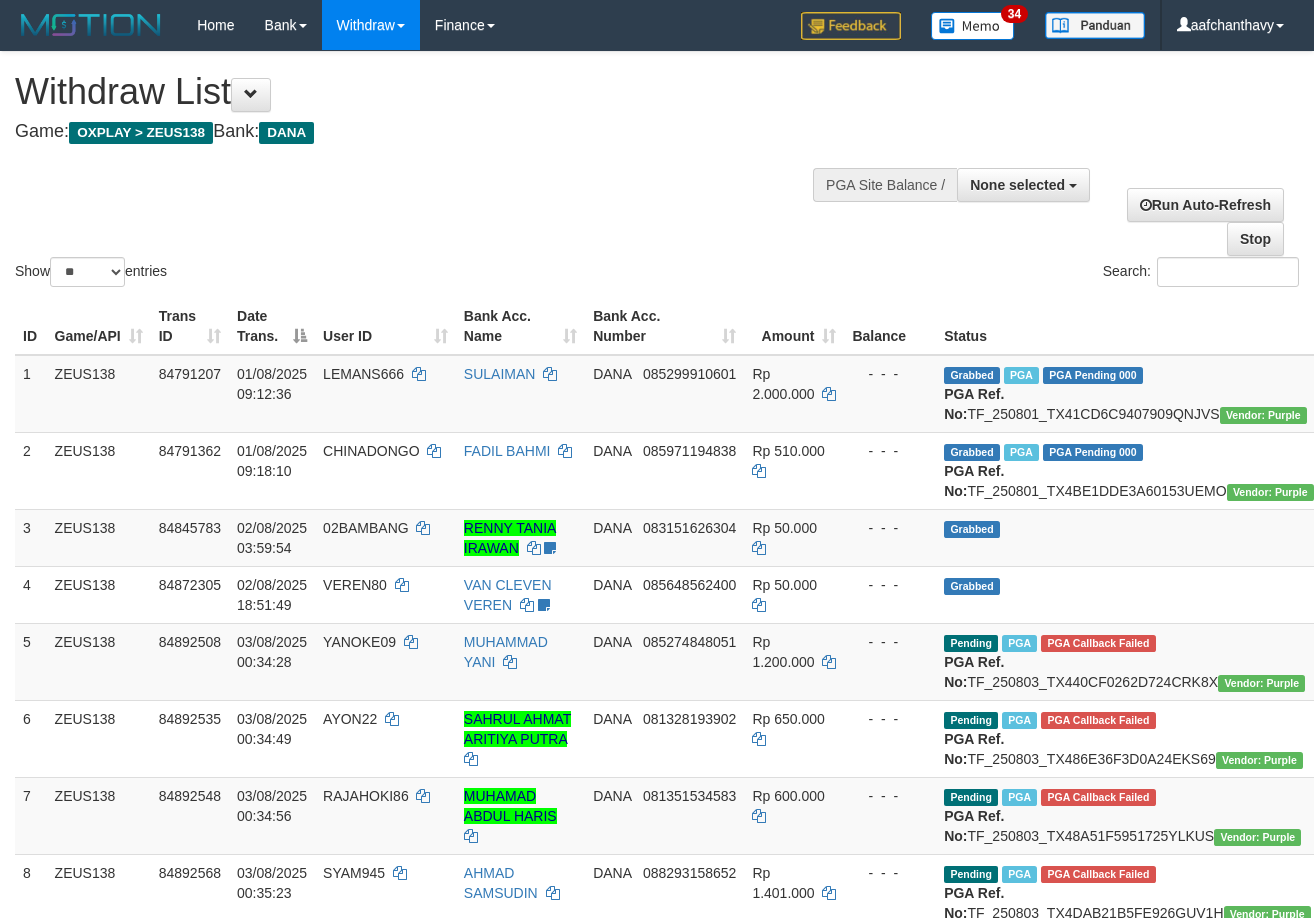 select 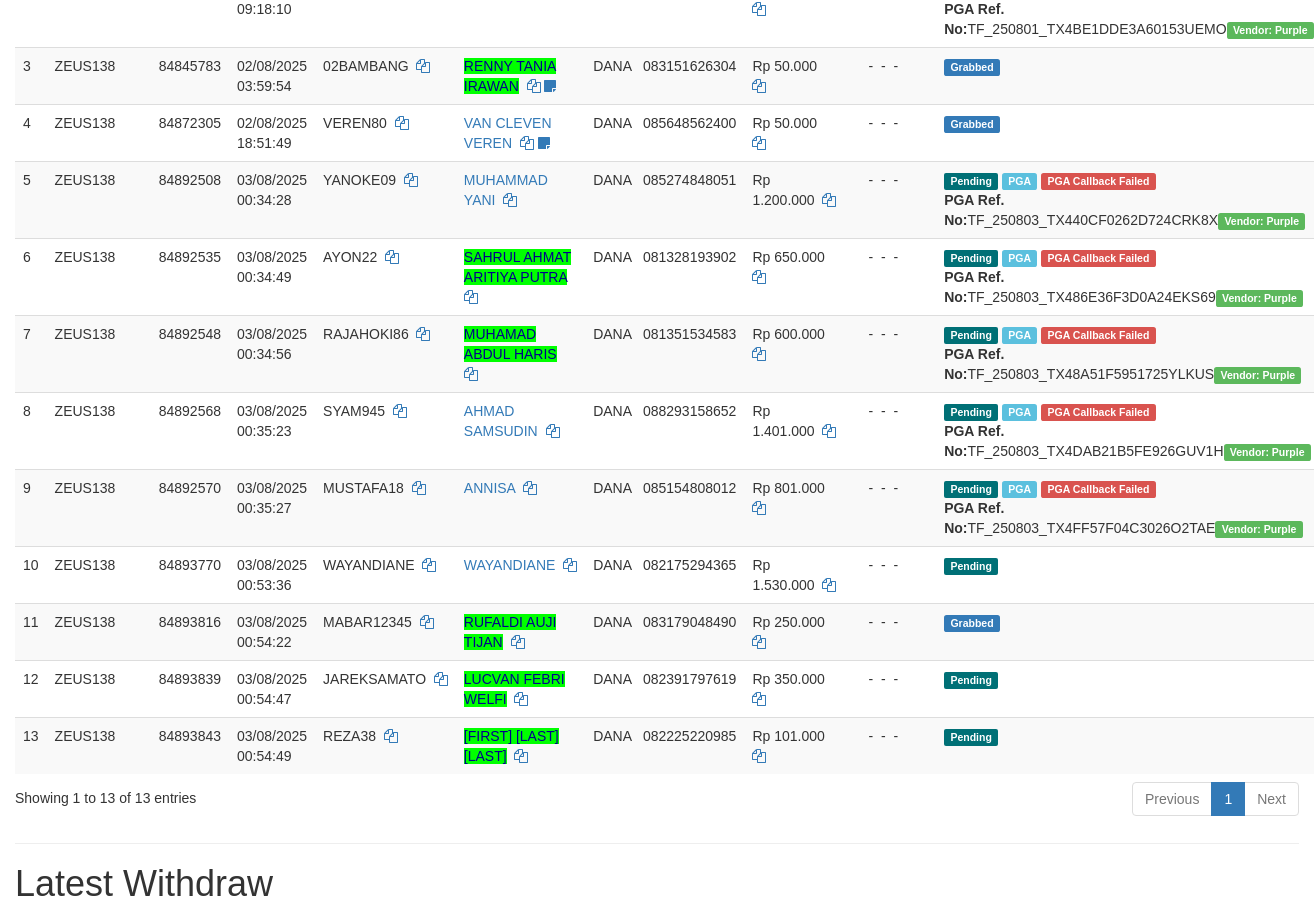 scroll, scrollTop: 407, scrollLeft: 0, axis: vertical 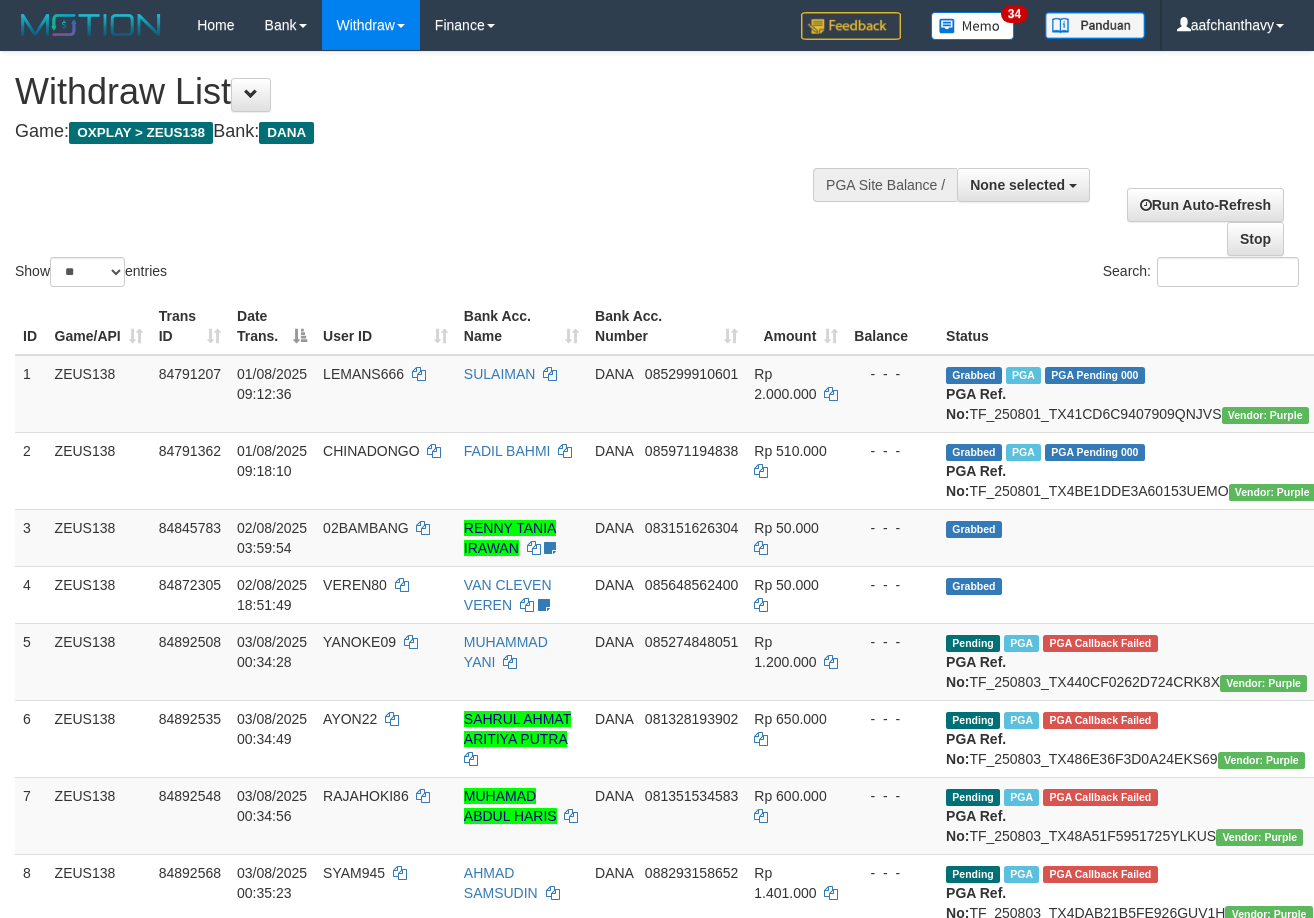 select 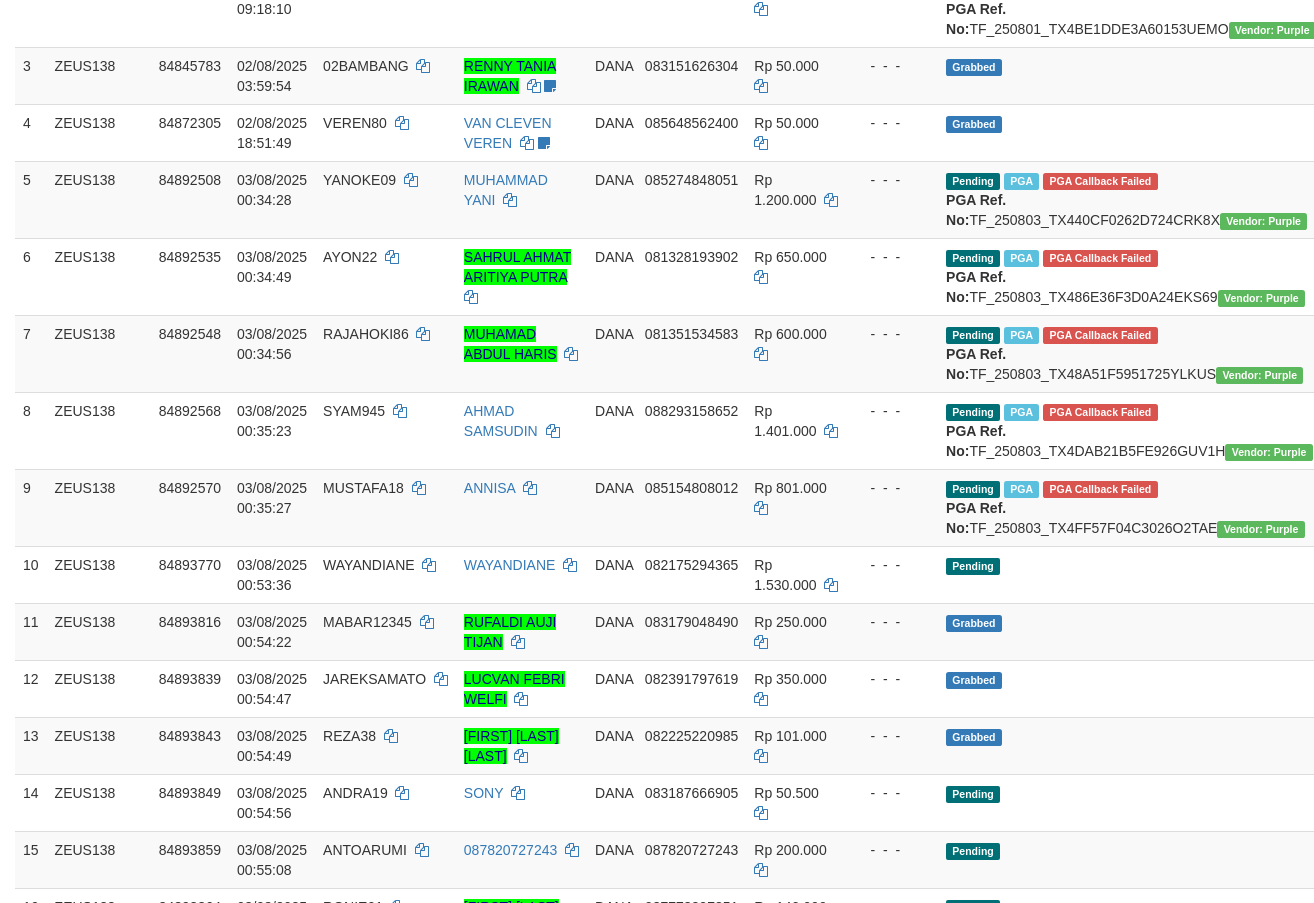 scroll, scrollTop: 407, scrollLeft: 0, axis: vertical 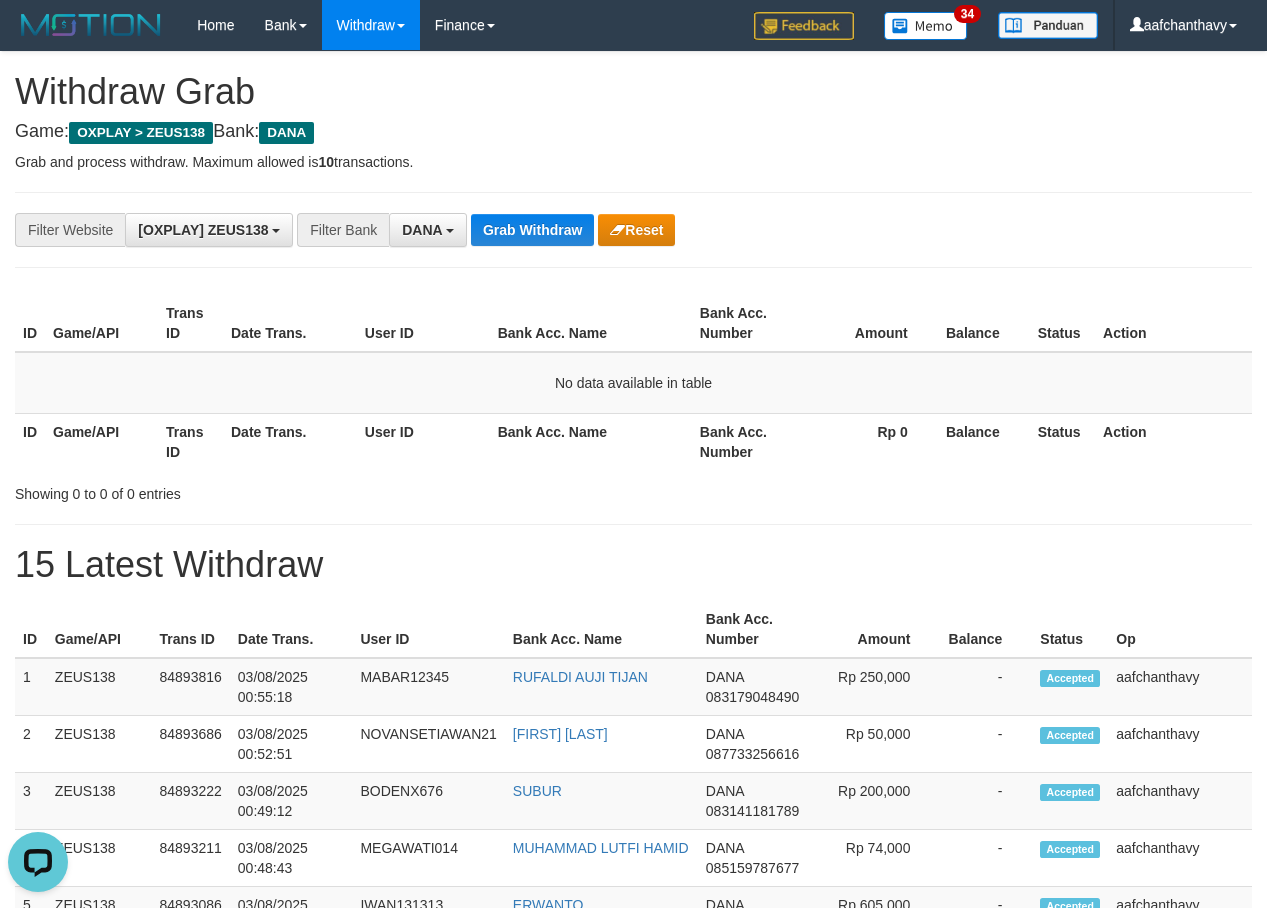click on "**********" at bounding box center (528, 230) 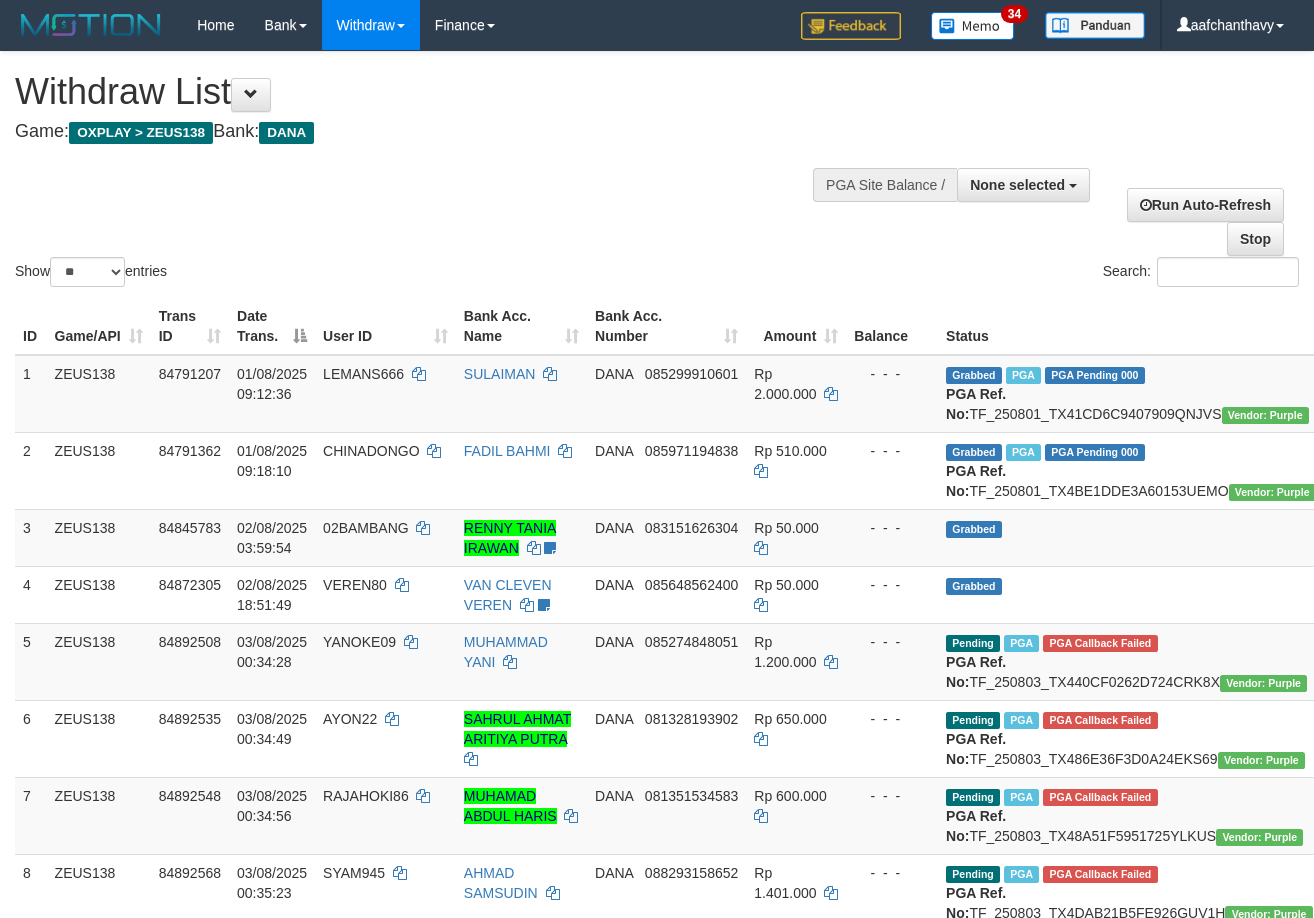 select 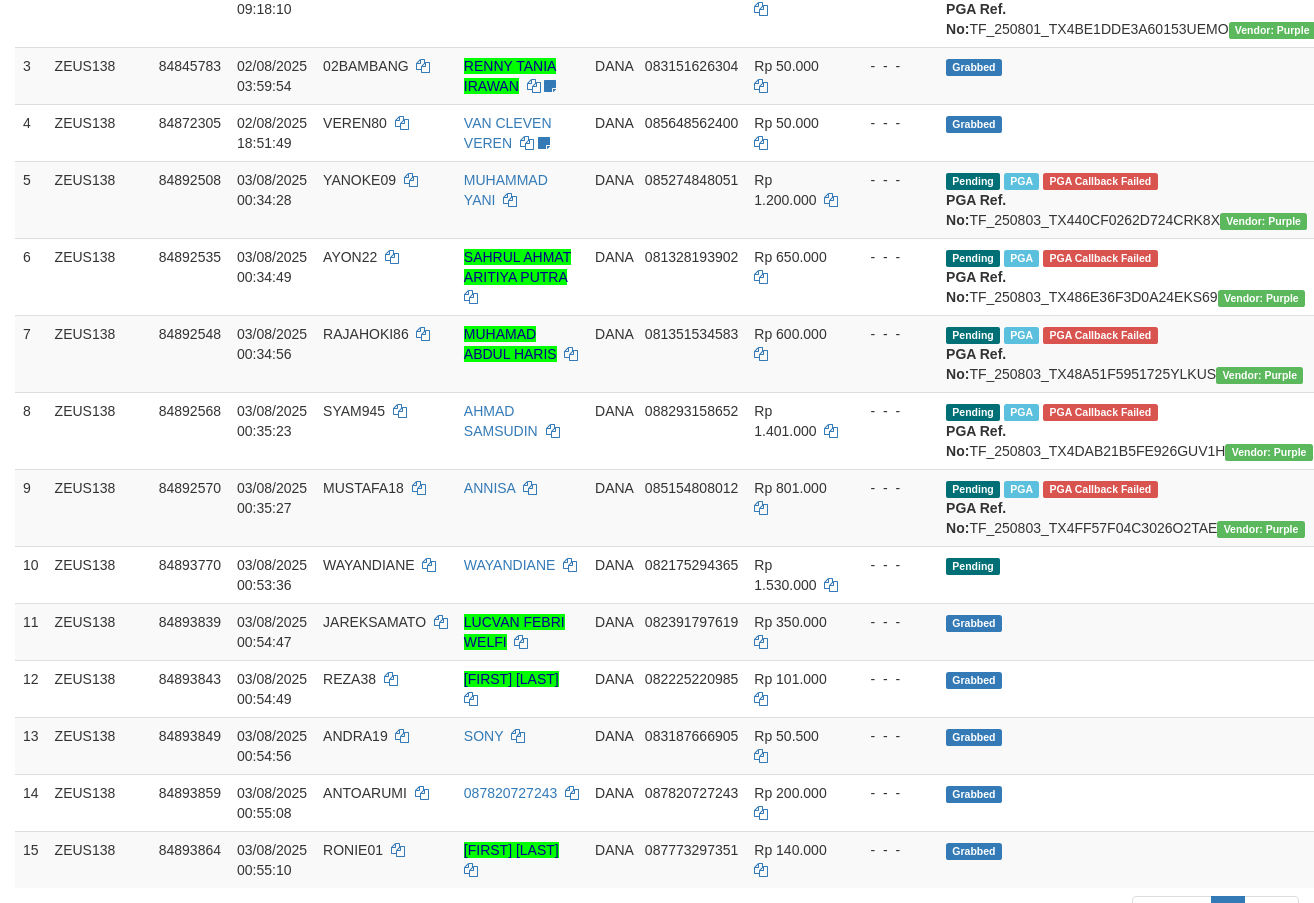 scroll, scrollTop: 407, scrollLeft: 0, axis: vertical 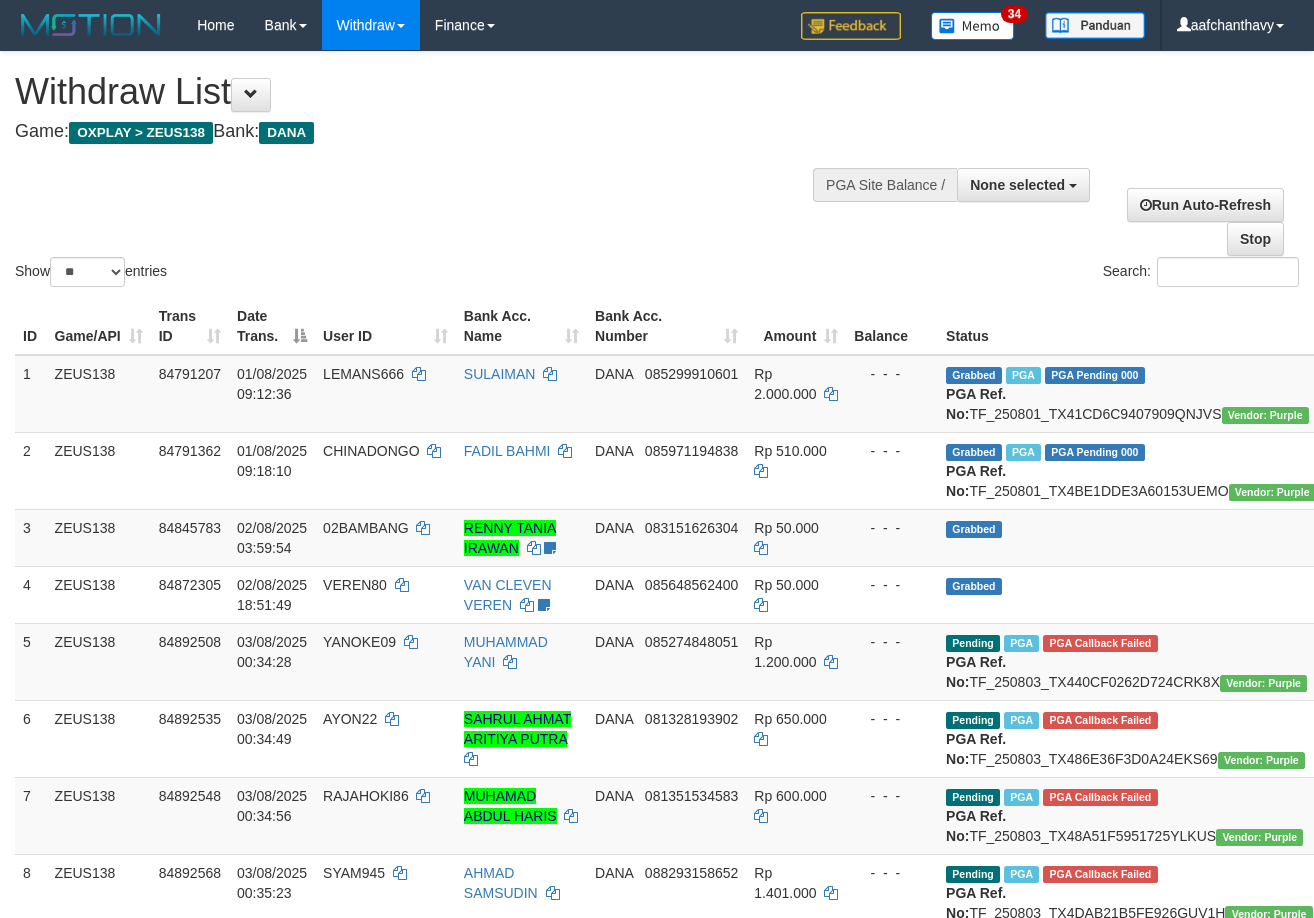 select 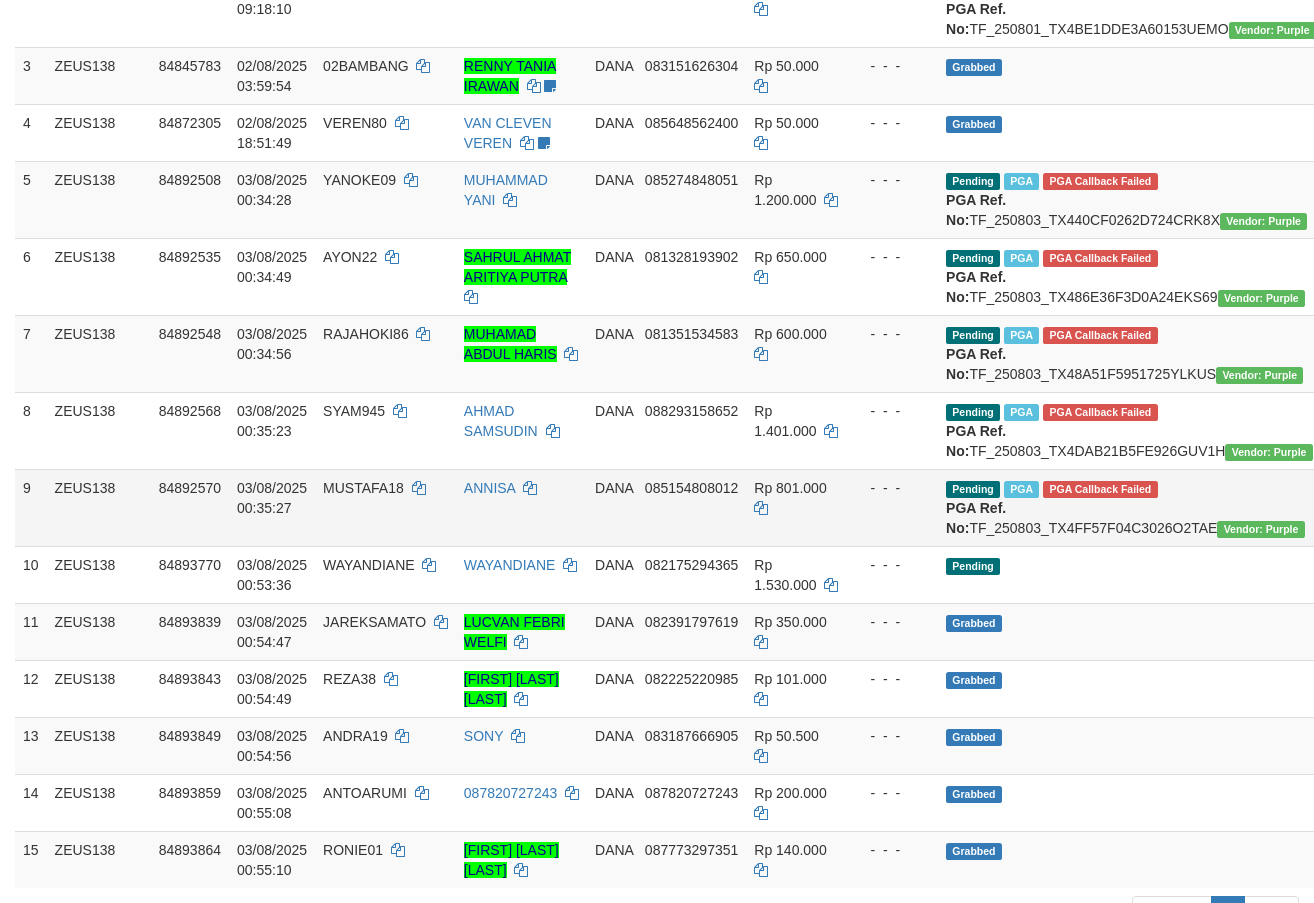 scroll, scrollTop: 407, scrollLeft: 0, axis: vertical 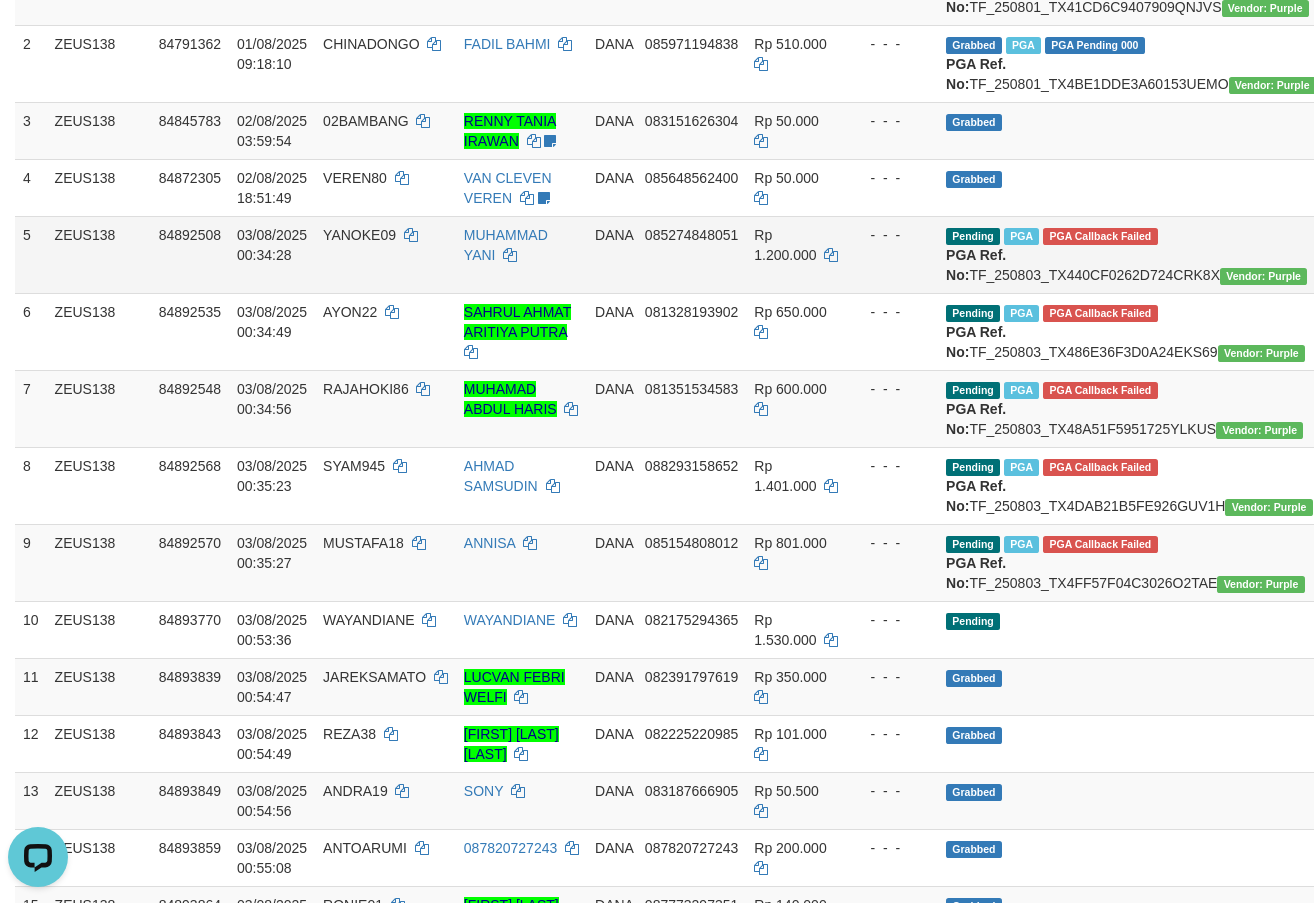 click at bounding box center (1376, 254) 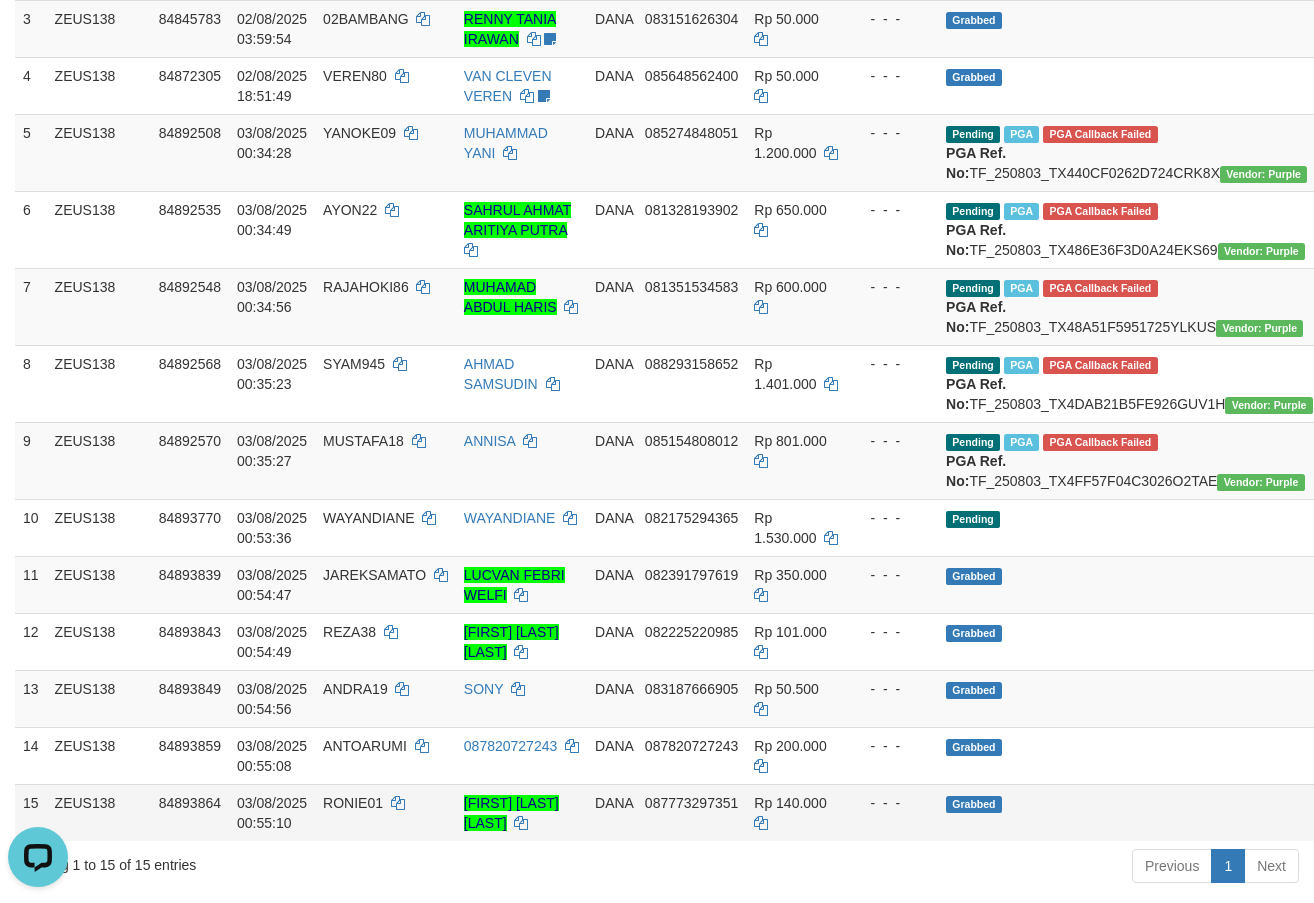 scroll, scrollTop: 874, scrollLeft: 0, axis: vertical 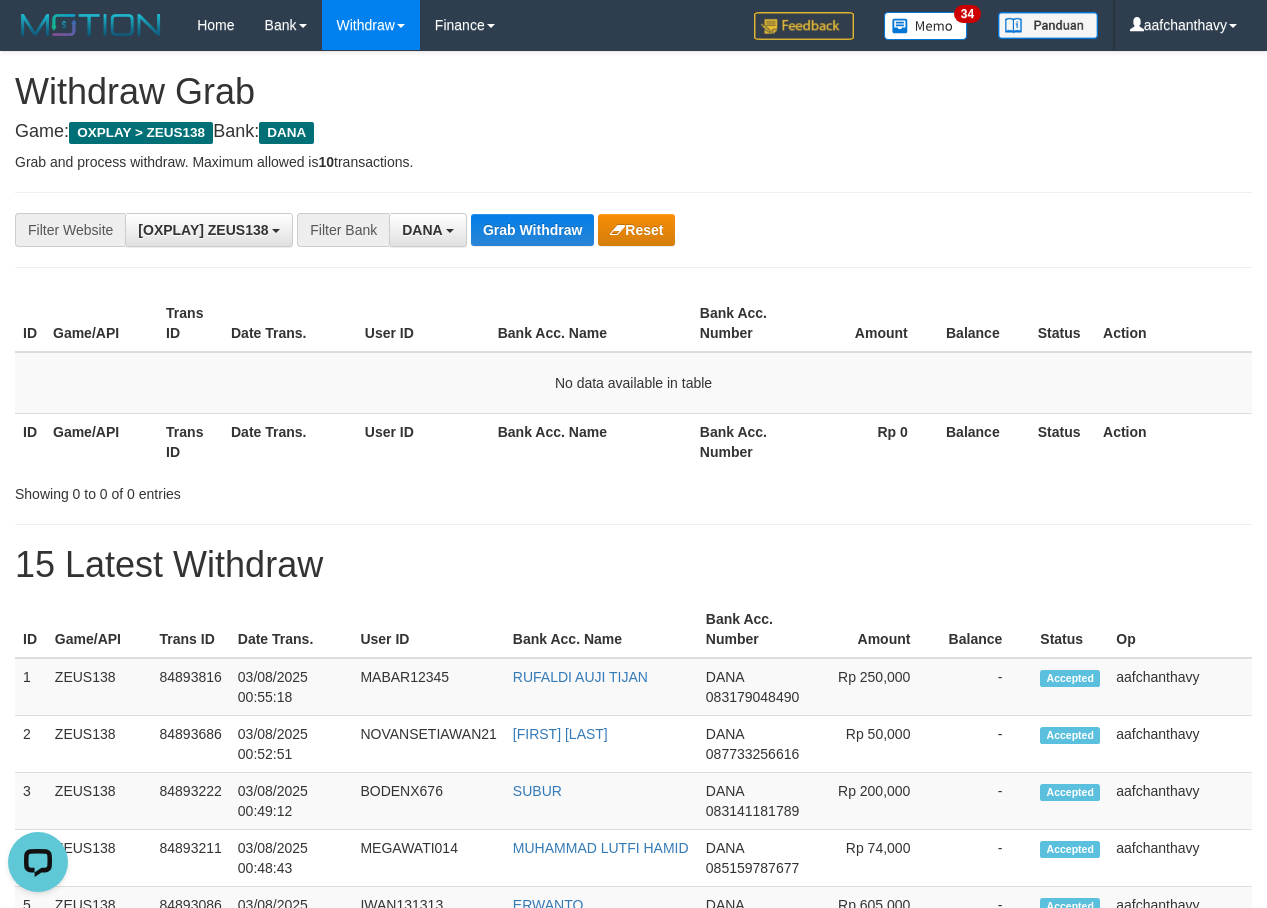 click on "ID Game/API Trans ID Date Trans. User ID Bank Acc. Name Bank Acc. Number Amount Balance Status Action
No data available in table
ID Game/API Trans ID Date Trans. User ID Bank Acc. Name Bank Acc. Number Rp 0 Balance Status Action" at bounding box center (633, 382) 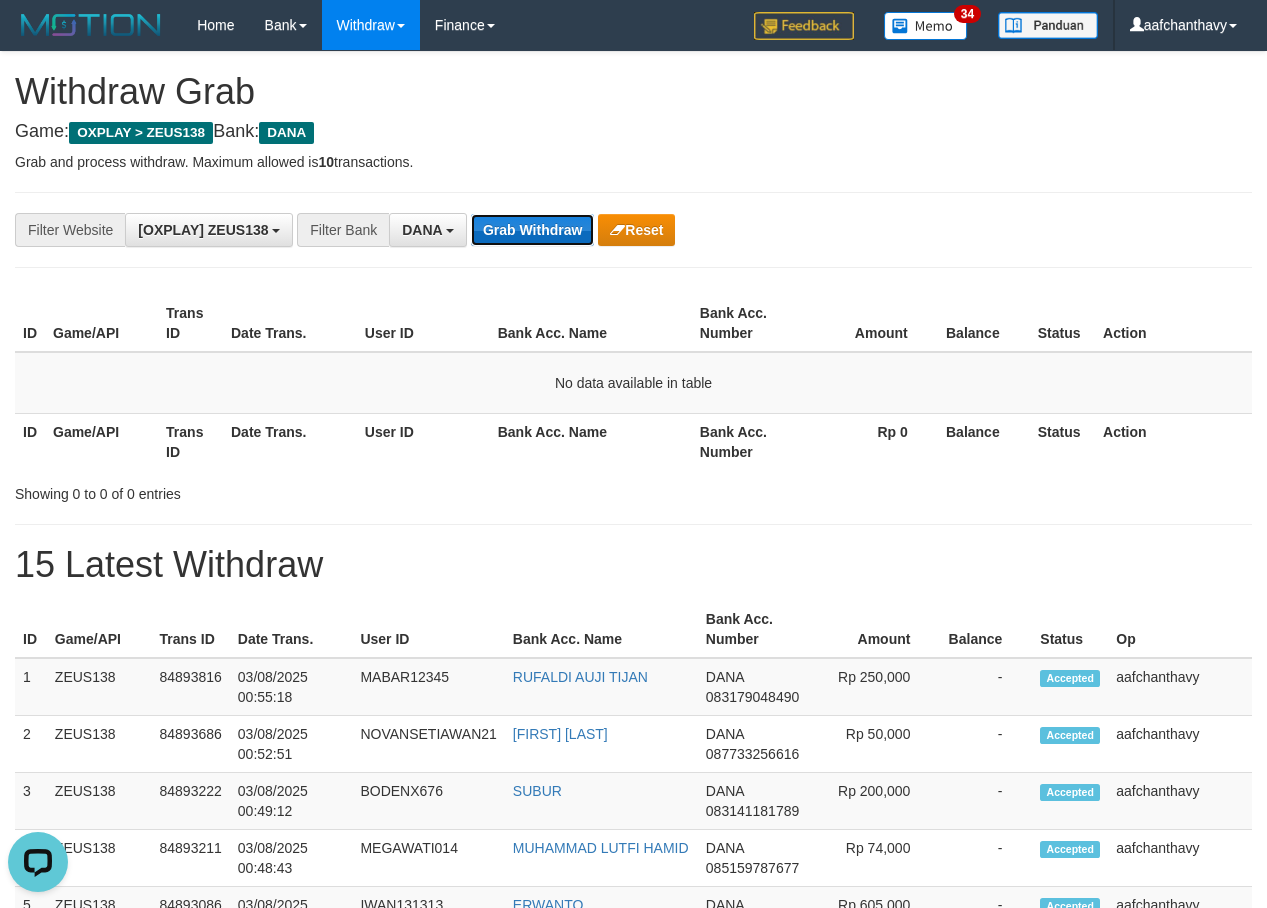click on "Grab Withdraw" at bounding box center [532, 230] 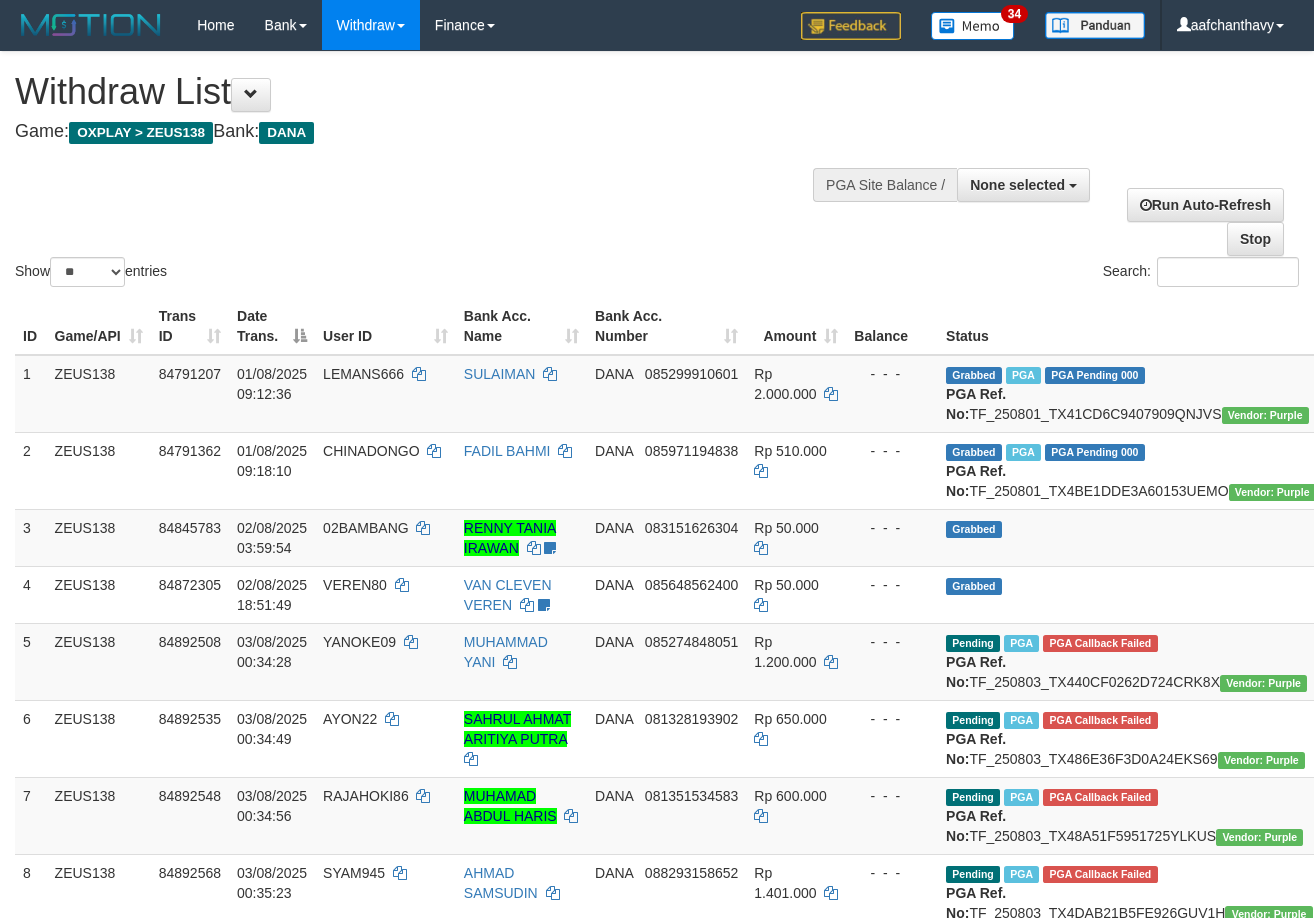 select 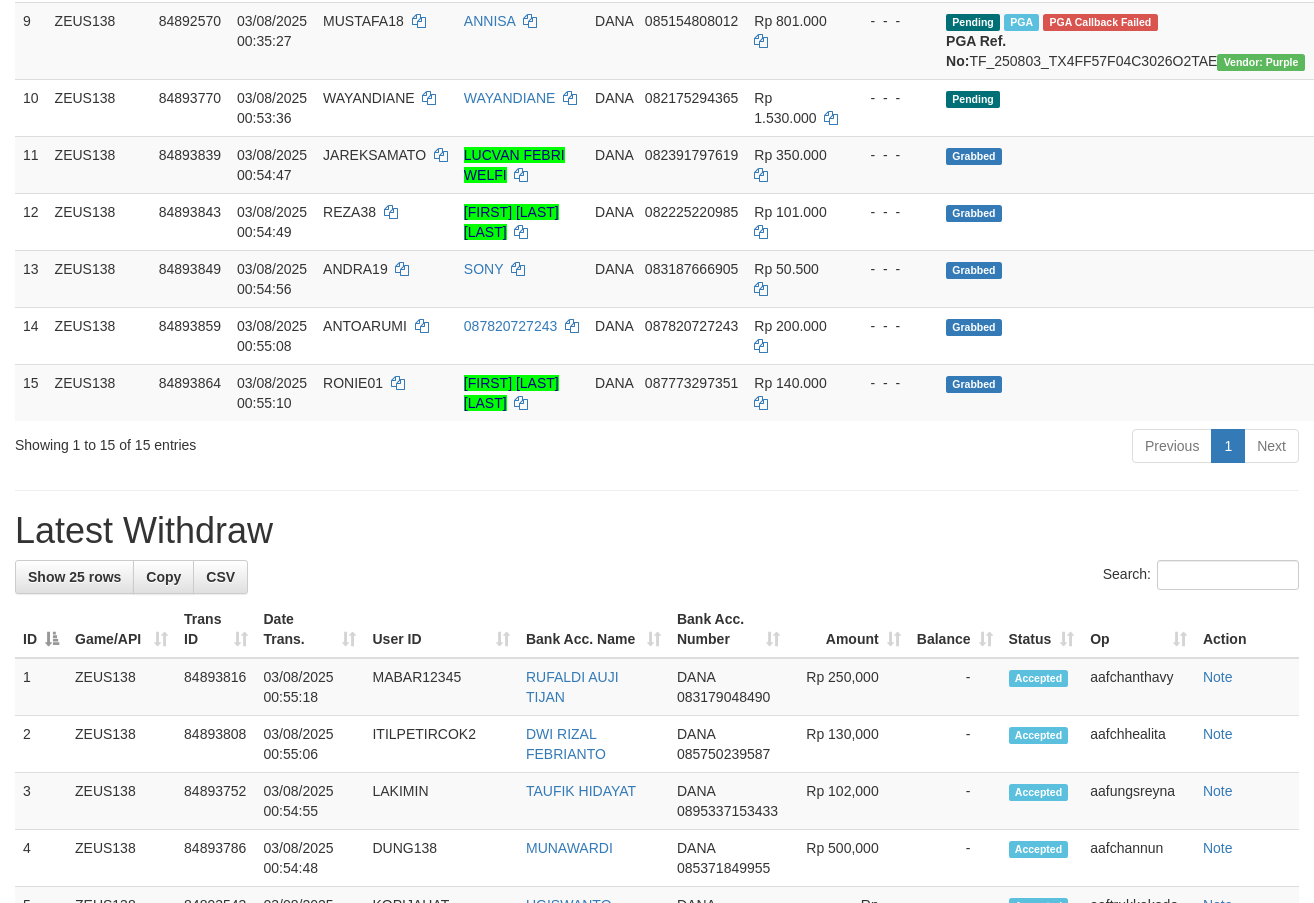 scroll, scrollTop: 874, scrollLeft: 0, axis: vertical 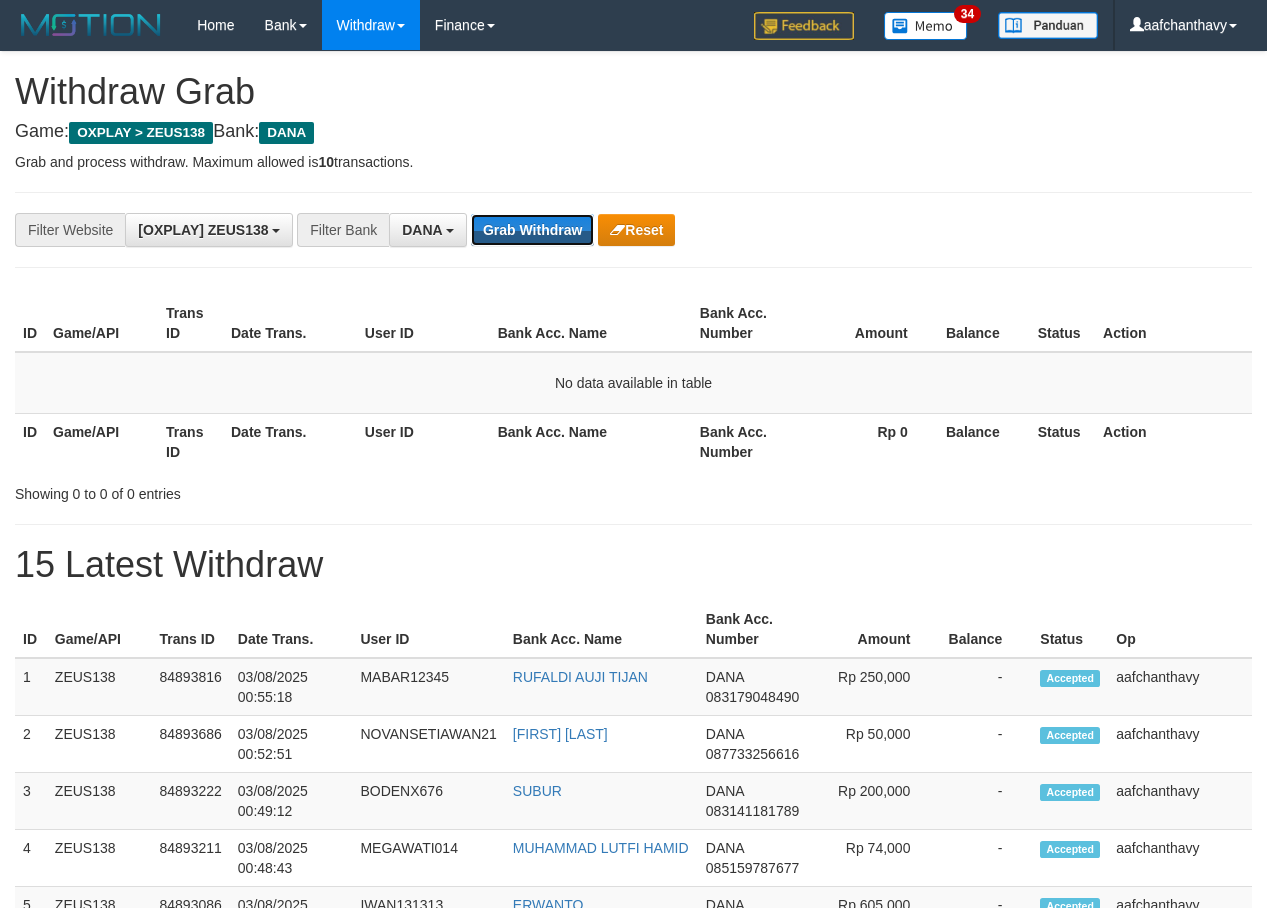 click on "Grab Withdraw" at bounding box center (532, 230) 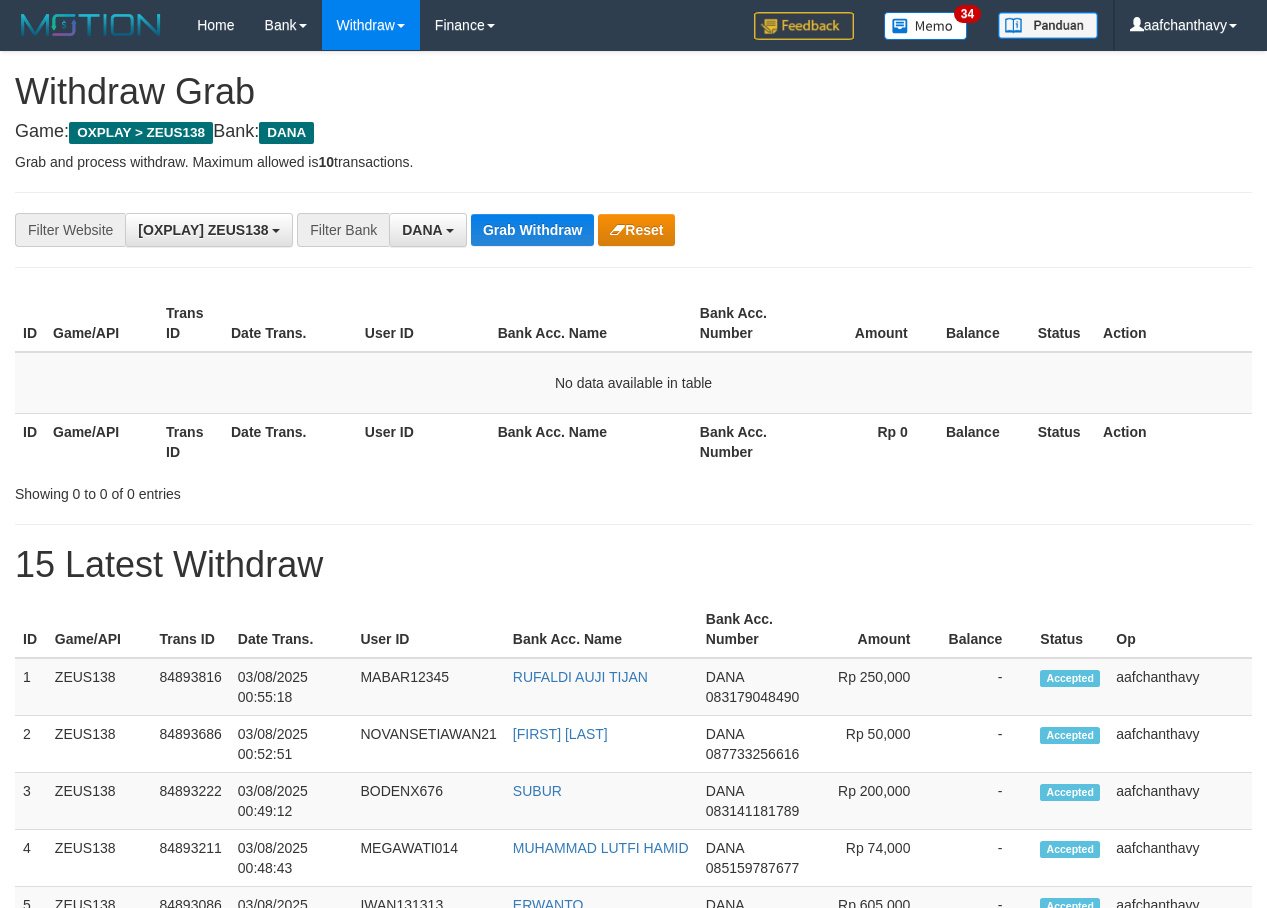 scroll, scrollTop: 0, scrollLeft: 0, axis: both 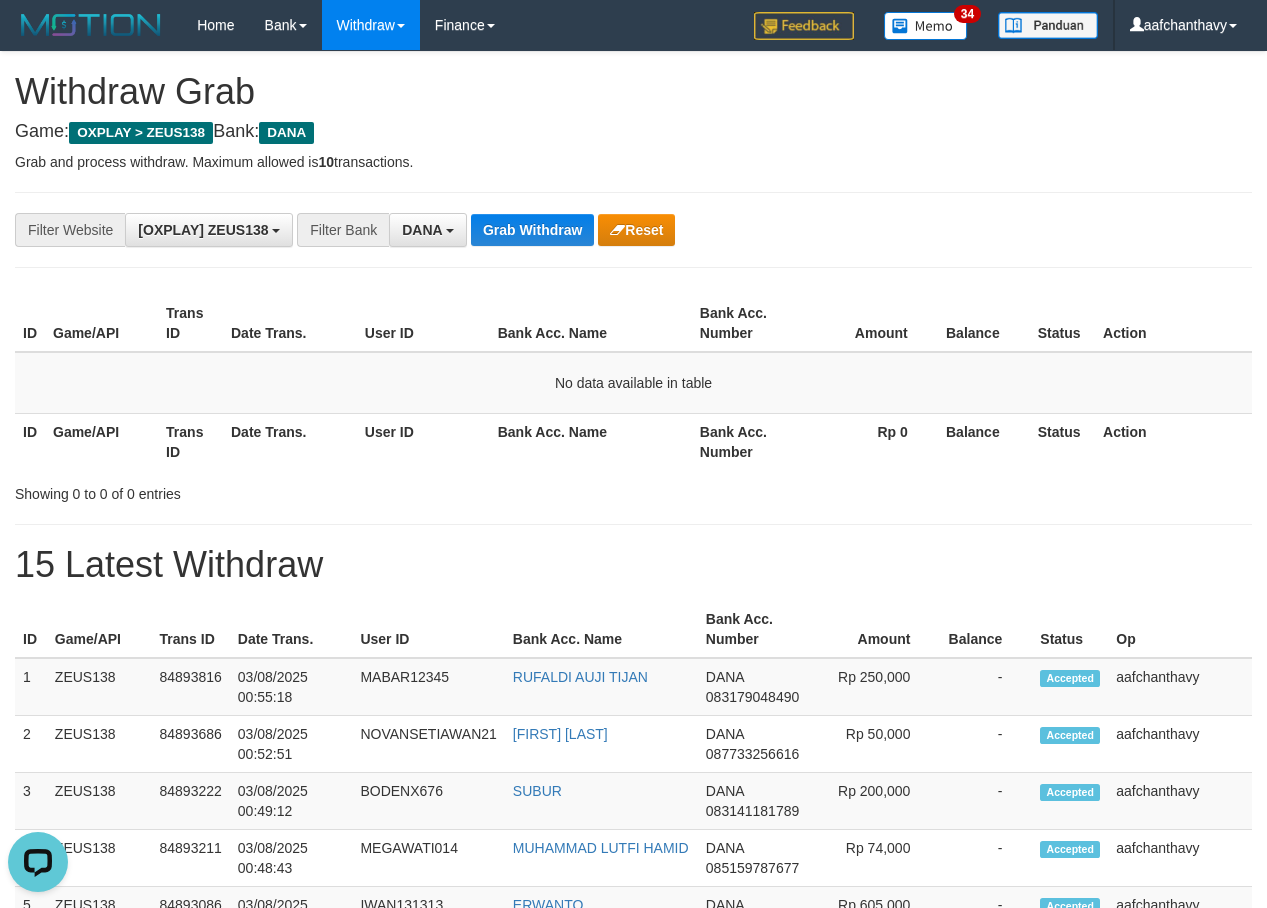 click on "Bank Acc. Name" at bounding box center [591, 323] 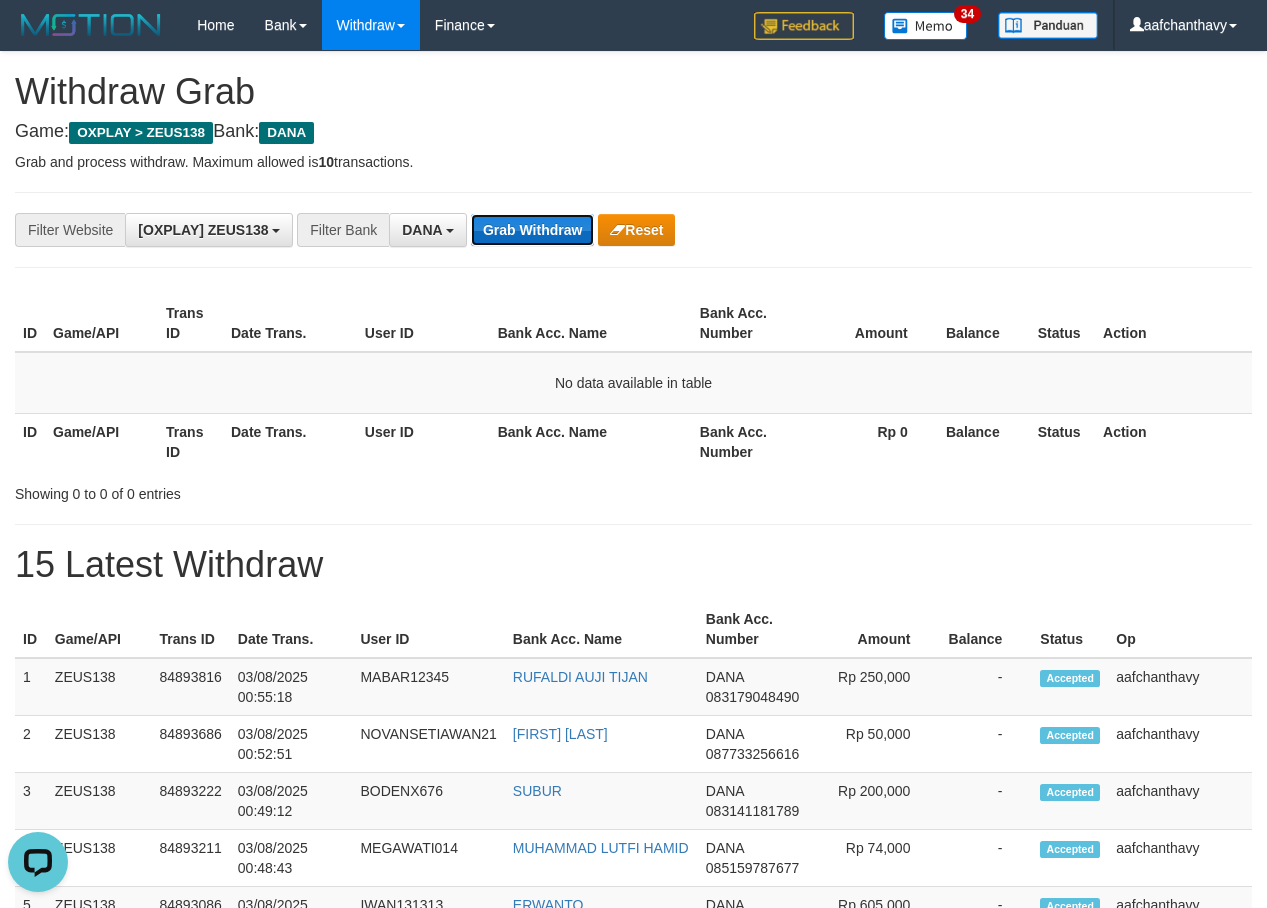 click on "Grab Withdraw" at bounding box center [532, 230] 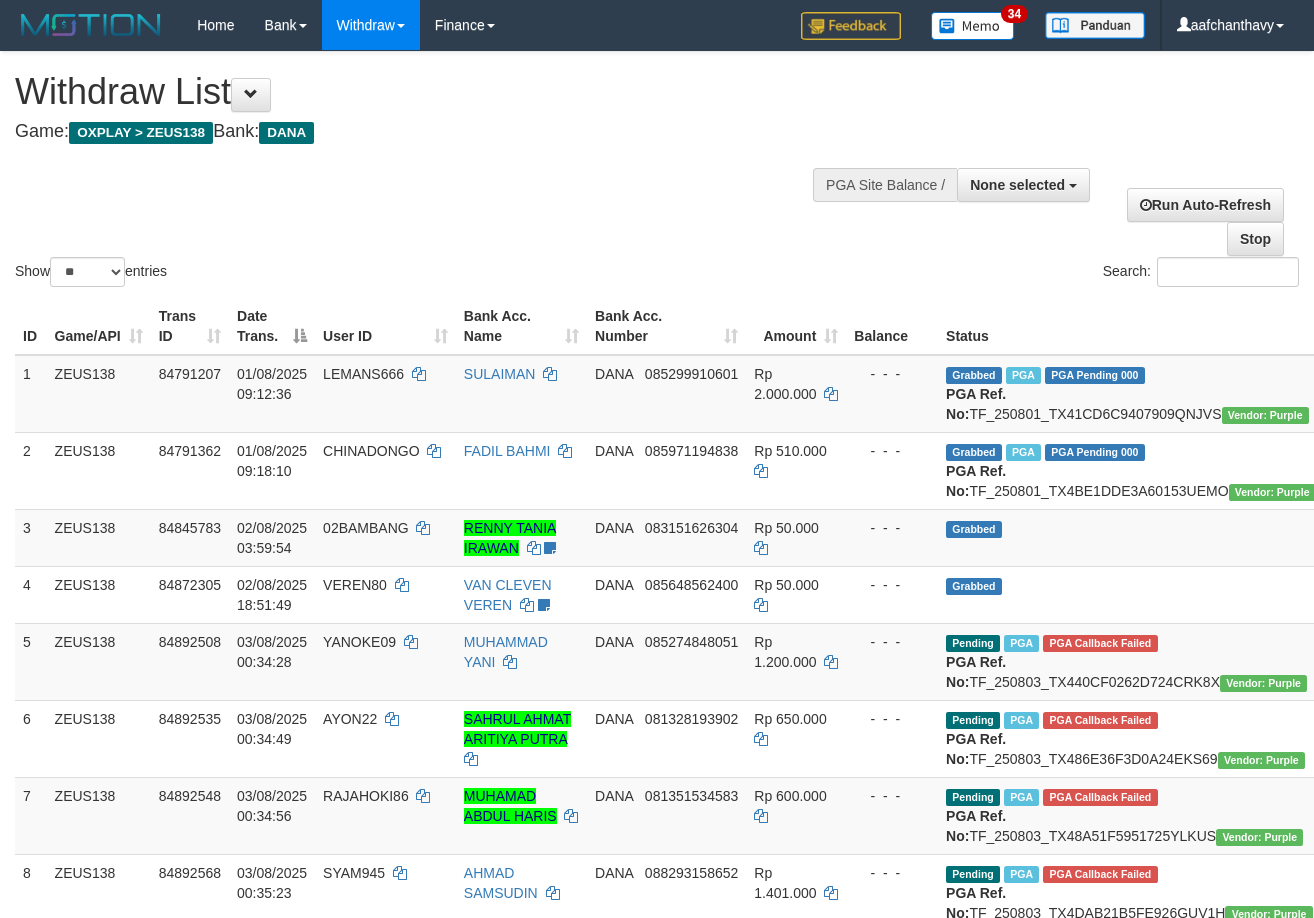 select 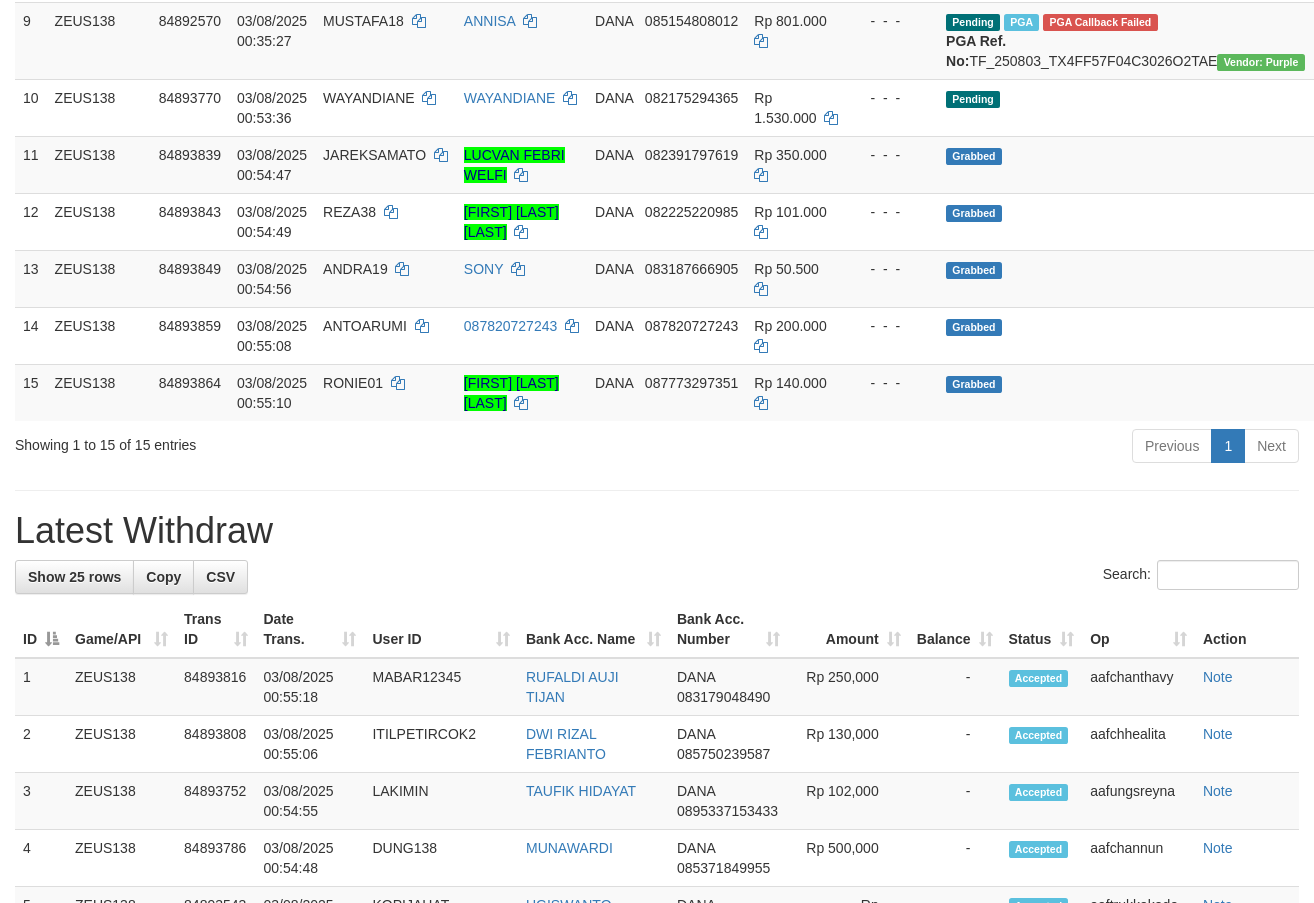 scroll, scrollTop: 874, scrollLeft: 0, axis: vertical 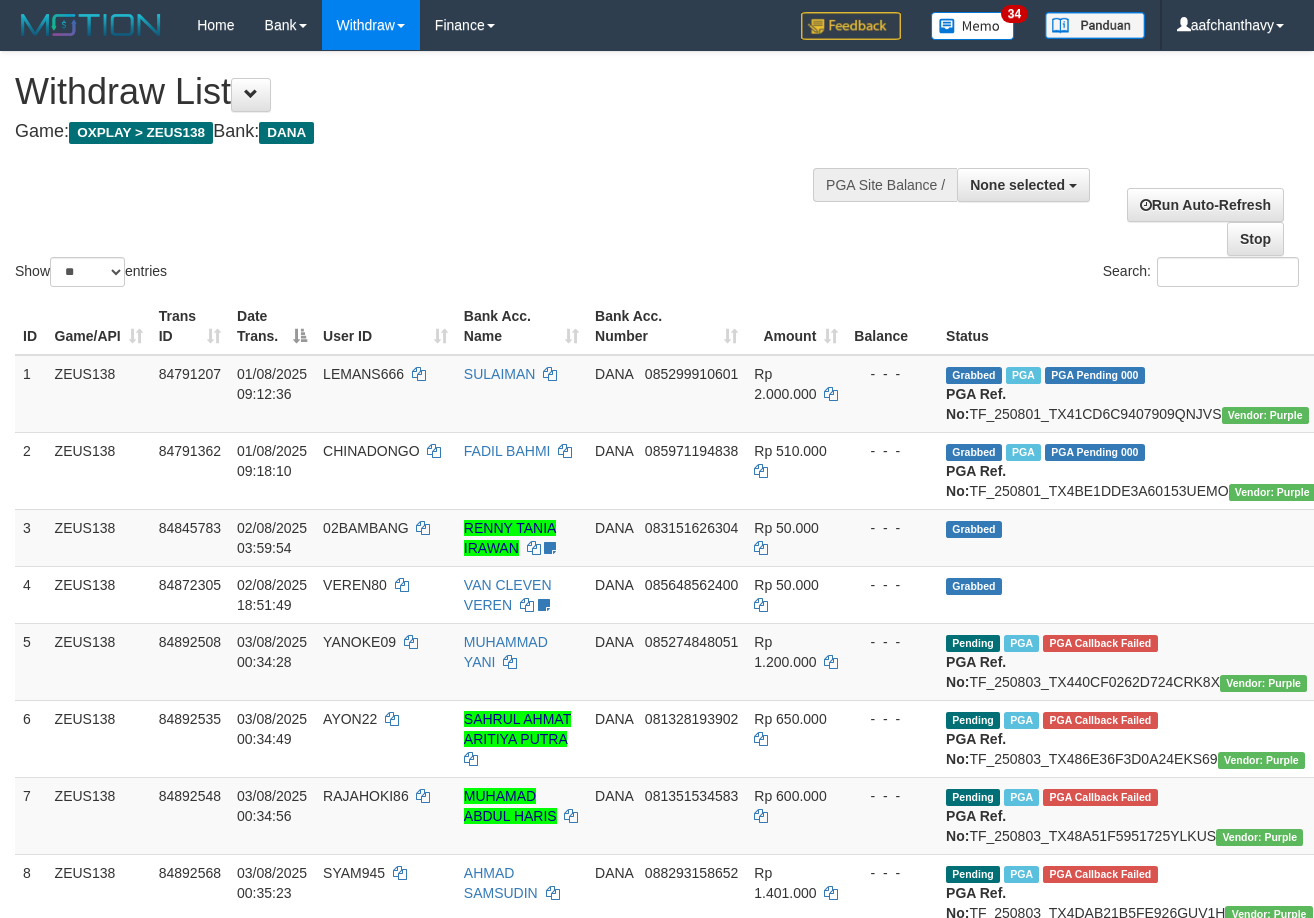 select 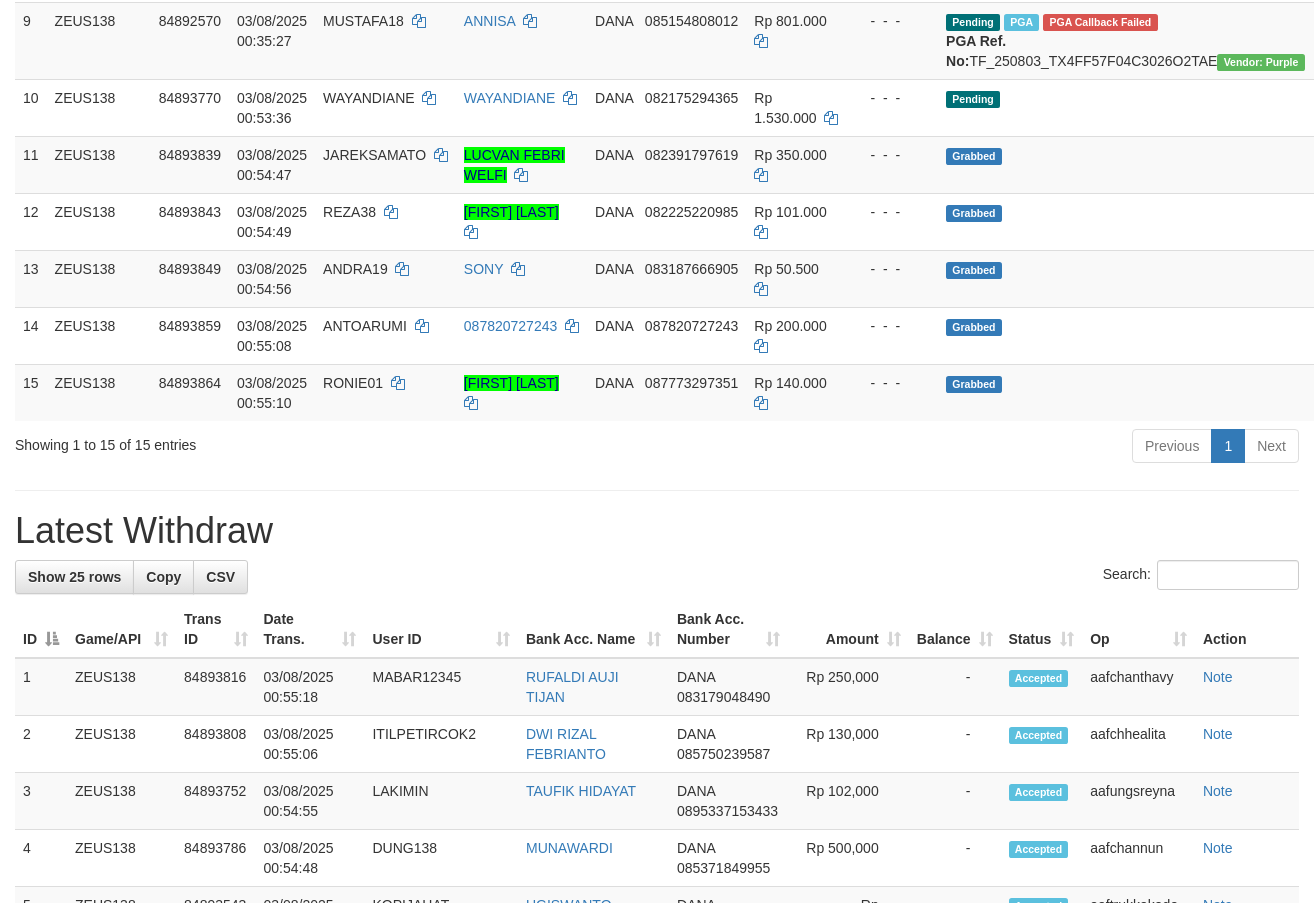 scroll, scrollTop: 874, scrollLeft: 0, axis: vertical 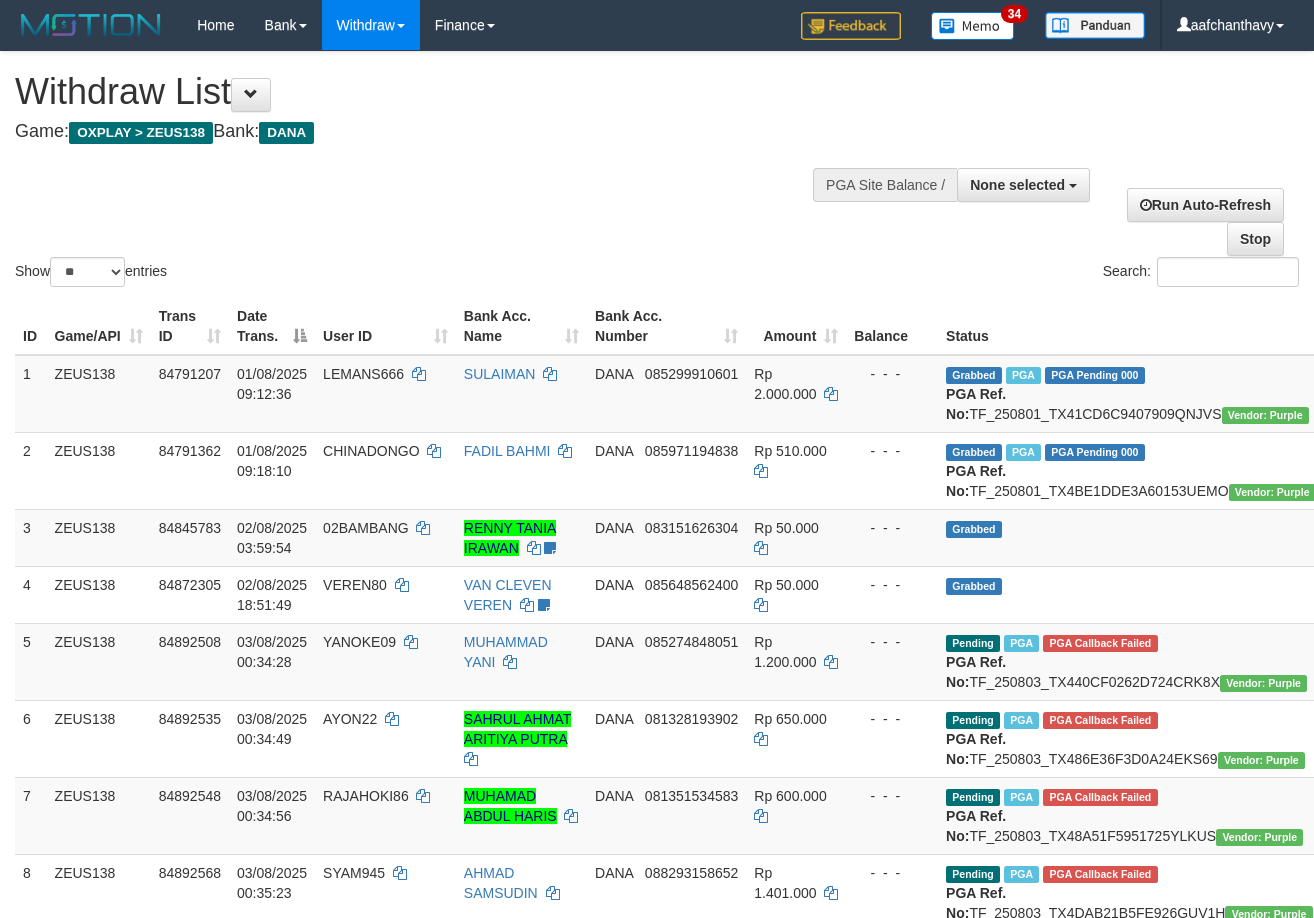 select 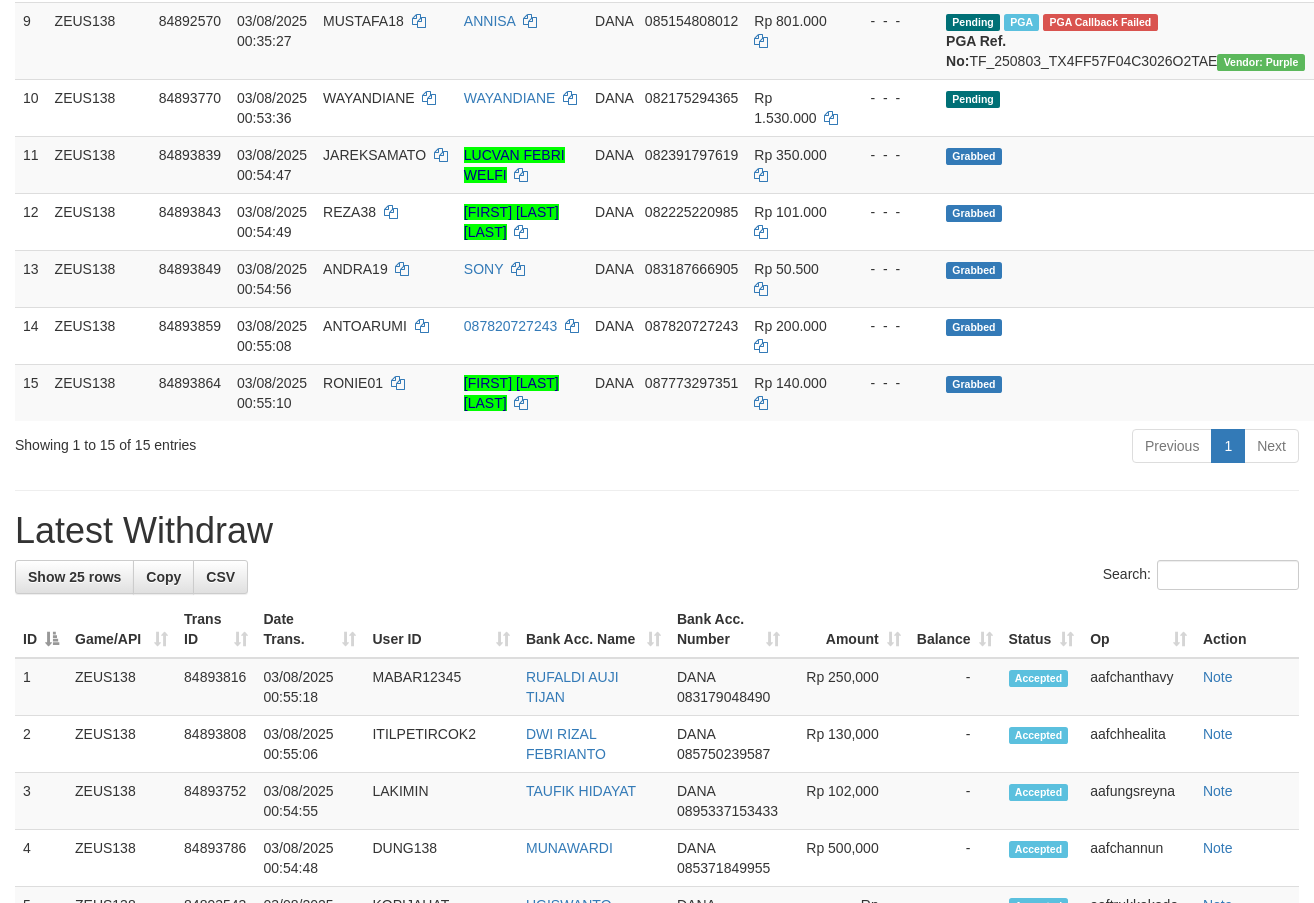 scroll, scrollTop: 874, scrollLeft: 0, axis: vertical 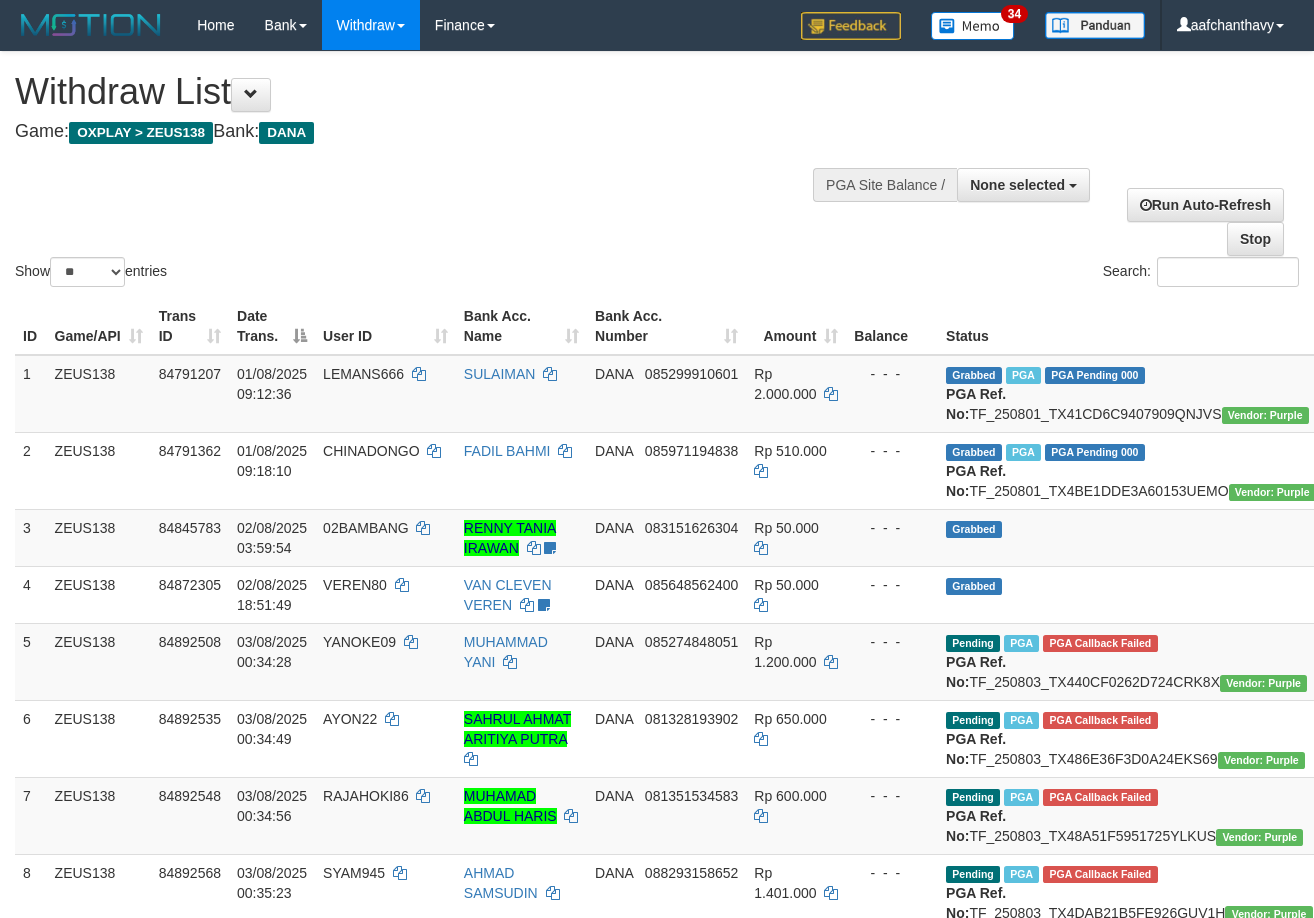 select 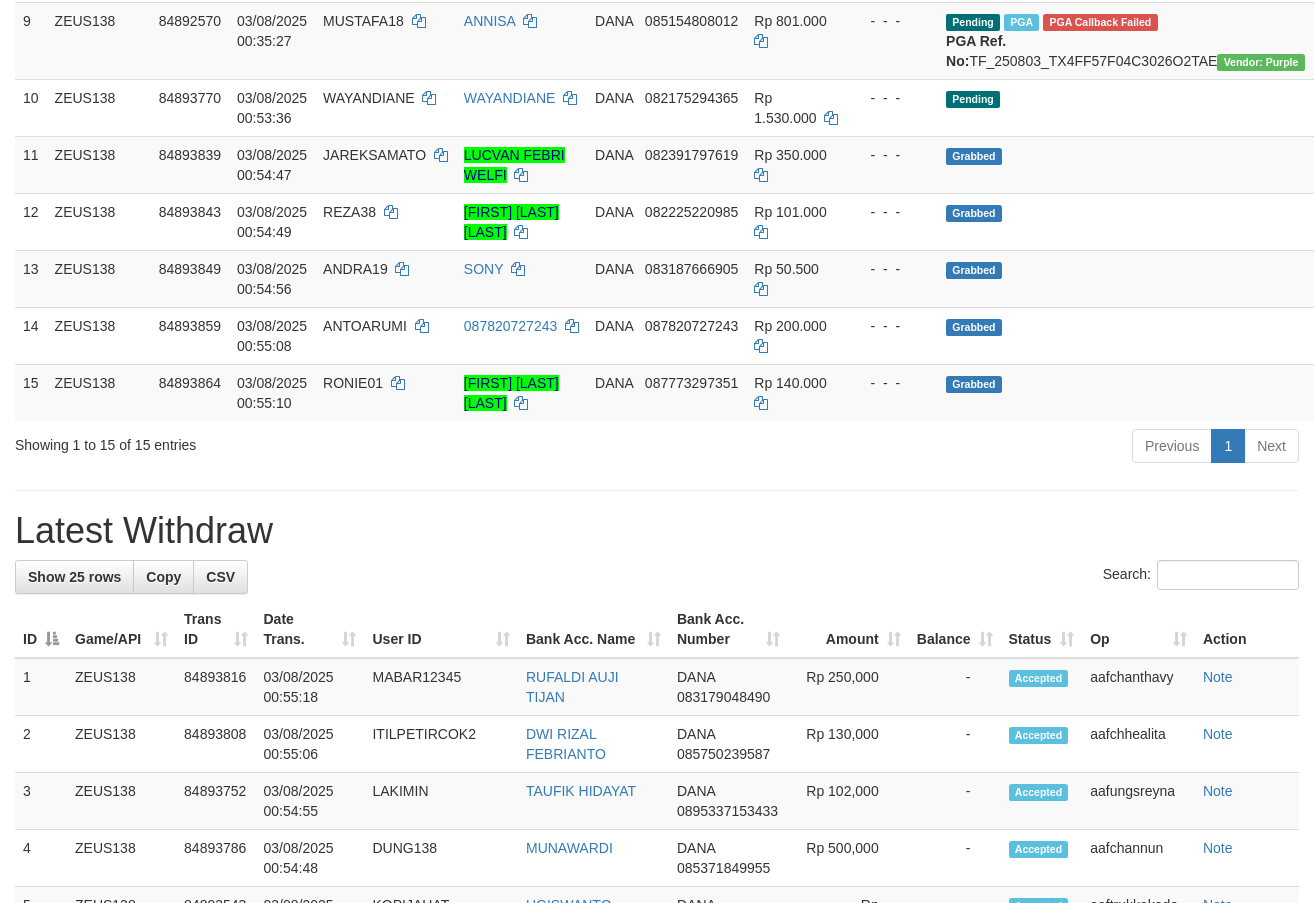 scroll, scrollTop: 874, scrollLeft: 0, axis: vertical 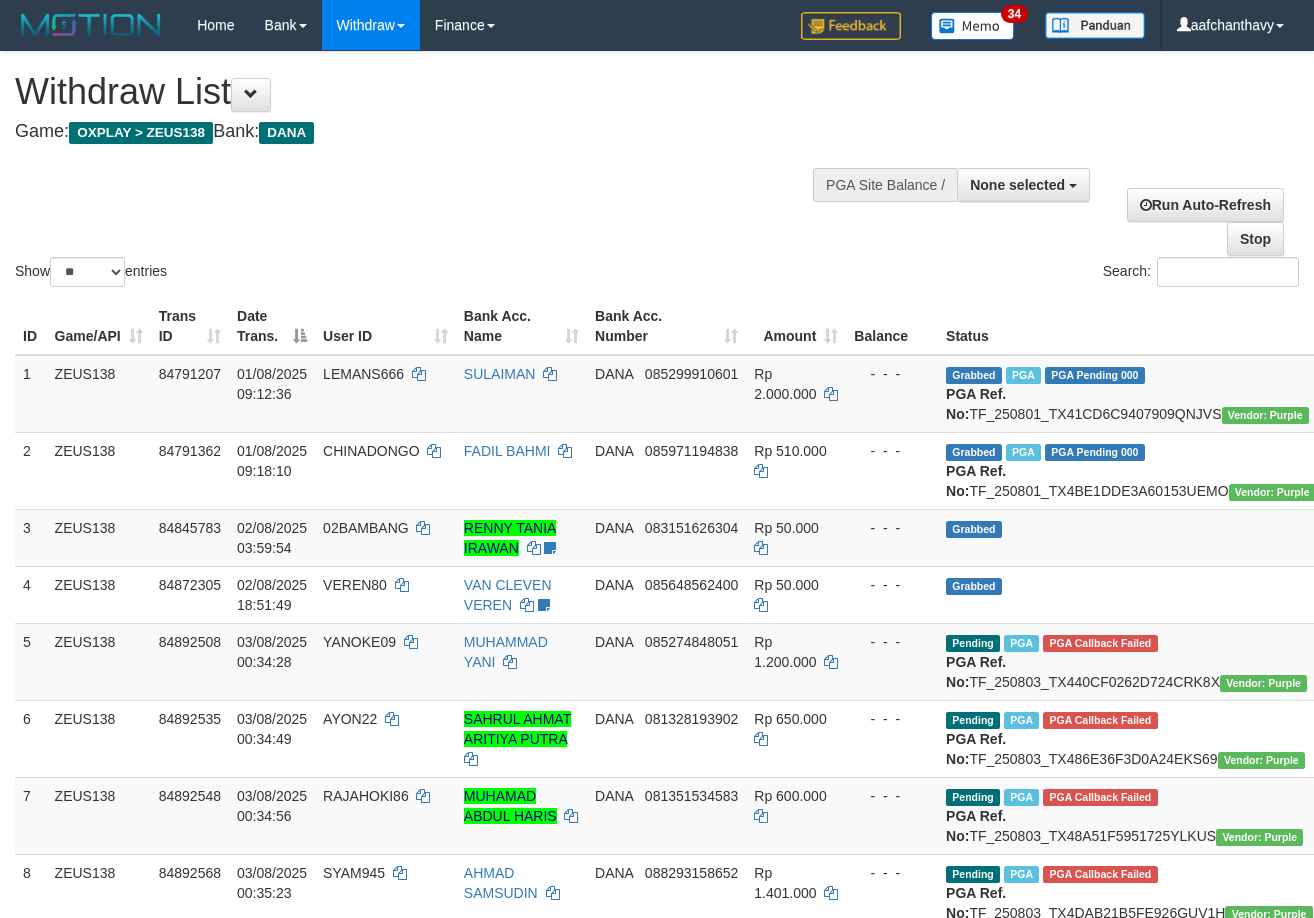 select 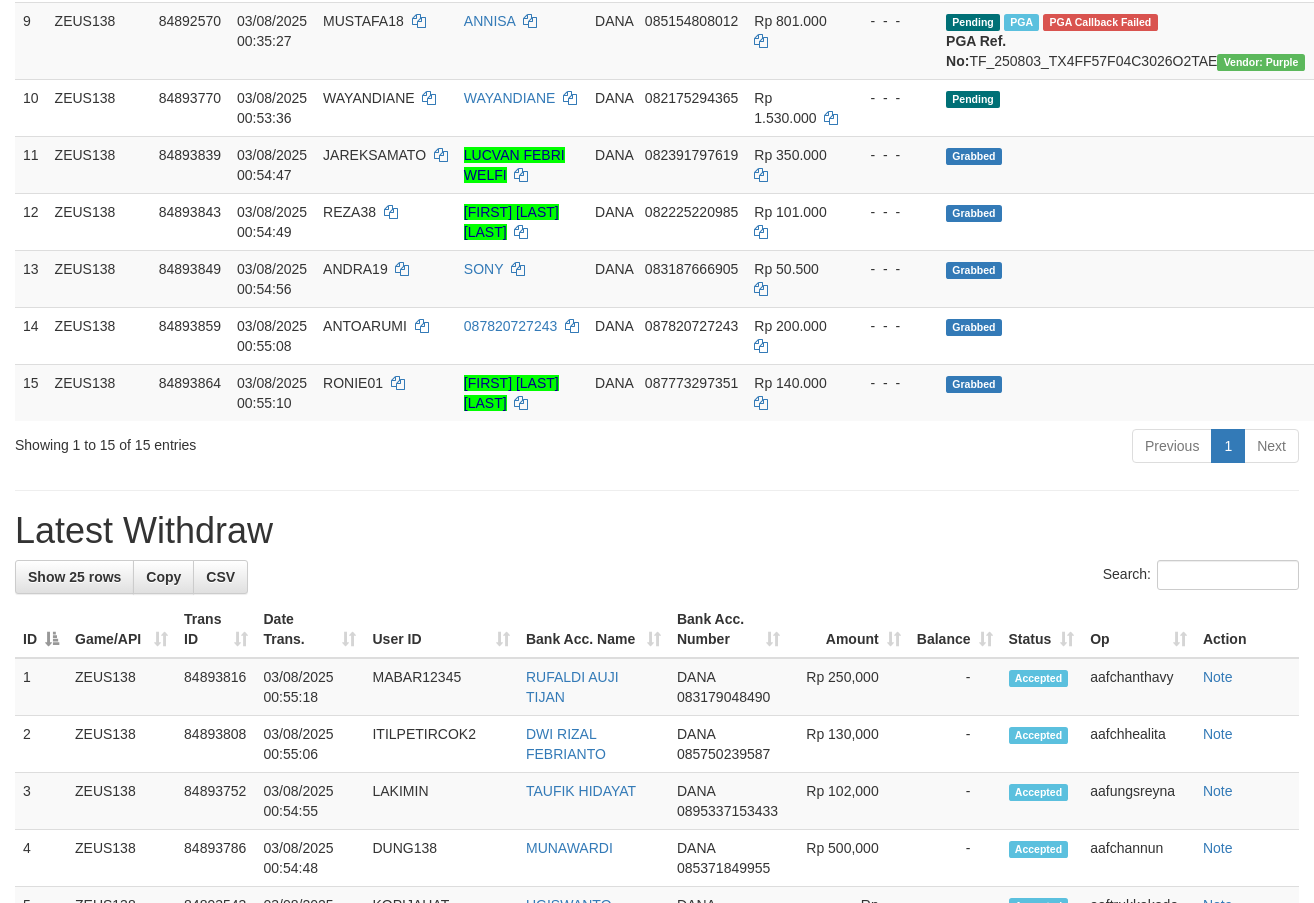 scroll, scrollTop: 874, scrollLeft: 0, axis: vertical 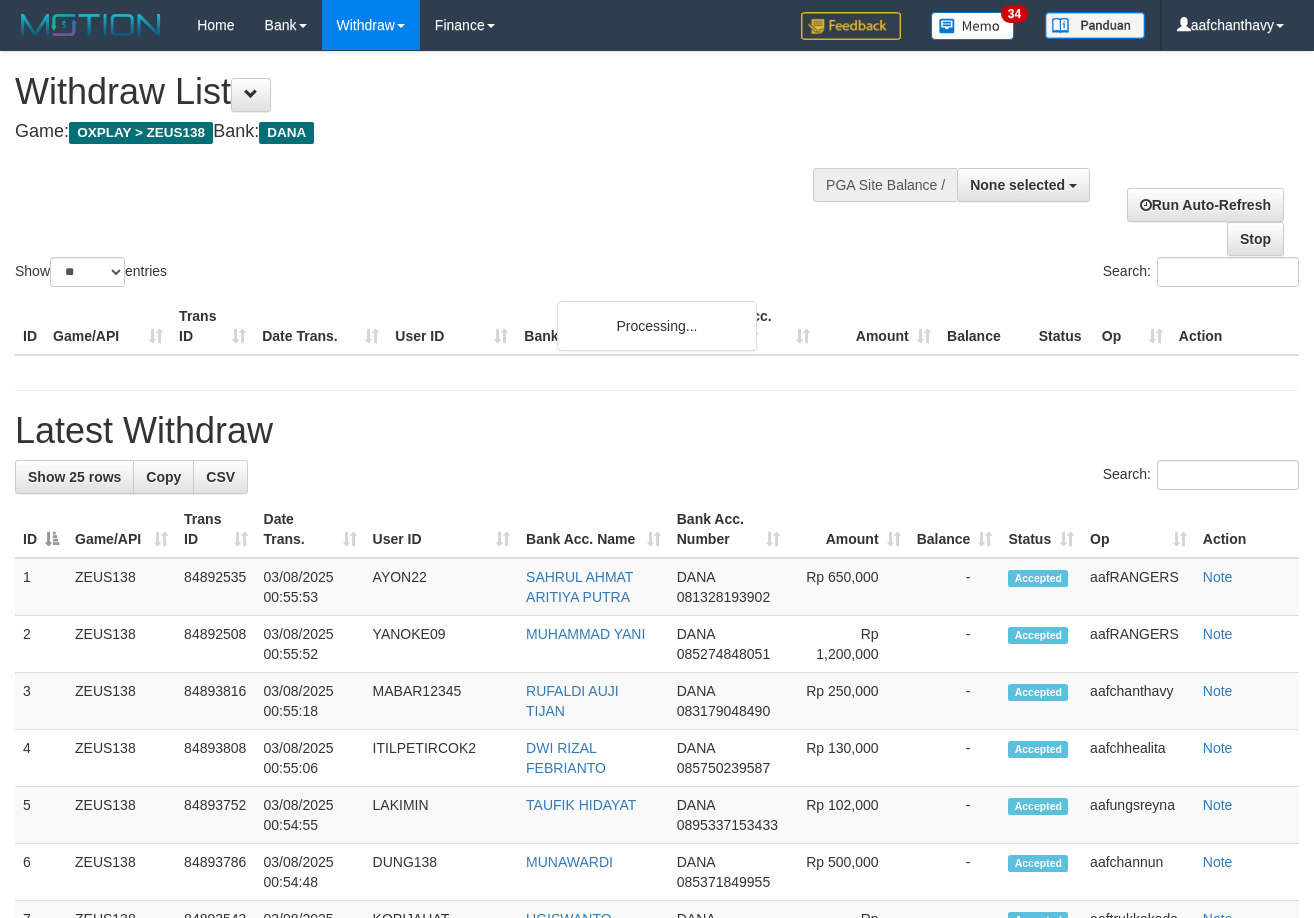select 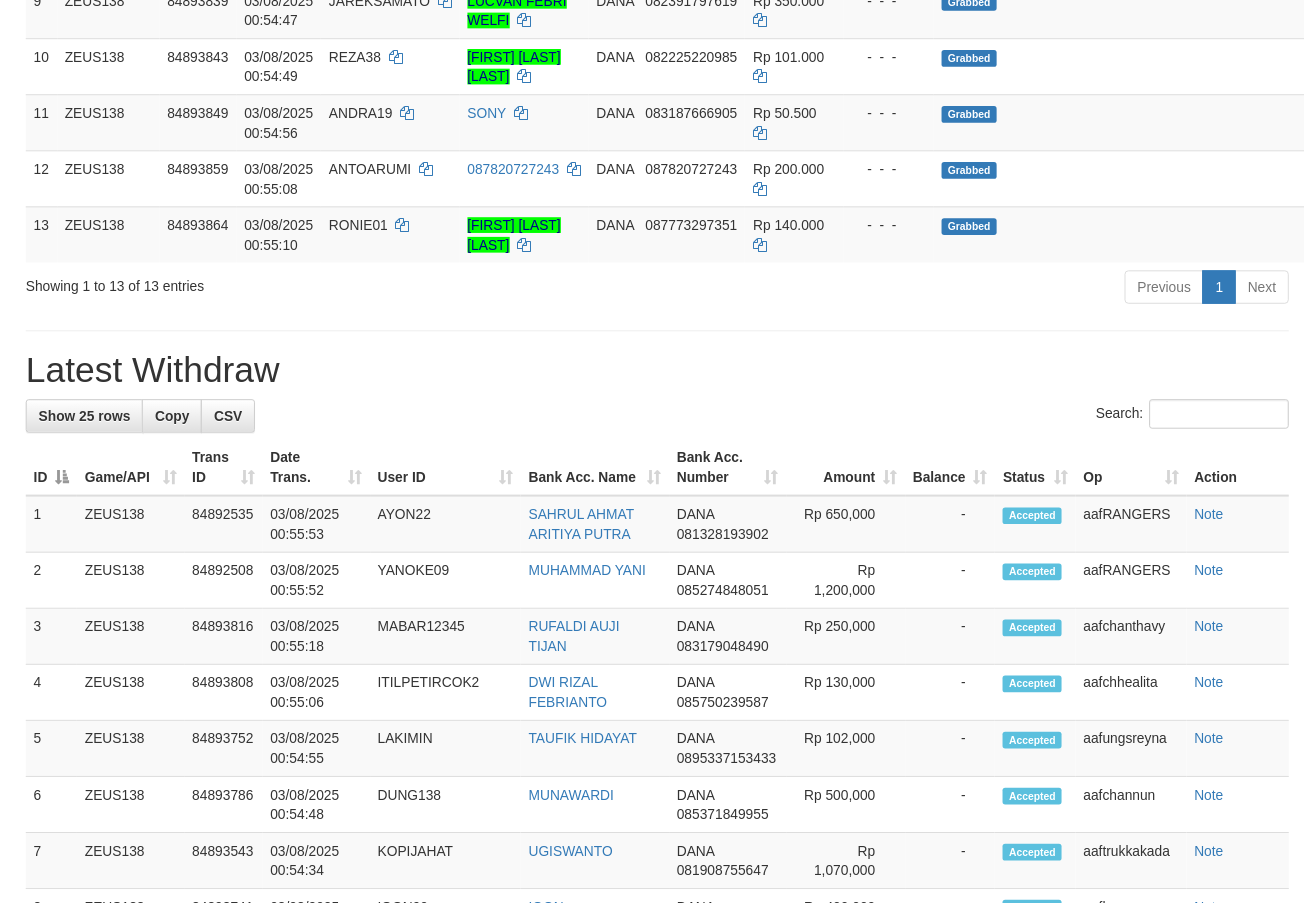 scroll, scrollTop: 874, scrollLeft: 0, axis: vertical 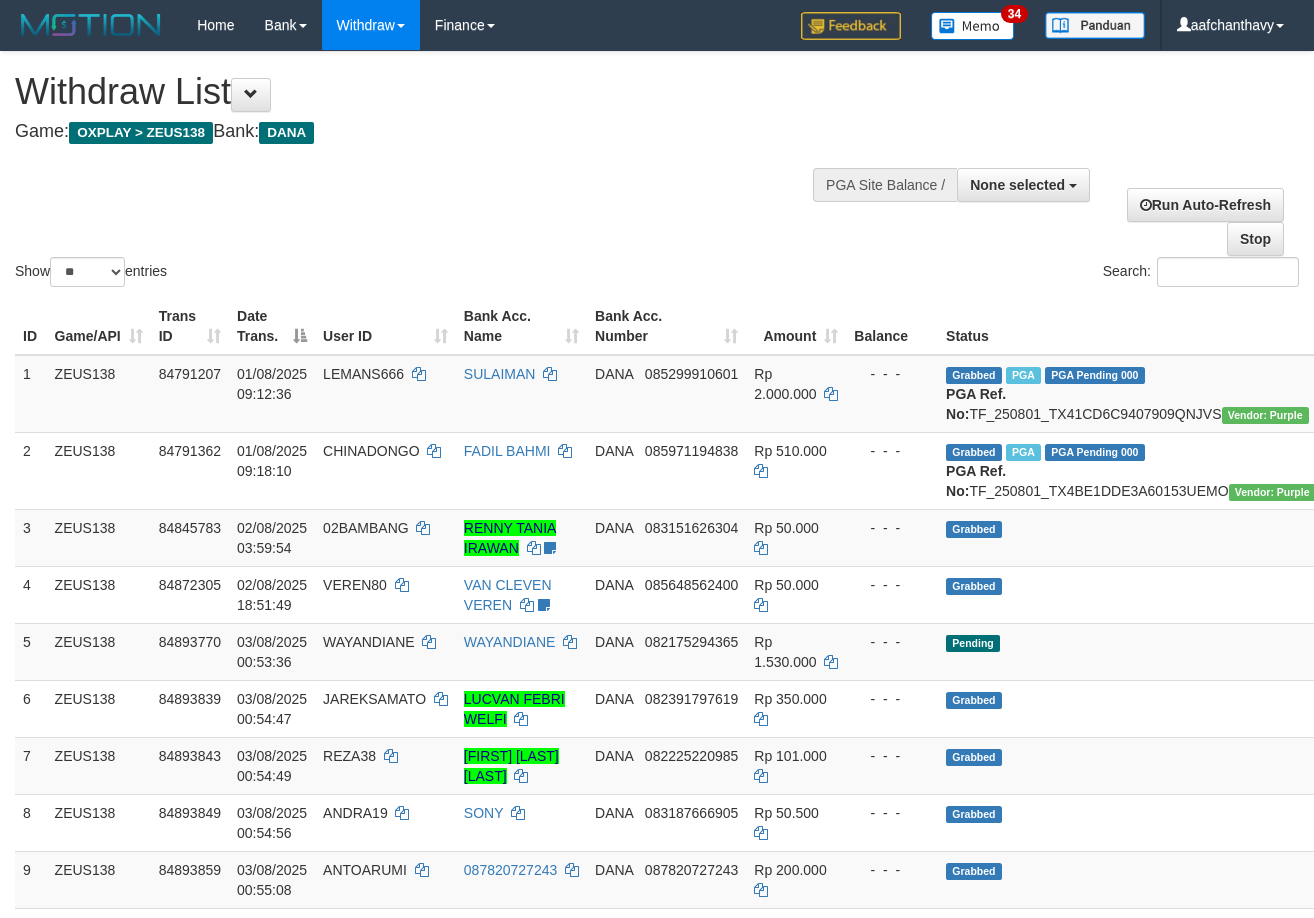select 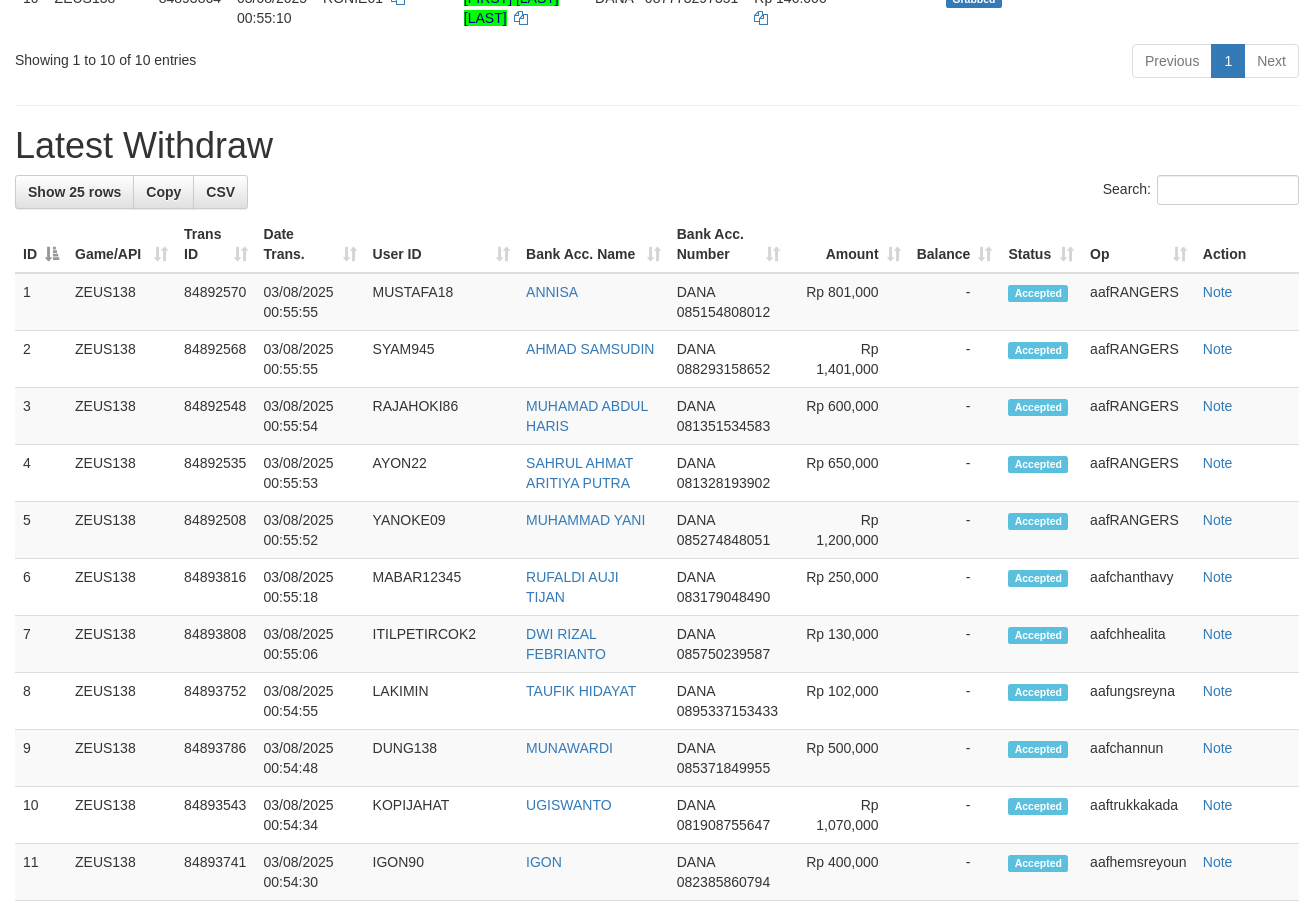 scroll, scrollTop: 874, scrollLeft: 0, axis: vertical 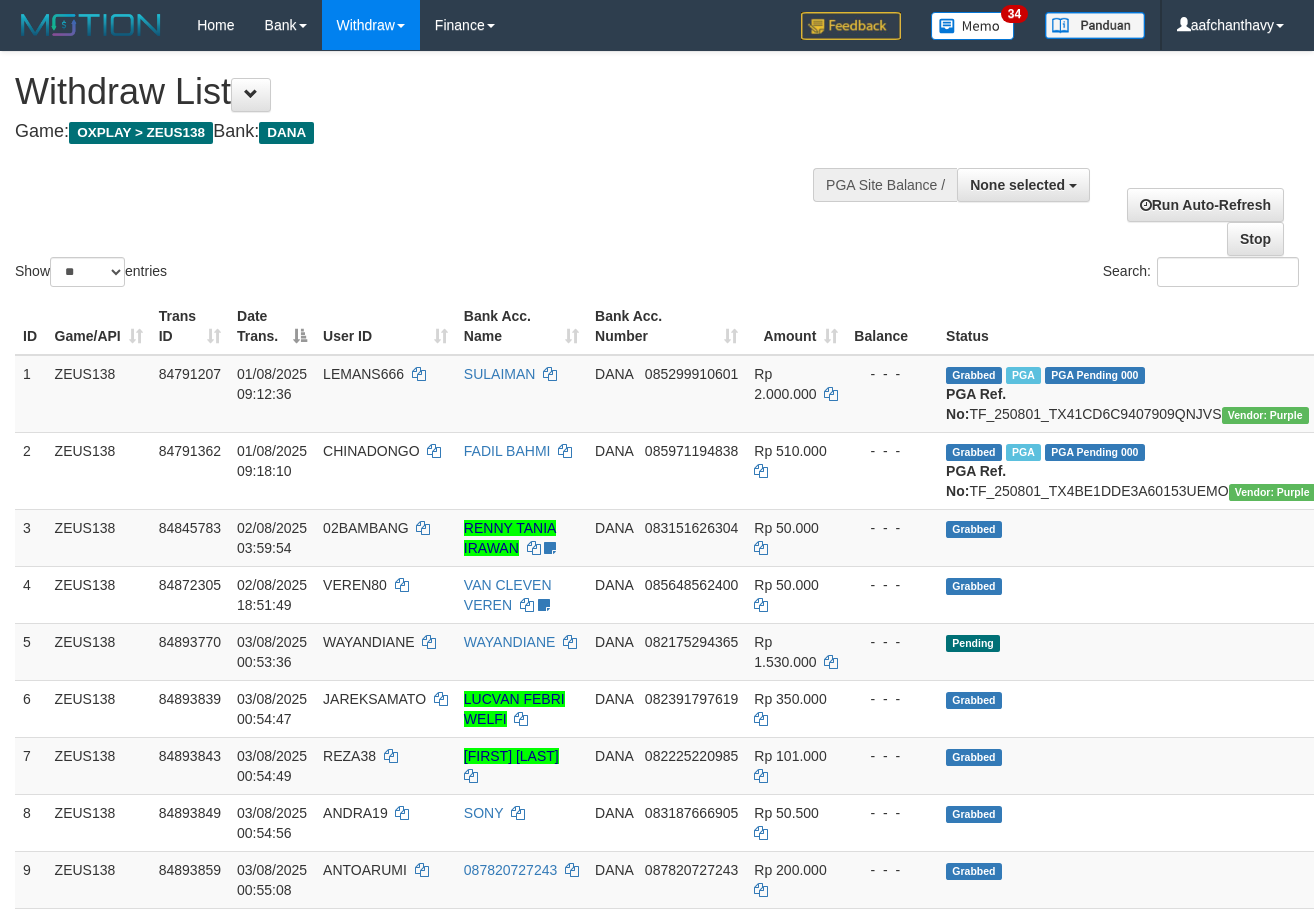 select 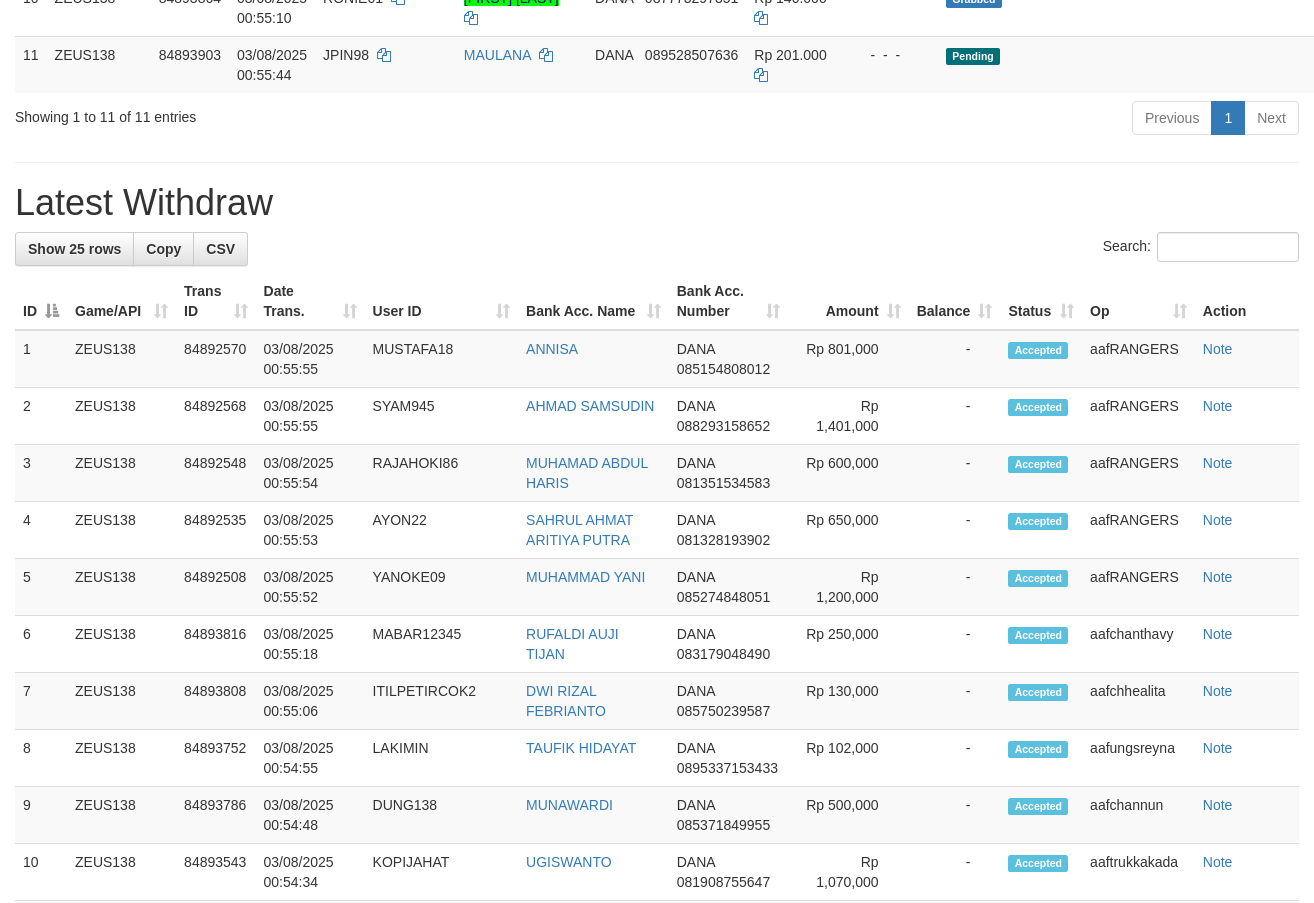 scroll, scrollTop: 874, scrollLeft: 0, axis: vertical 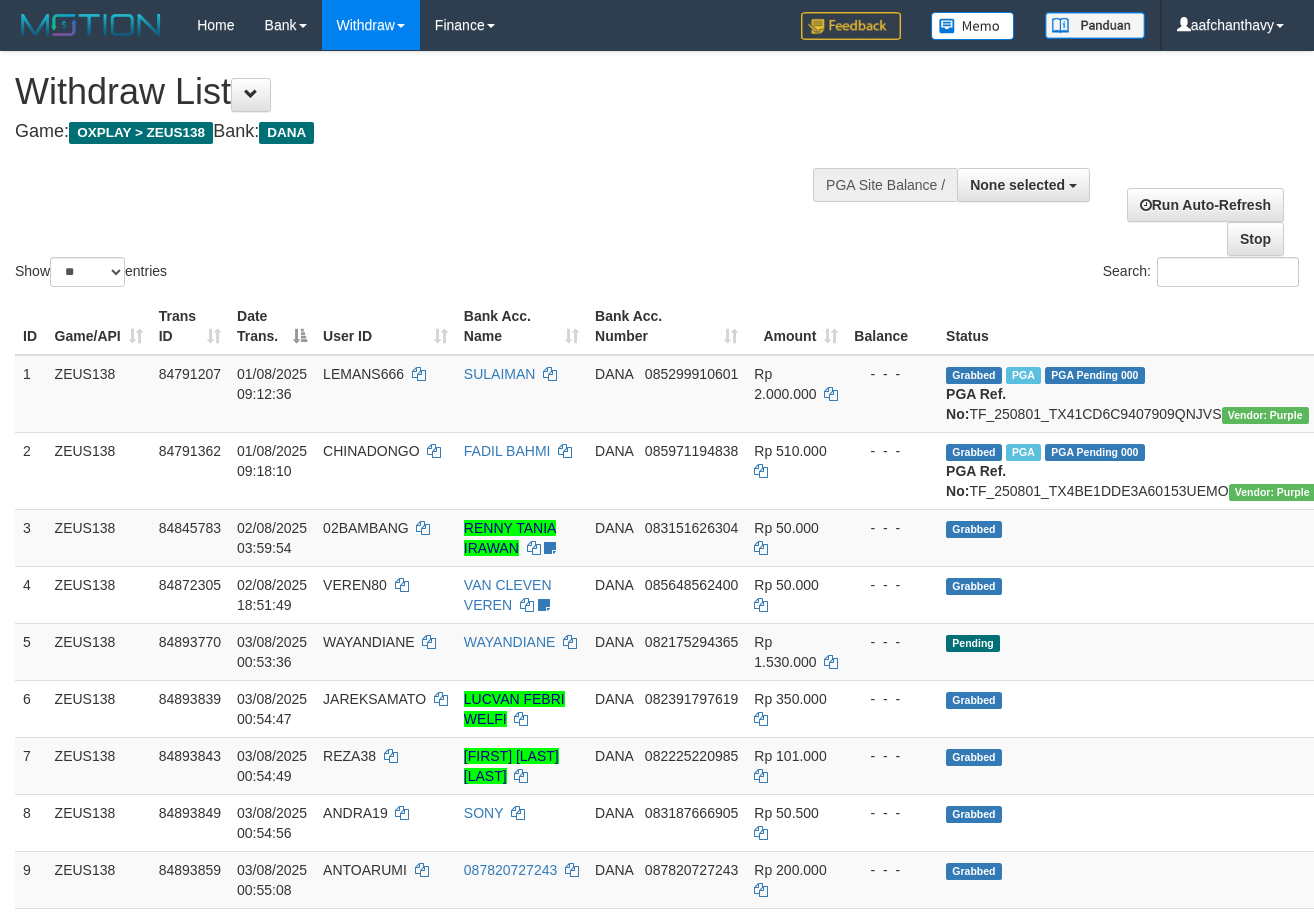 select 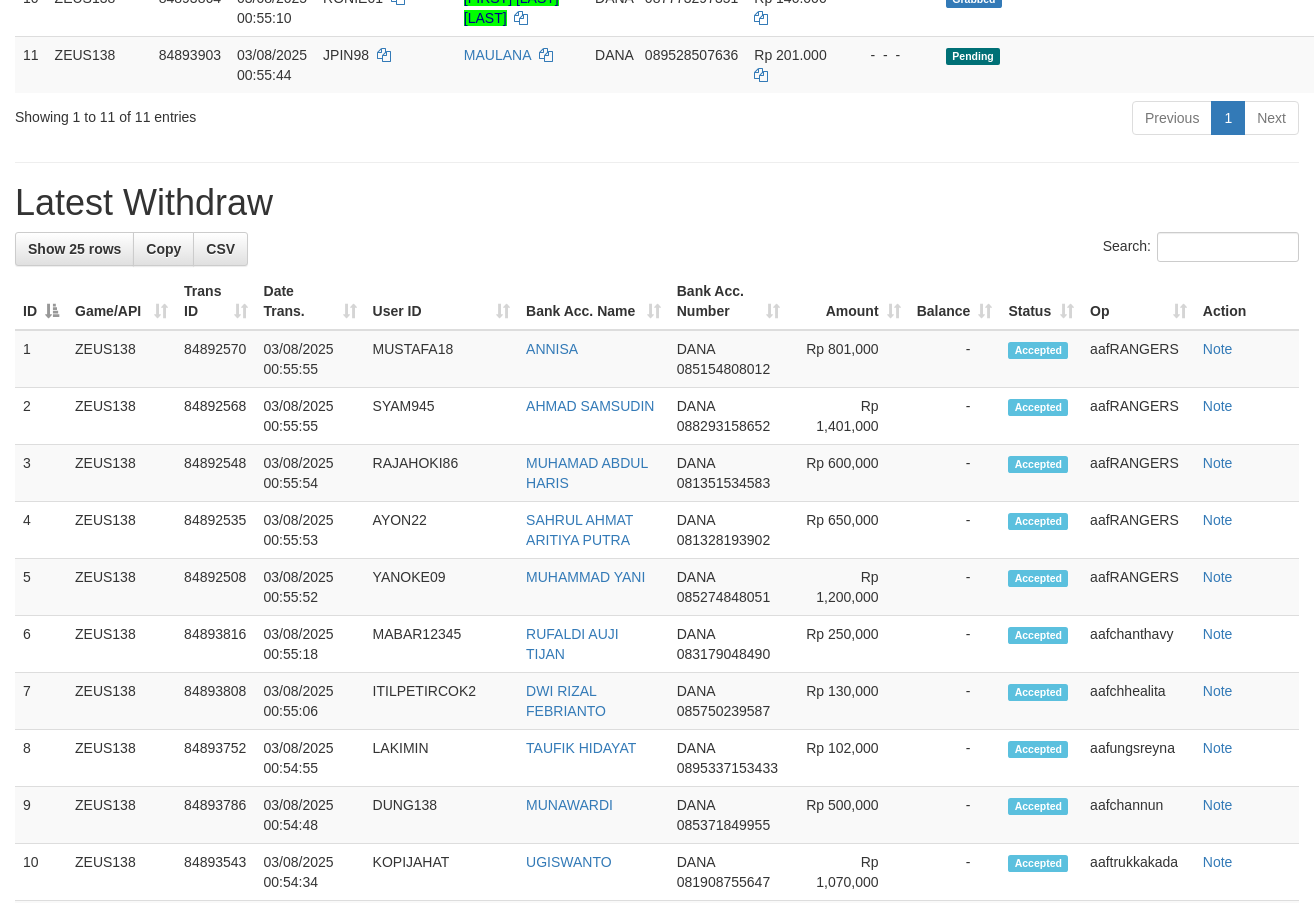 scroll, scrollTop: 874, scrollLeft: 0, axis: vertical 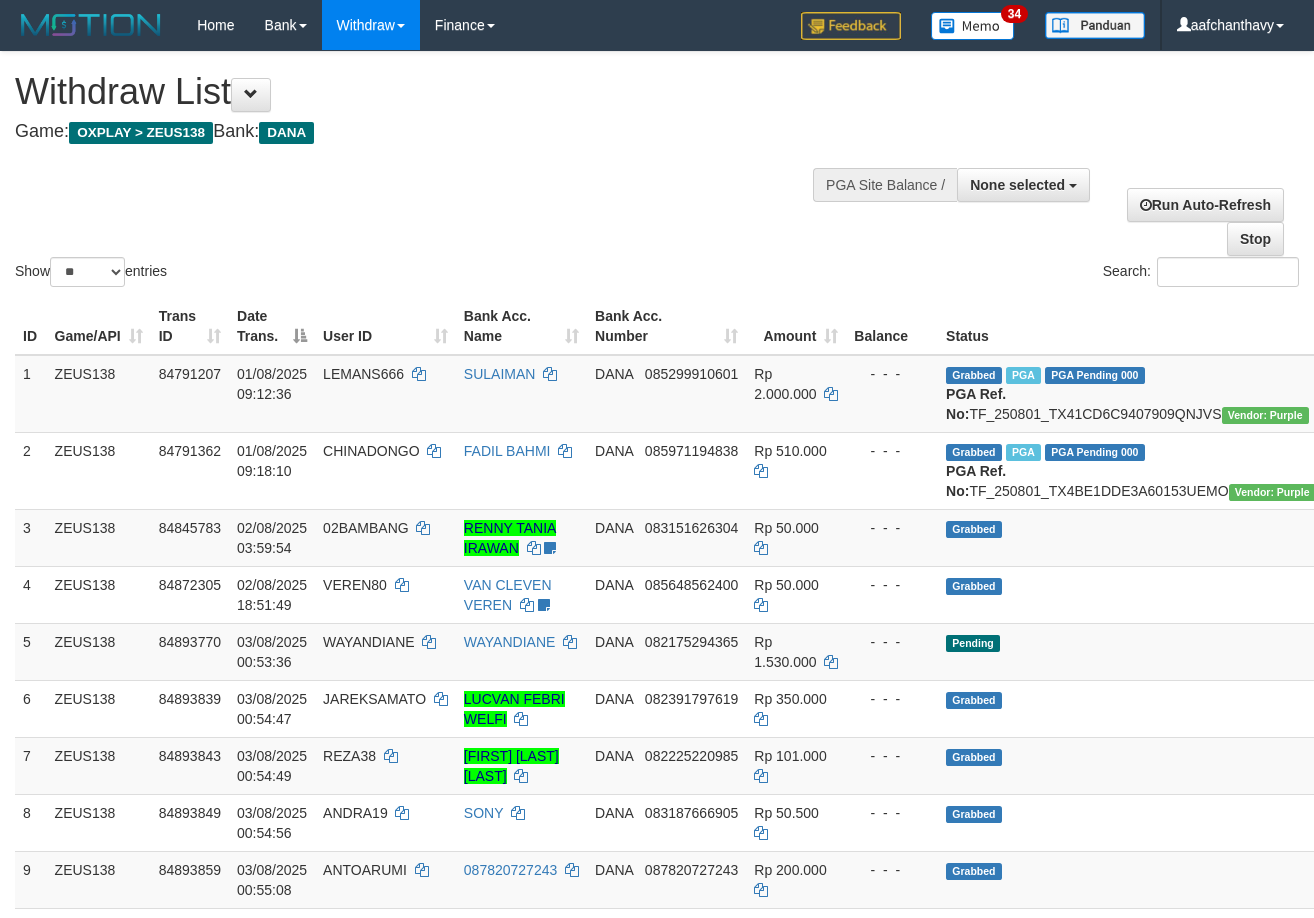 select 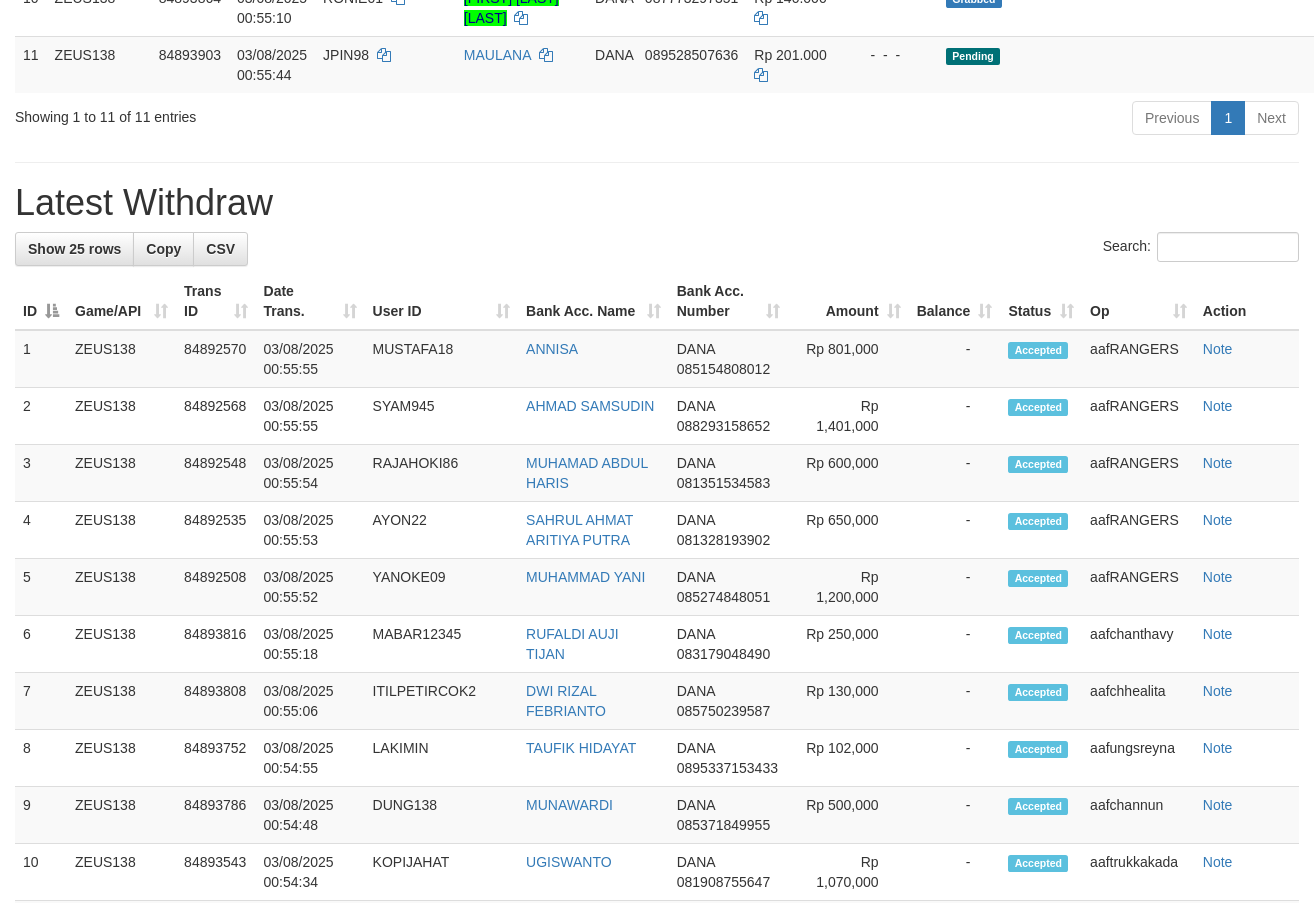 scroll, scrollTop: 874, scrollLeft: 0, axis: vertical 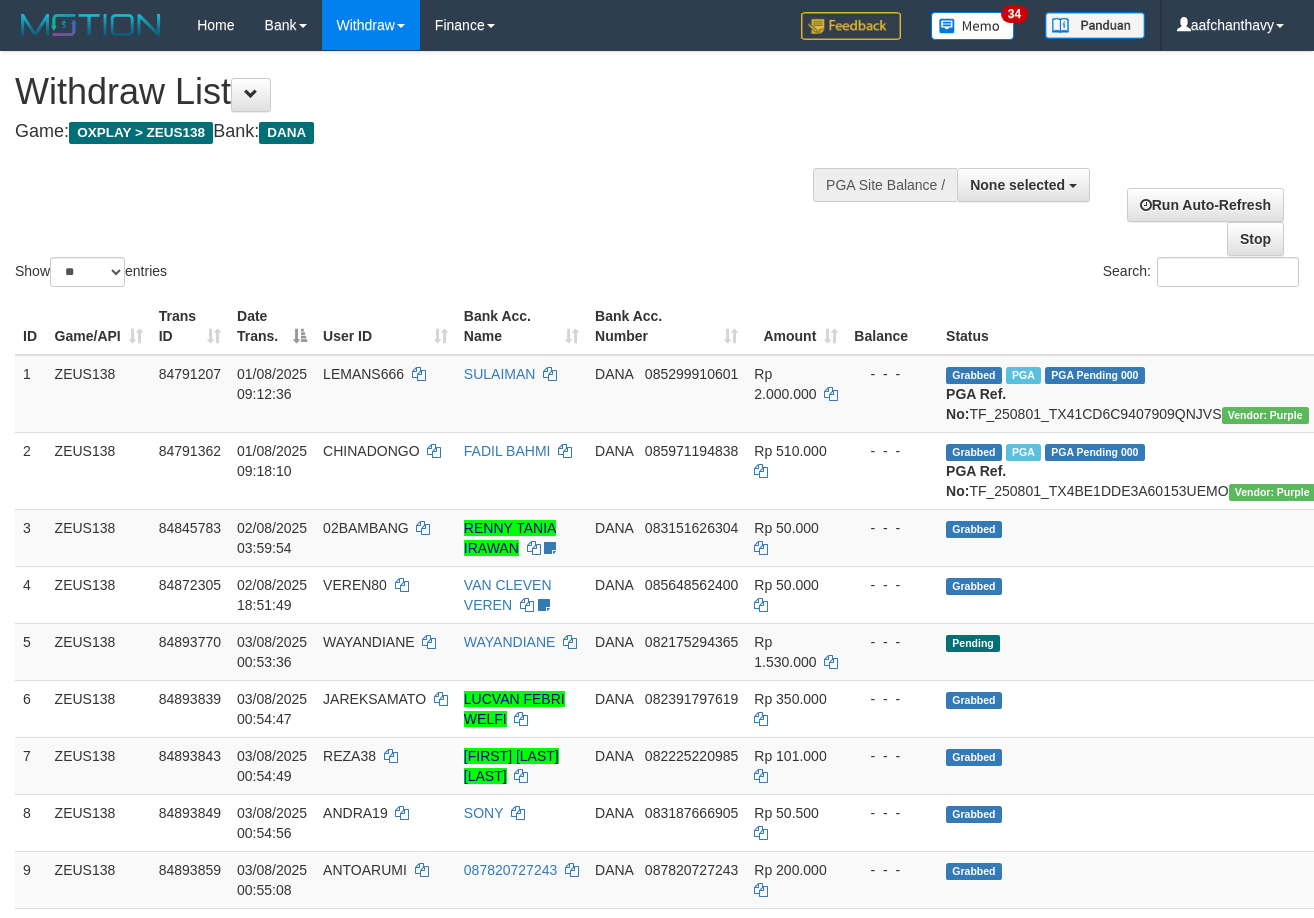 select 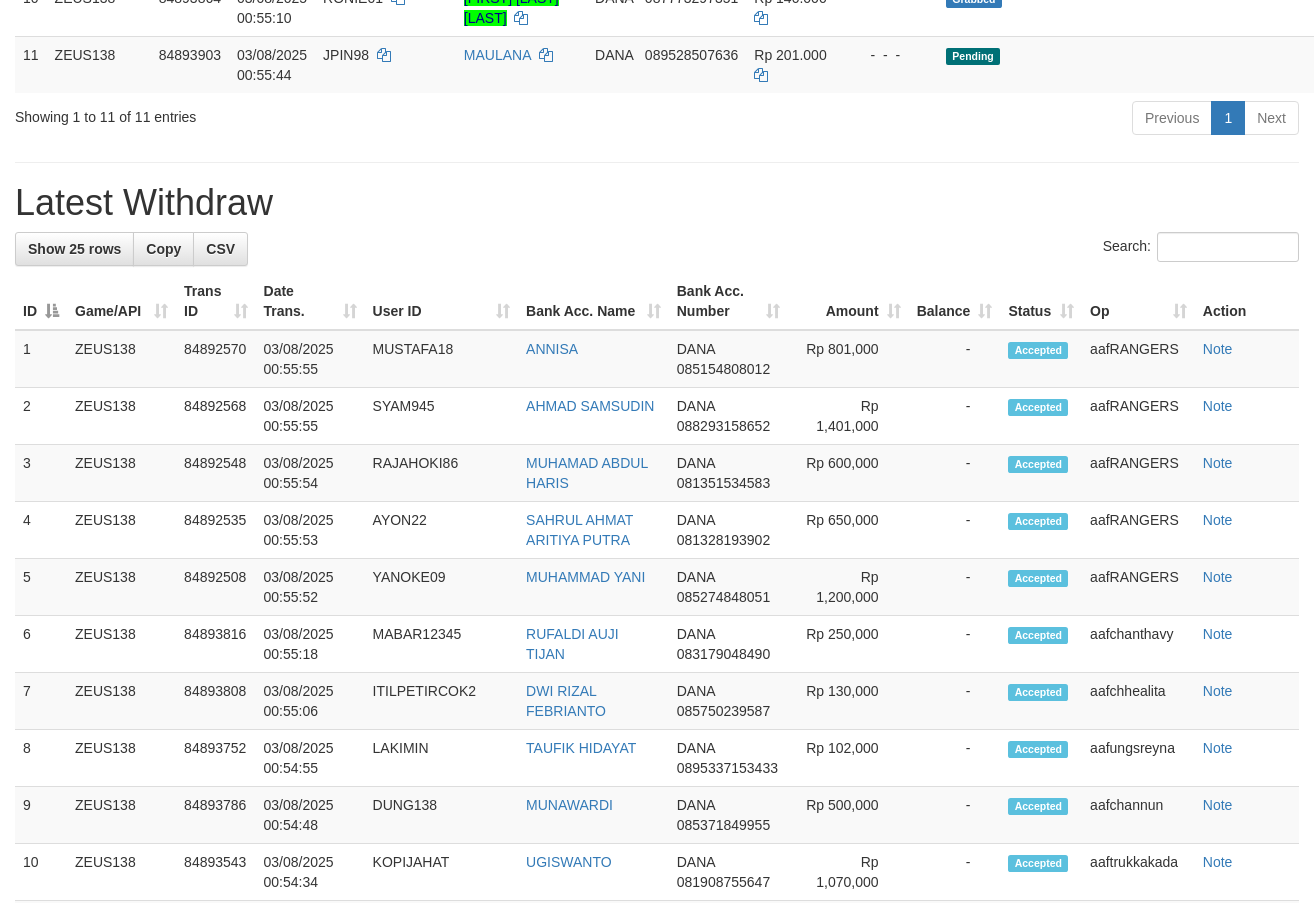 scroll, scrollTop: 874, scrollLeft: 0, axis: vertical 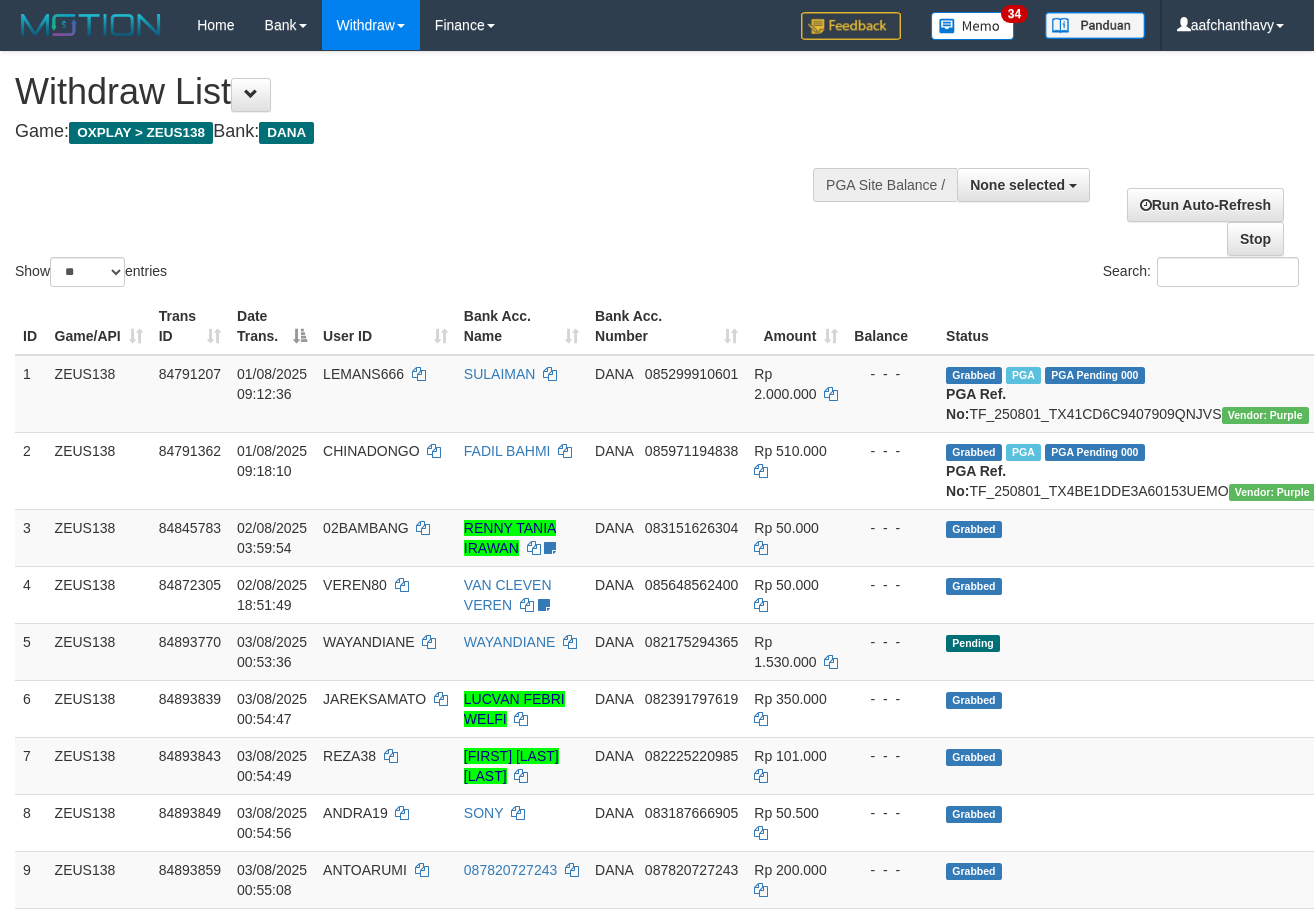 select 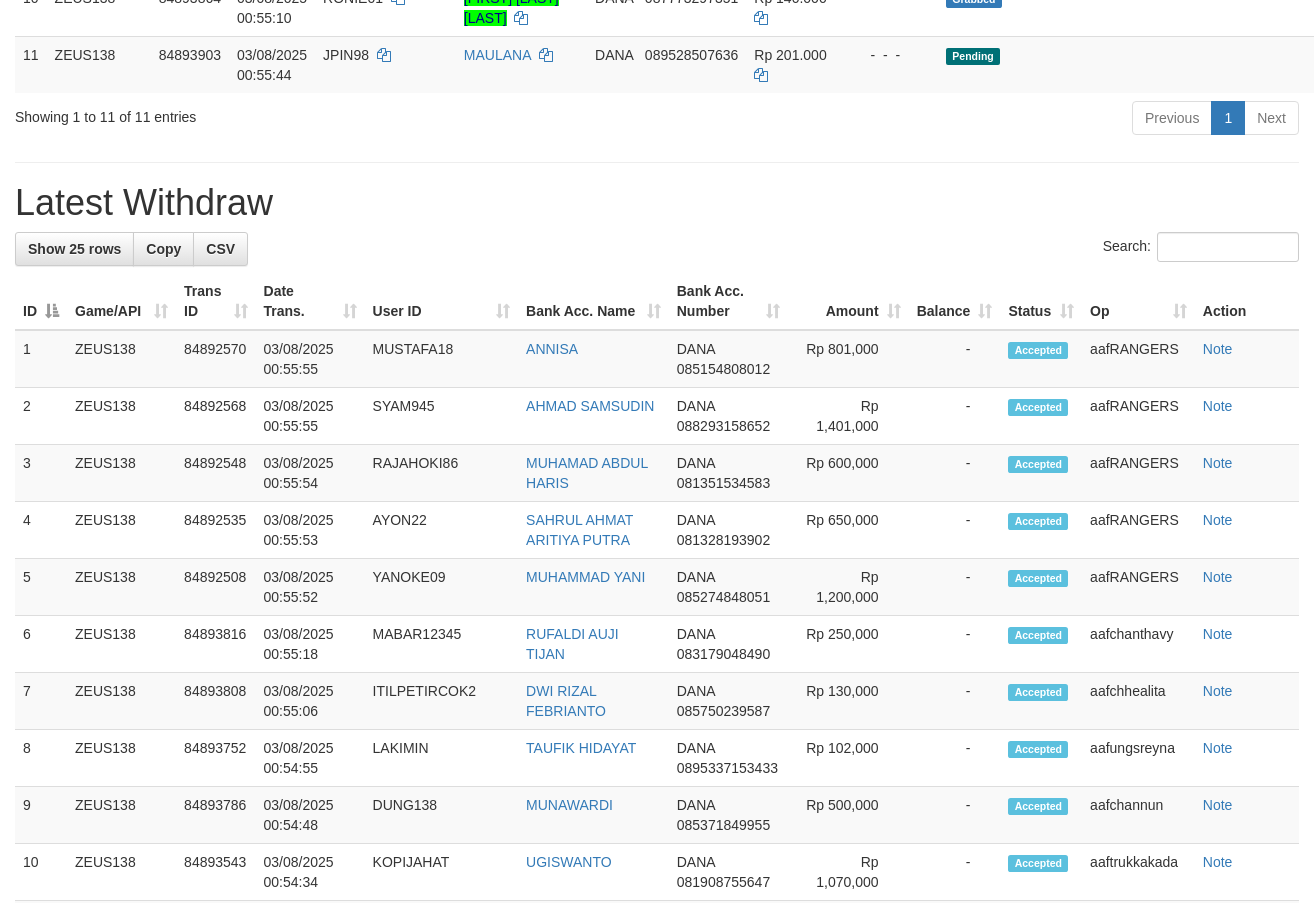 scroll, scrollTop: 874, scrollLeft: 0, axis: vertical 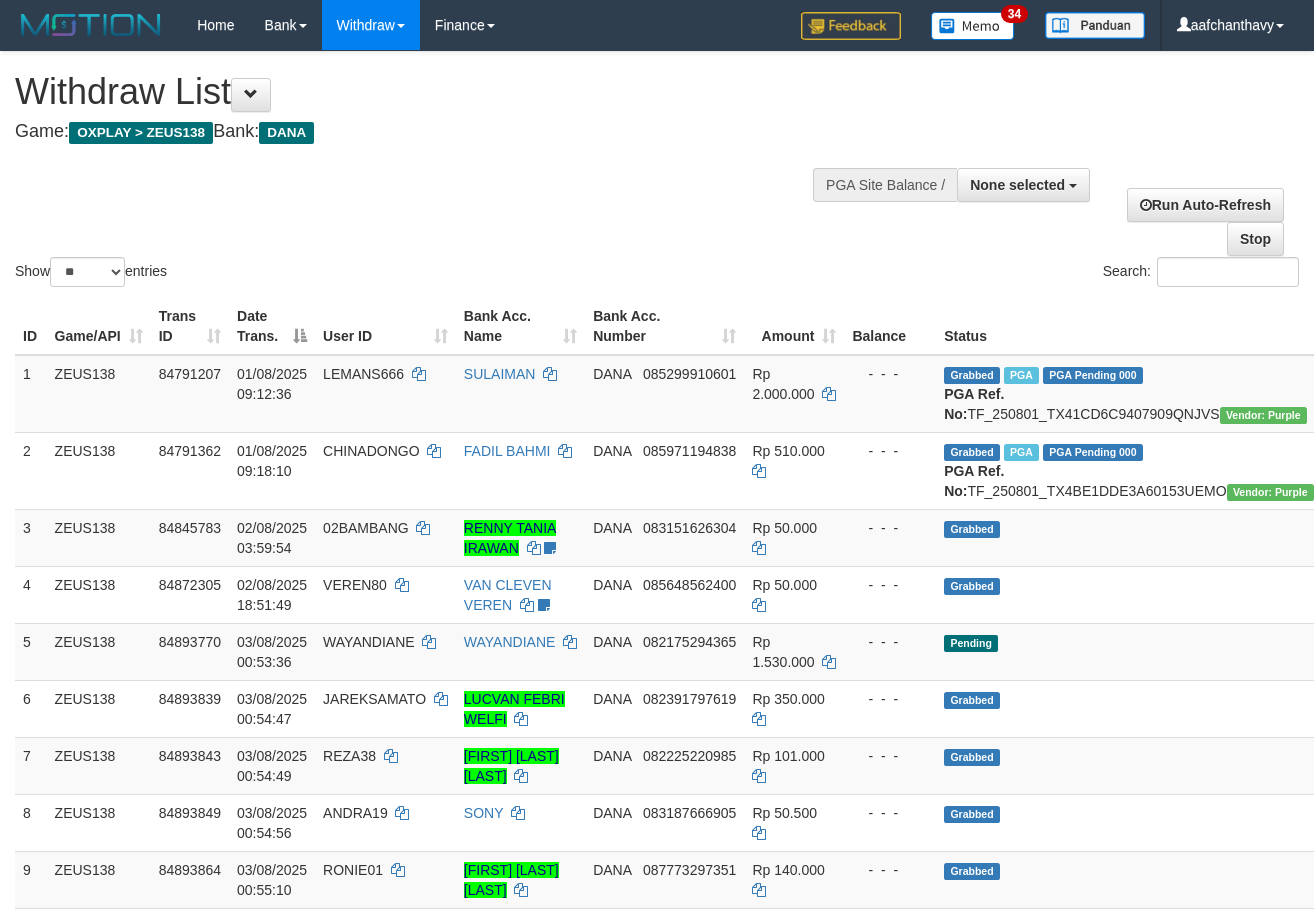 select 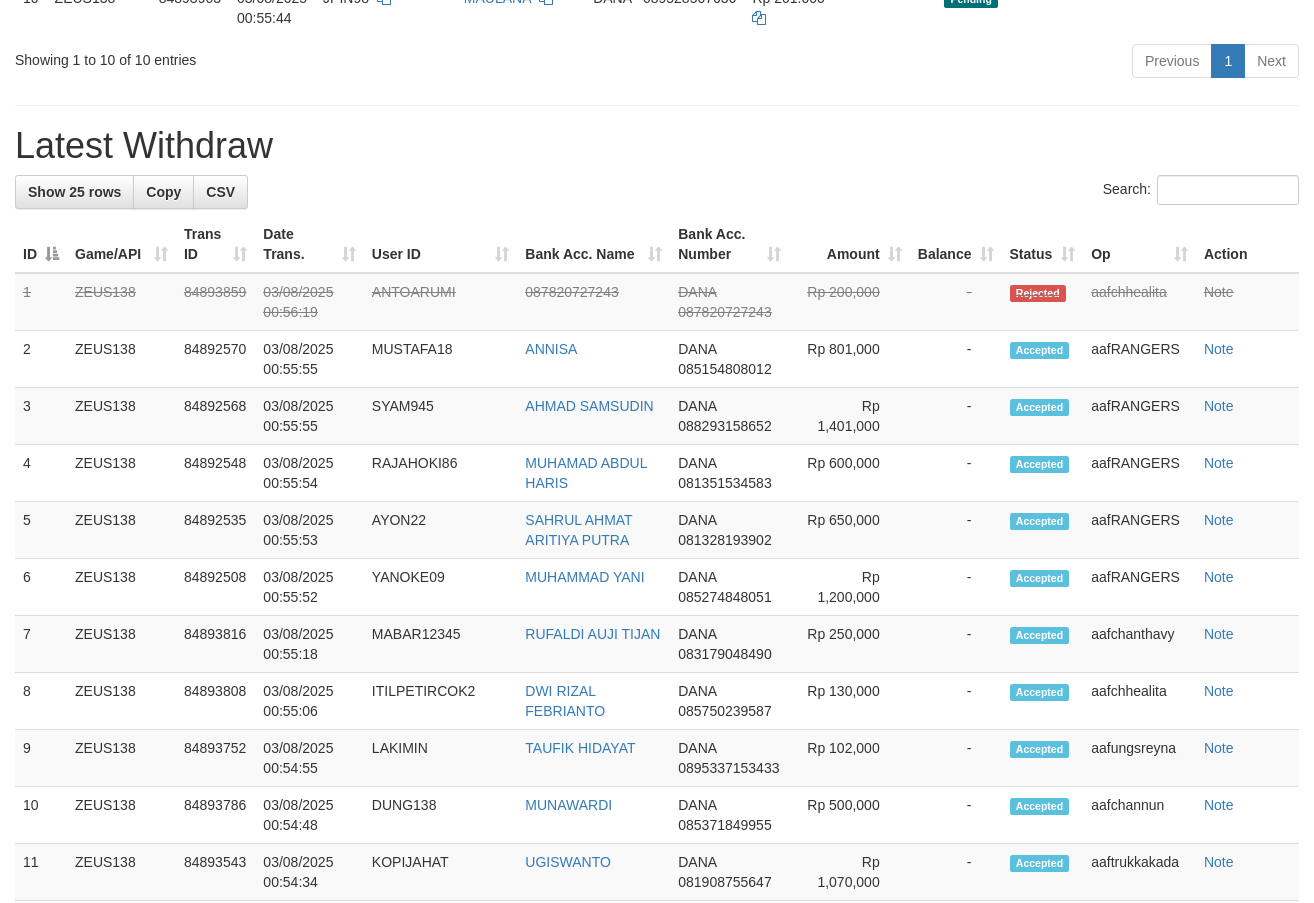 scroll, scrollTop: 874, scrollLeft: 0, axis: vertical 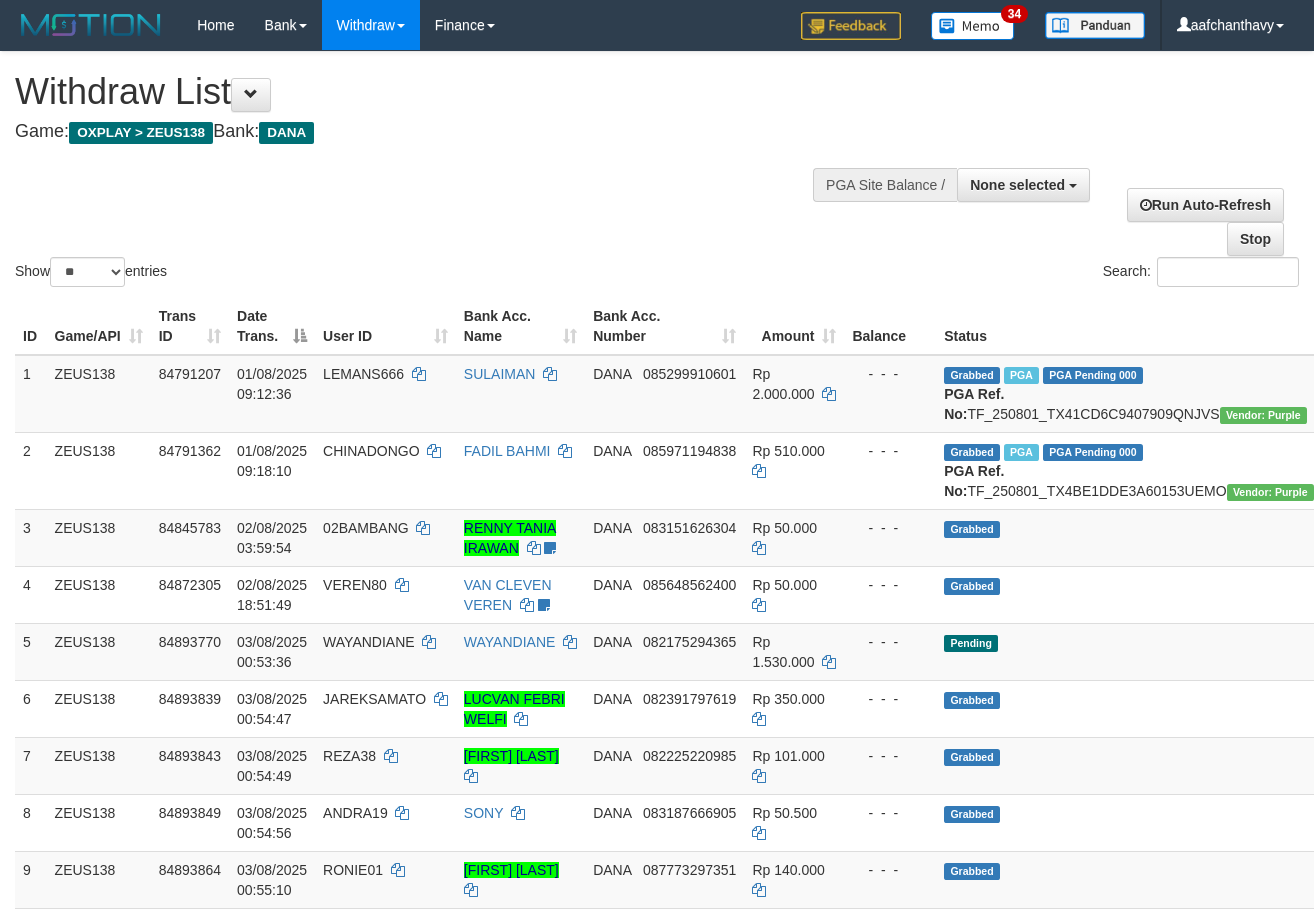 select 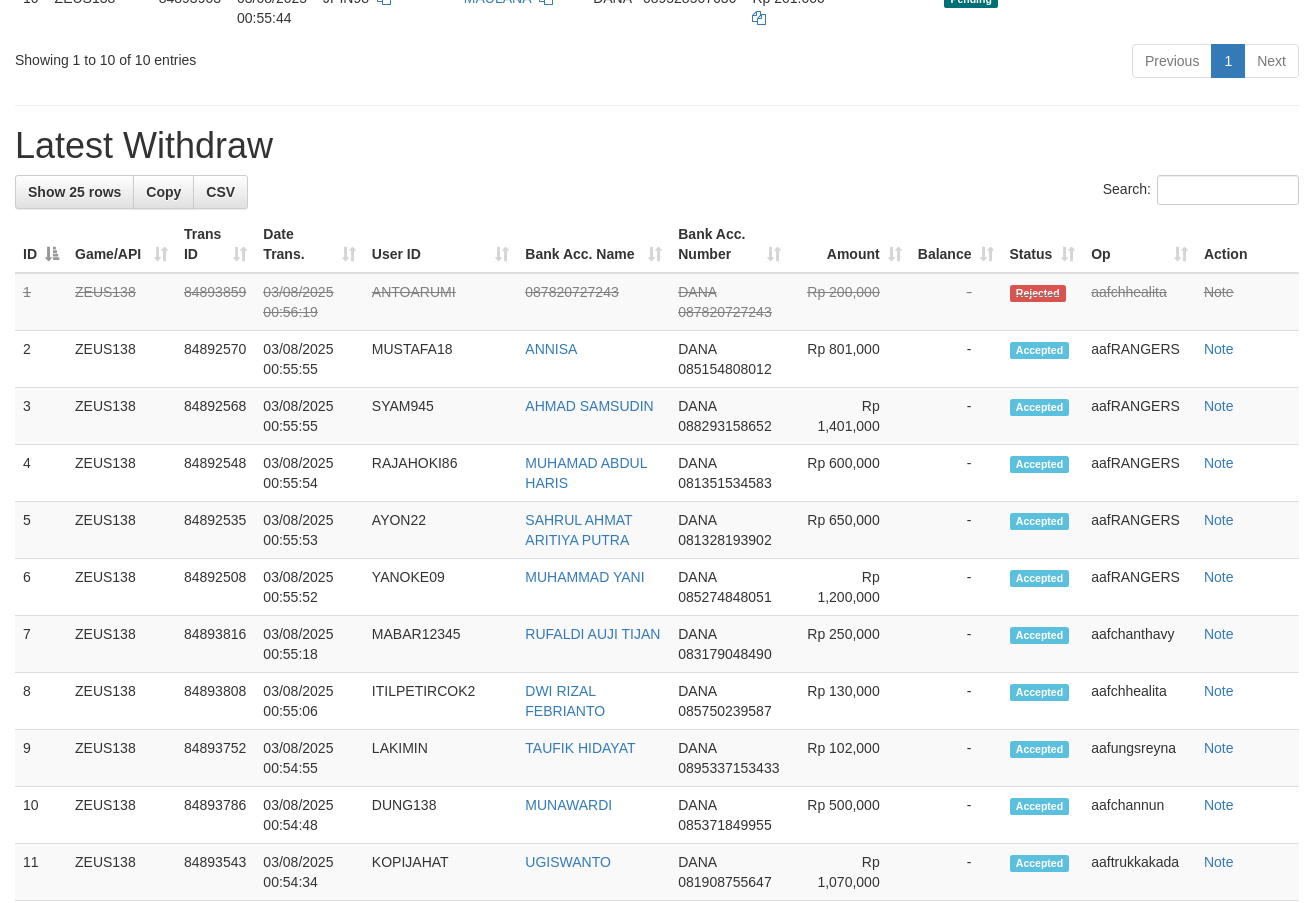scroll, scrollTop: 874, scrollLeft: 0, axis: vertical 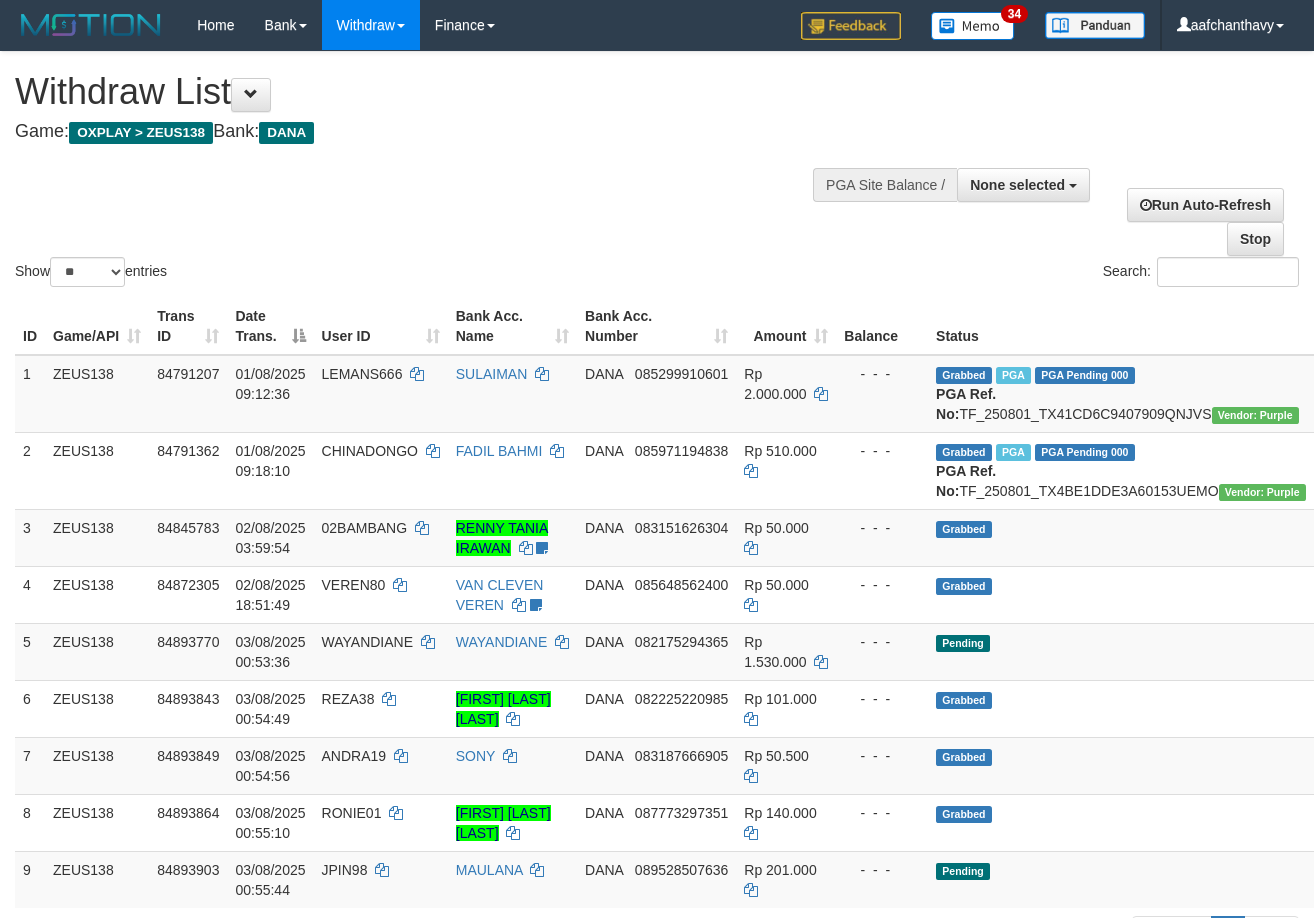 select 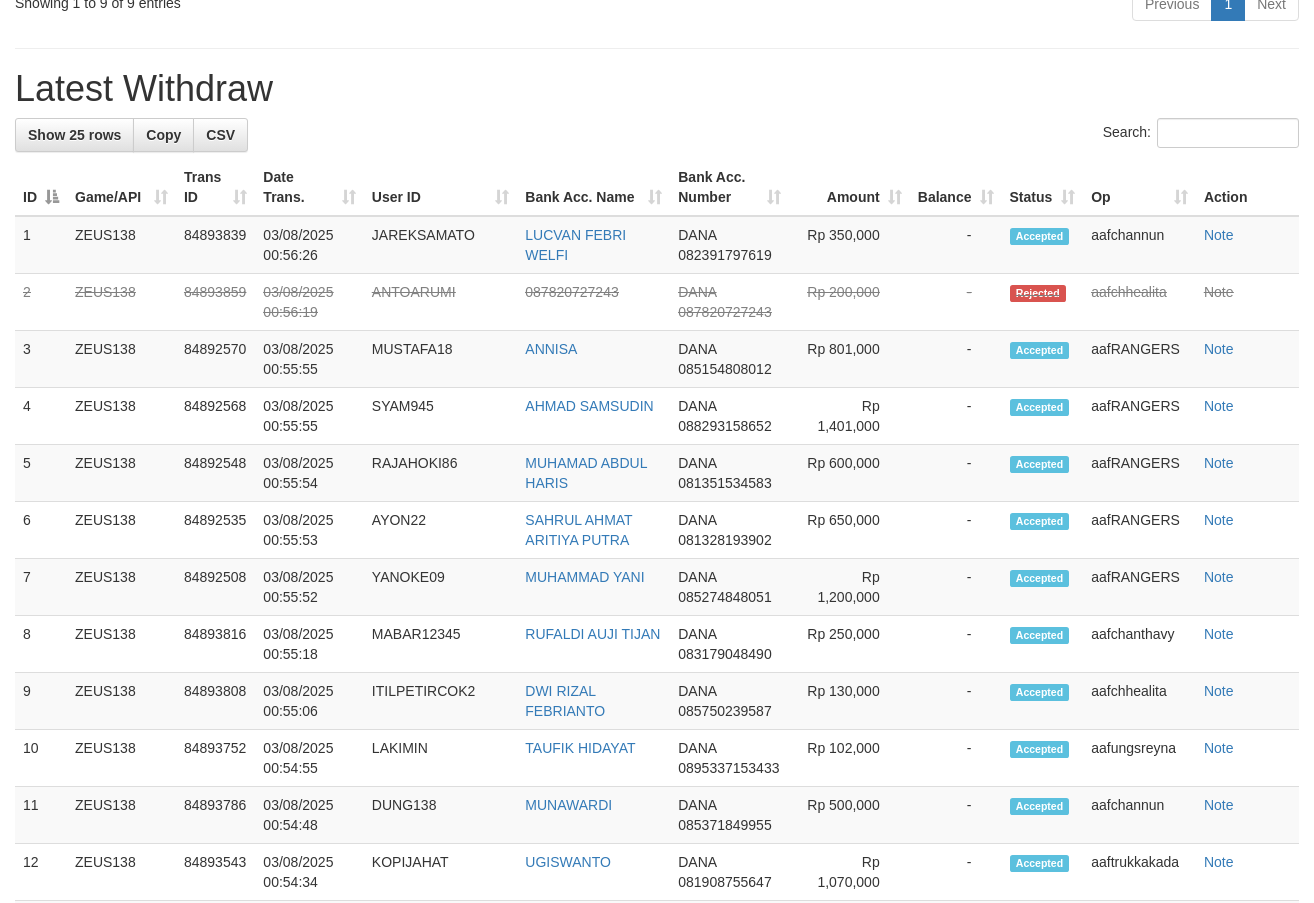 scroll, scrollTop: 874, scrollLeft: 0, axis: vertical 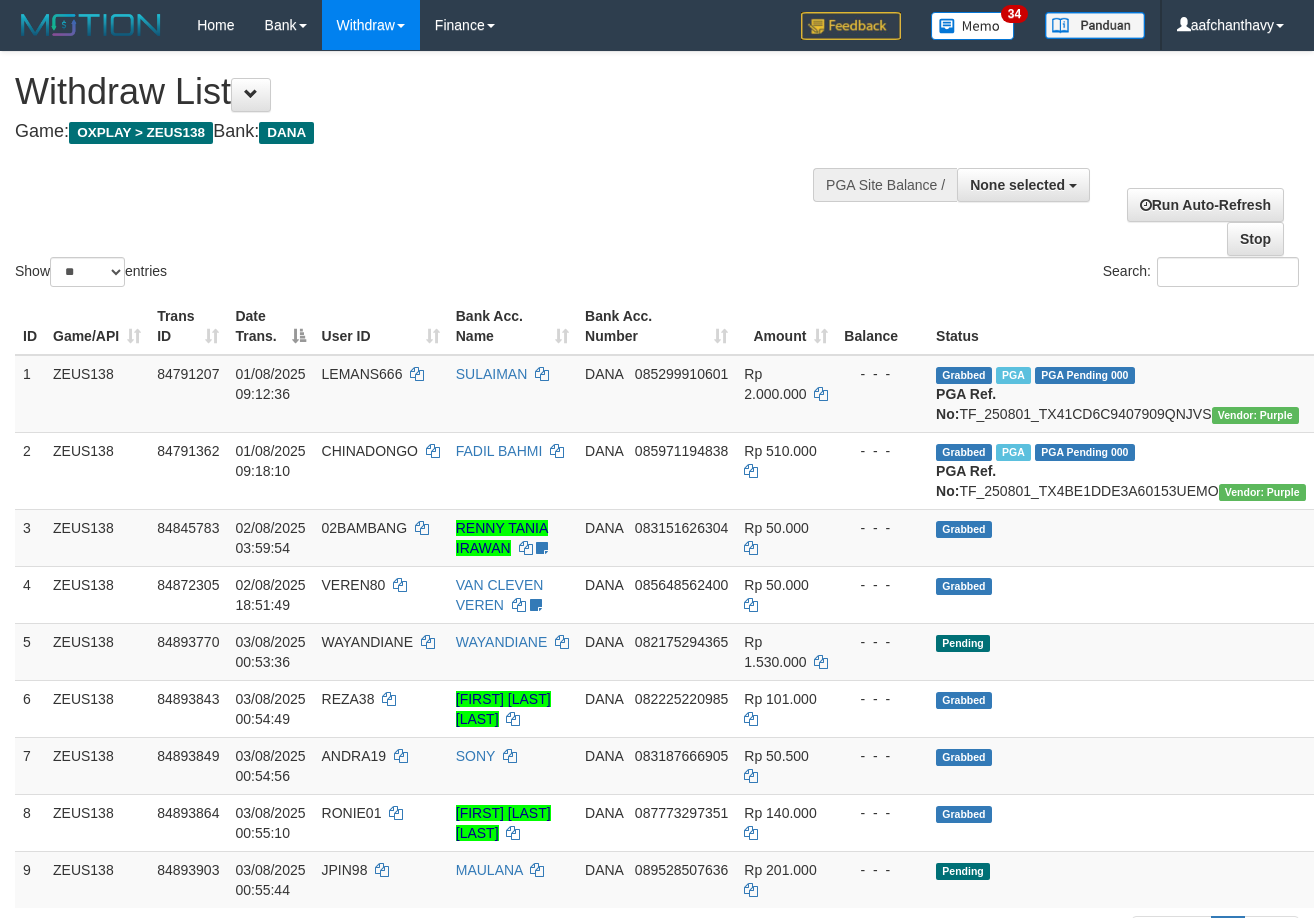 select 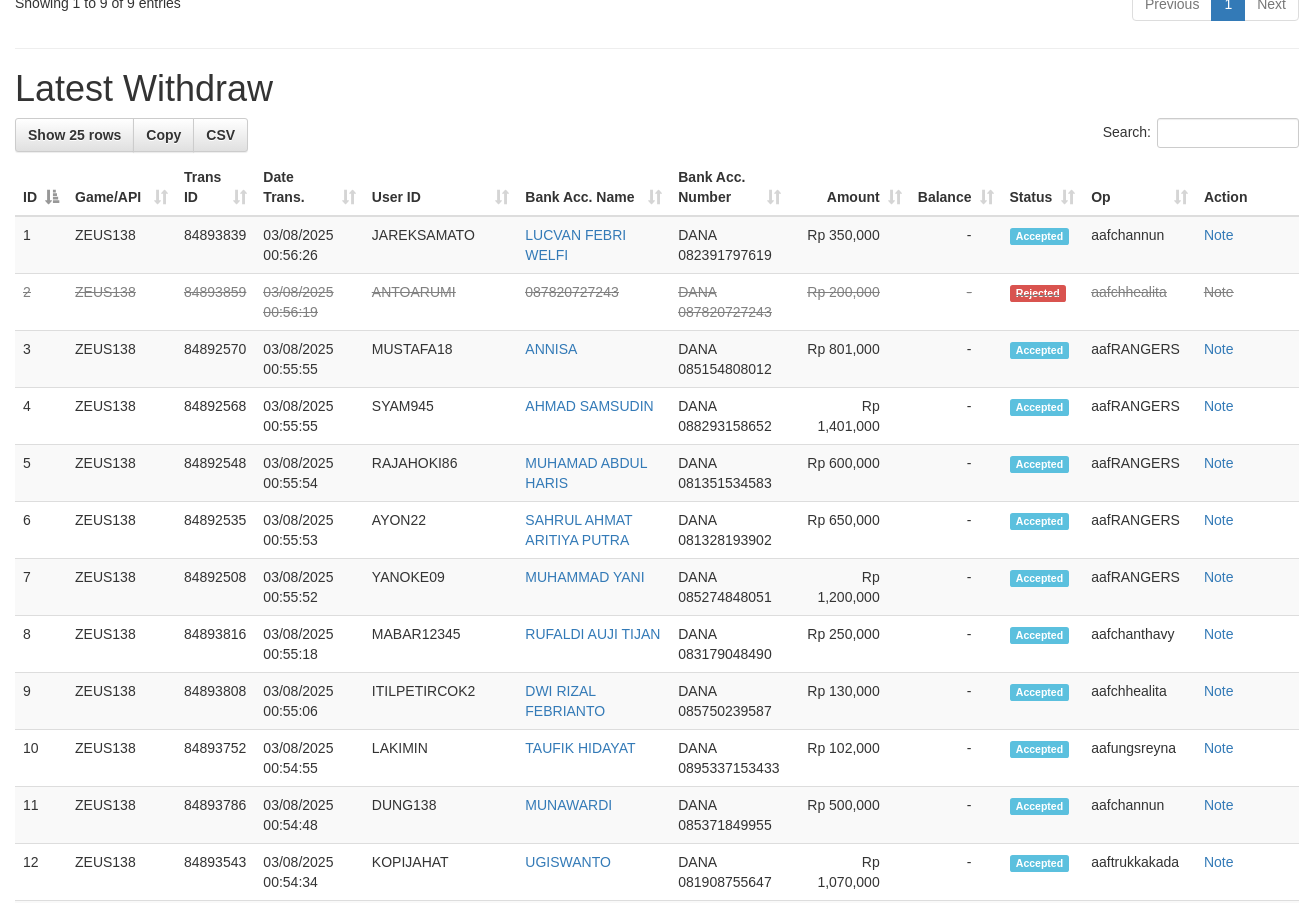 scroll, scrollTop: 874, scrollLeft: 0, axis: vertical 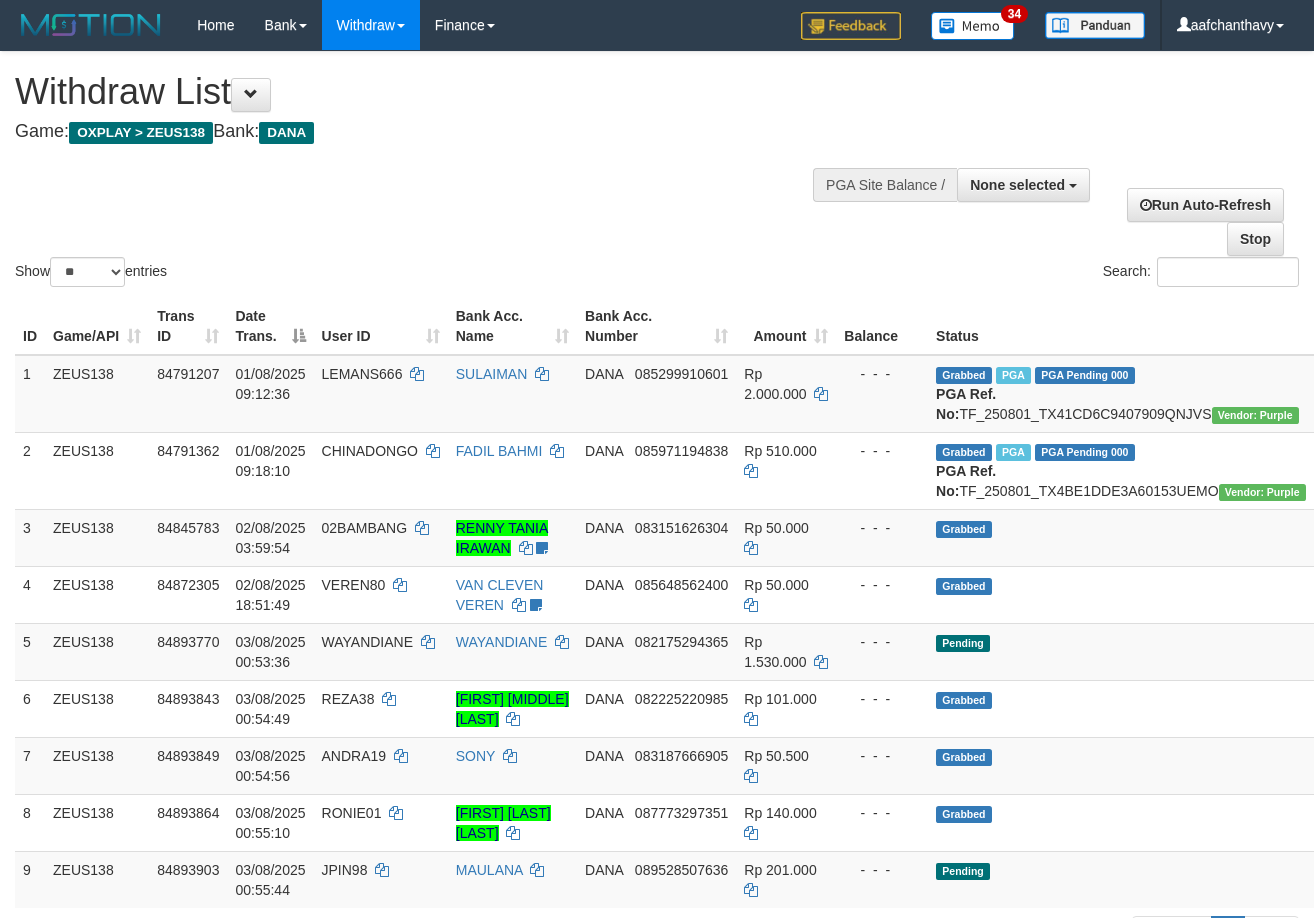 select 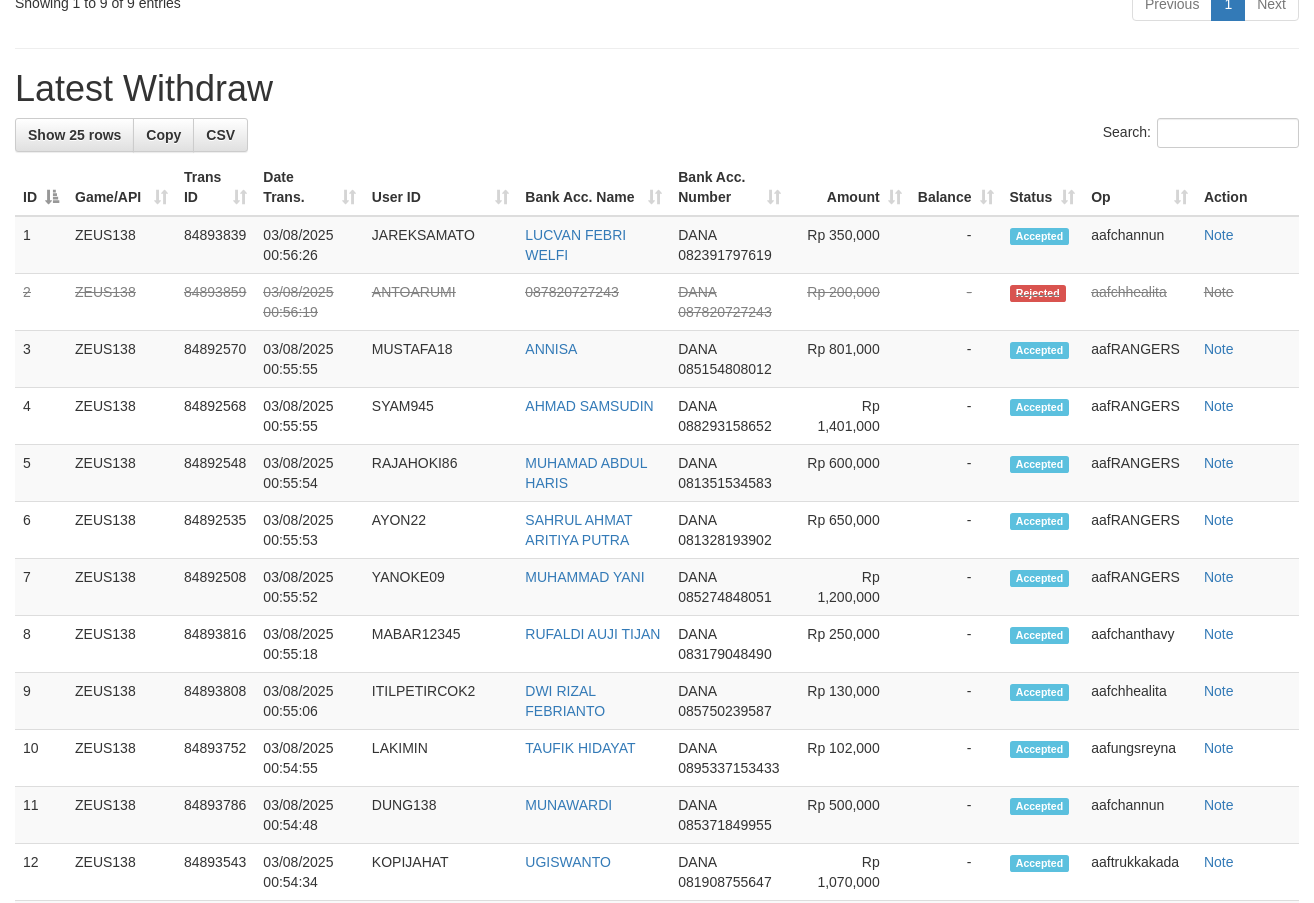 scroll, scrollTop: 874, scrollLeft: 0, axis: vertical 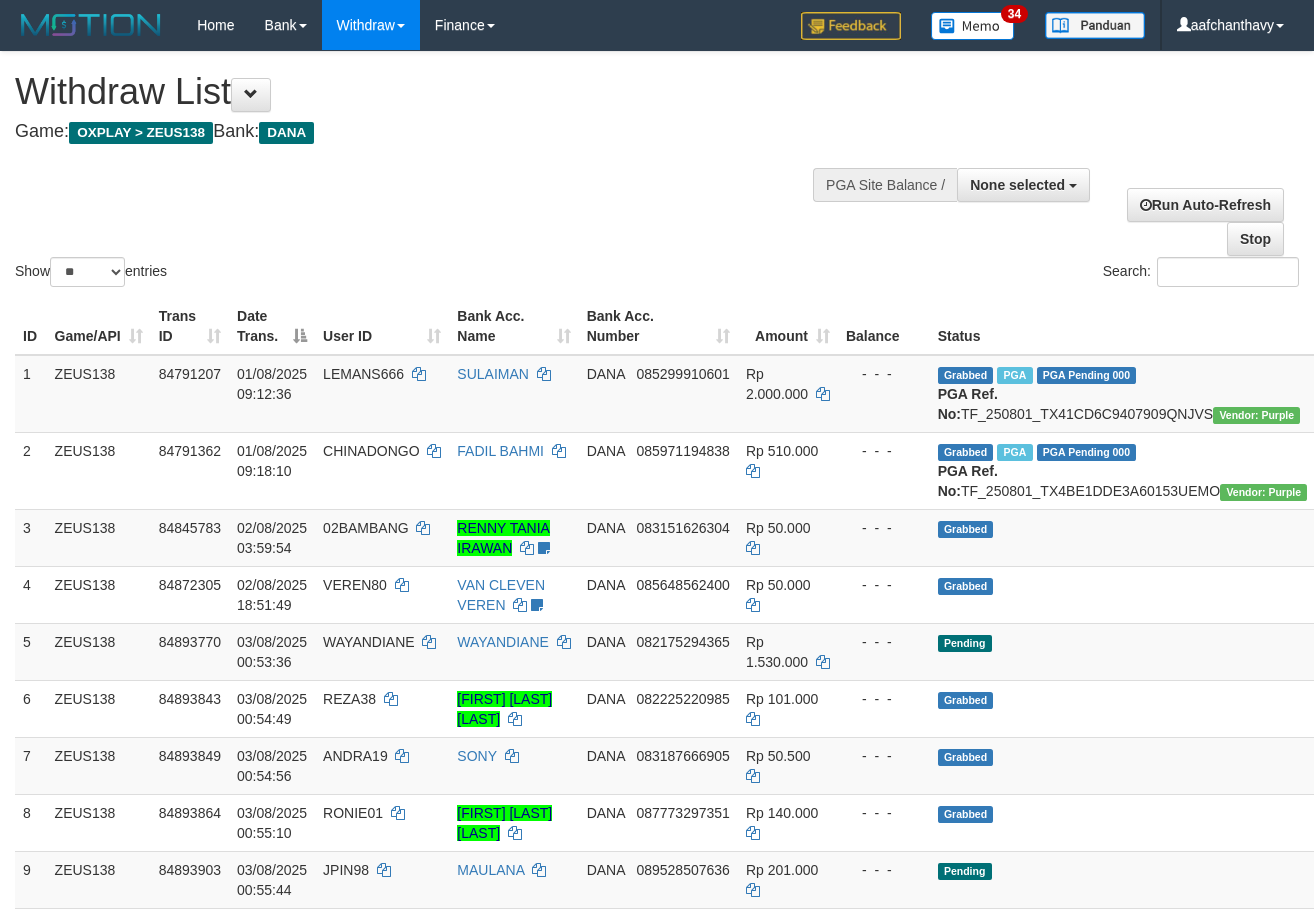 select 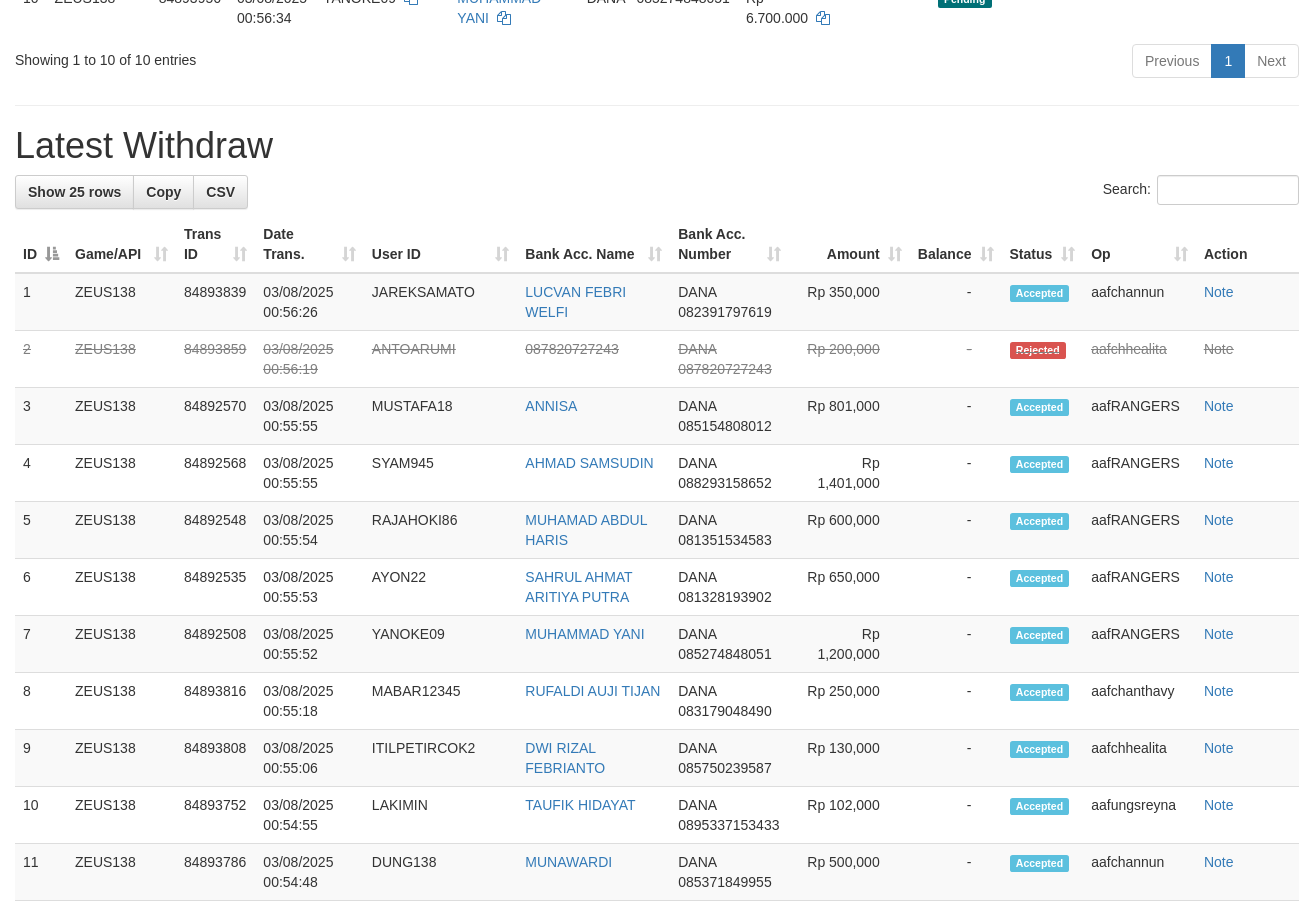 scroll, scrollTop: 874, scrollLeft: 0, axis: vertical 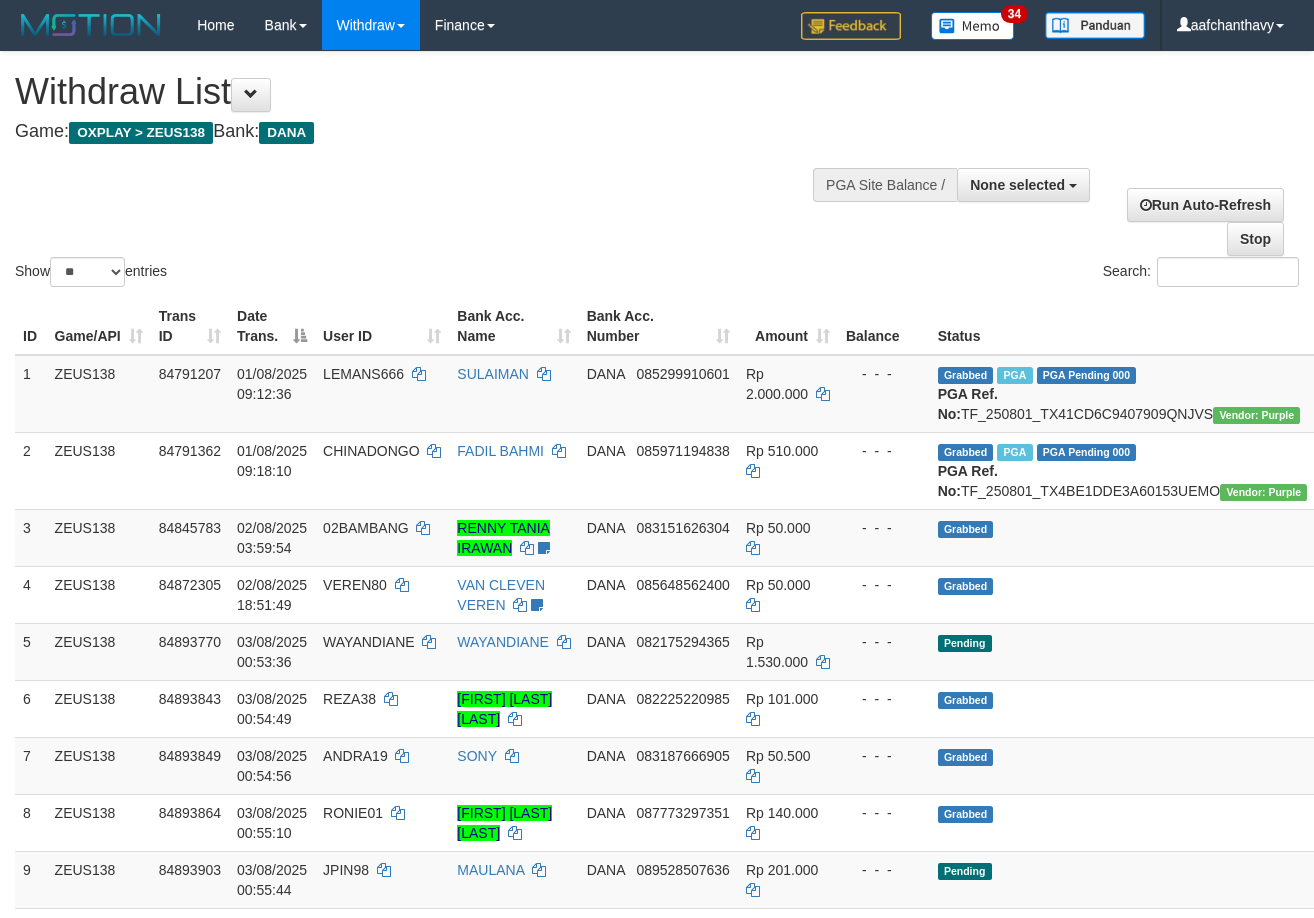 select 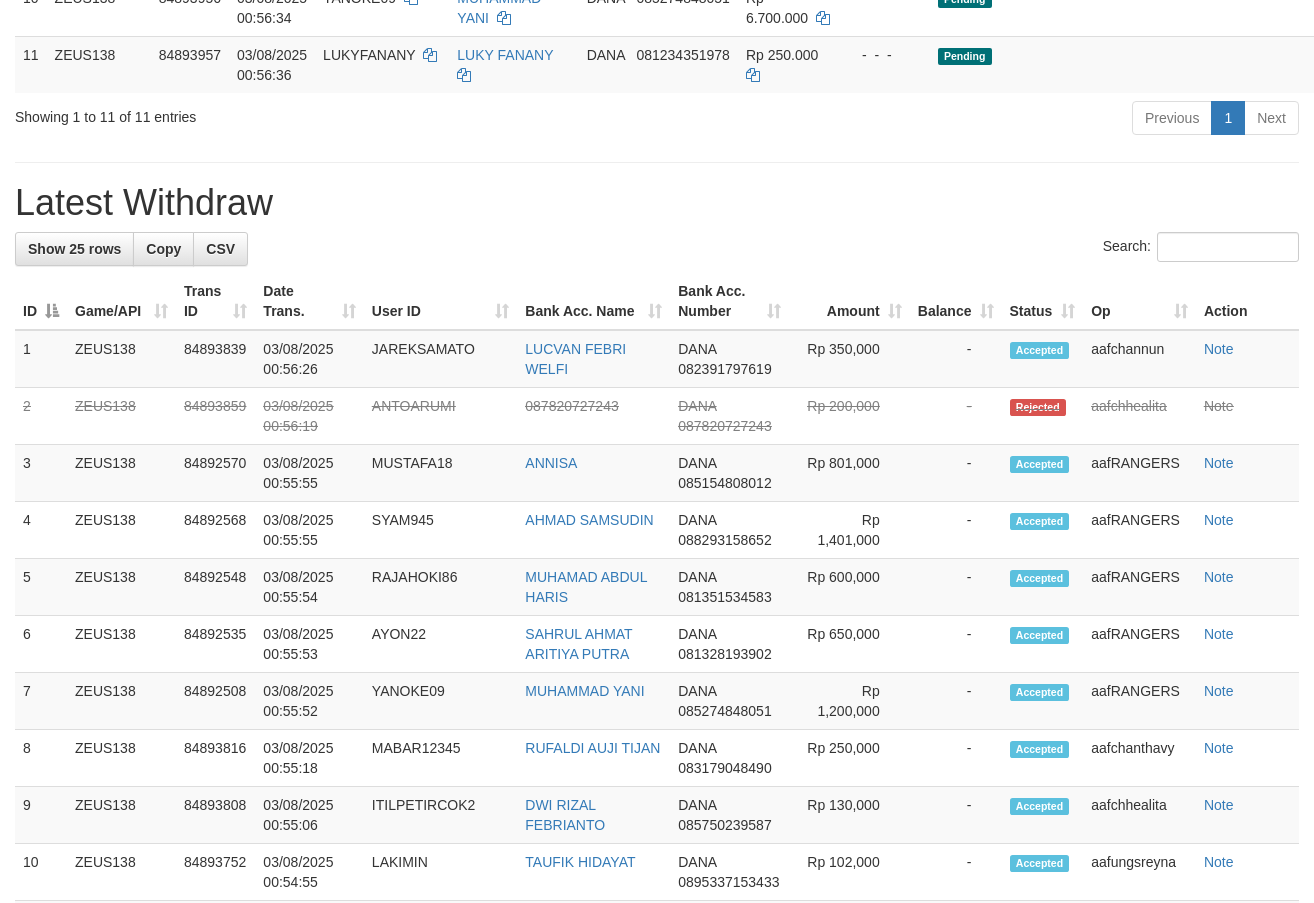 scroll, scrollTop: 874, scrollLeft: 0, axis: vertical 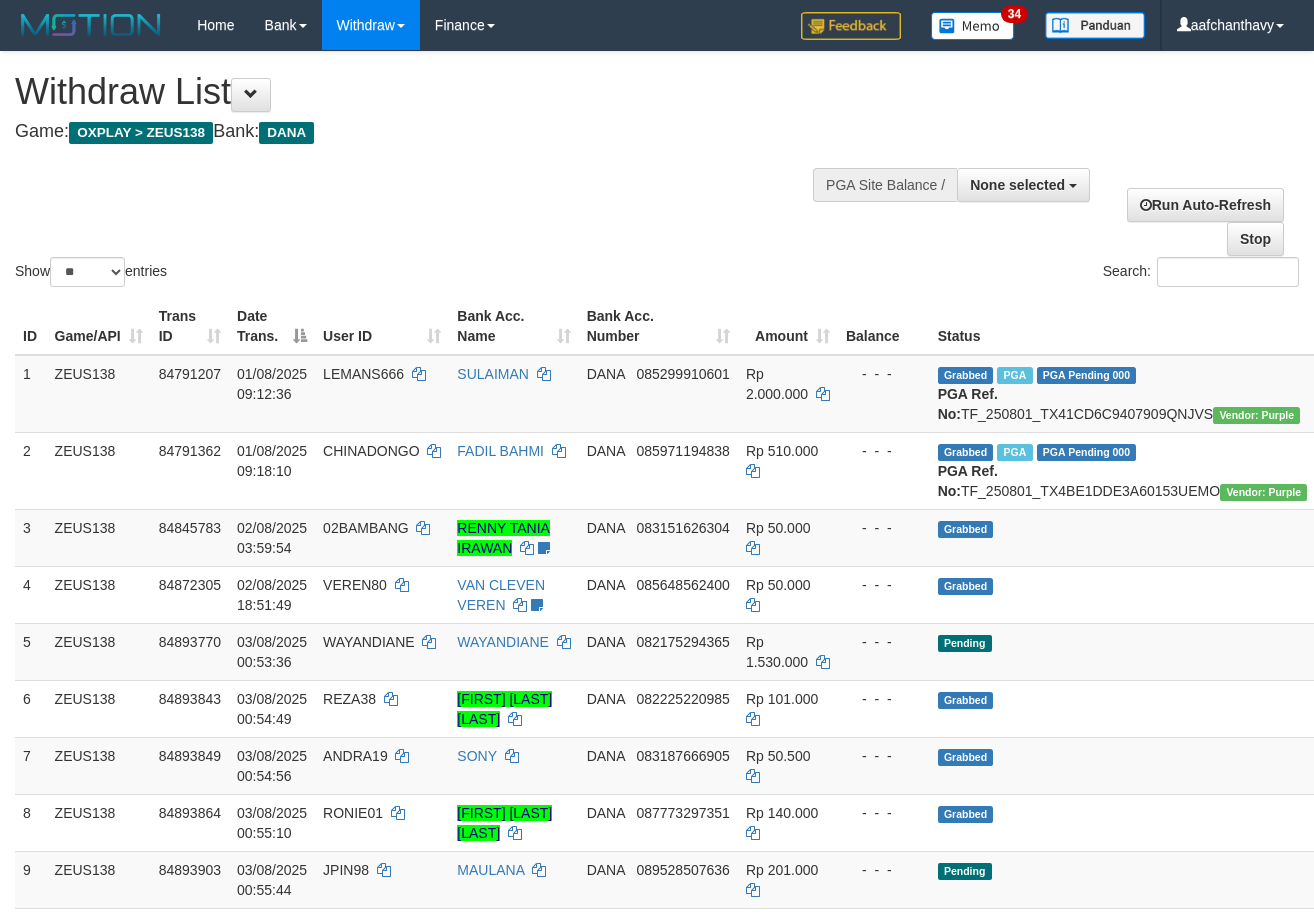 select 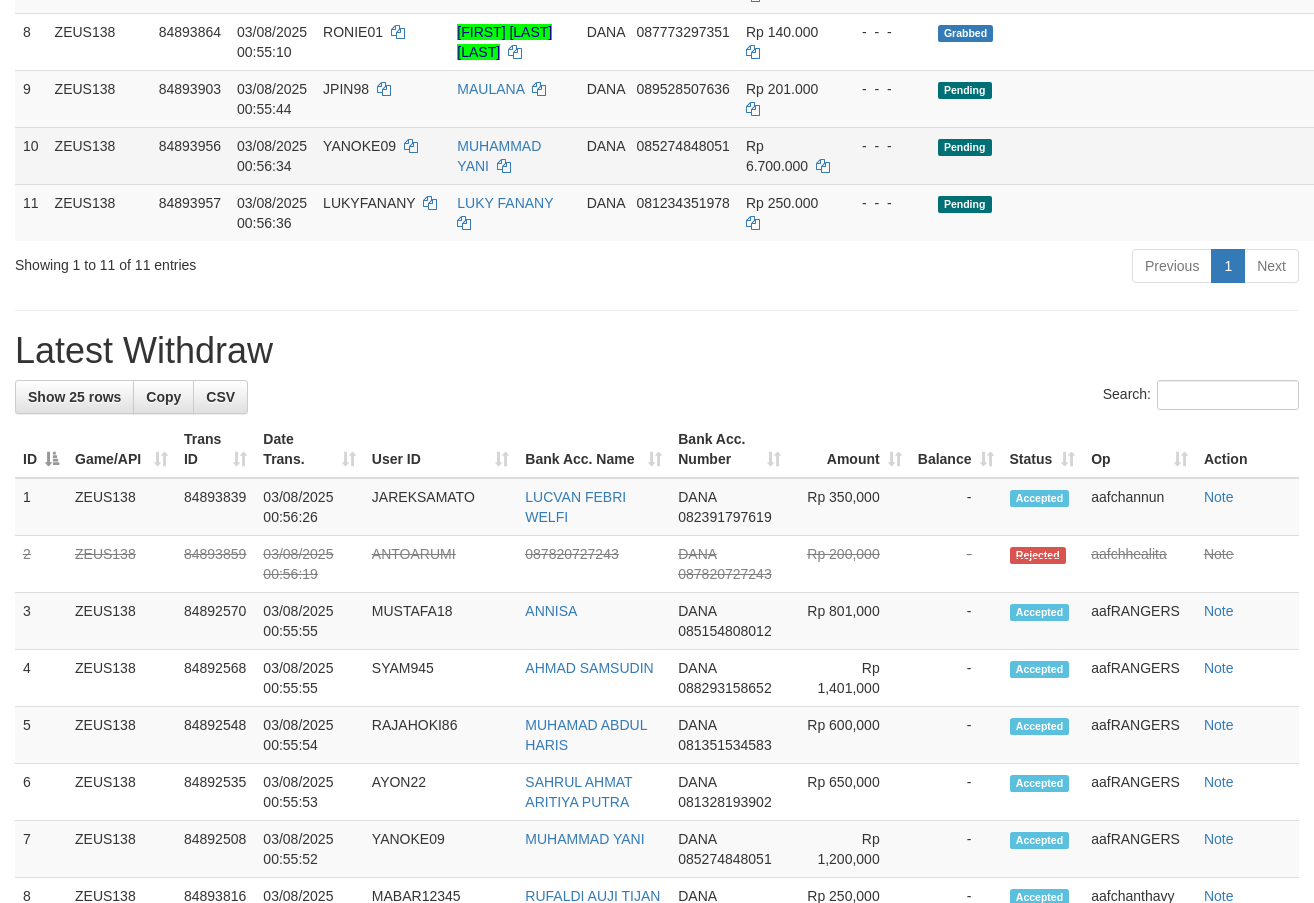 scroll, scrollTop: 741, scrollLeft: 0, axis: vertical 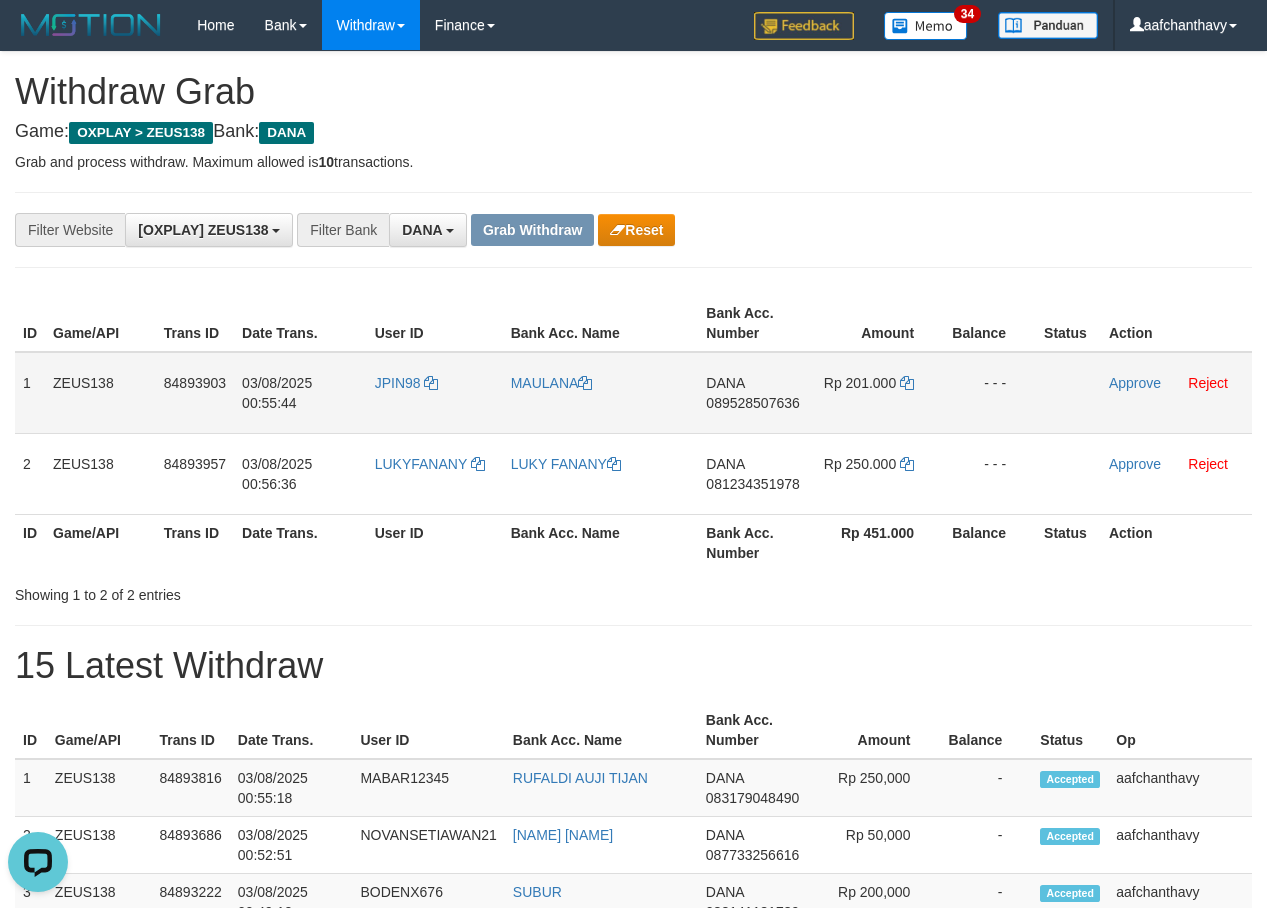 click on "03/08/2025 00:55:44" at bounding box center [300, 393] 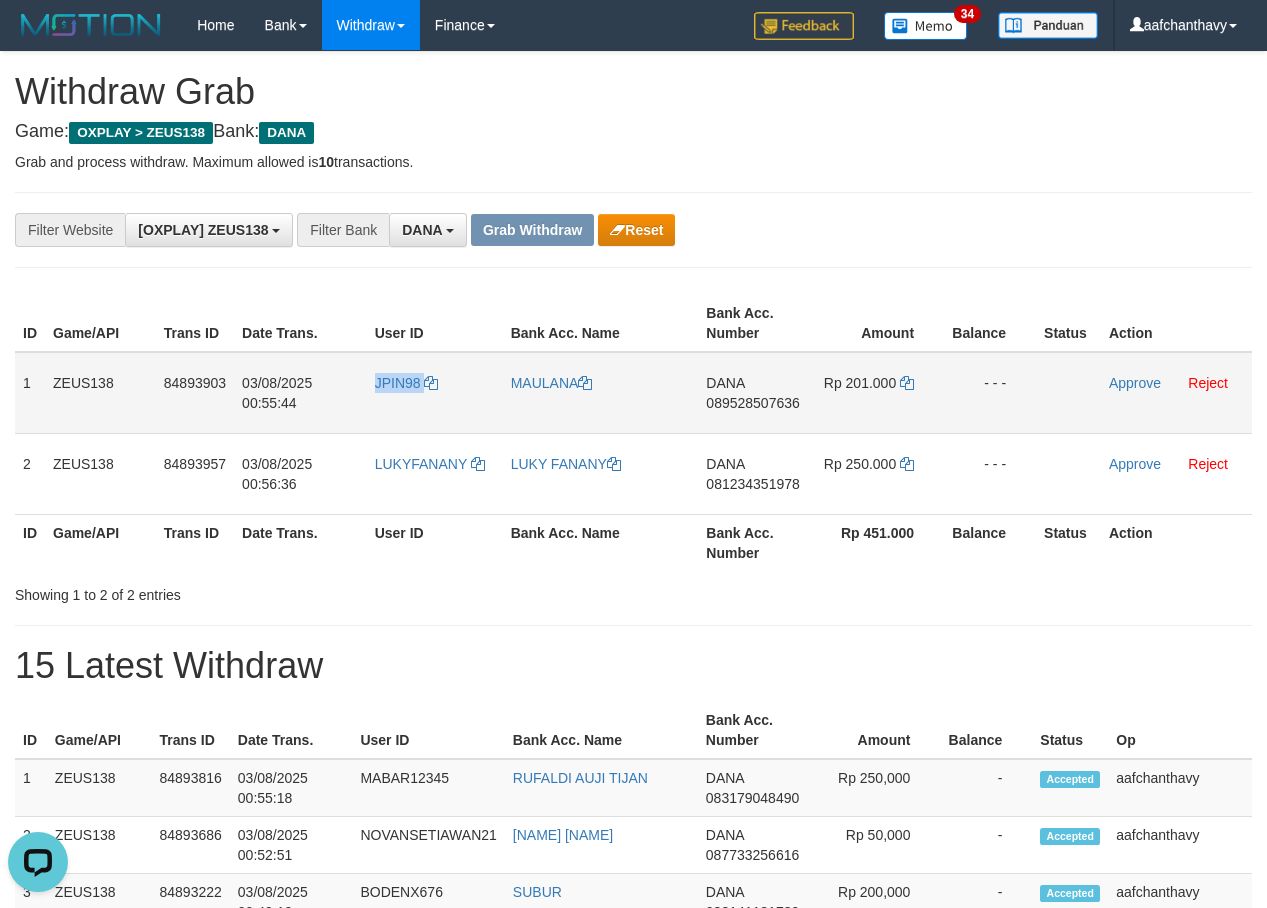 click on "JPIN98" at bounding box center (435, 393) 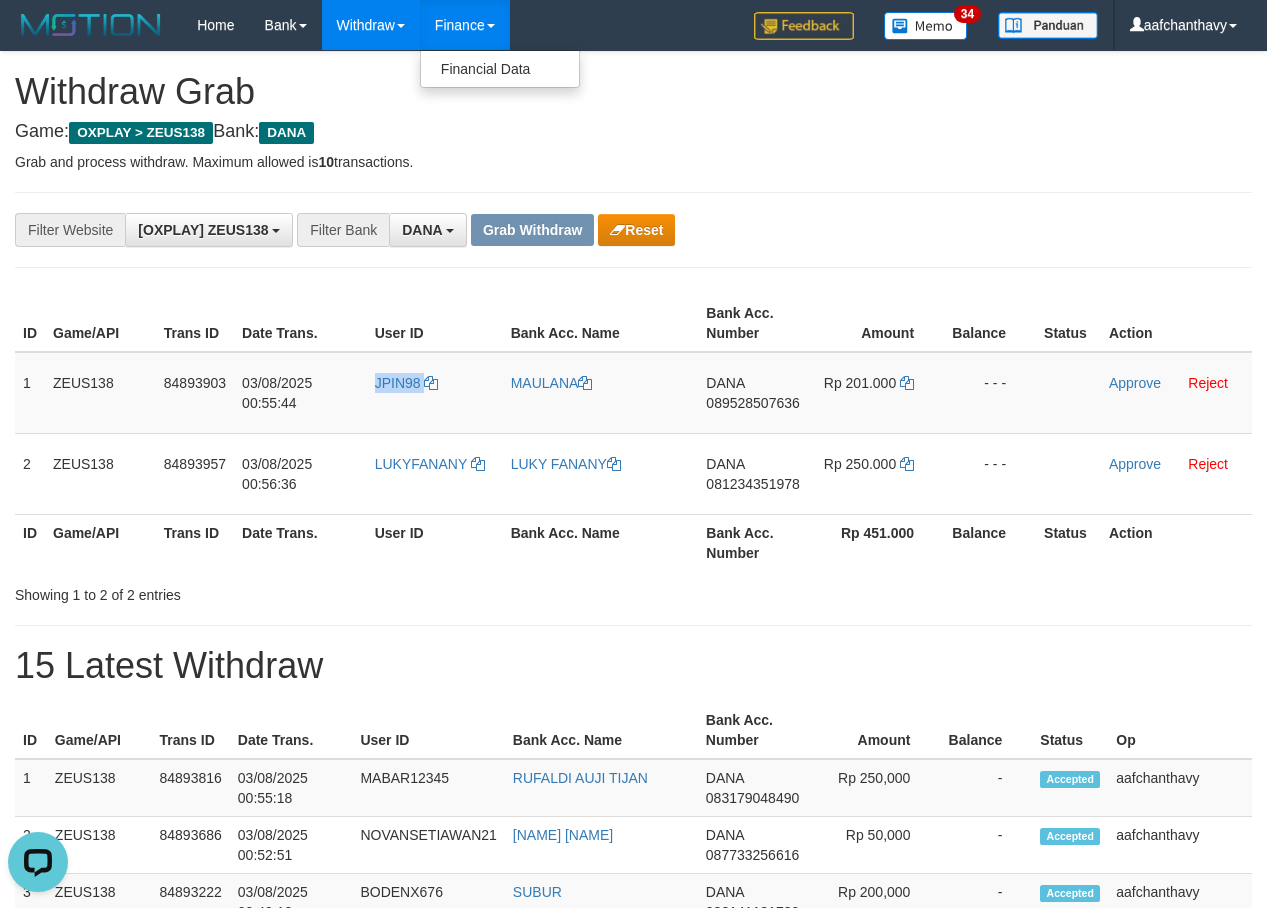 copy on "JPIN98" 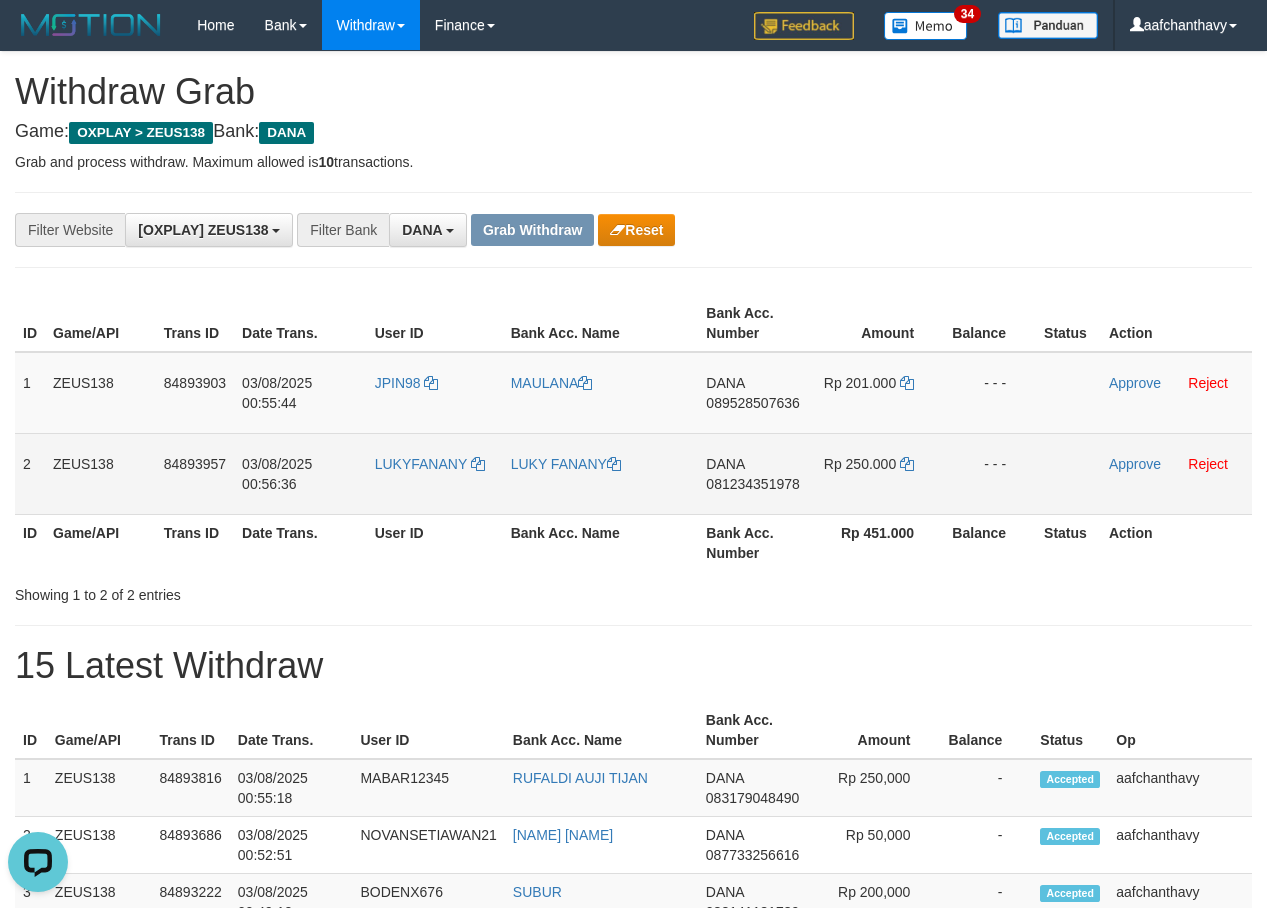 click on "LUKYFANANY" at bounding box center [435, 473] 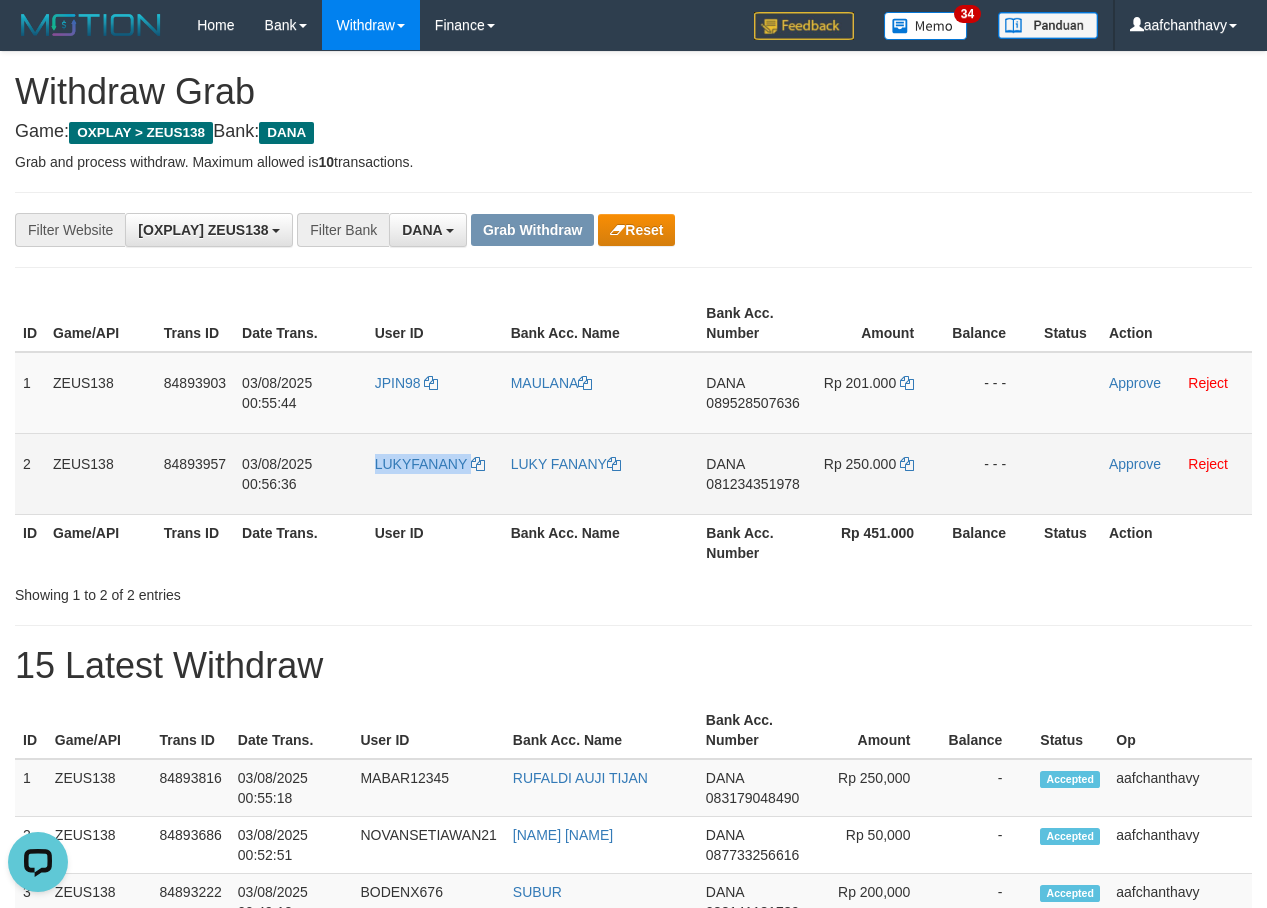 click on "LUKYFANANY" at bounding box center (435, 473) 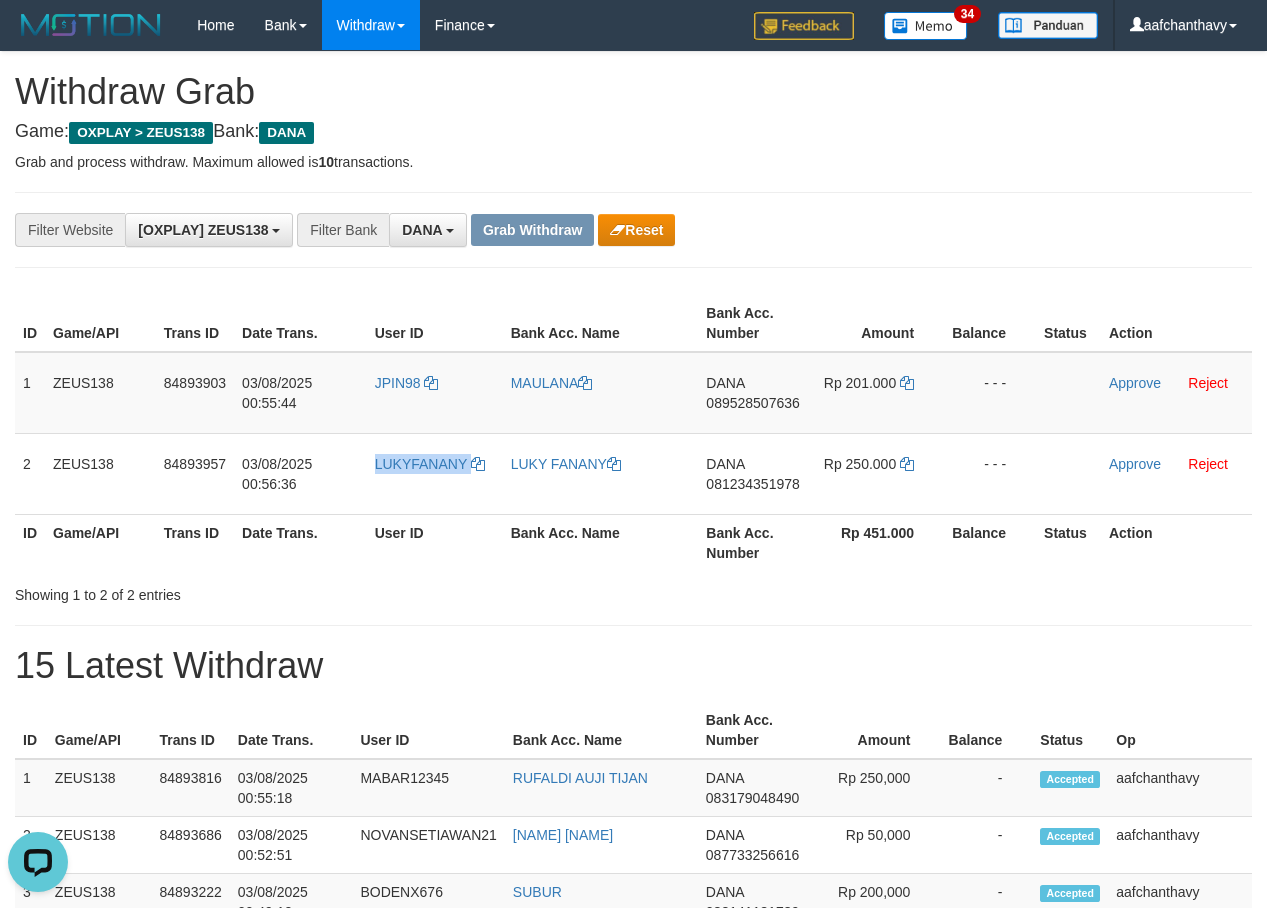 copy on "LUKYFANANY" 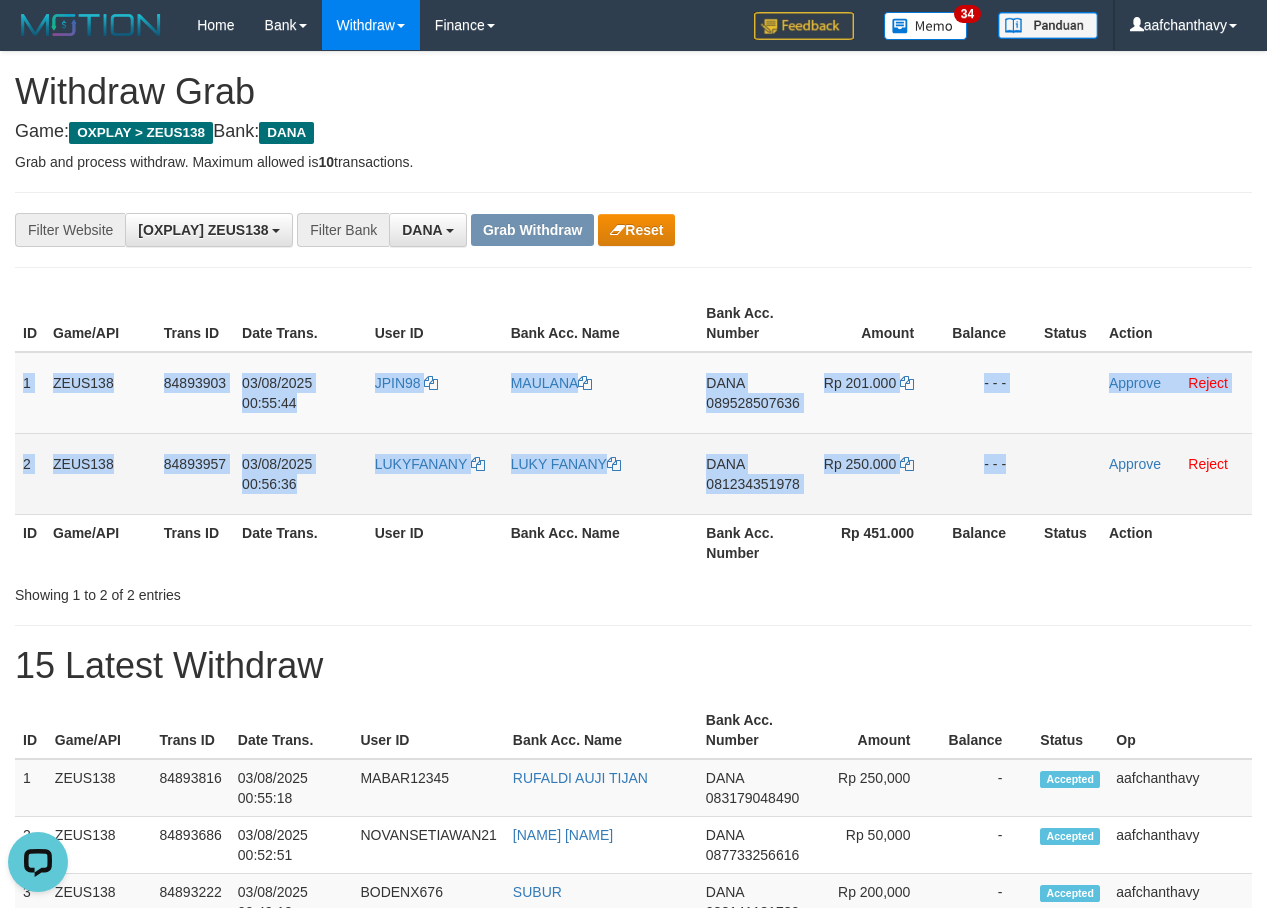 drag, startPoint x: 17, startPoint y: 390, endPoint x: 1038, endPoint y: 434, distance: 1021.94763 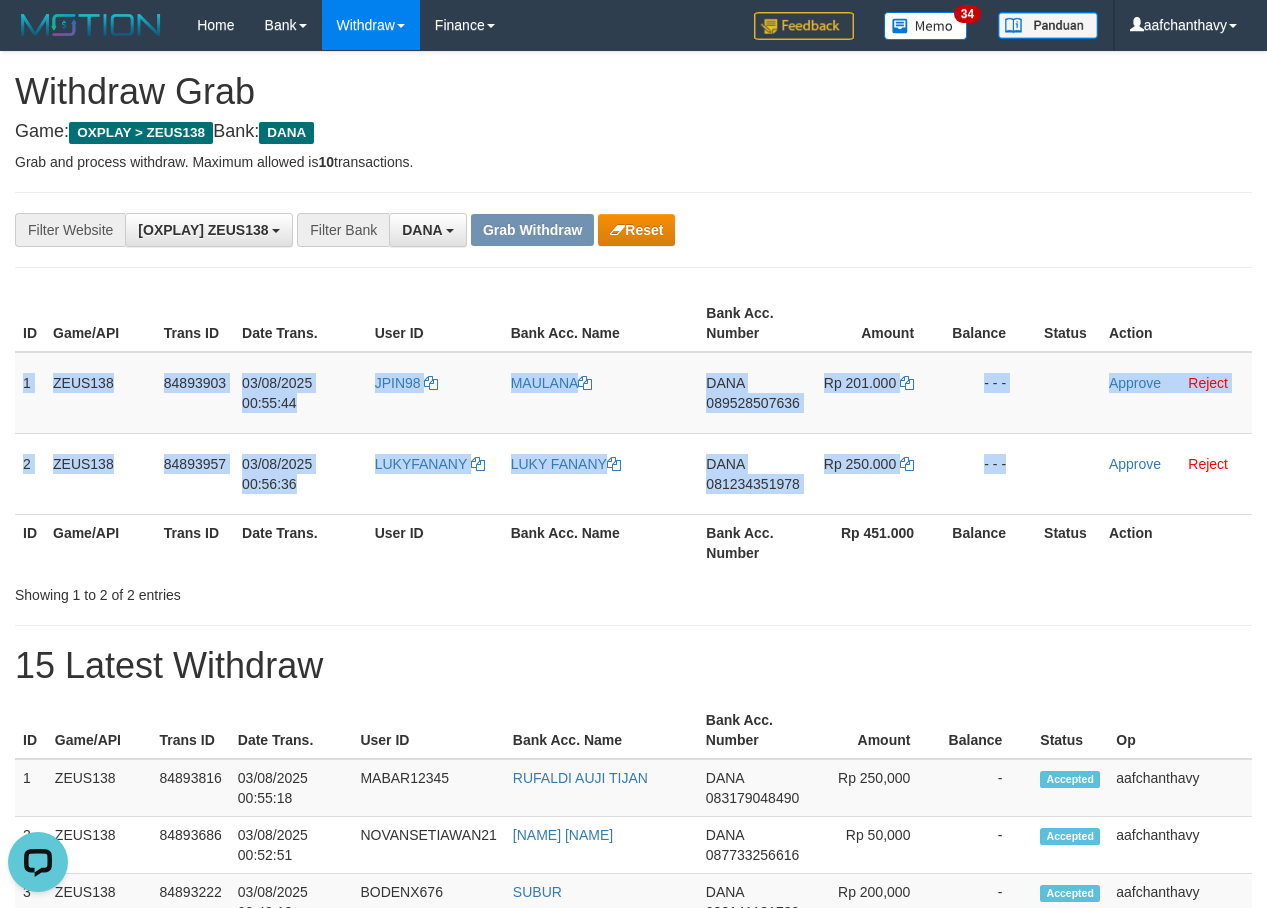 copy on "1
ZEUS138
84893903
03/08/2025 00:55:44
JPIN98
MAULANA
DANA
089528507636
Rp 201.000
- - -
Approve
Reject
2
ZEUS138
84893957
03/08/2025 00:56:36
LUKYFANANY
LUKY FANANY
DANA
081234351978
Rp 250.000
- - -" 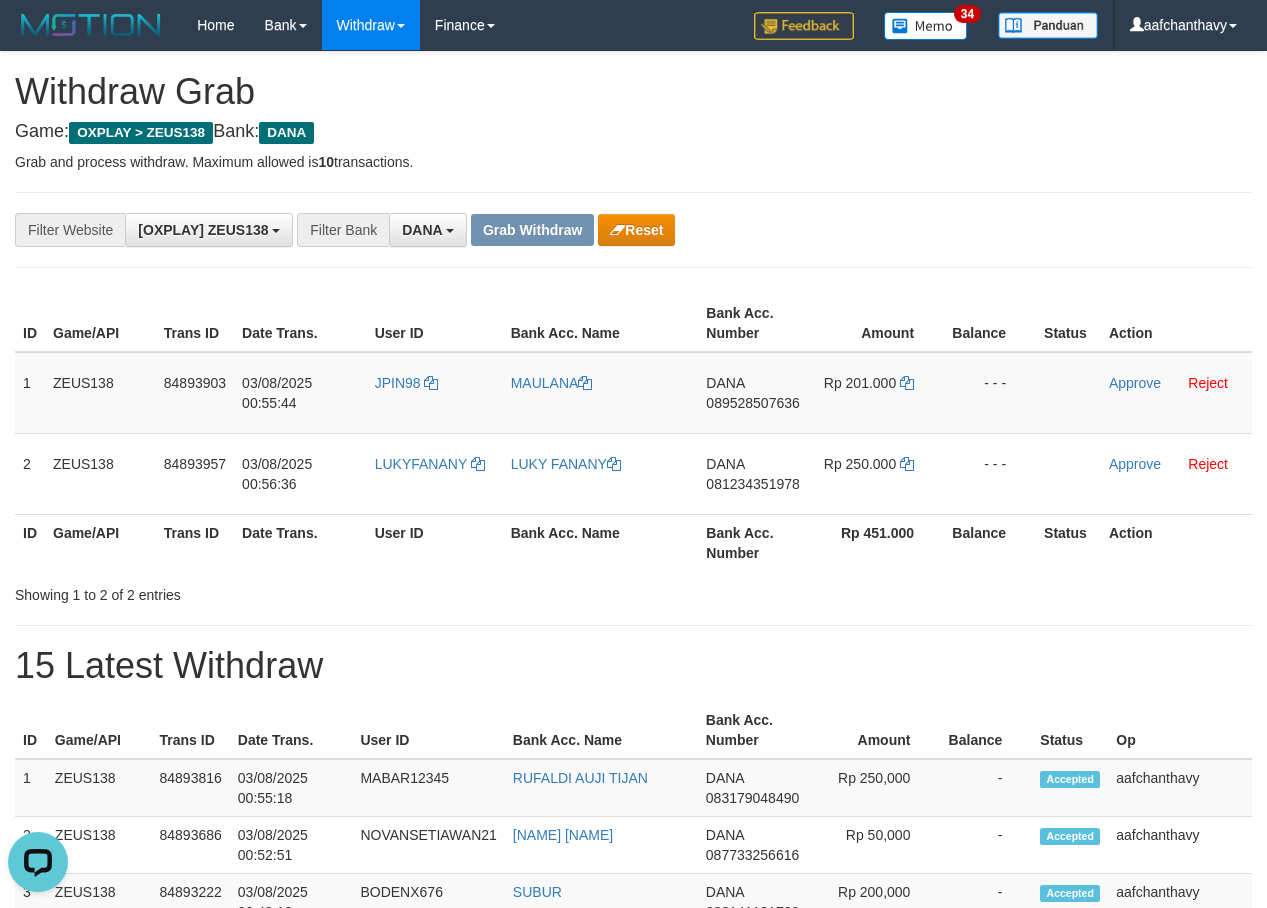 click on "**********" at bounding box center (633, 1163) 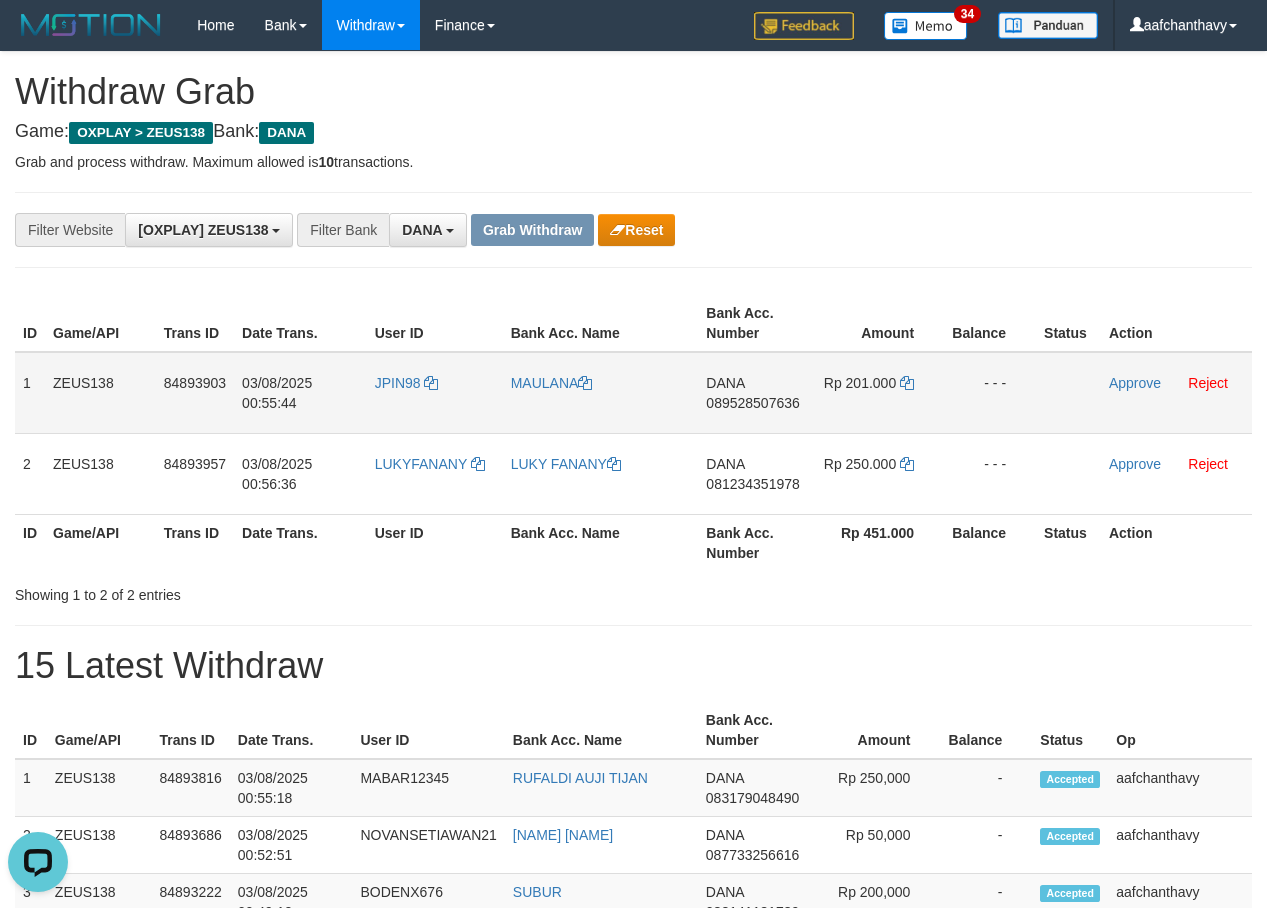 click on "089528507636" at bounding box center [752, 403] 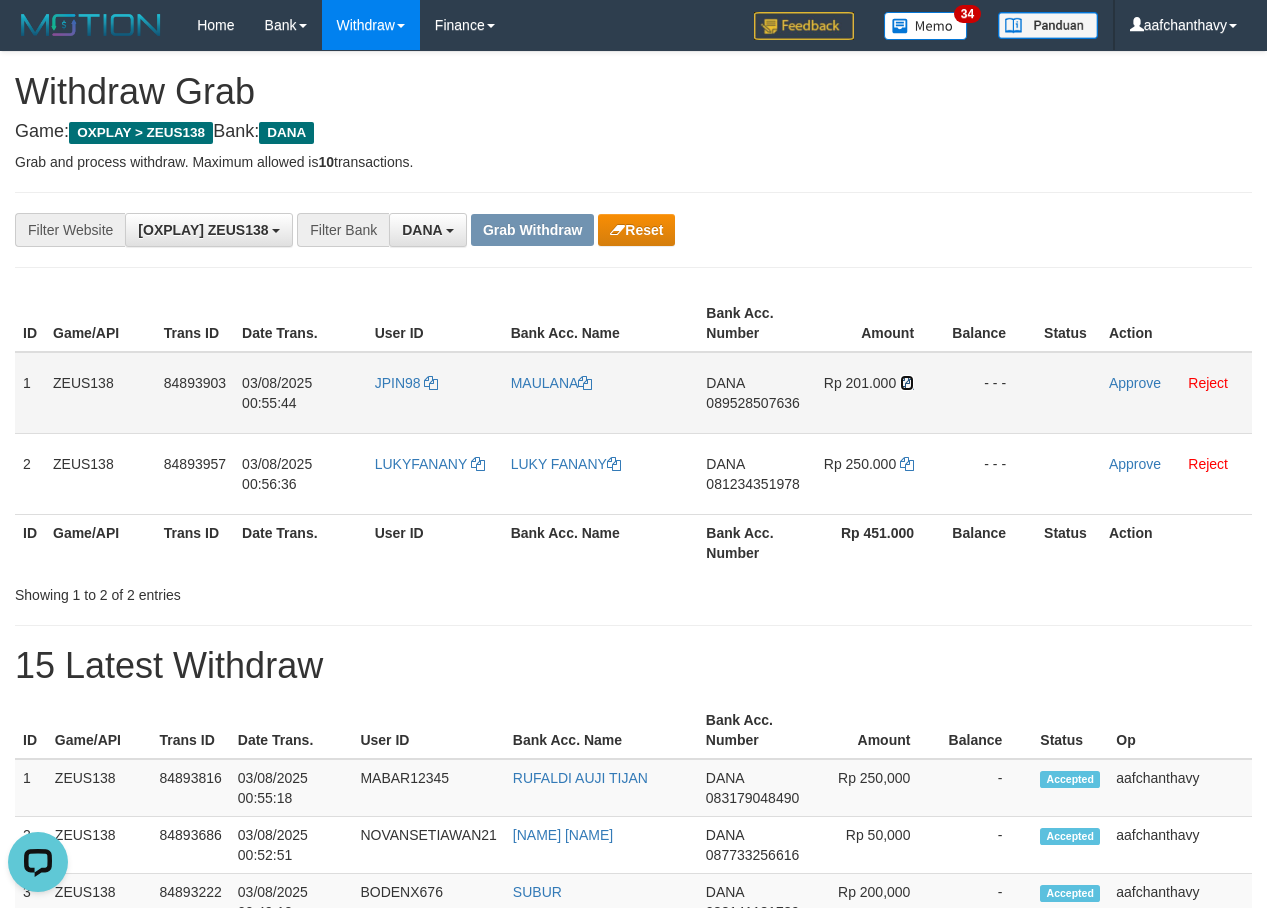 click at bounding box center [907, 383] 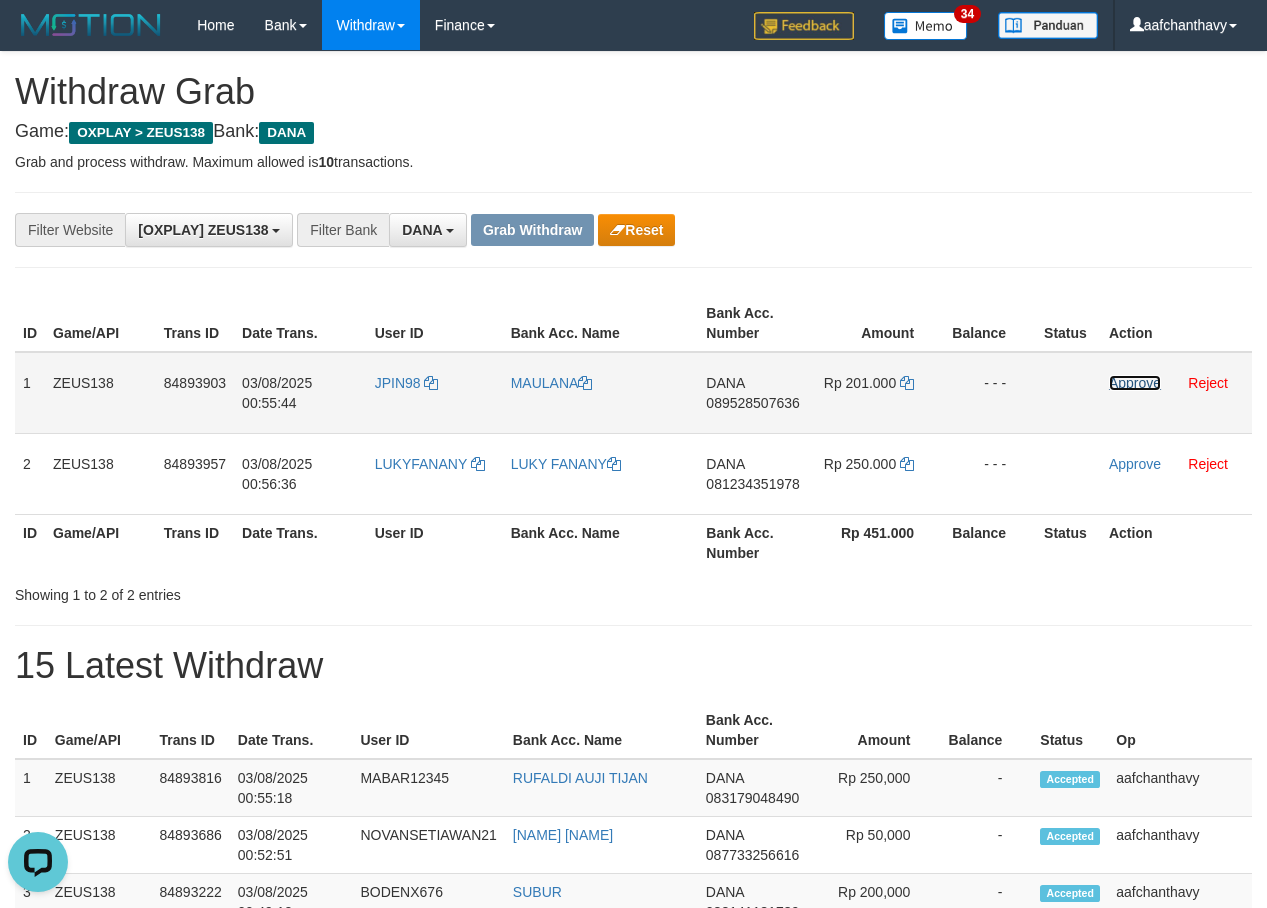 drag, startPoint x: 1134, startPoint y: 386, endPoint x: 713, endPoint y: 218, distance: 453.28247 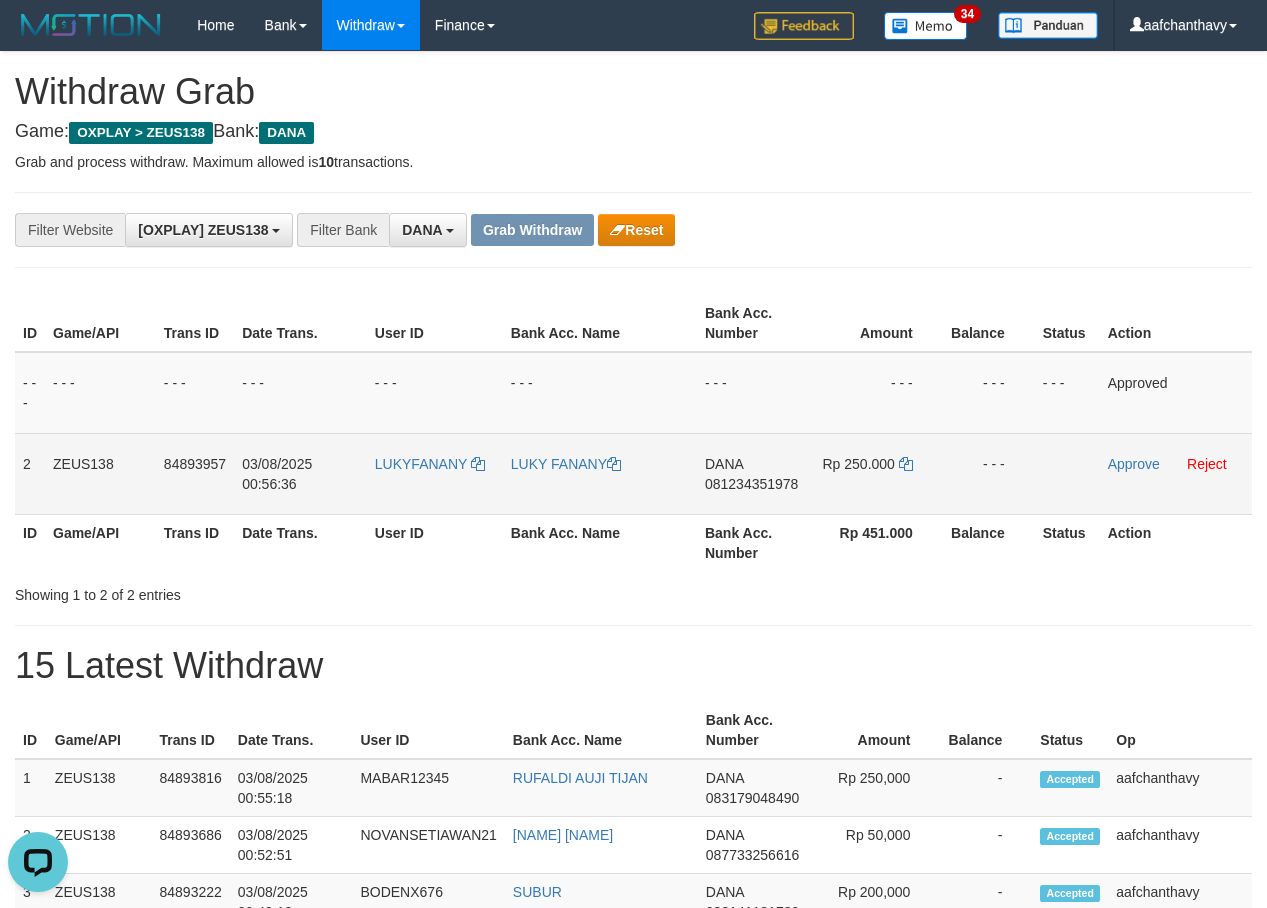 click on "081234351978" at bounding box center [751, 484] 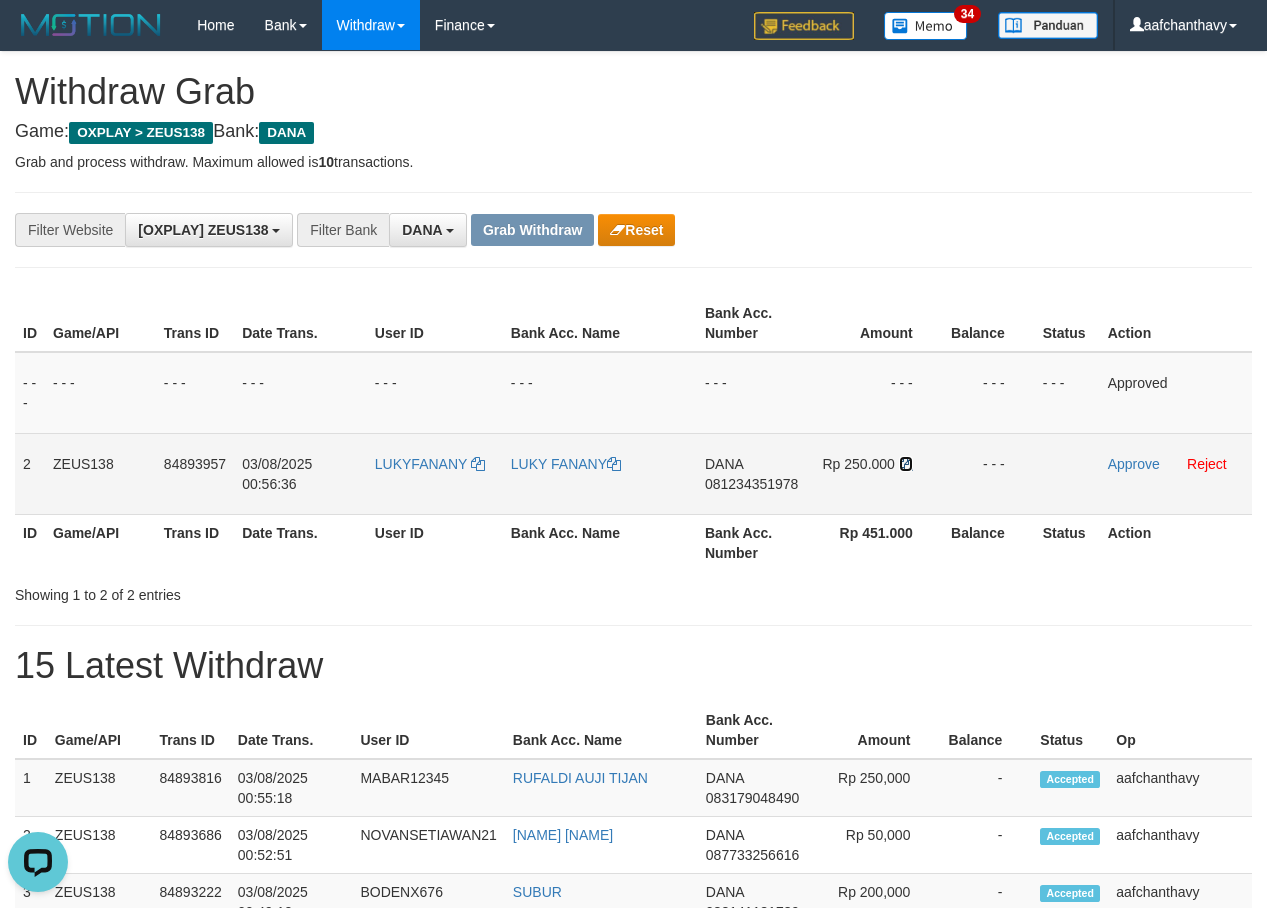 drag, startPoint x: 911, startPoint y: 464, endPoint x: 938, endPoint y: 457, distance: 27.89265 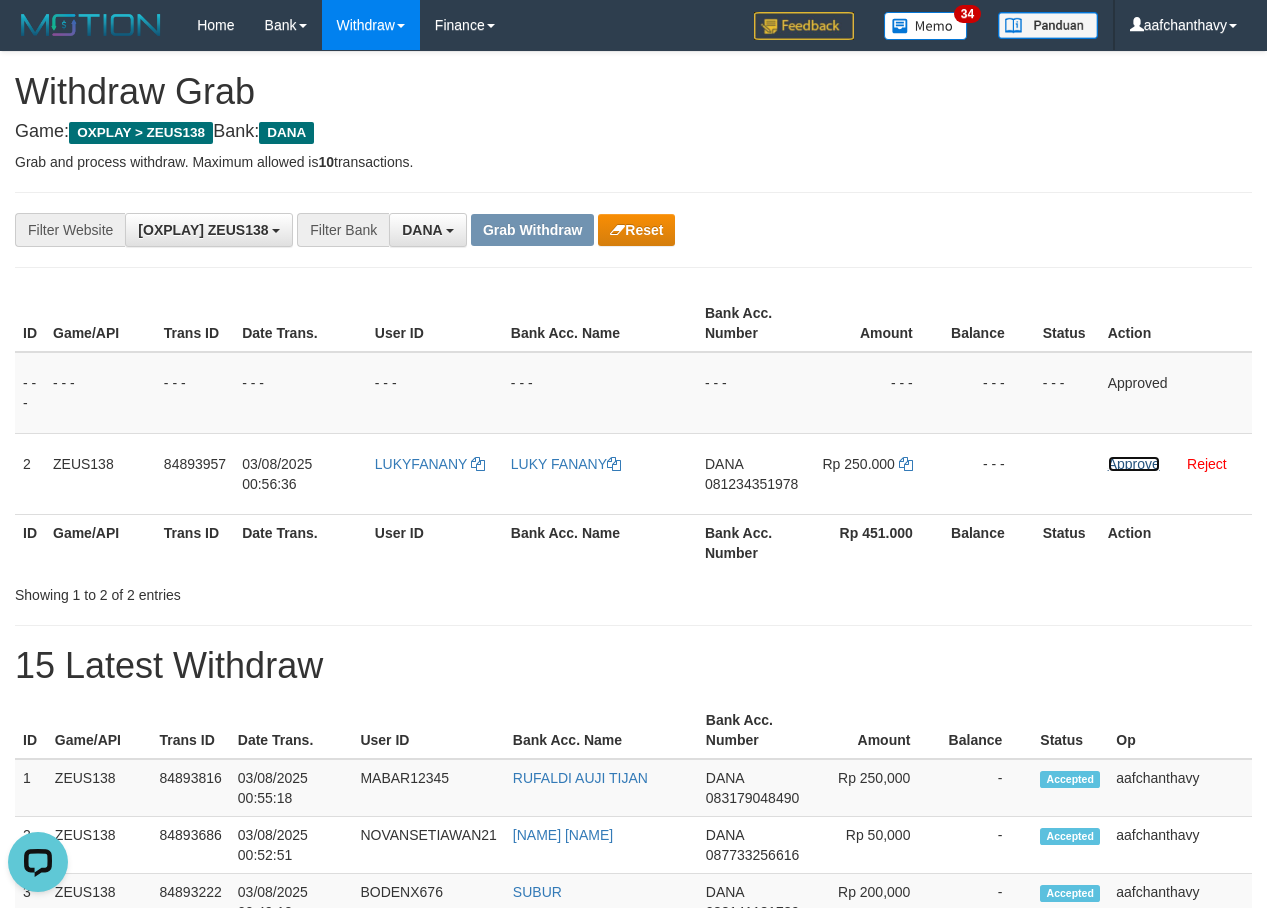 drag, startPoint x: 1133, startPoint y: 470, endPoint x: 738, endPoint y: 217, distance: 469.07782 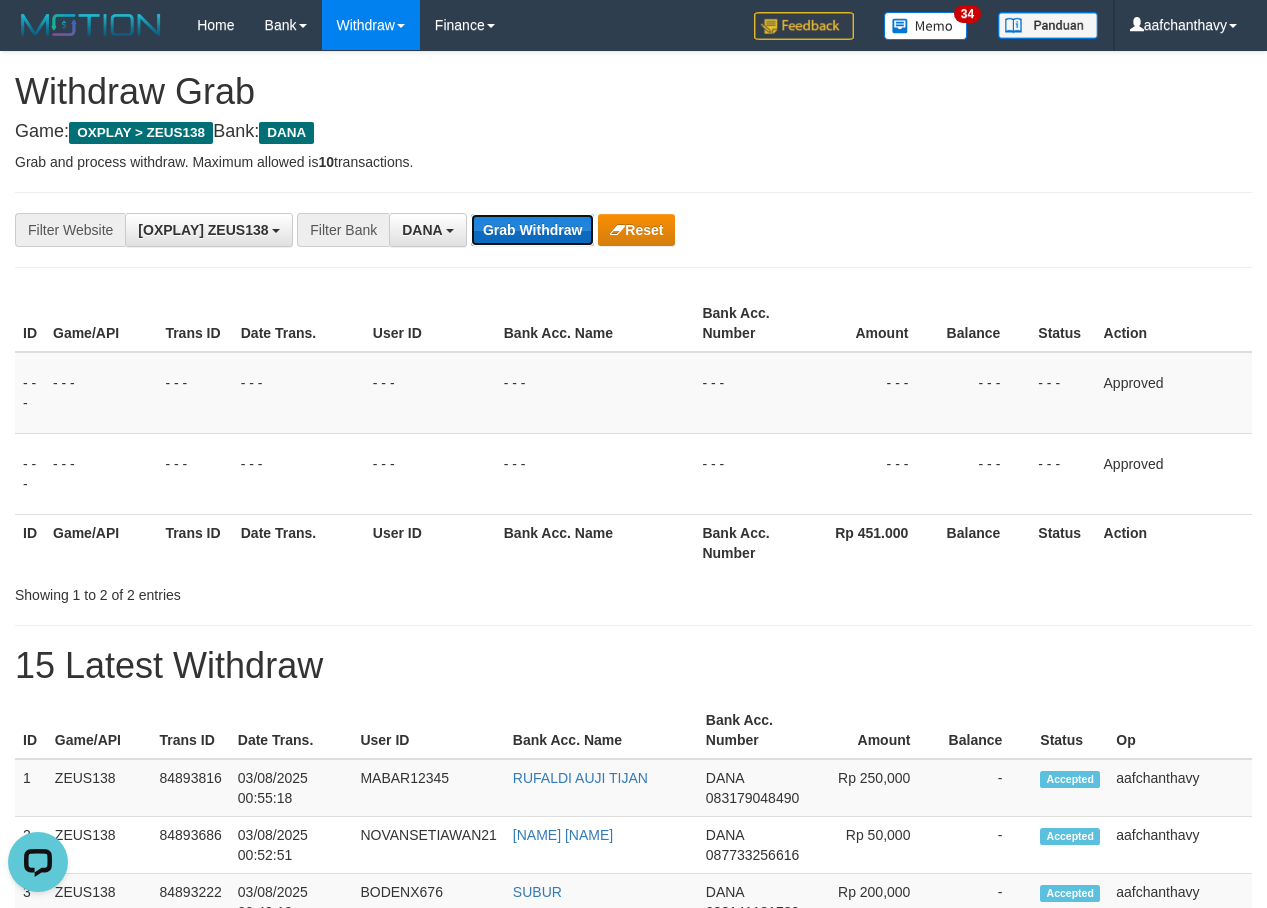 click on "Grab Withdraw" at bounding box center [532, 230] 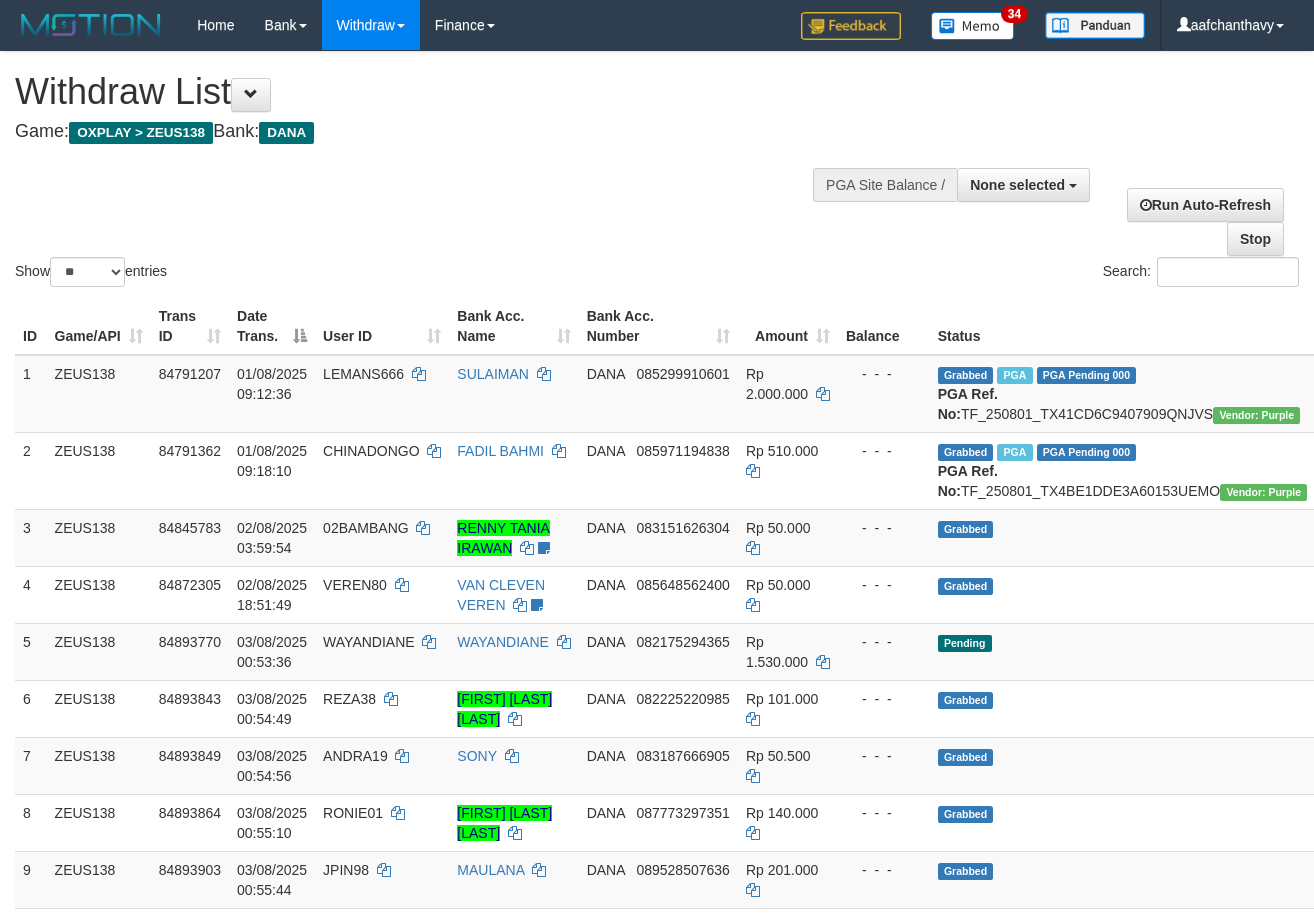 select 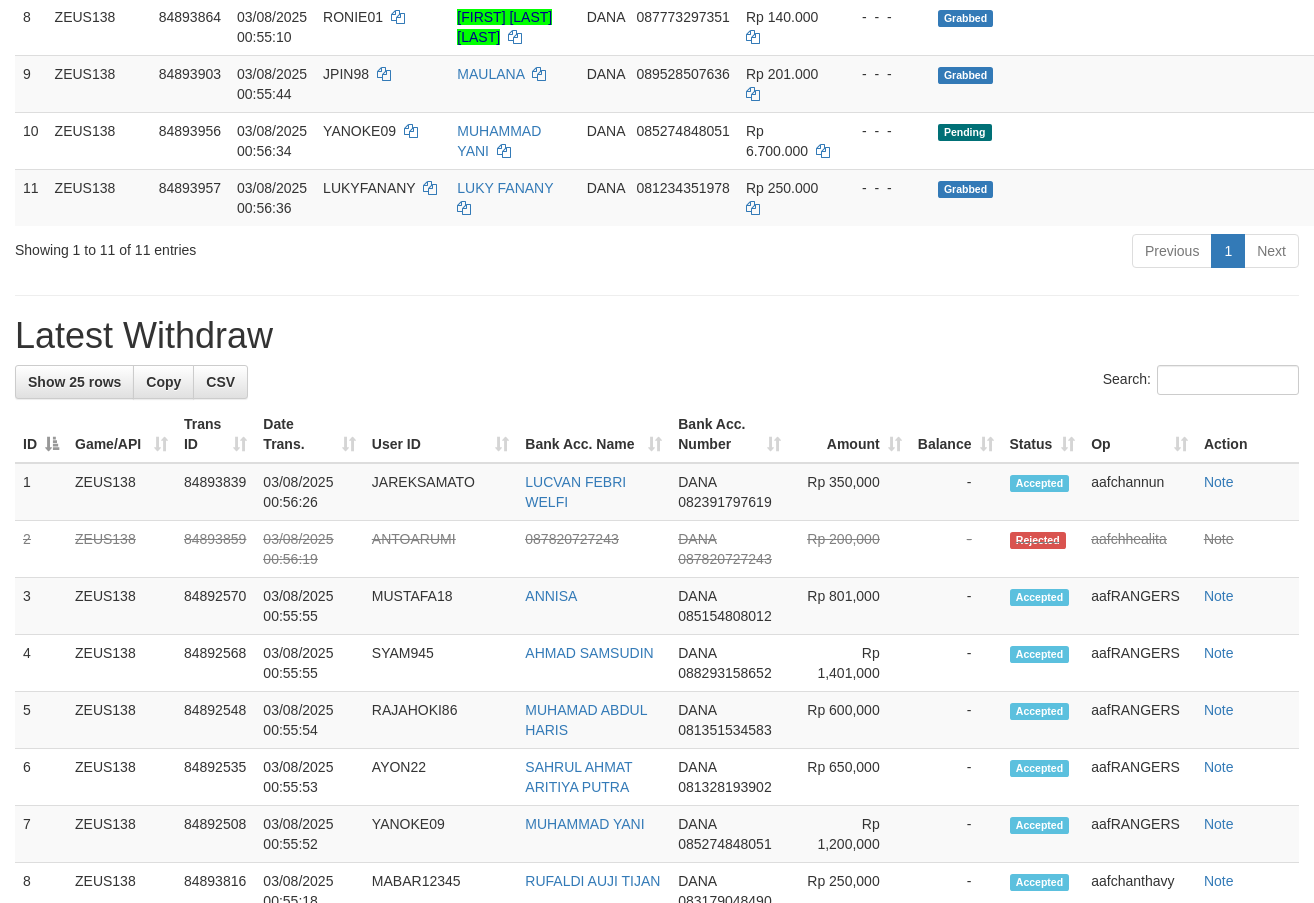 scroll, scrollTop: 741, scrollLeft: 0, axis: vertical 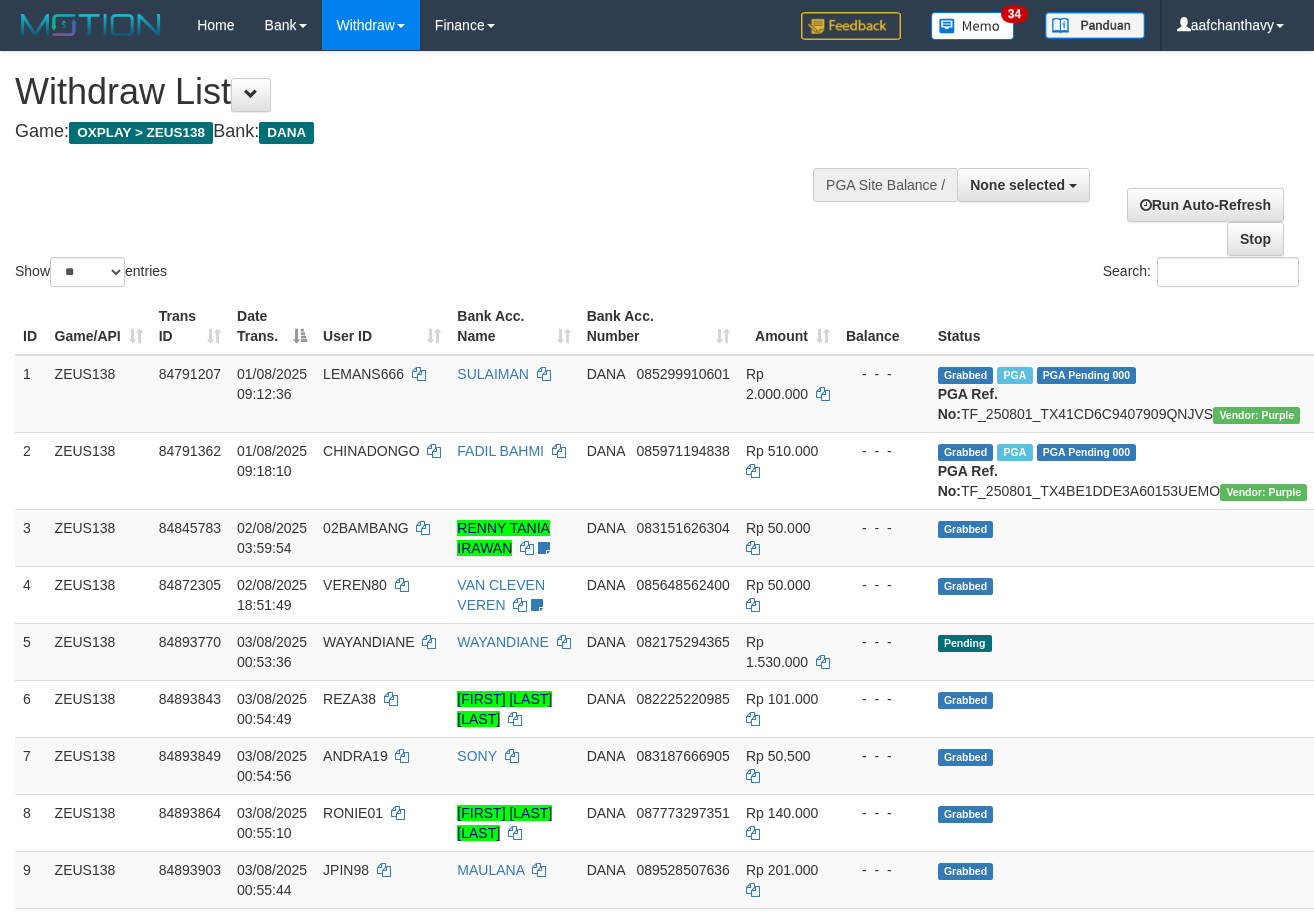 select 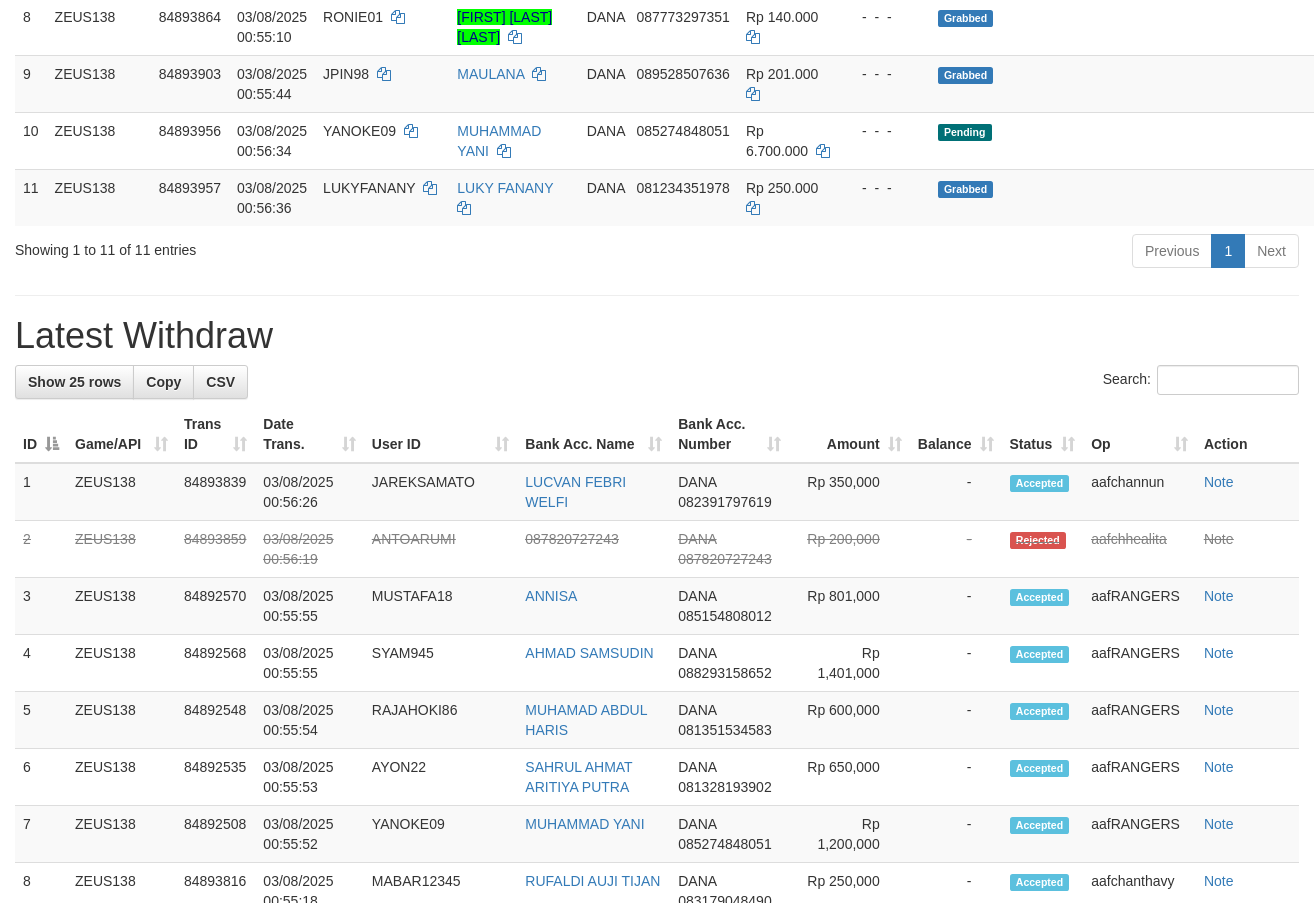 scroll, scrollTop: 741, scrollLeft: 0, axis: vertical 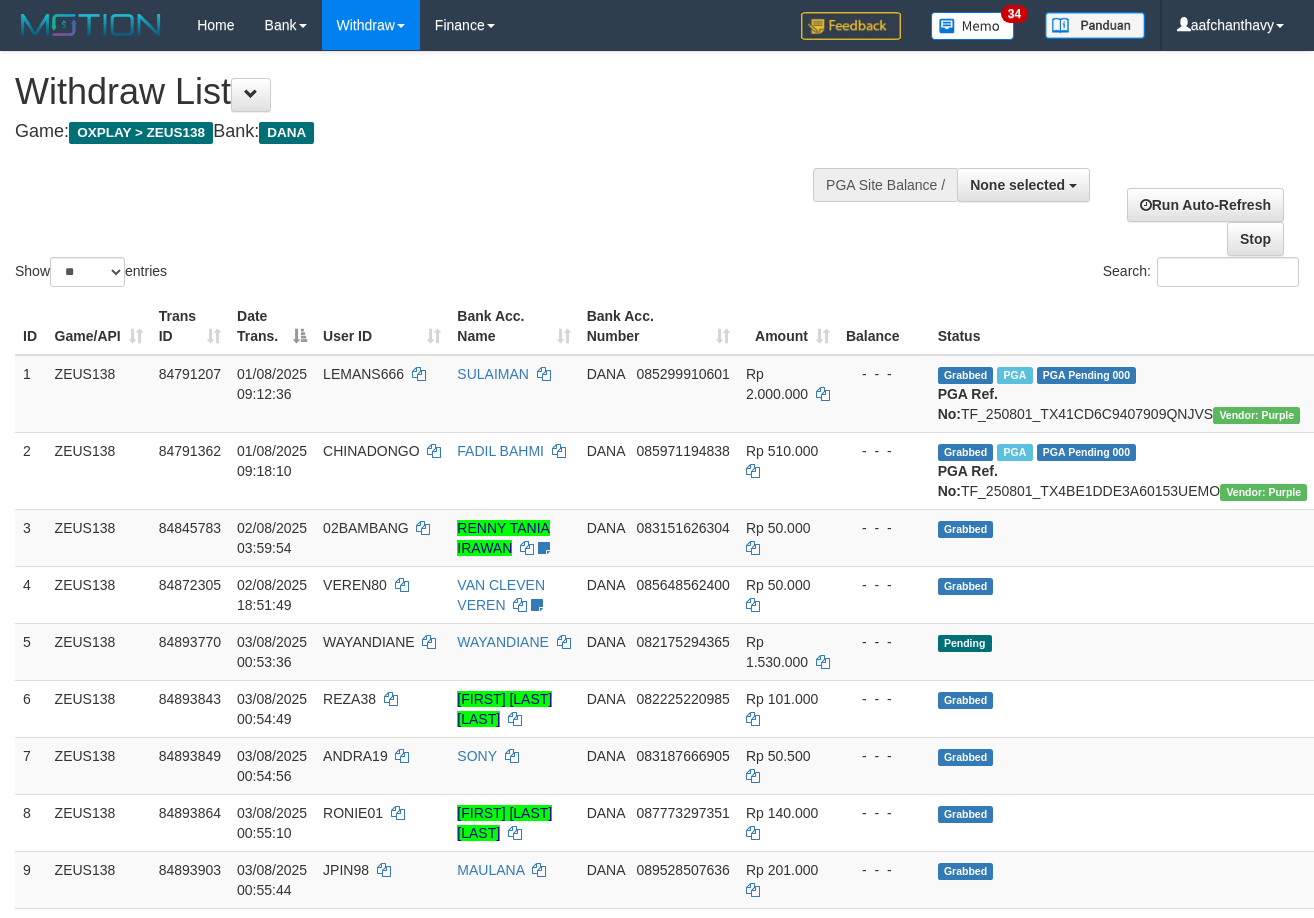 select 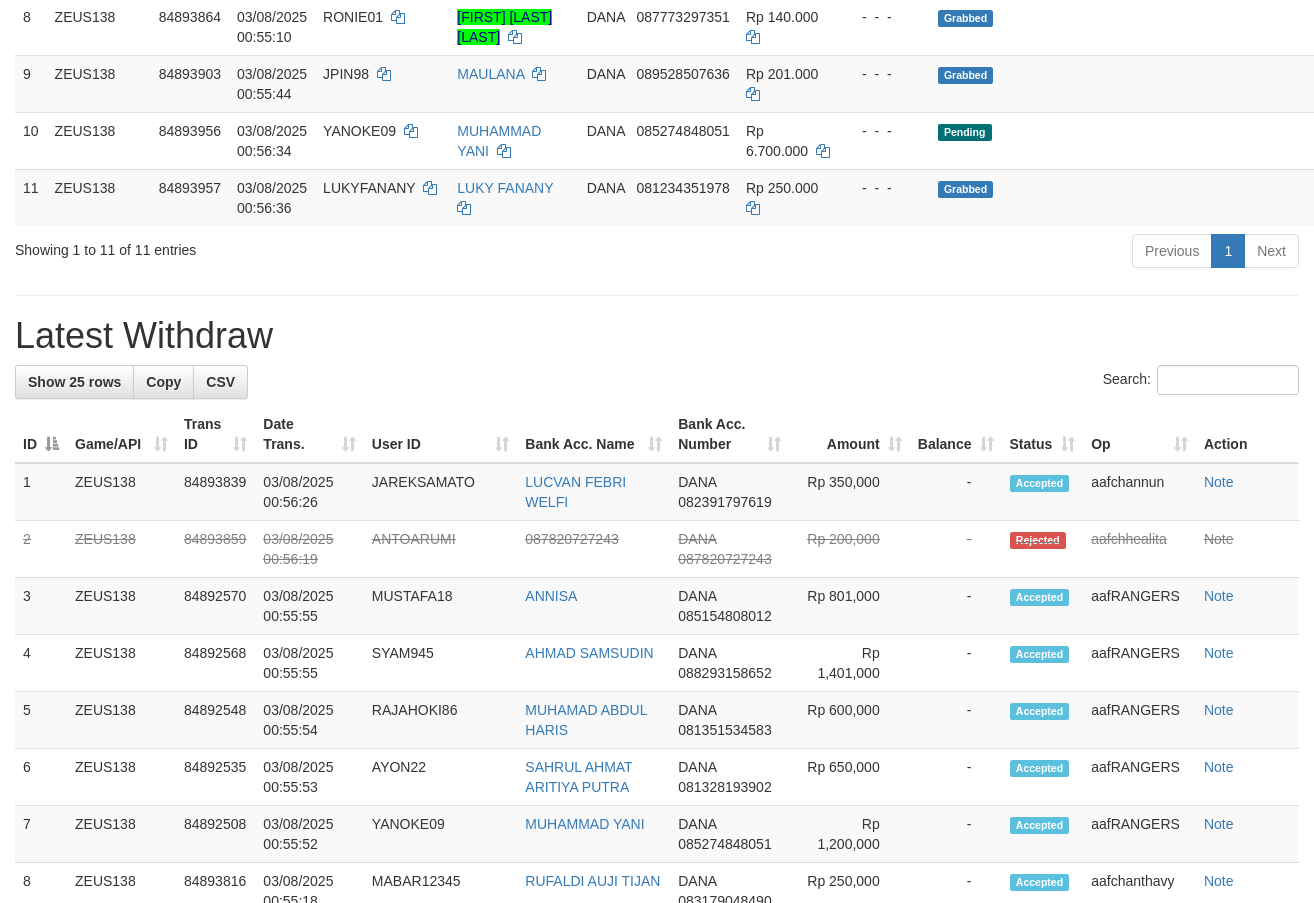scroll, scrollTop: 741, scrollLeft: 0, axis: vertical 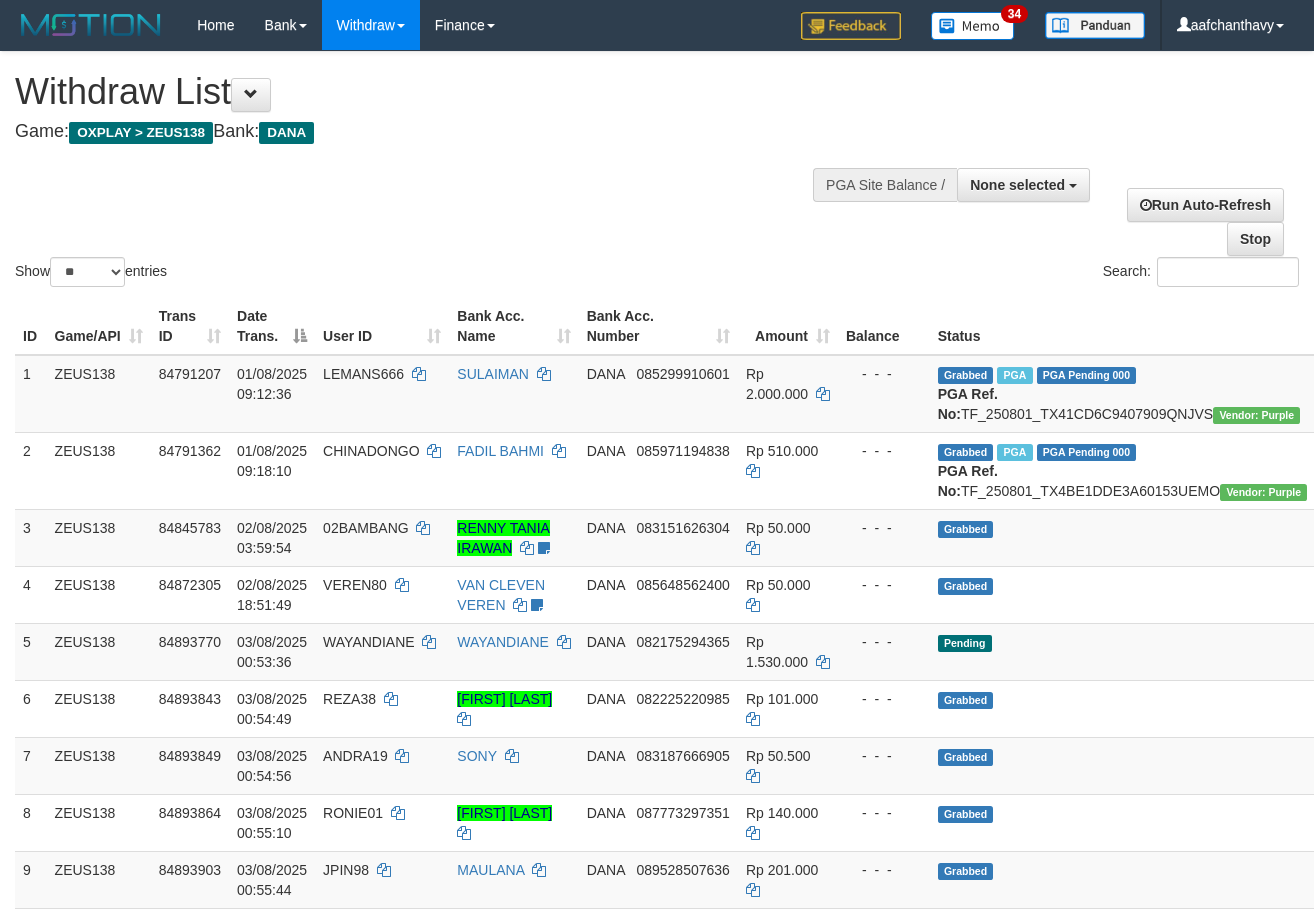 select 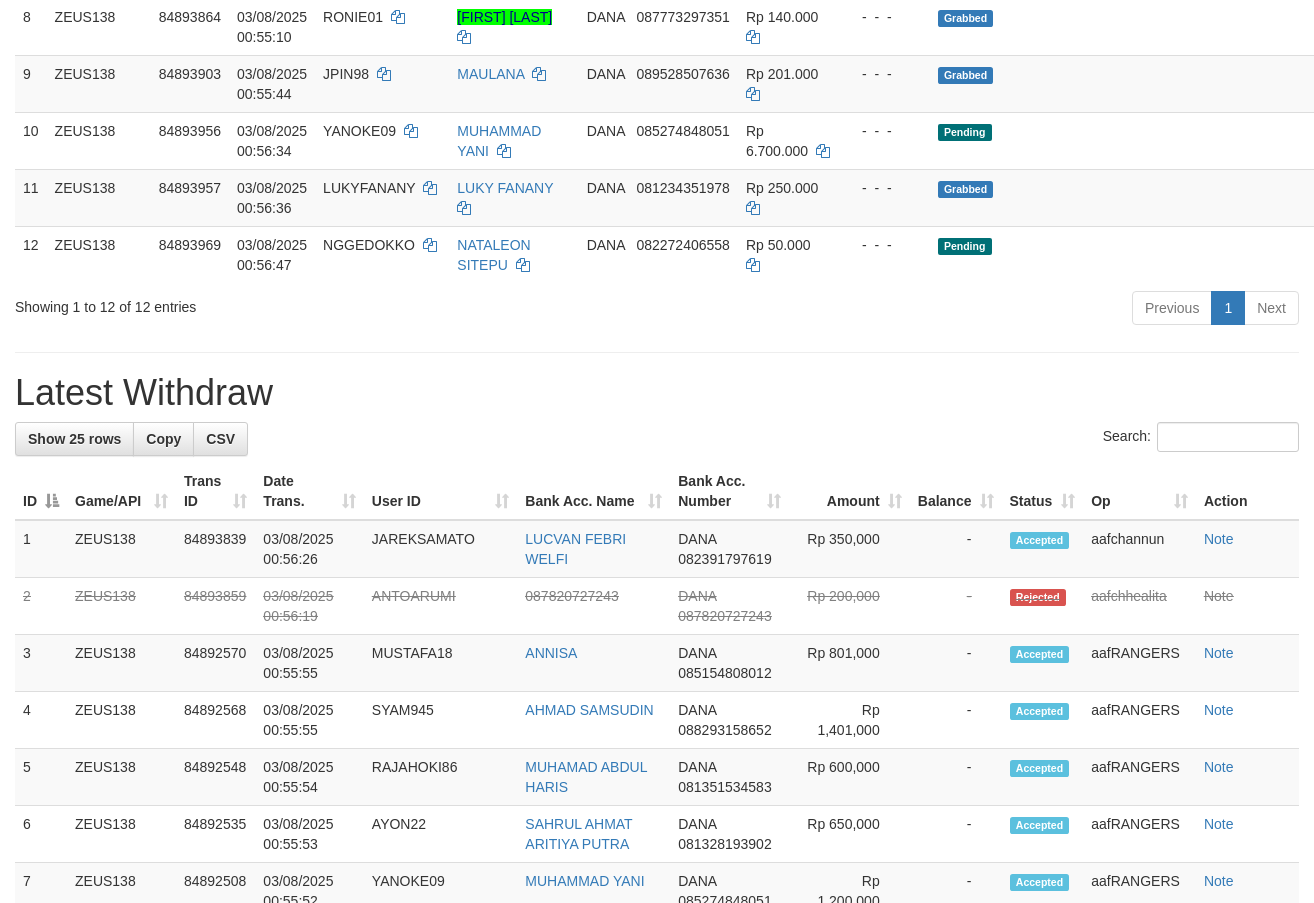 scroll, scrollTop: 741, scrollLeft: 0, axis: vertical 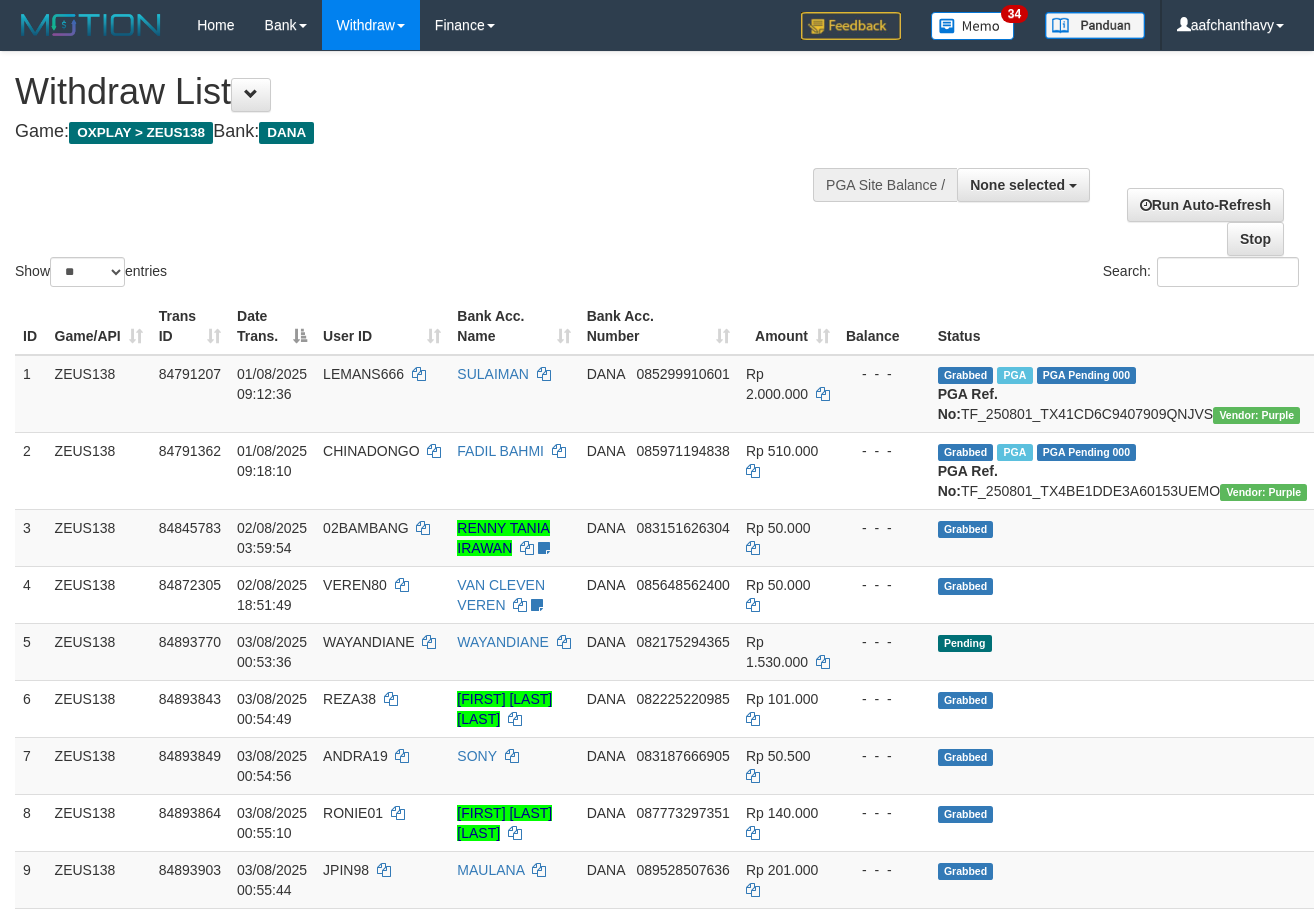 select 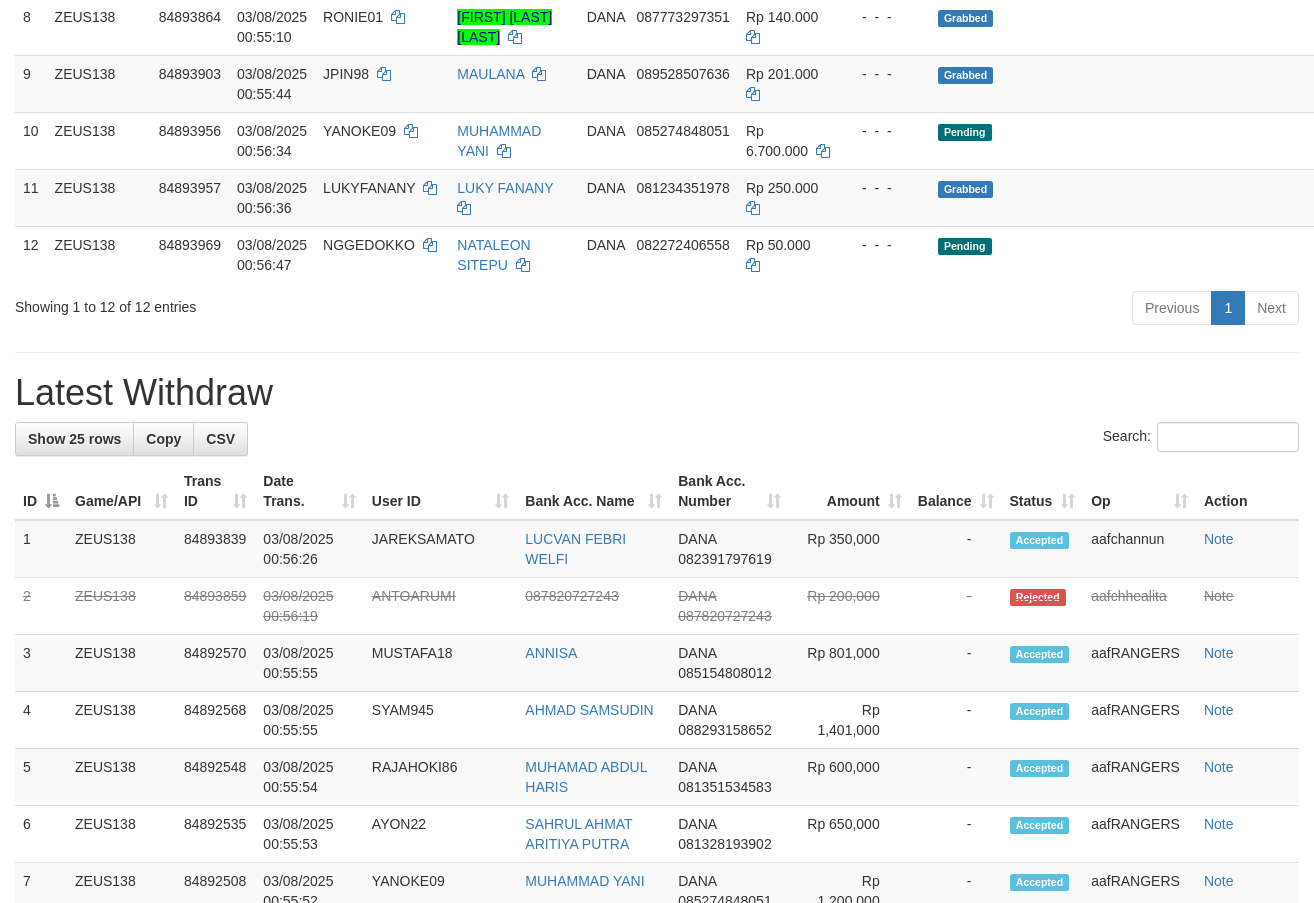 scroll, scrollTop: 741, scrollLeft: 0, axis: vertical 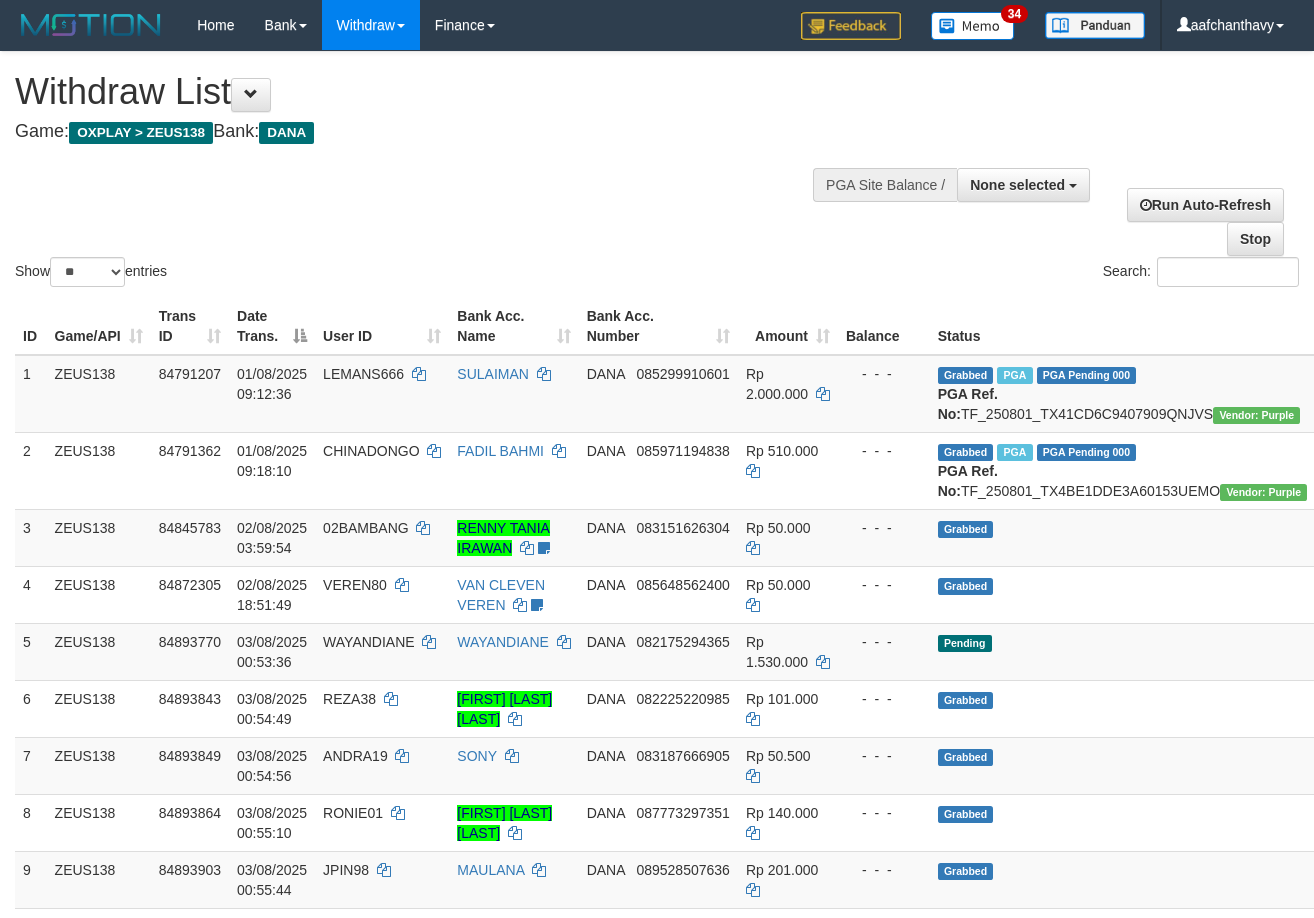 select 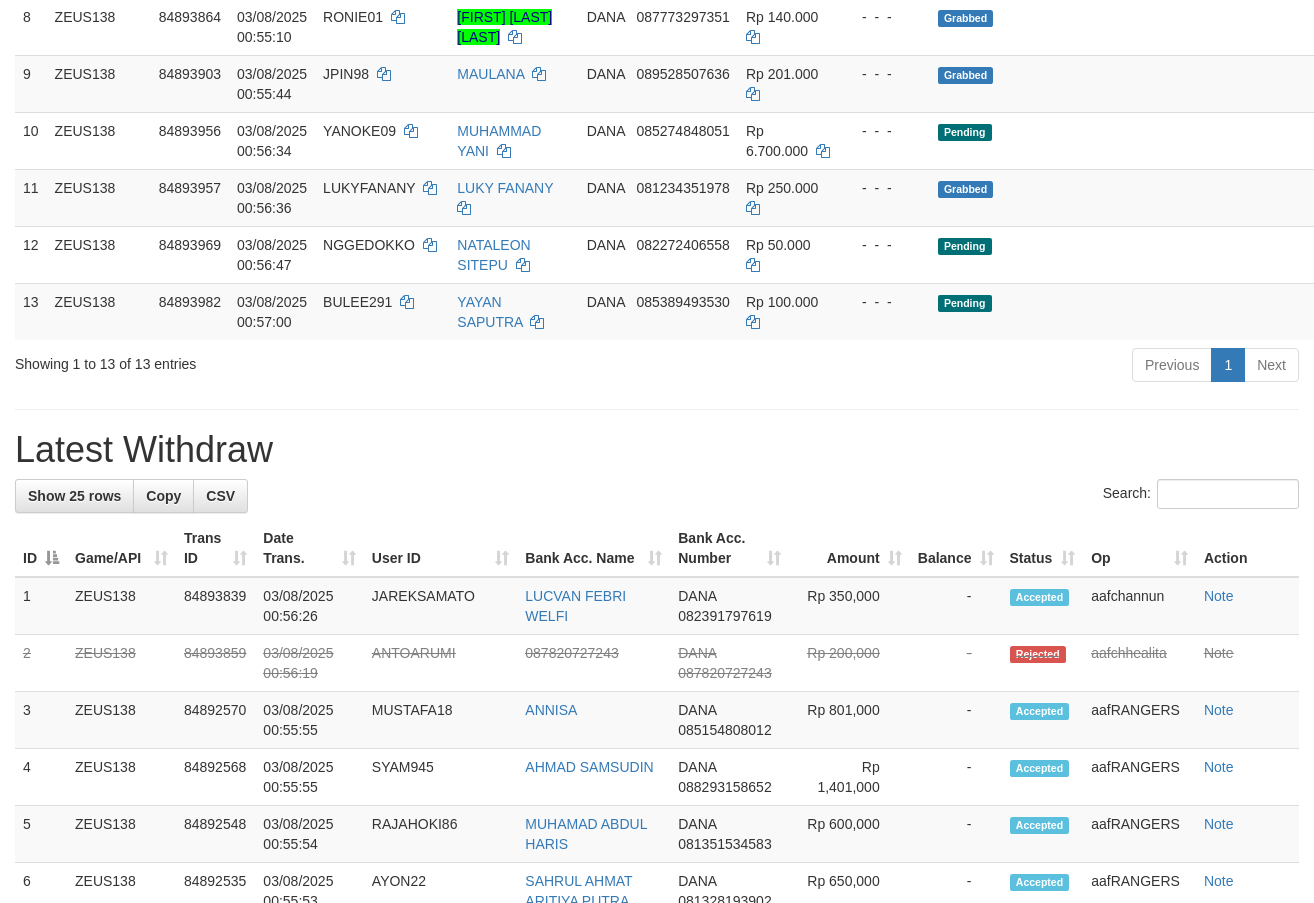 scroll, scrollTop: 741, scrollLeft: 0, axis: vertical 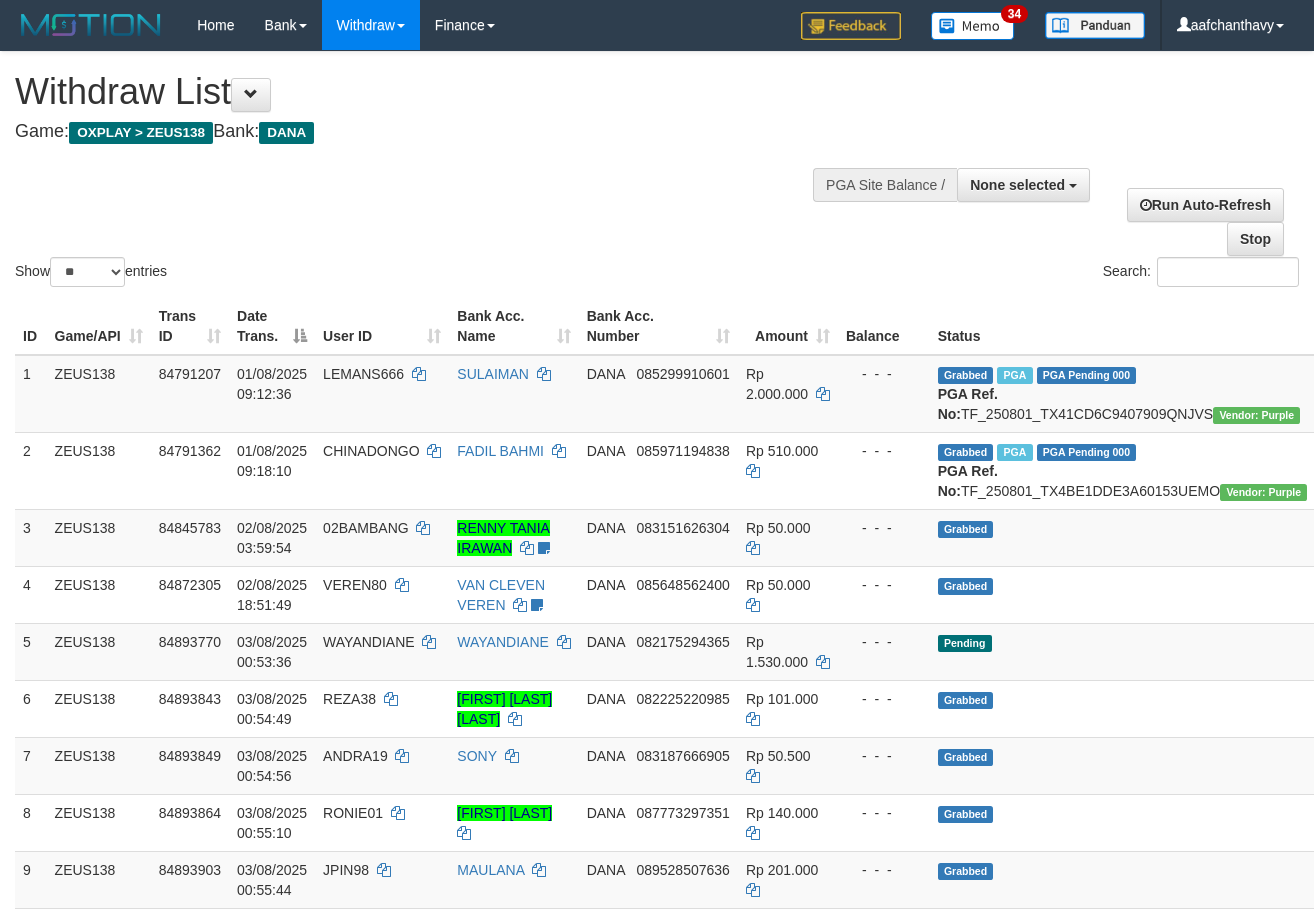 select 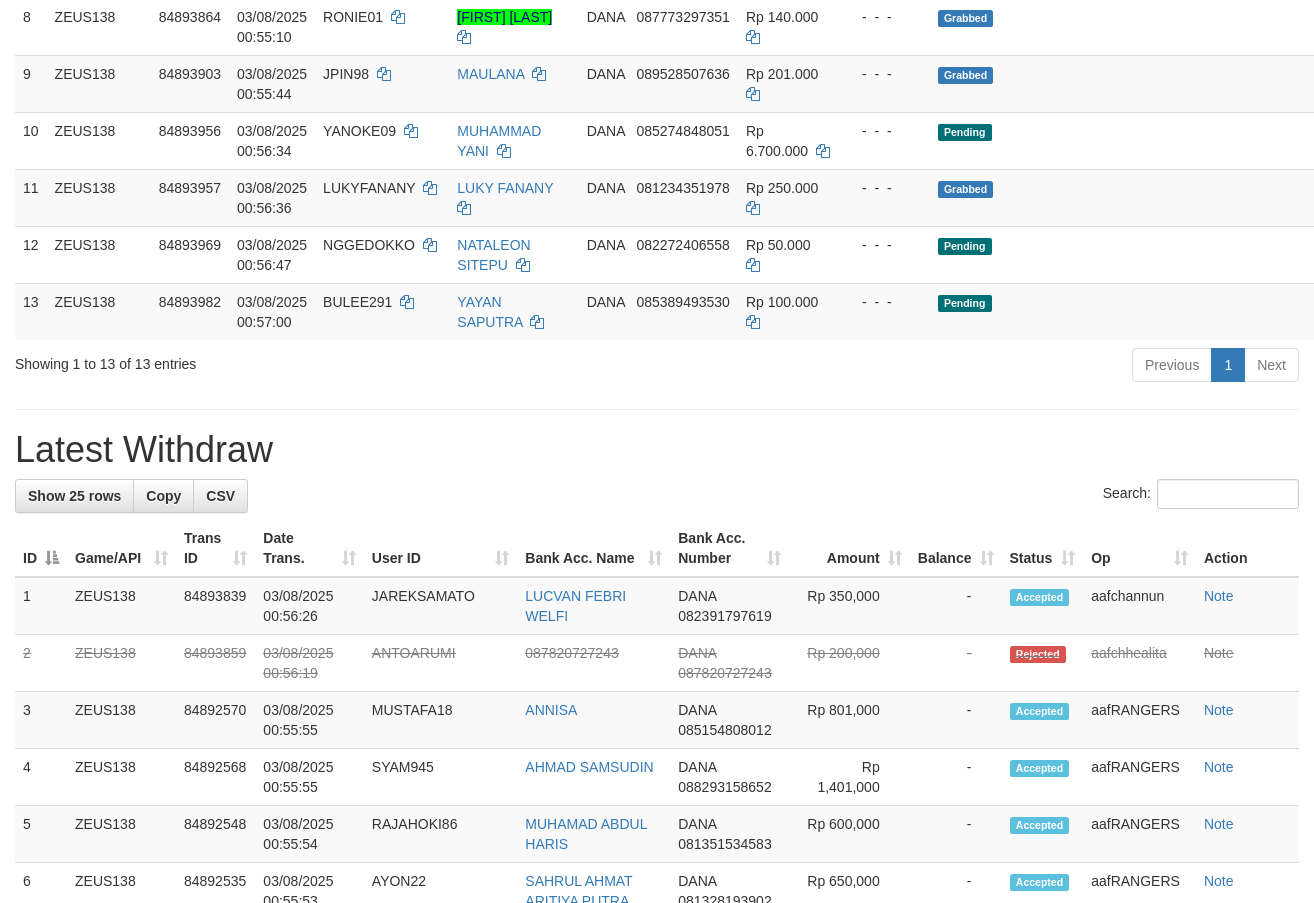 scroll, scrollTop: 741, scrollLeft: 0, axis: vertical 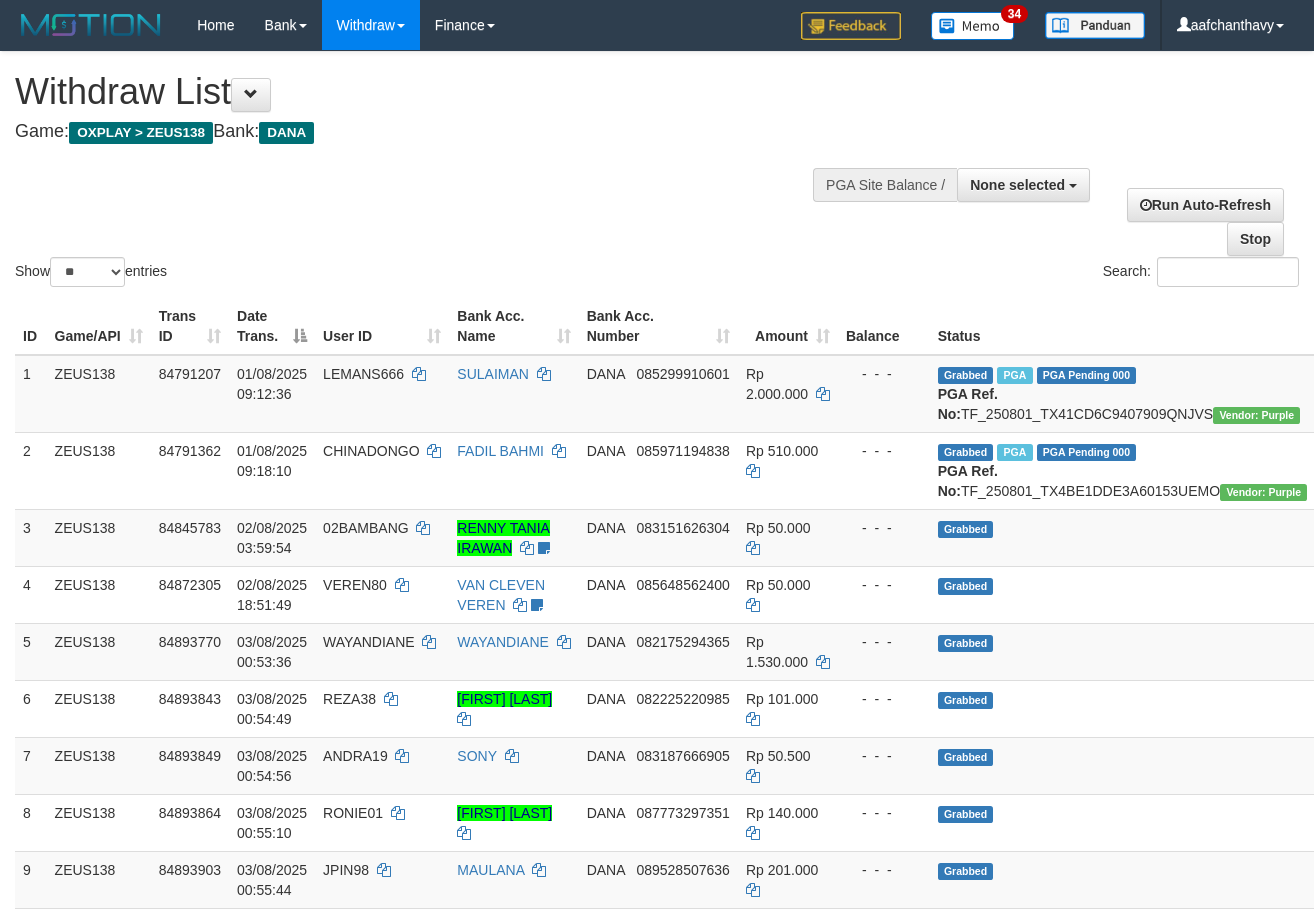 select 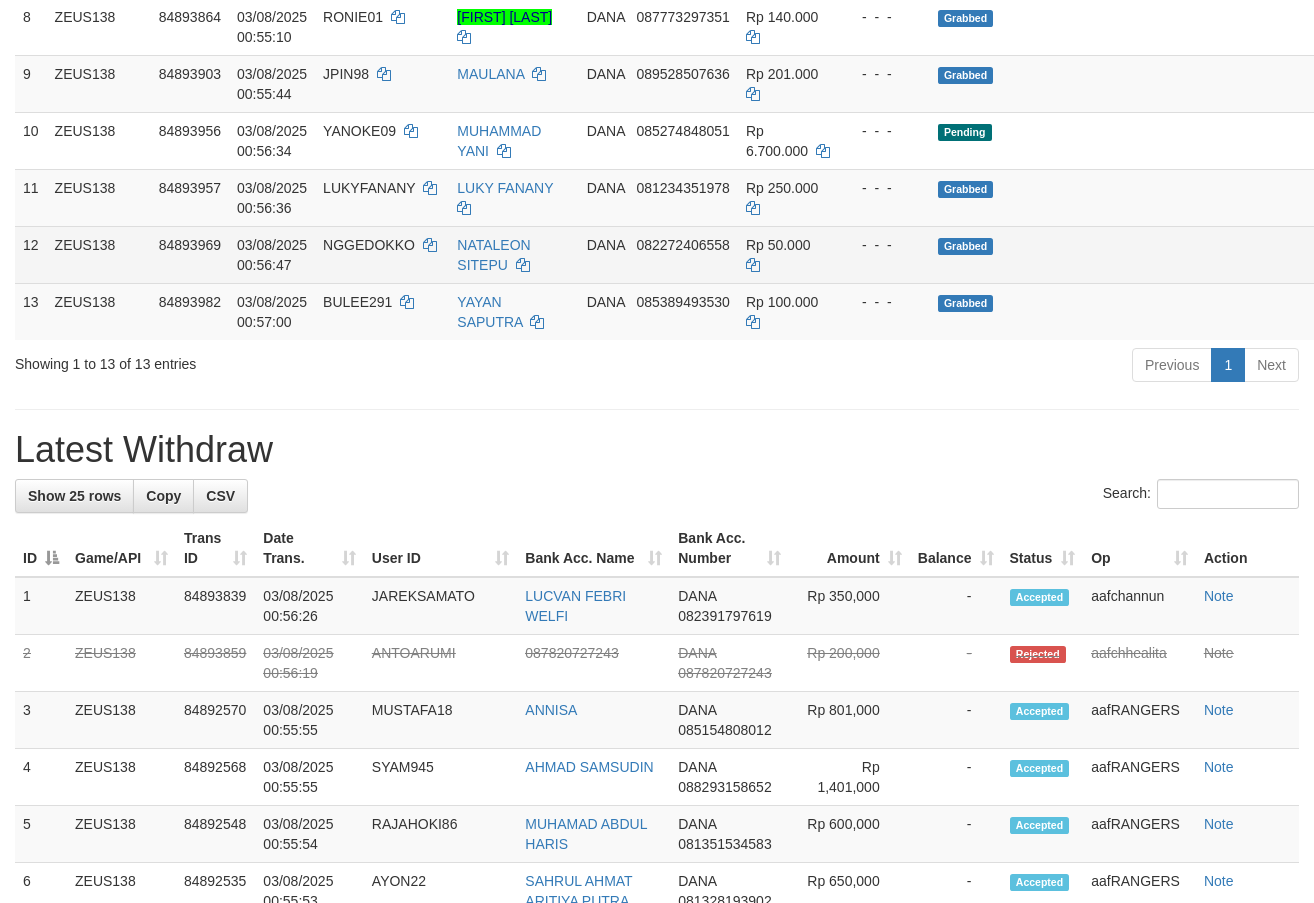scroll, scrollTop: 741, scrollLeft: 0, axis: vertical 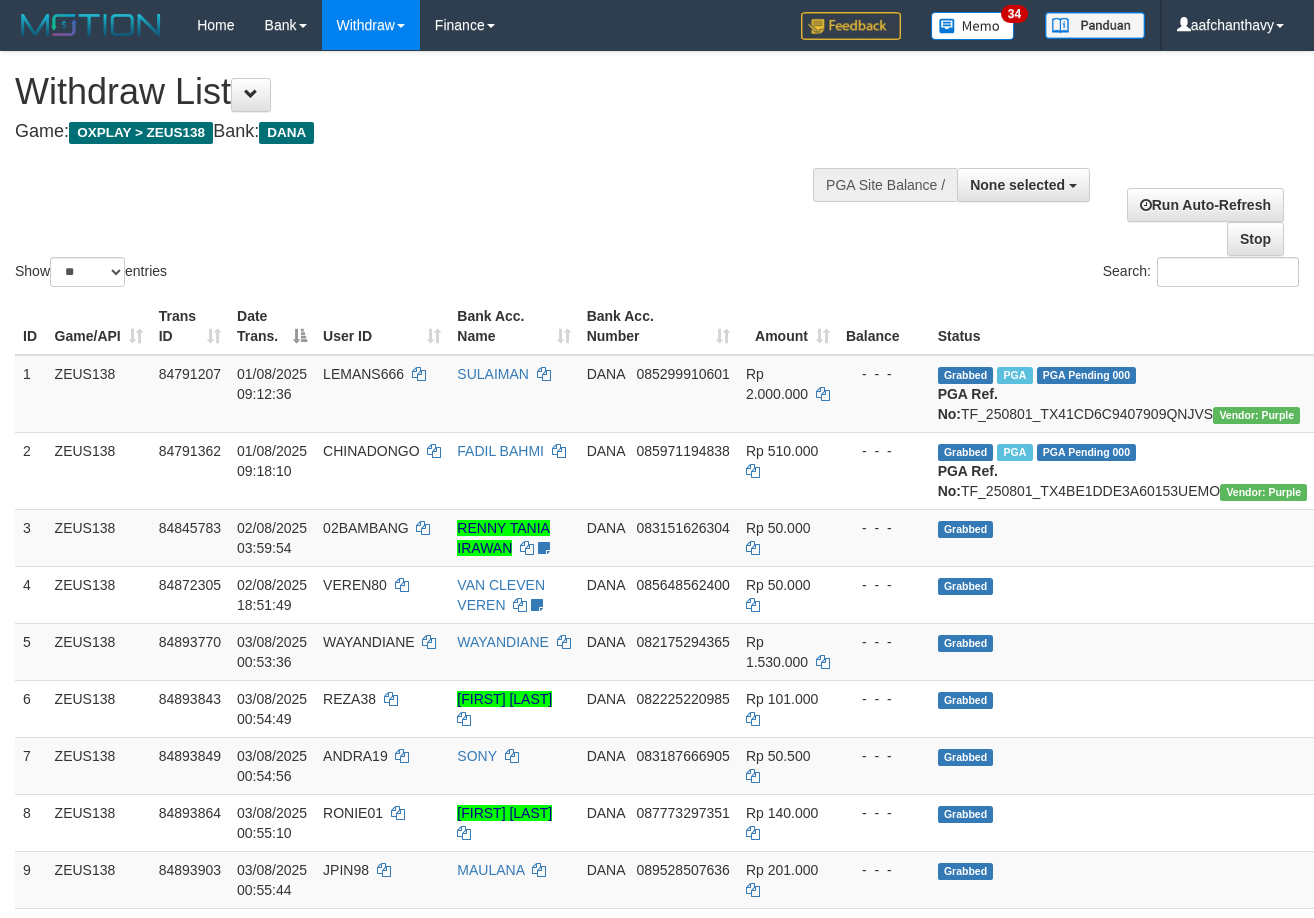 select 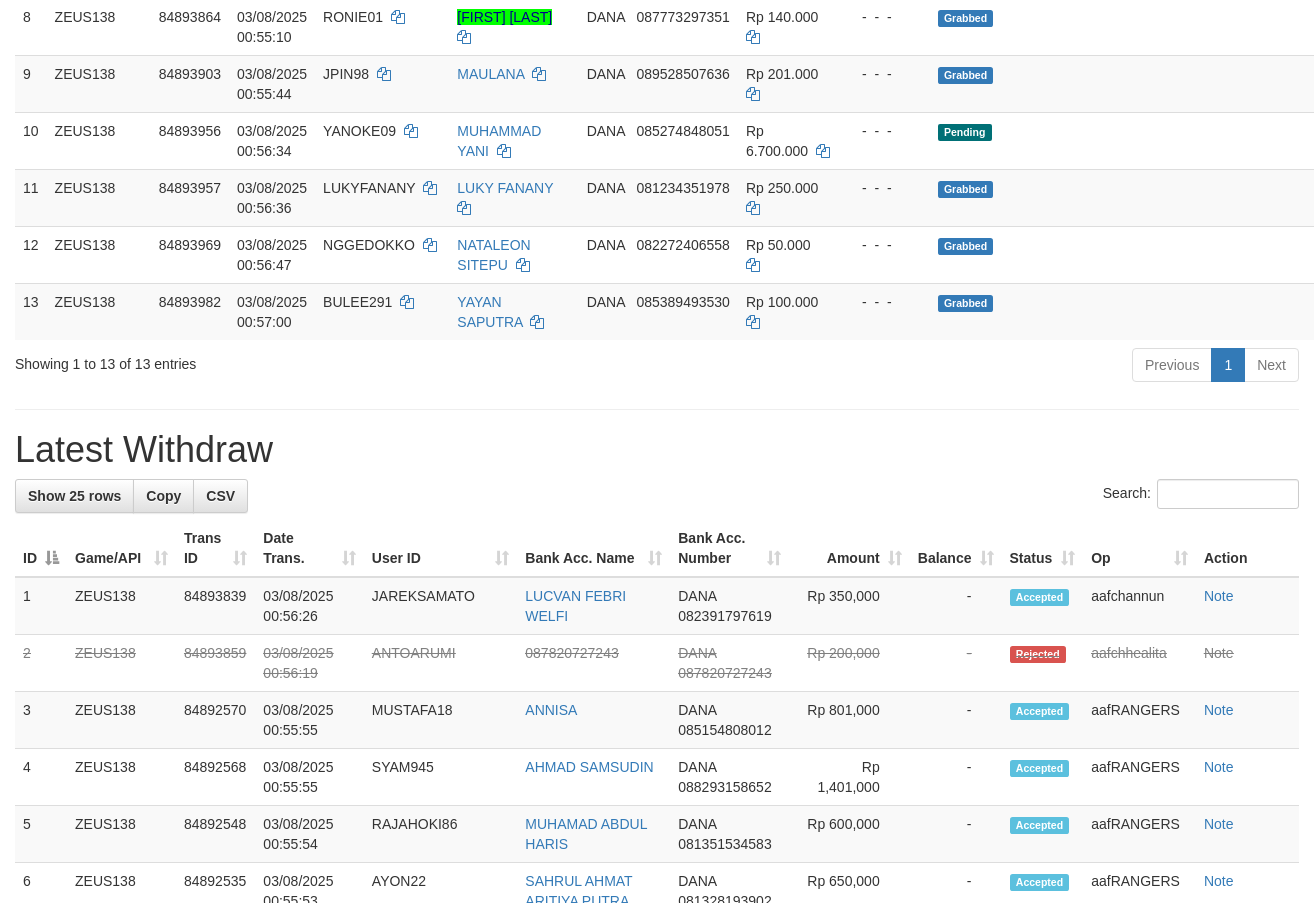scroll, scrollTop: 741, scrollLeft: 0, axis: vertical 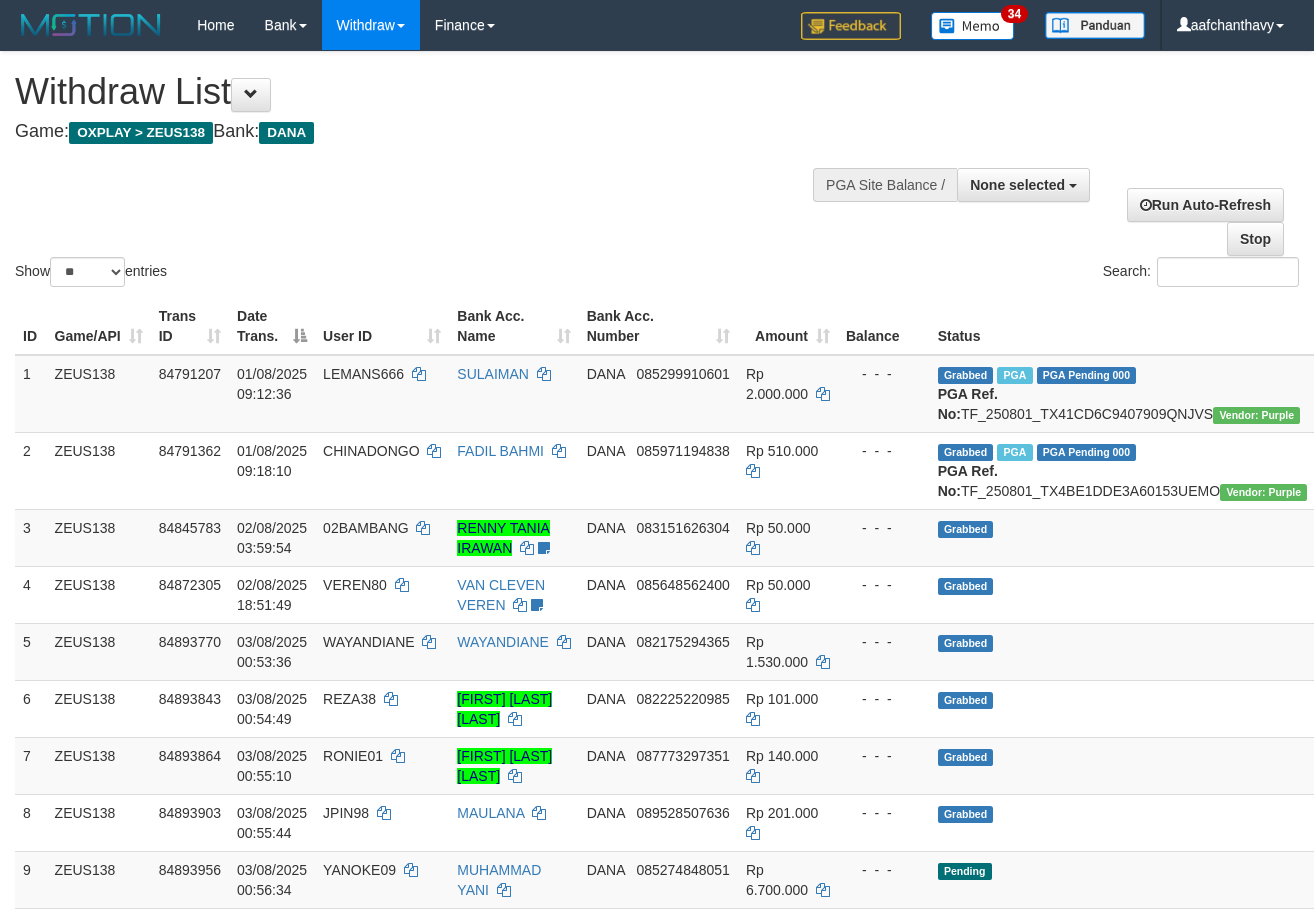 select 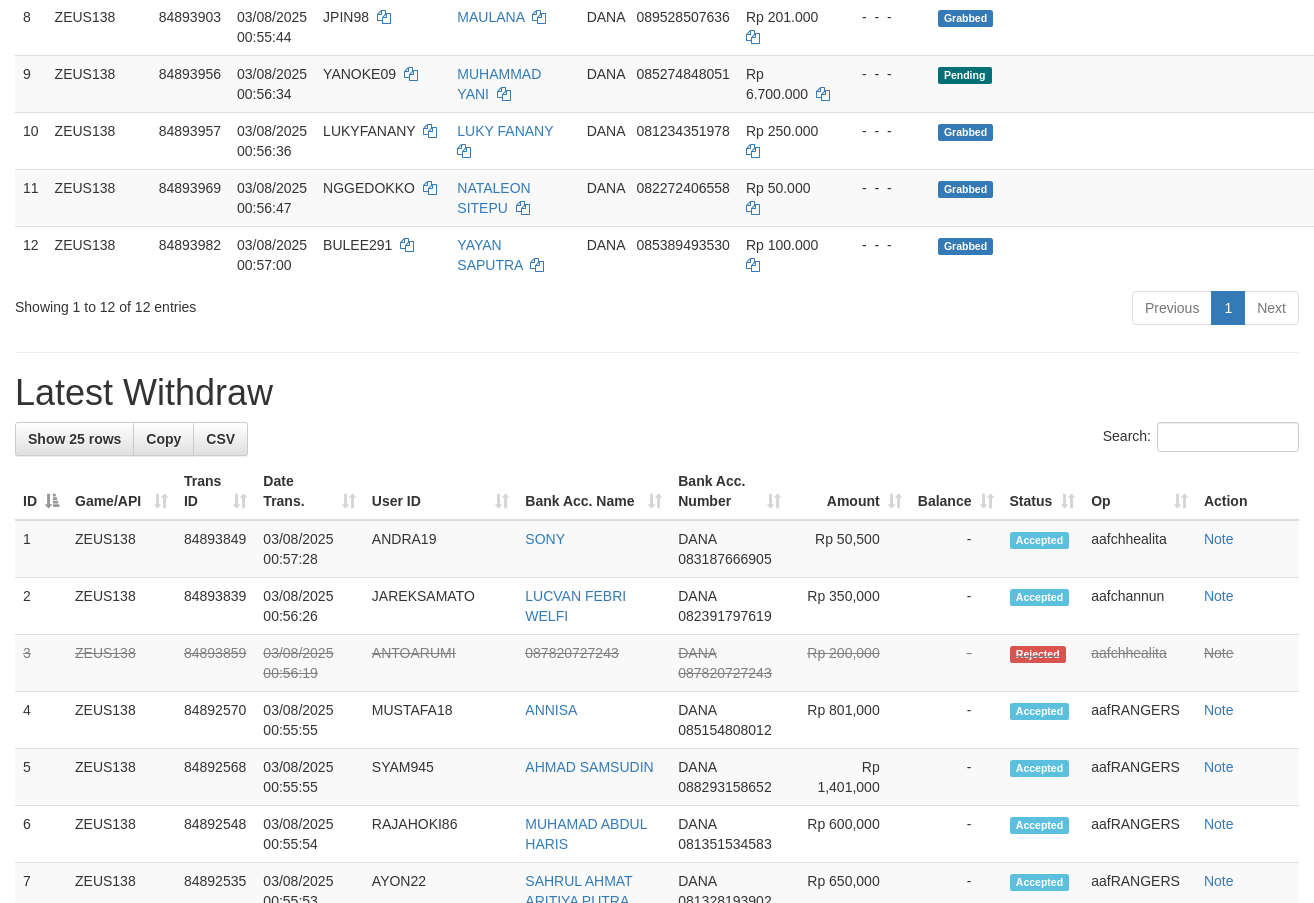 scroll, scrollTop: 741, scrollLeft: 0, axis: vertical 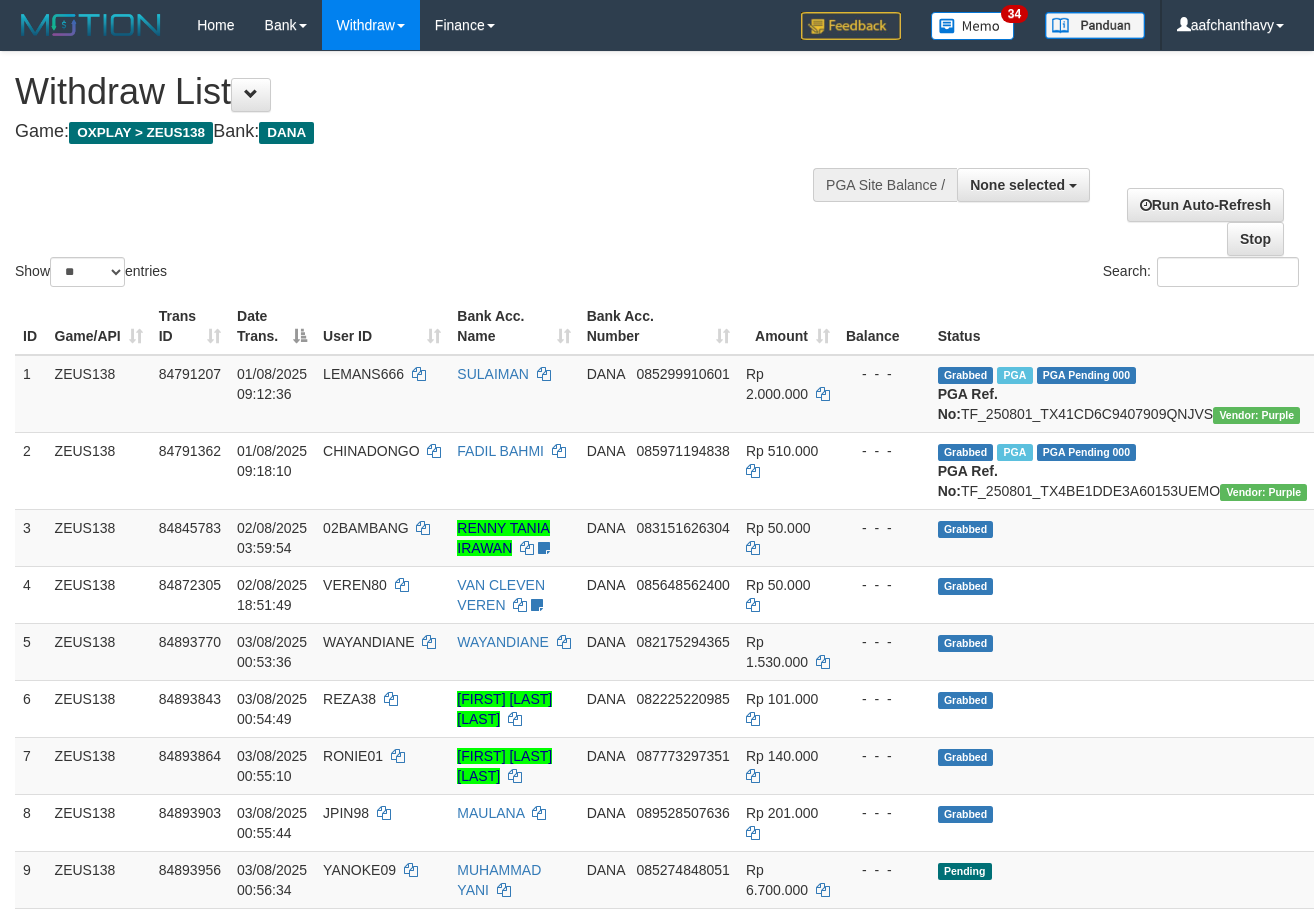 select 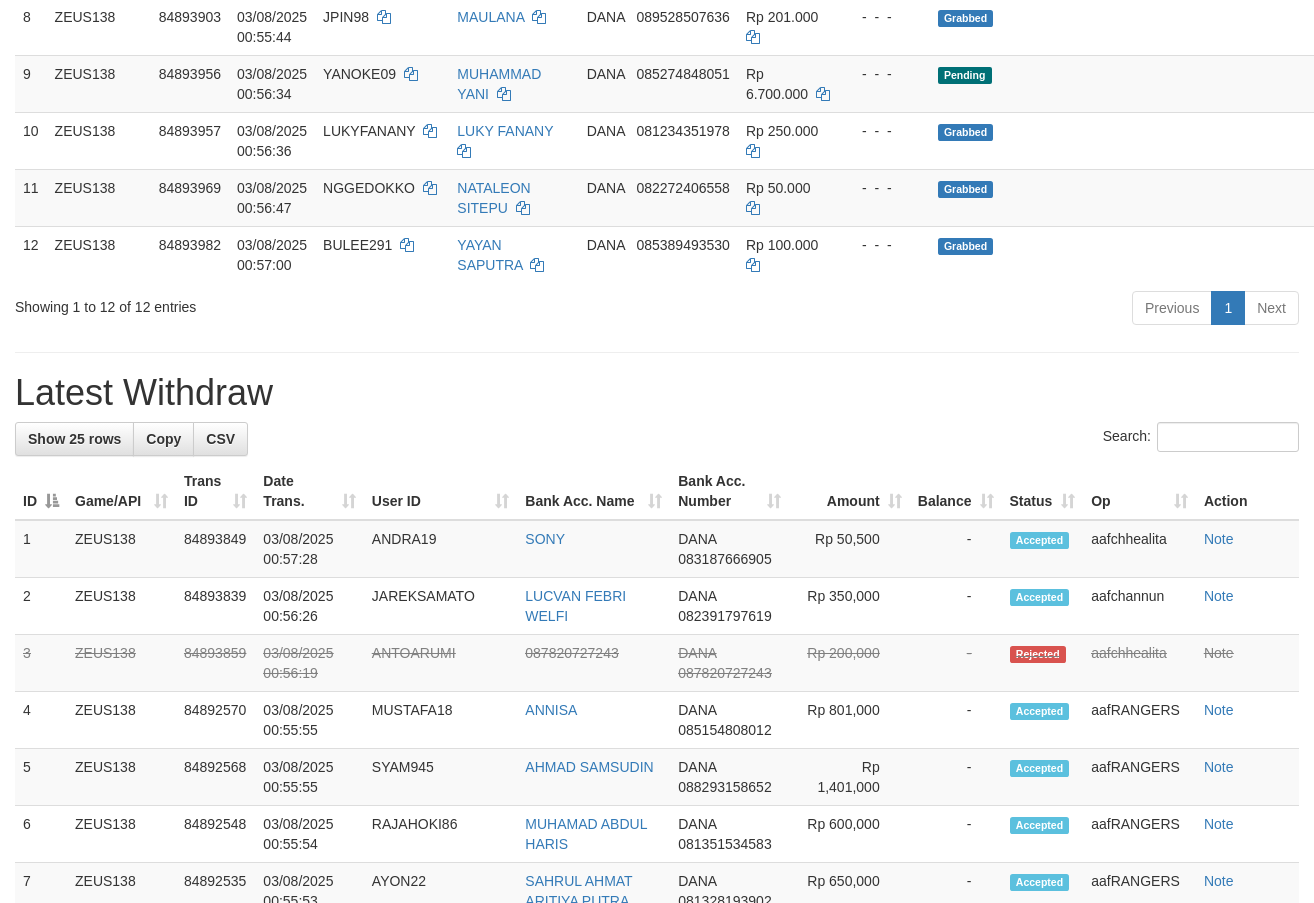 scroll, scrollTop: 741, scrollLeft: 0, axis: vertical 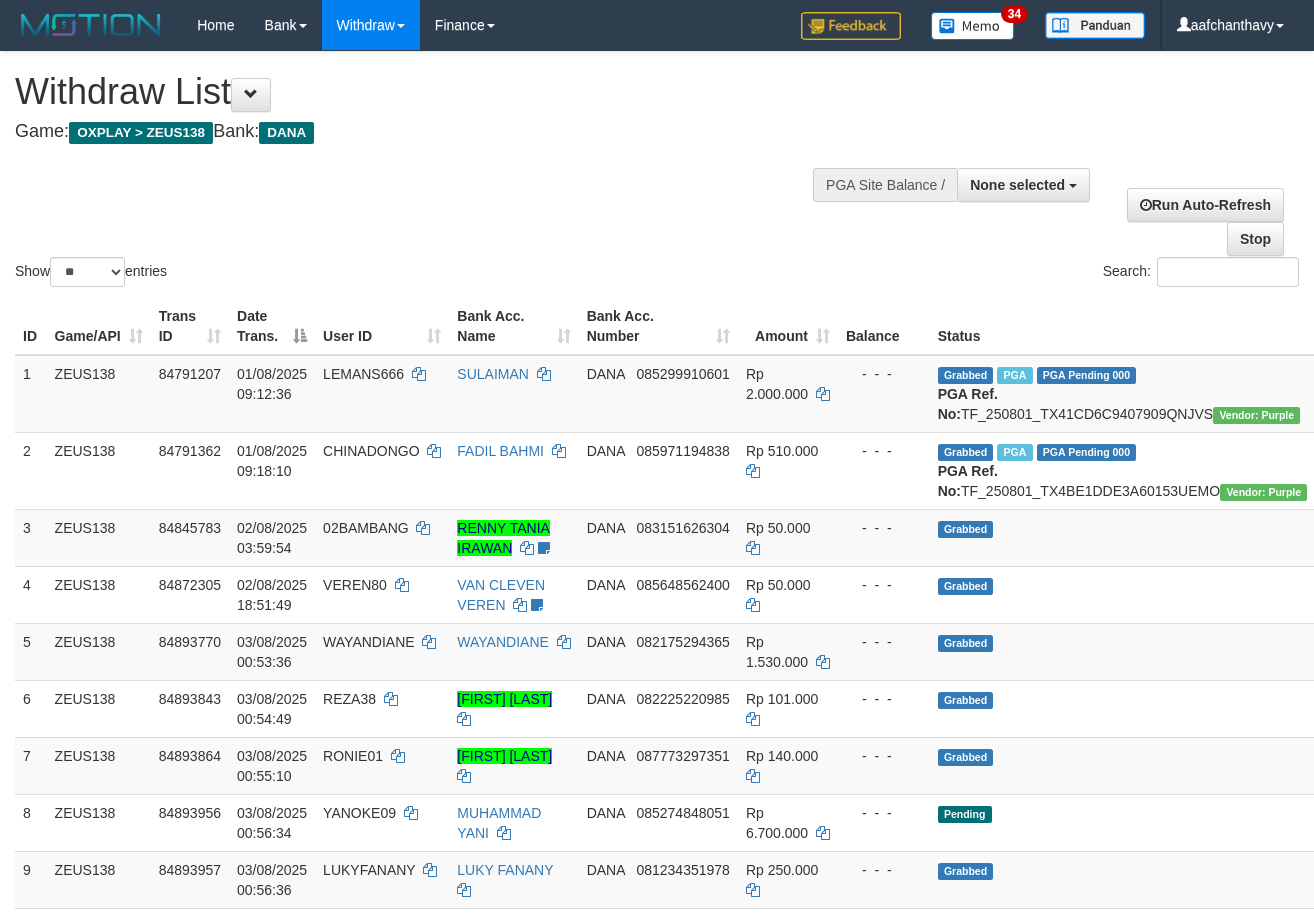 select 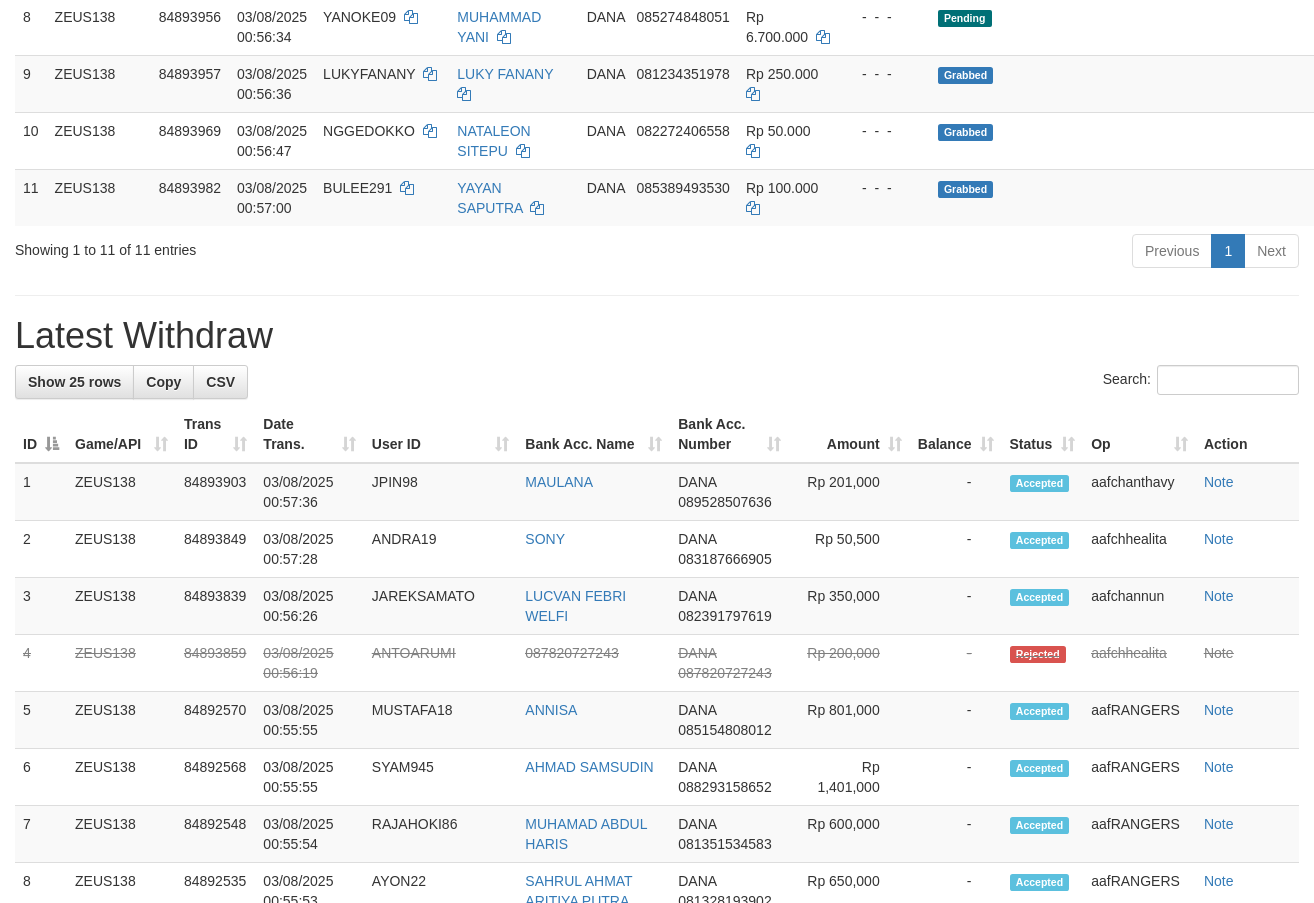 scroll, scrollTop: 741, scrollLeft: 0, axis: vertical 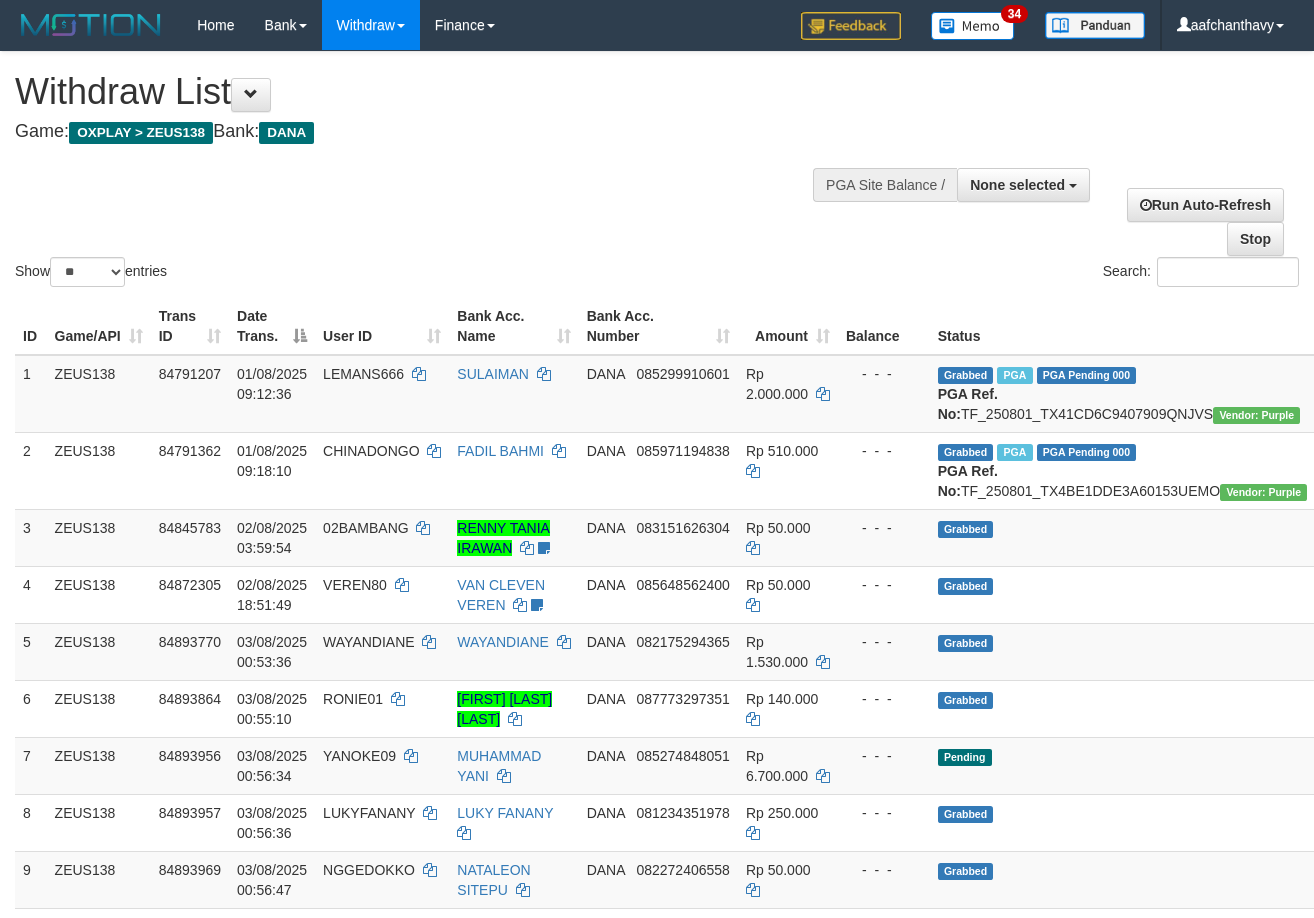select 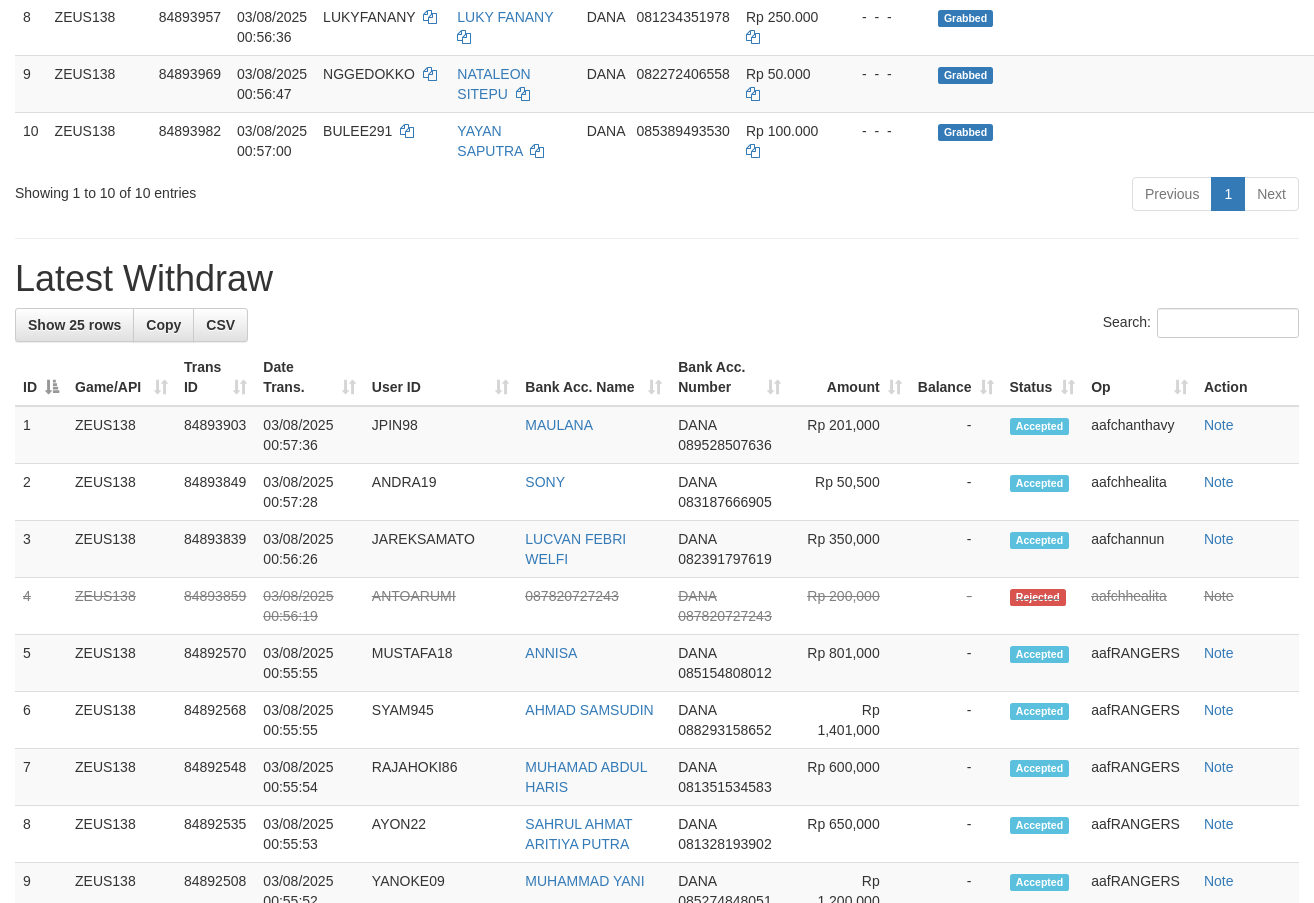 scroll, scrollTop: 741, scrollLeft: 0, axis: vertical 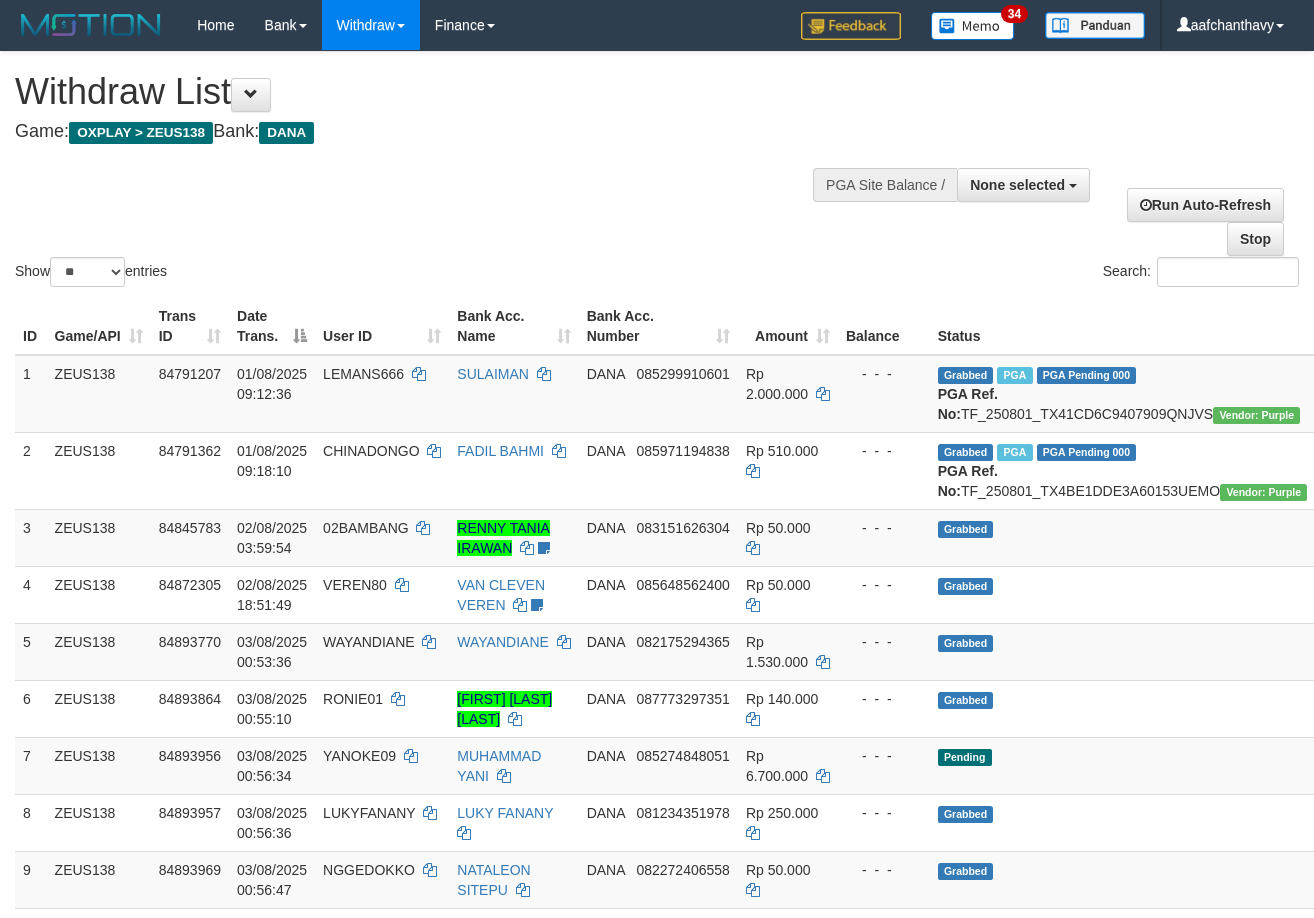 select 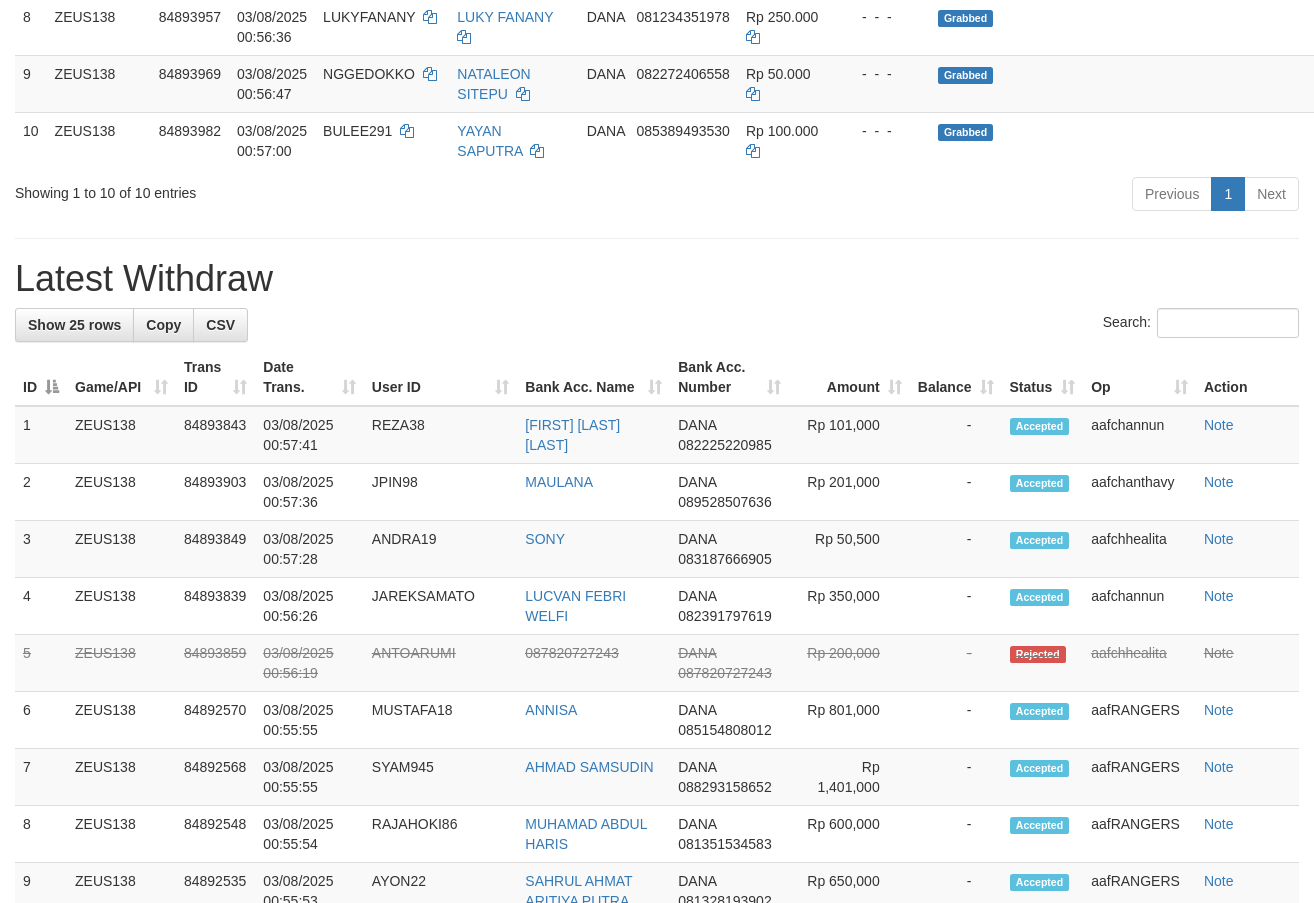 scroll, scrollTop: 741, scrollLeft: 0, axis: vertical 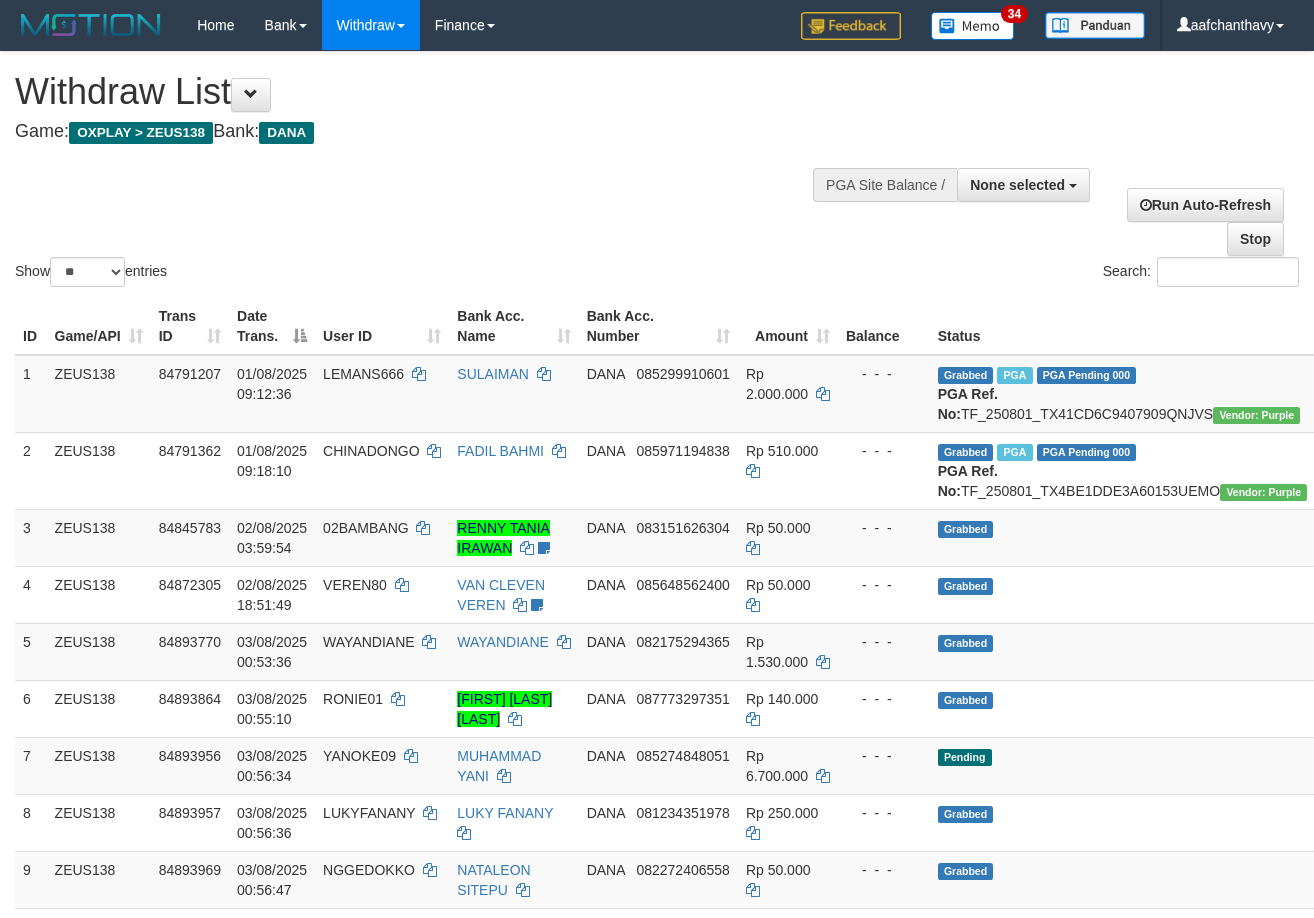 select 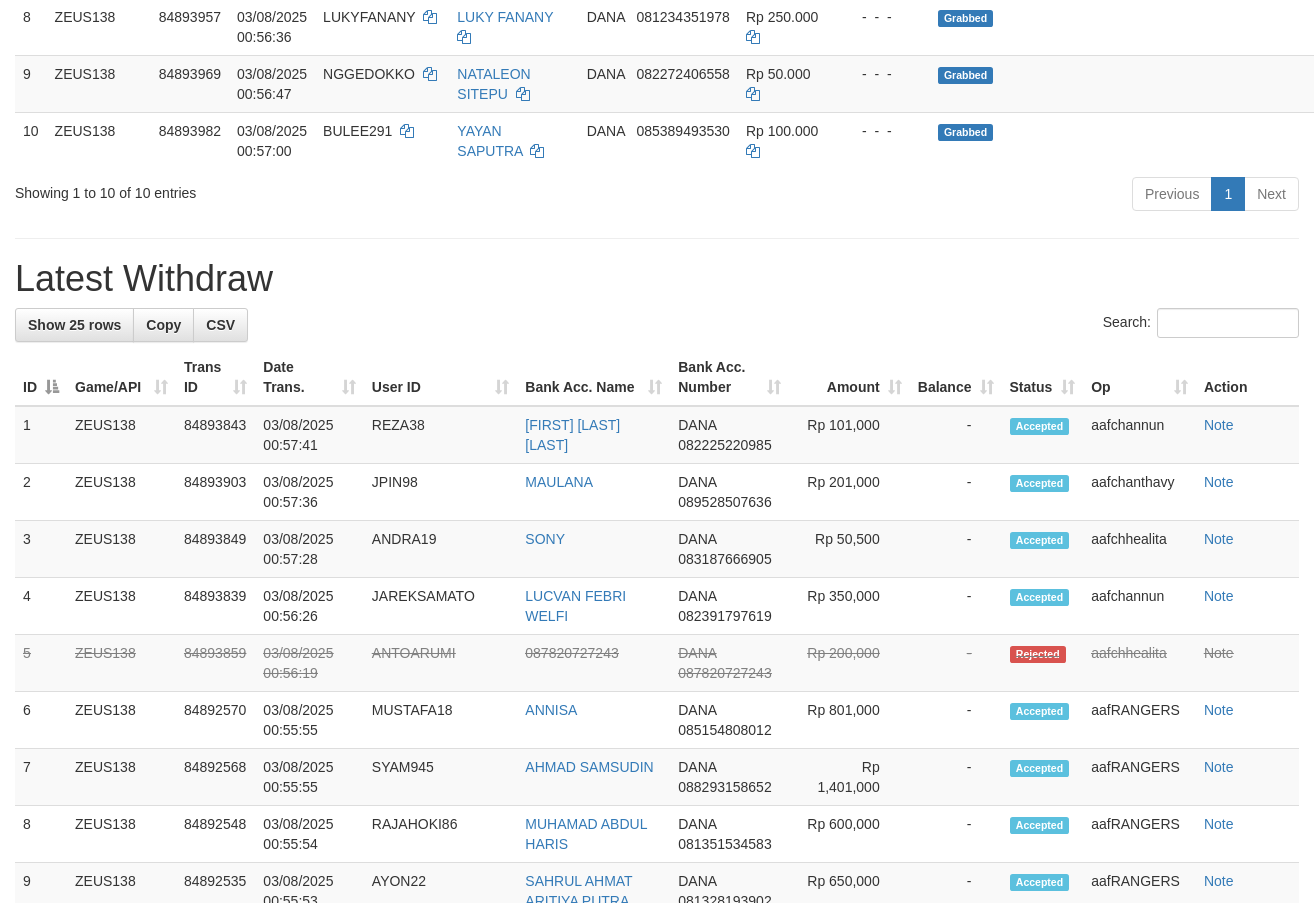 scroll, scrollTop: 741, scrollLeft: 0, axis: vertical 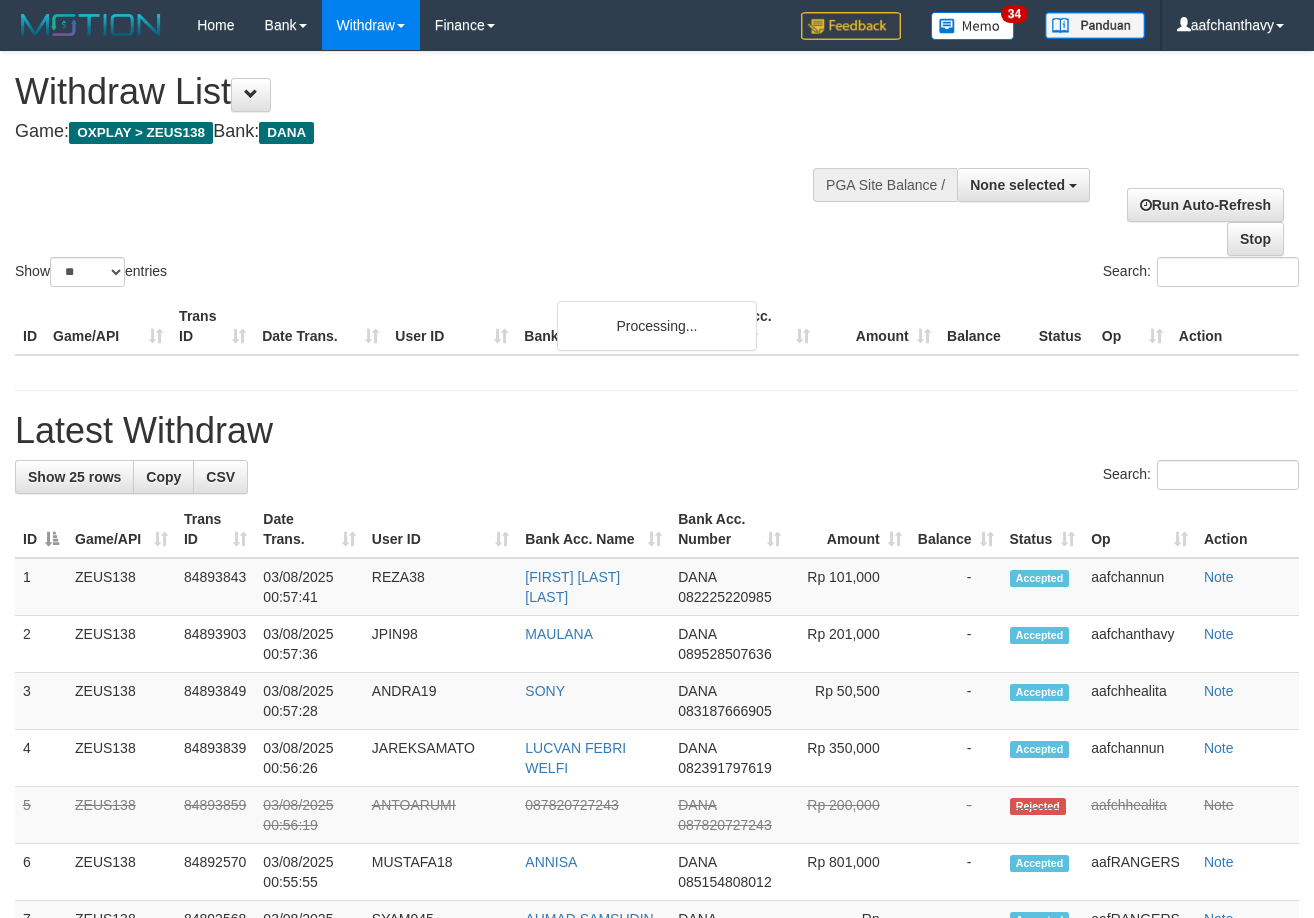 select 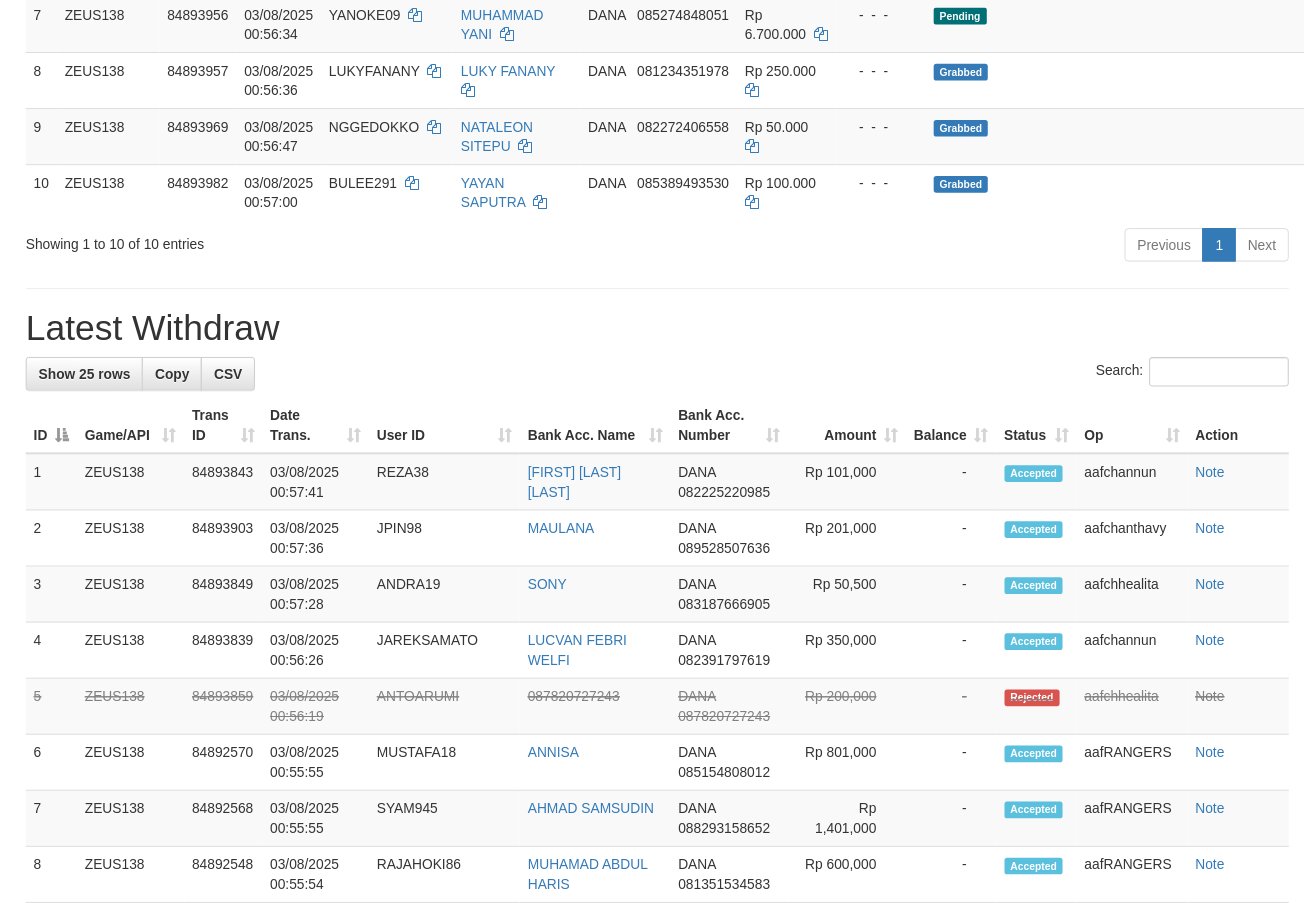 scroll, scrollTop: 1445, scrollLeft: 0, axis: vertical 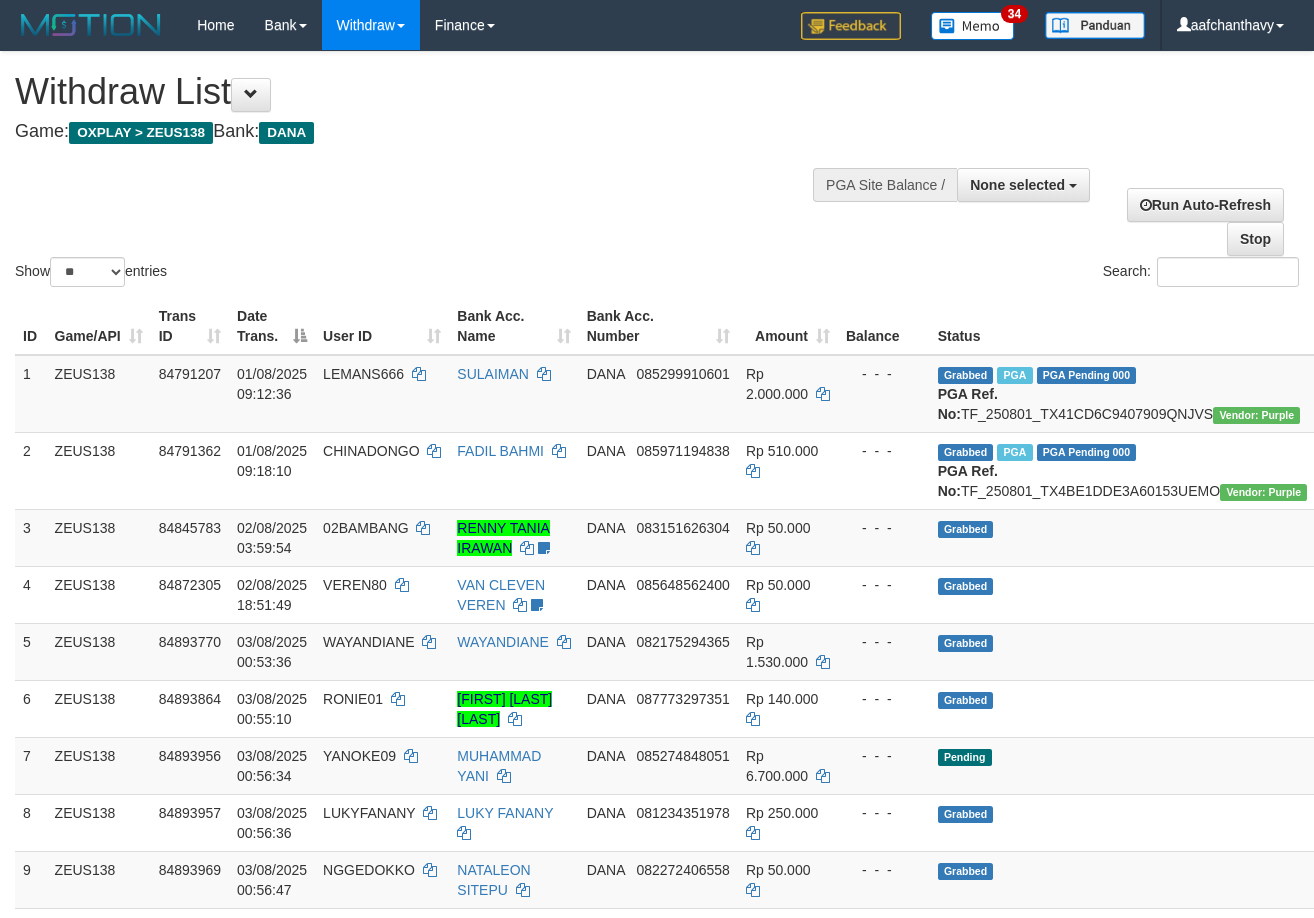 select 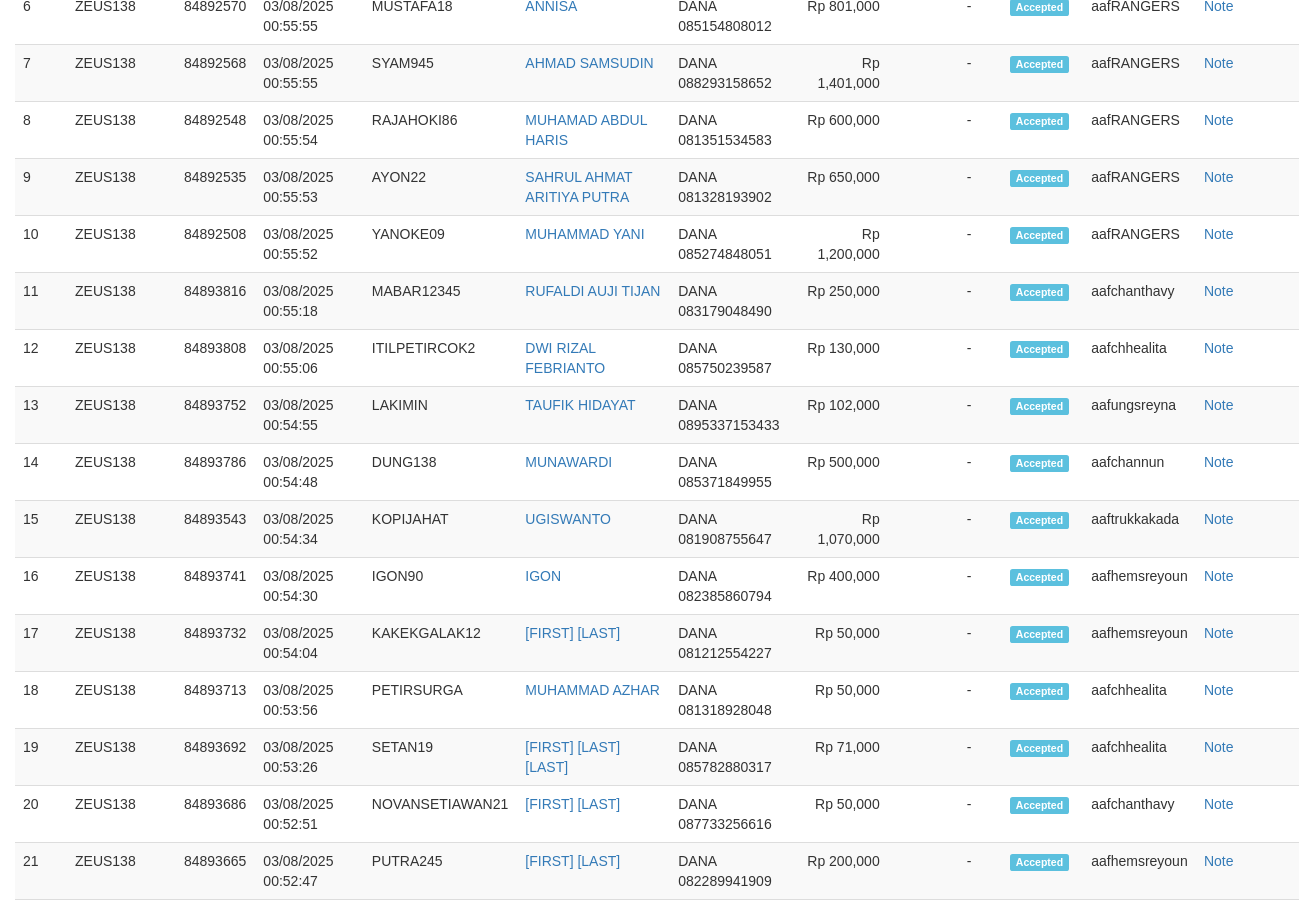 scroll, scrollTop: 1445, scrollLeft: 0, axis: vertical 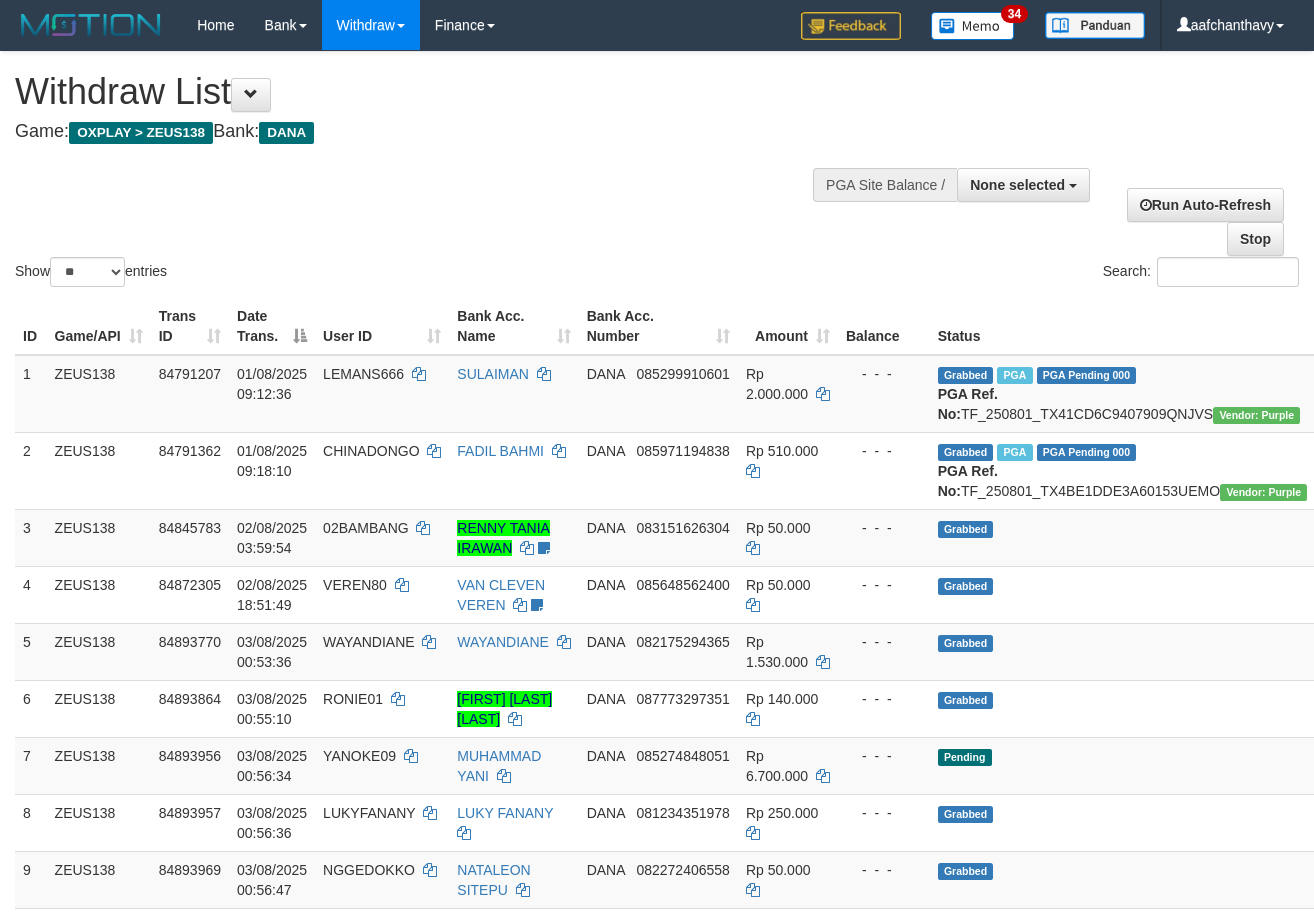 select 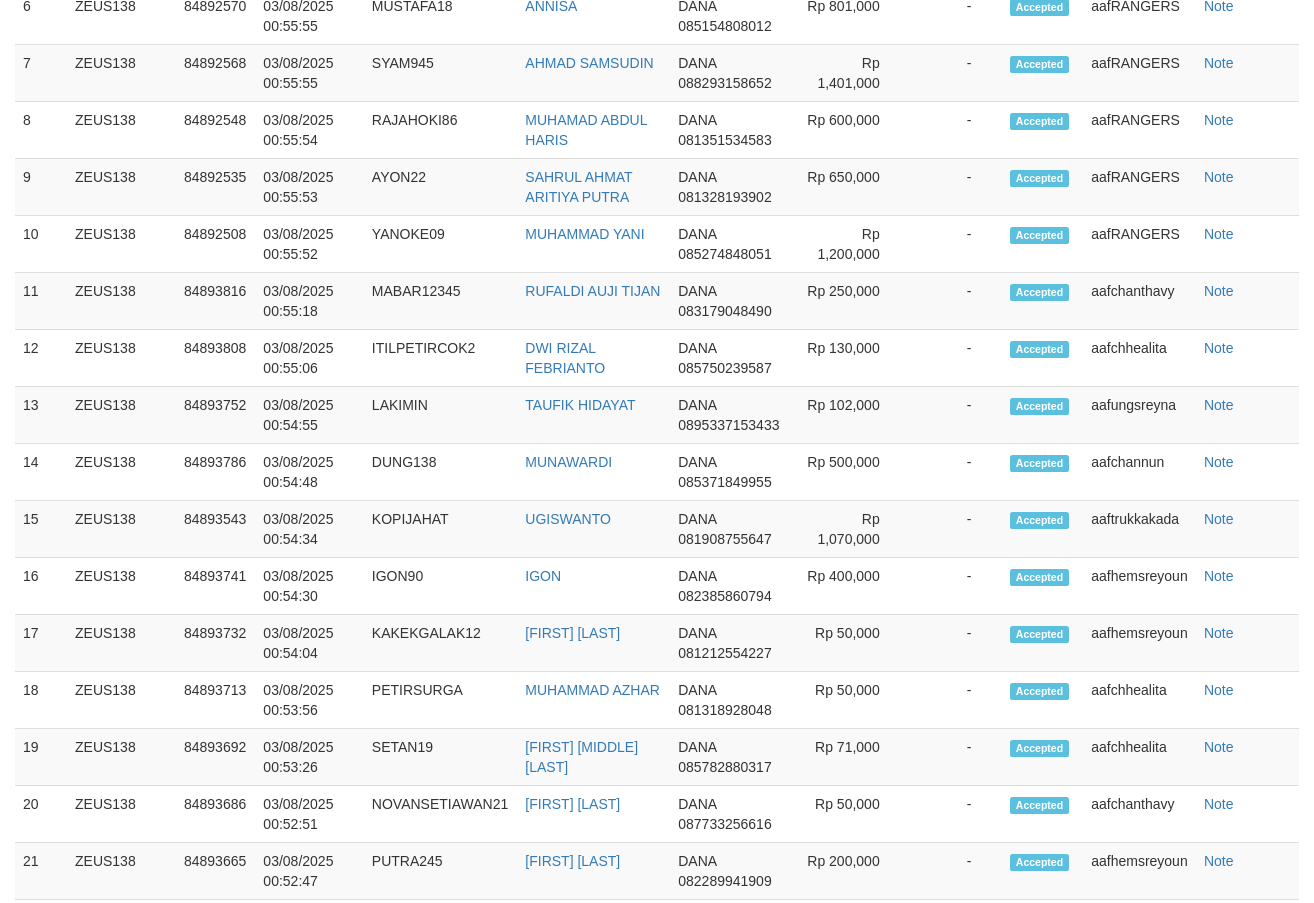 scroll, scrollTop: 1445, scrollLeft: 0, axis: vertical 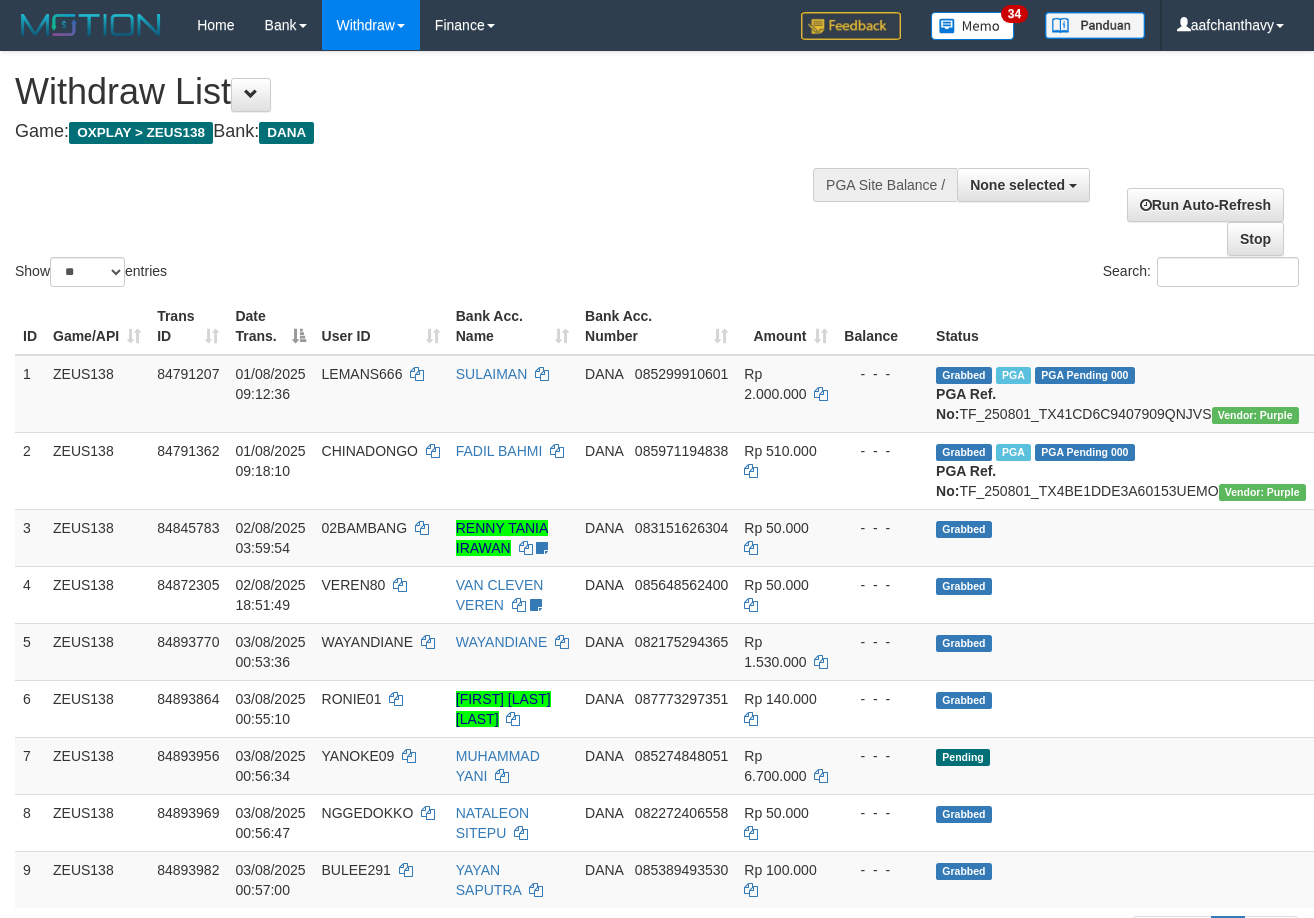 select 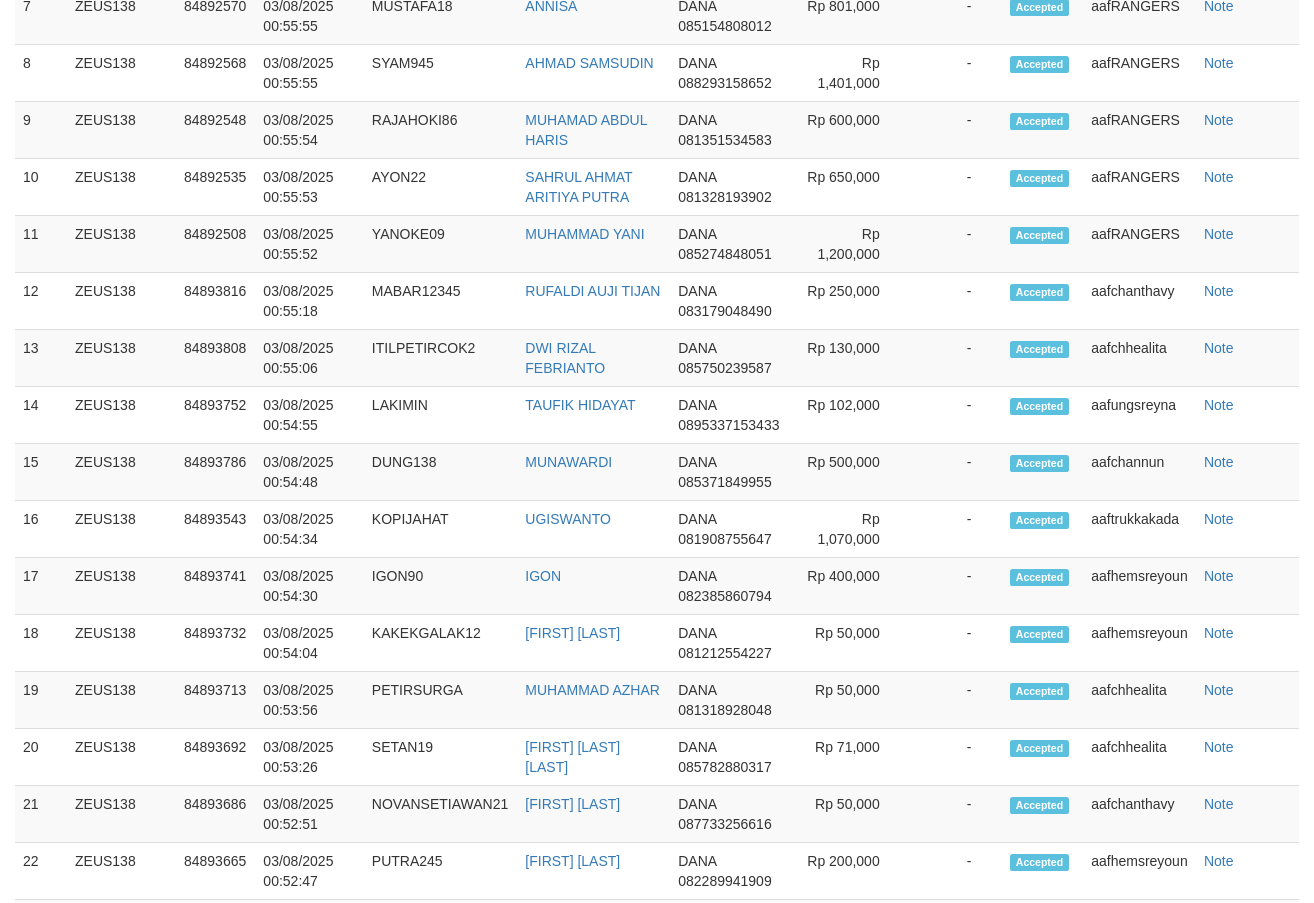 scroll, scrollTop: 1445, scrollLeft: 0, axis: vertical 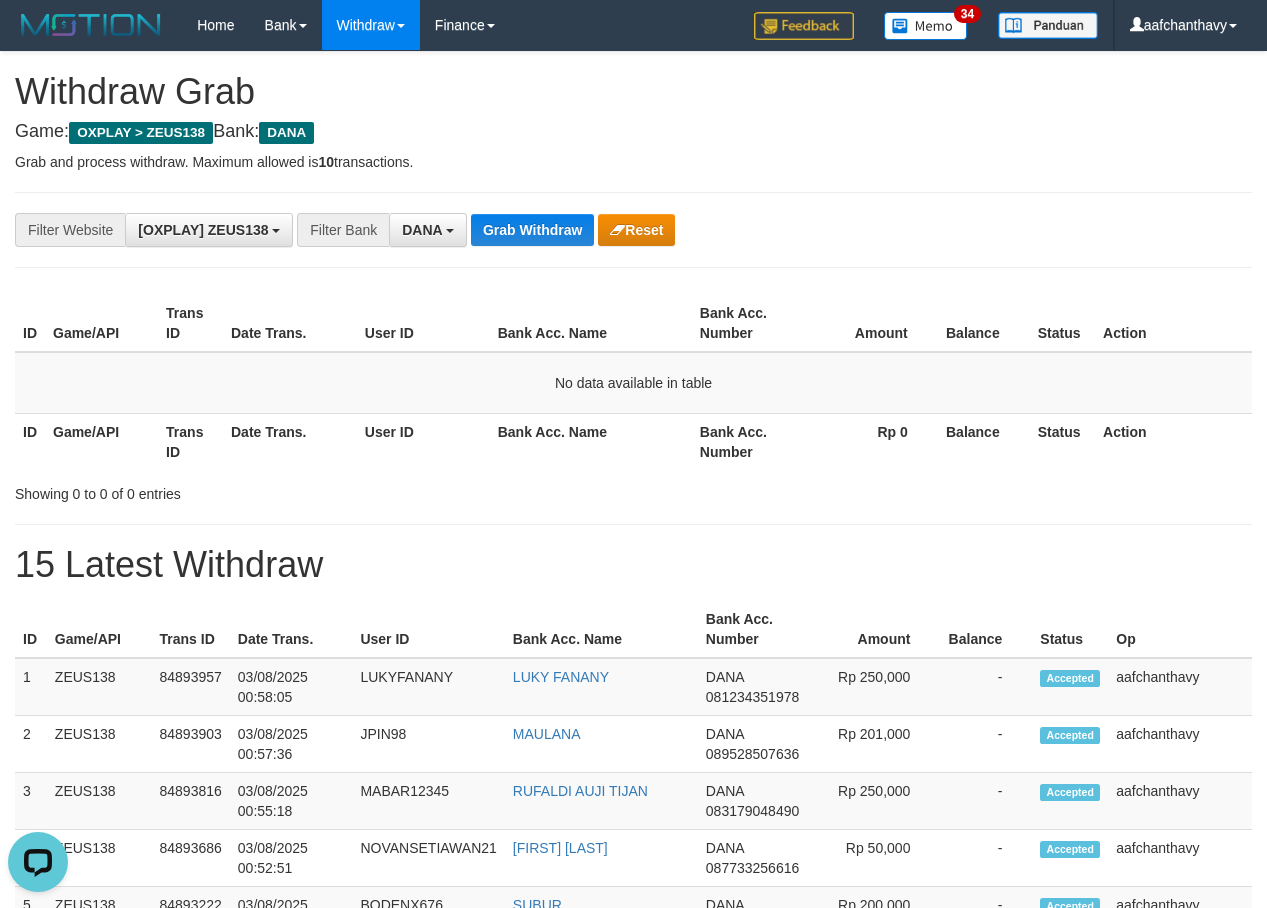 click on "**********" at bounding box center [633, 230] 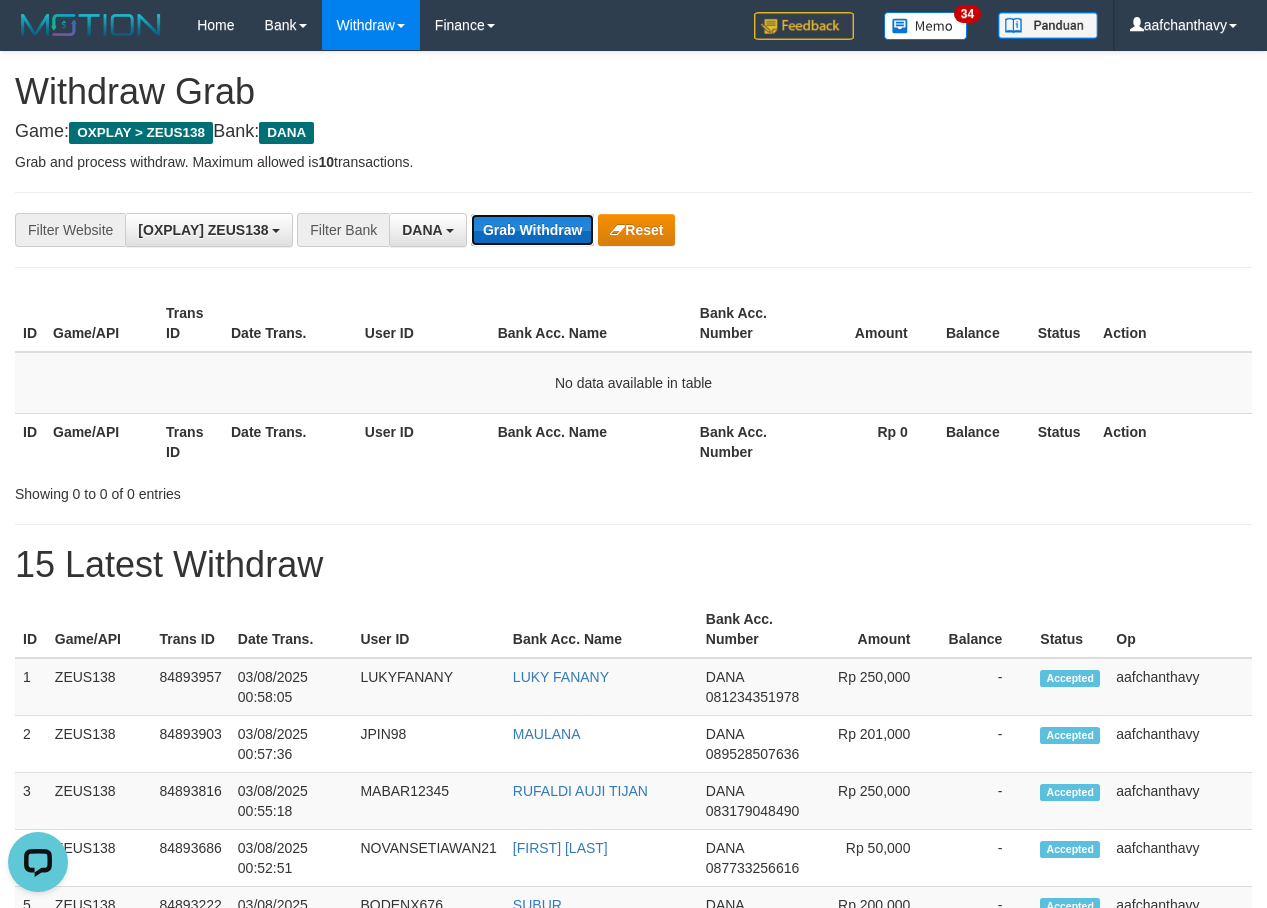 click on "Grab Withdraw" at bounding box center [532, 230] 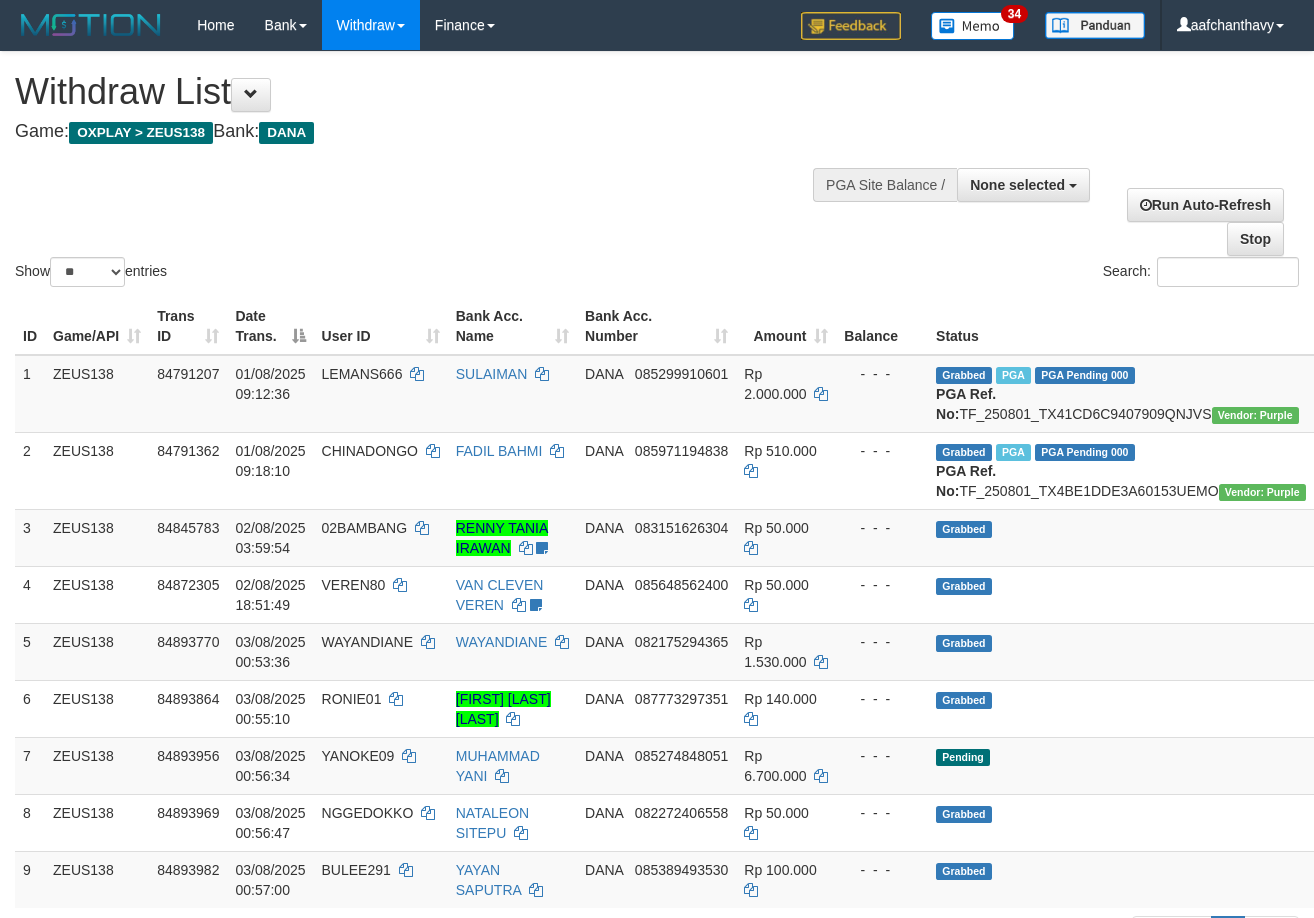 select 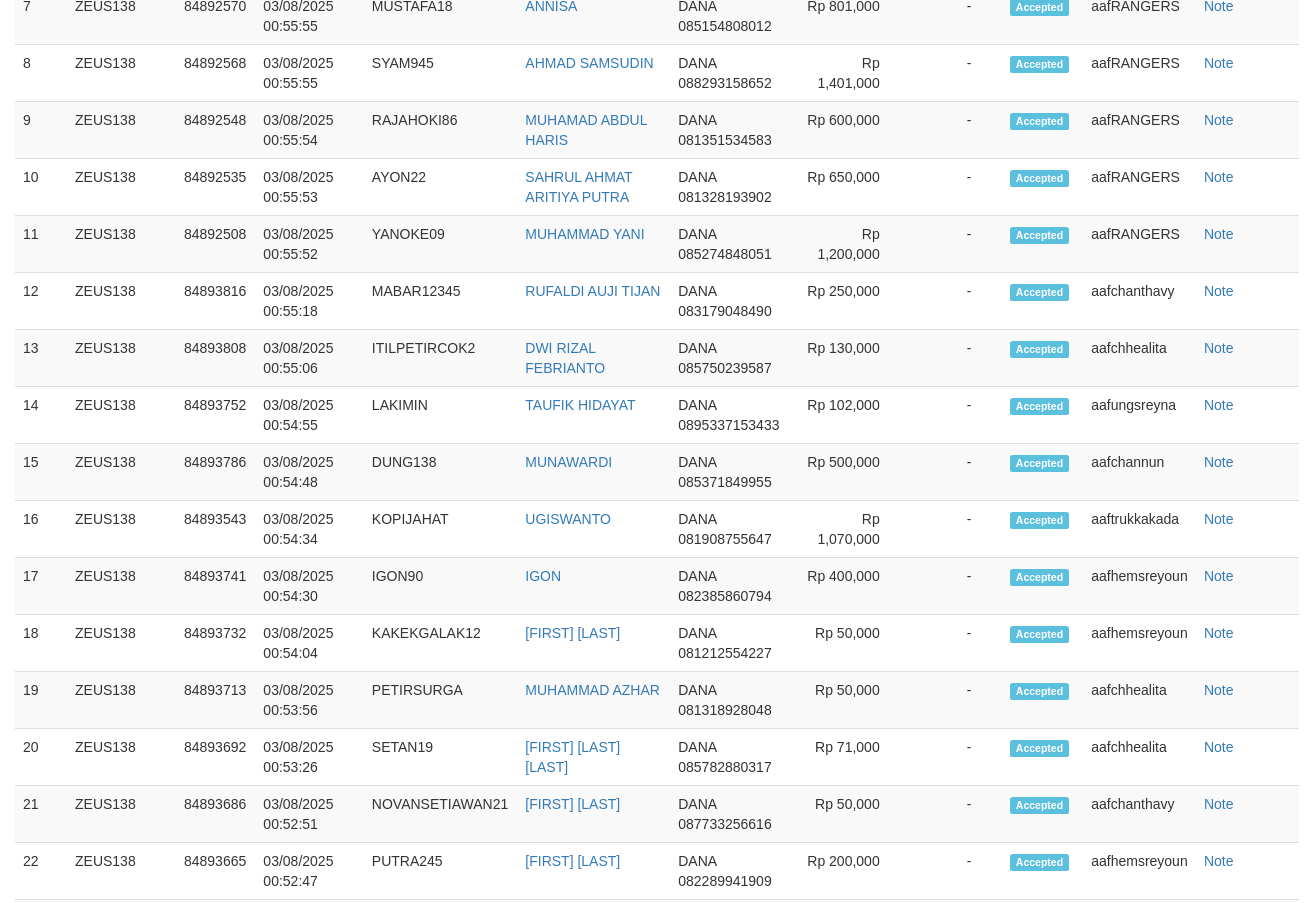 scroll, scrollTop: 1445, scrollLeft: 0, axis: vertical 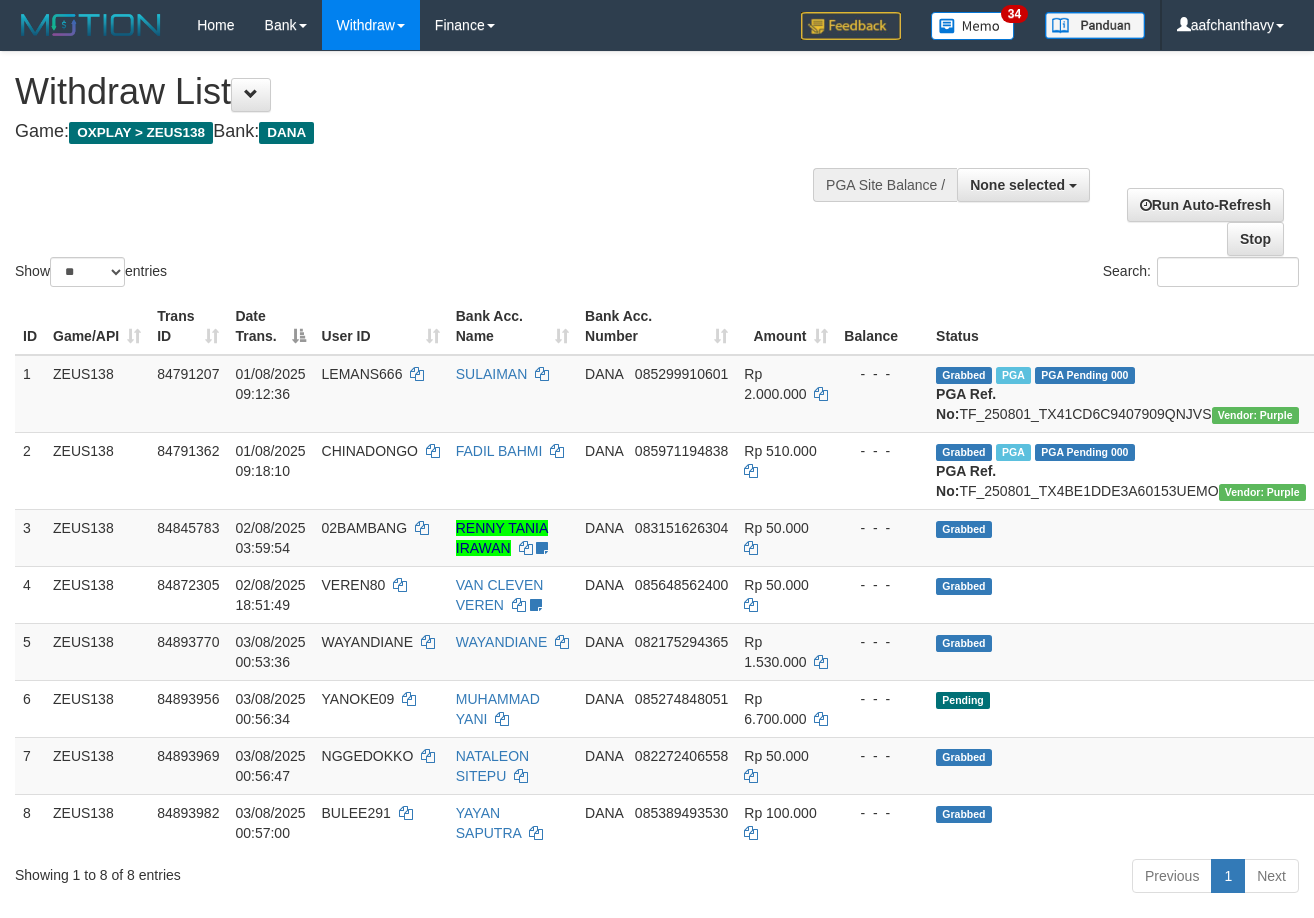 select 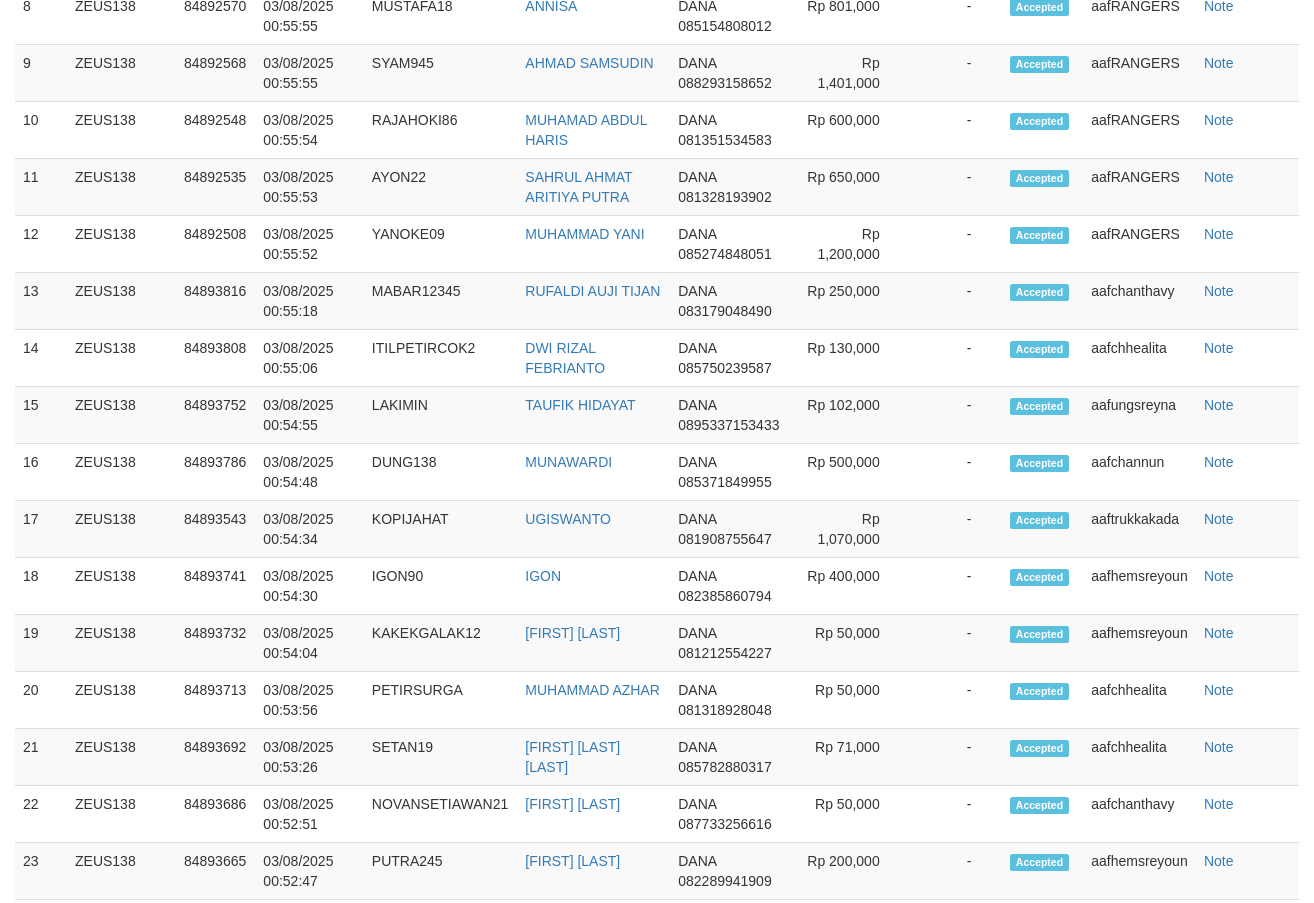 scroll, scrollTop: 1445, scrollLeft: 0, axis: vertical 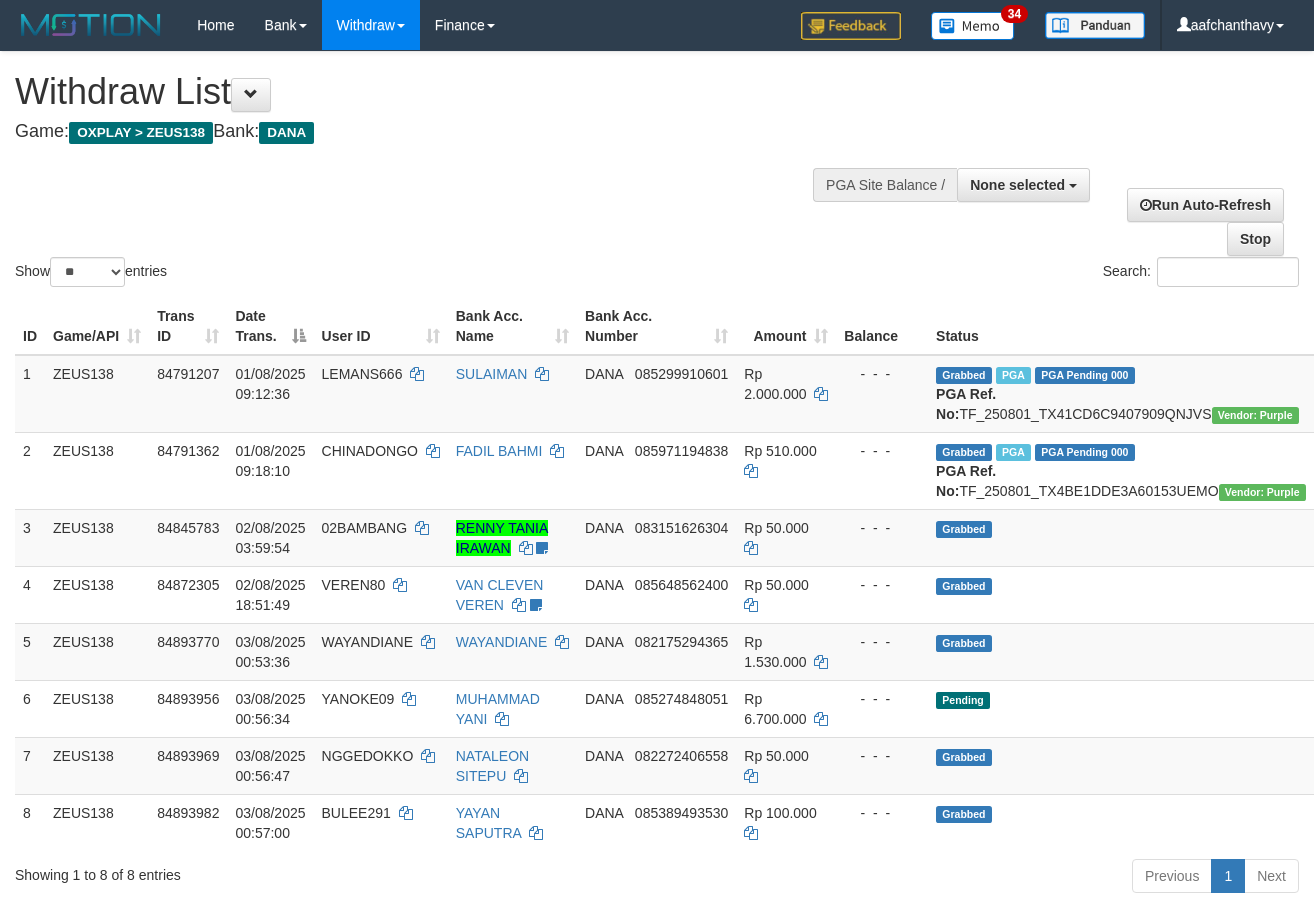 select 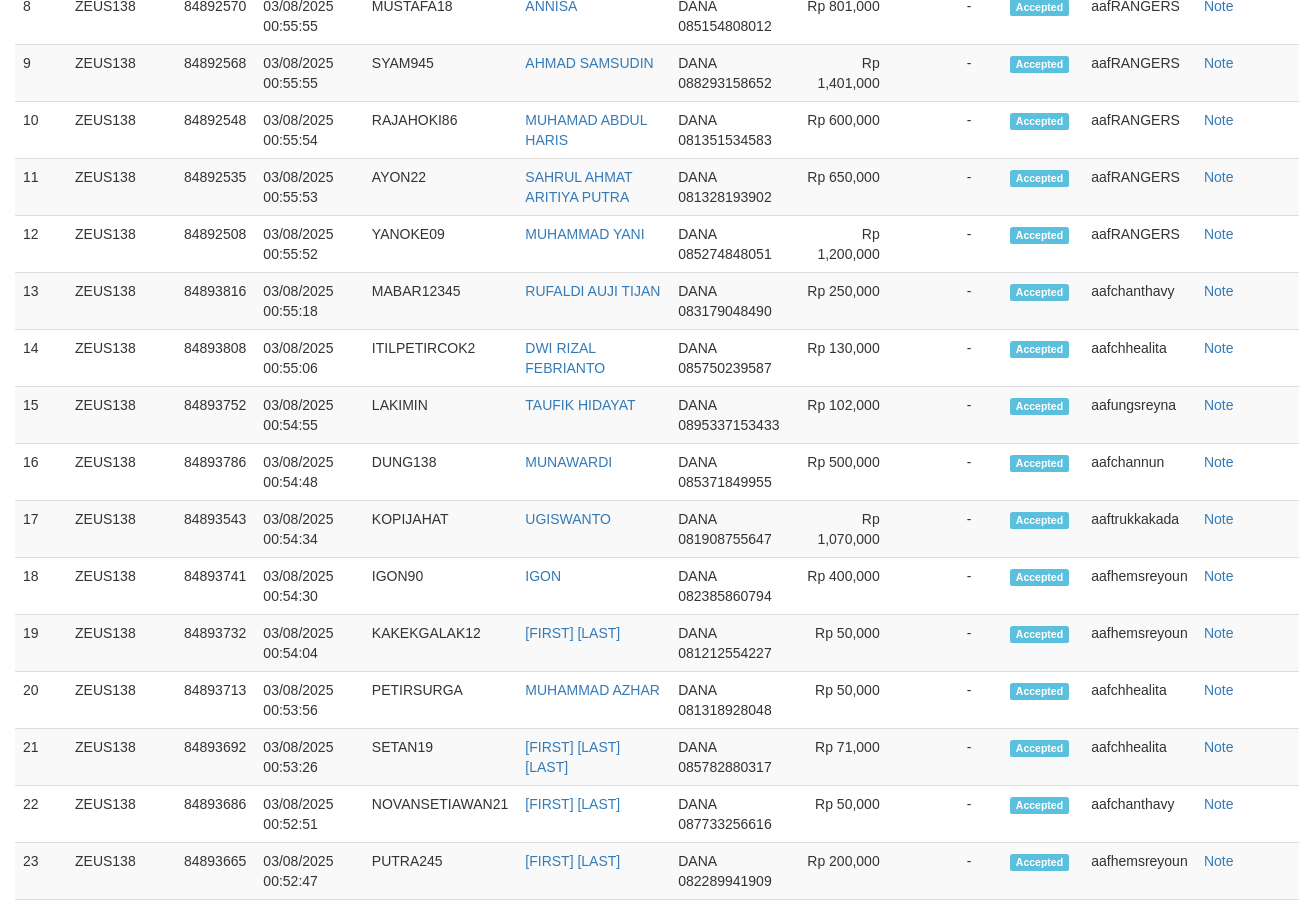 scroll, scrollTop: 1445, scrollLeft: 0, axis: vertical 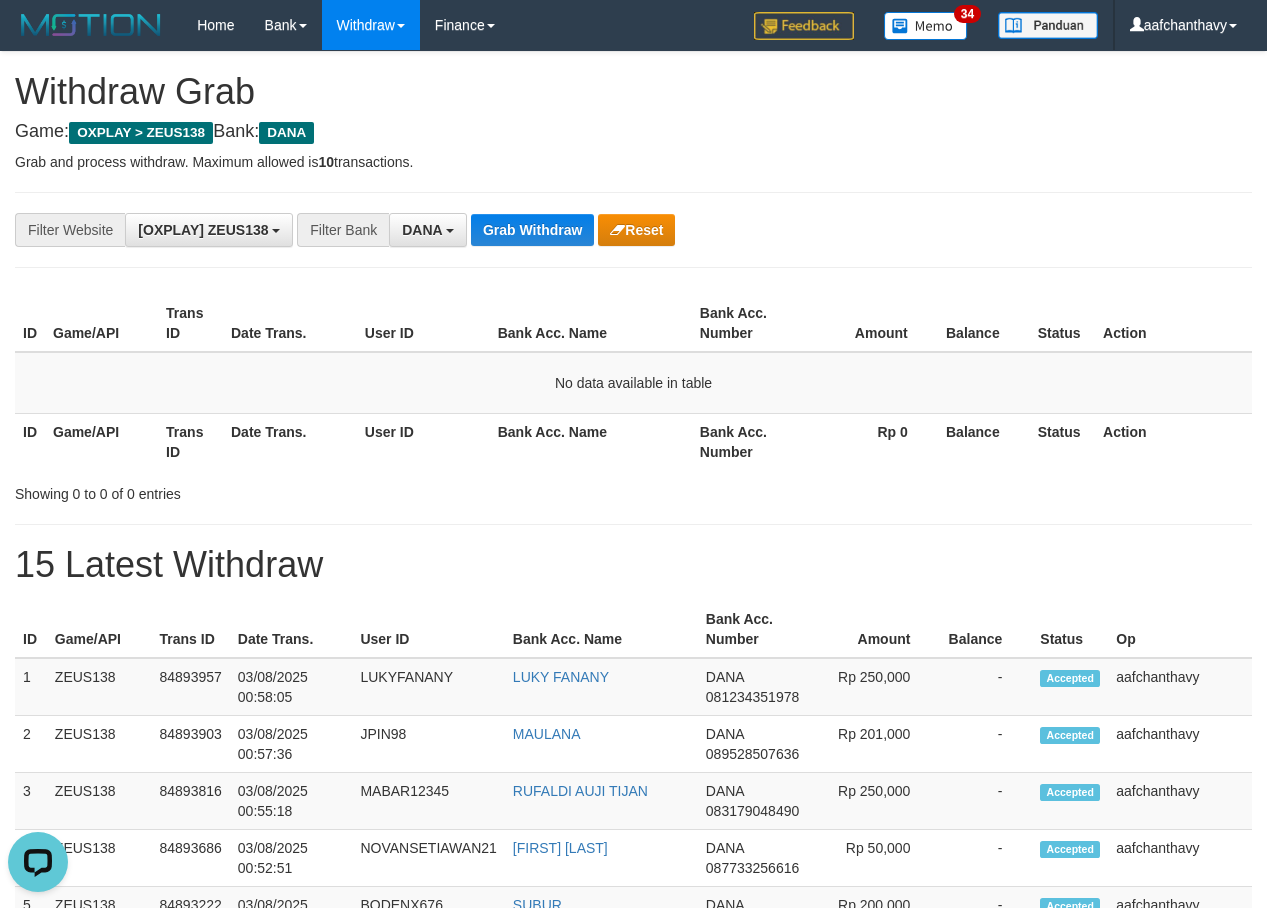 click on "Showing 0 to 0 of 0 entries" at bounding box center [264, 490] 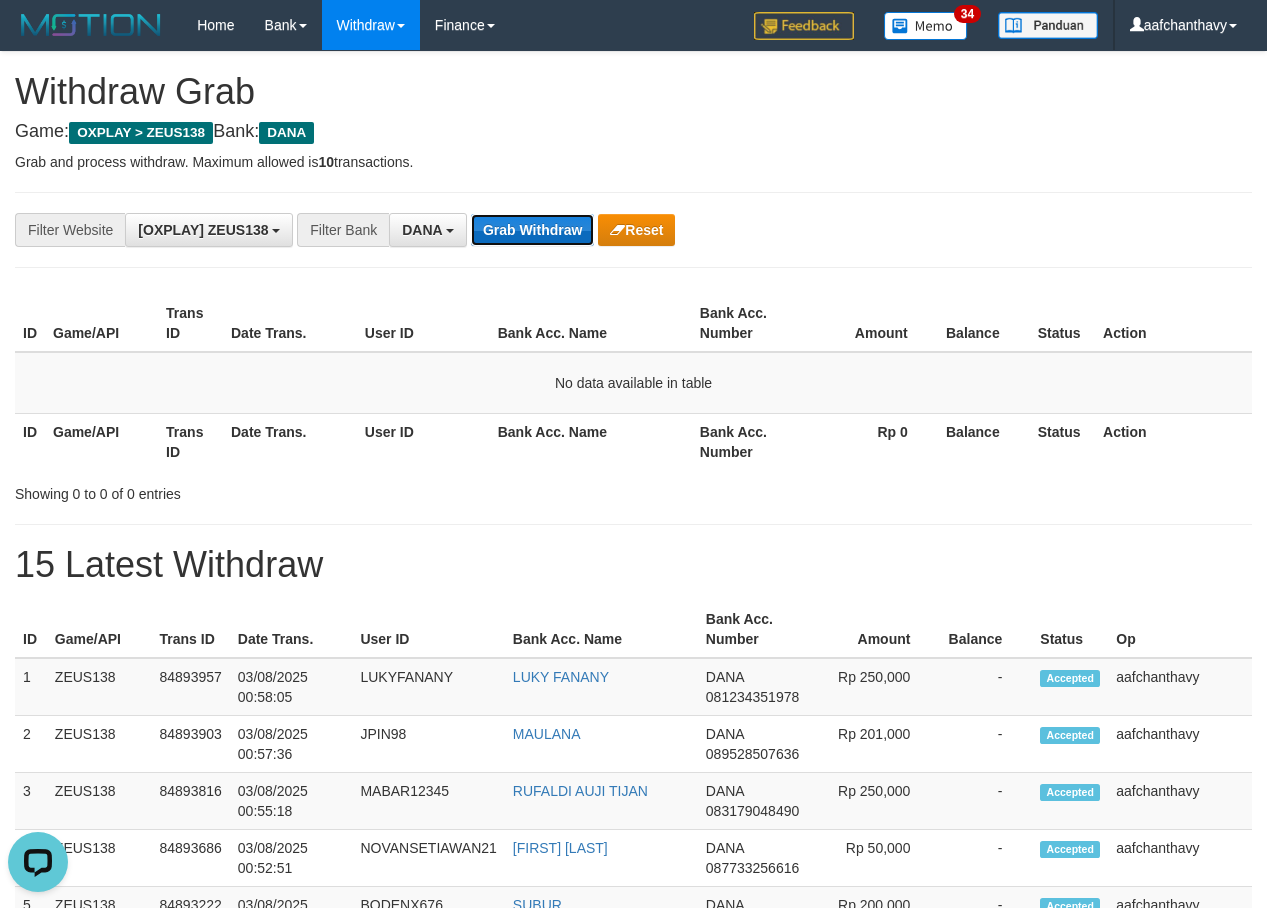 click on "Grab Withdraw" at bounding box center [532, 230] 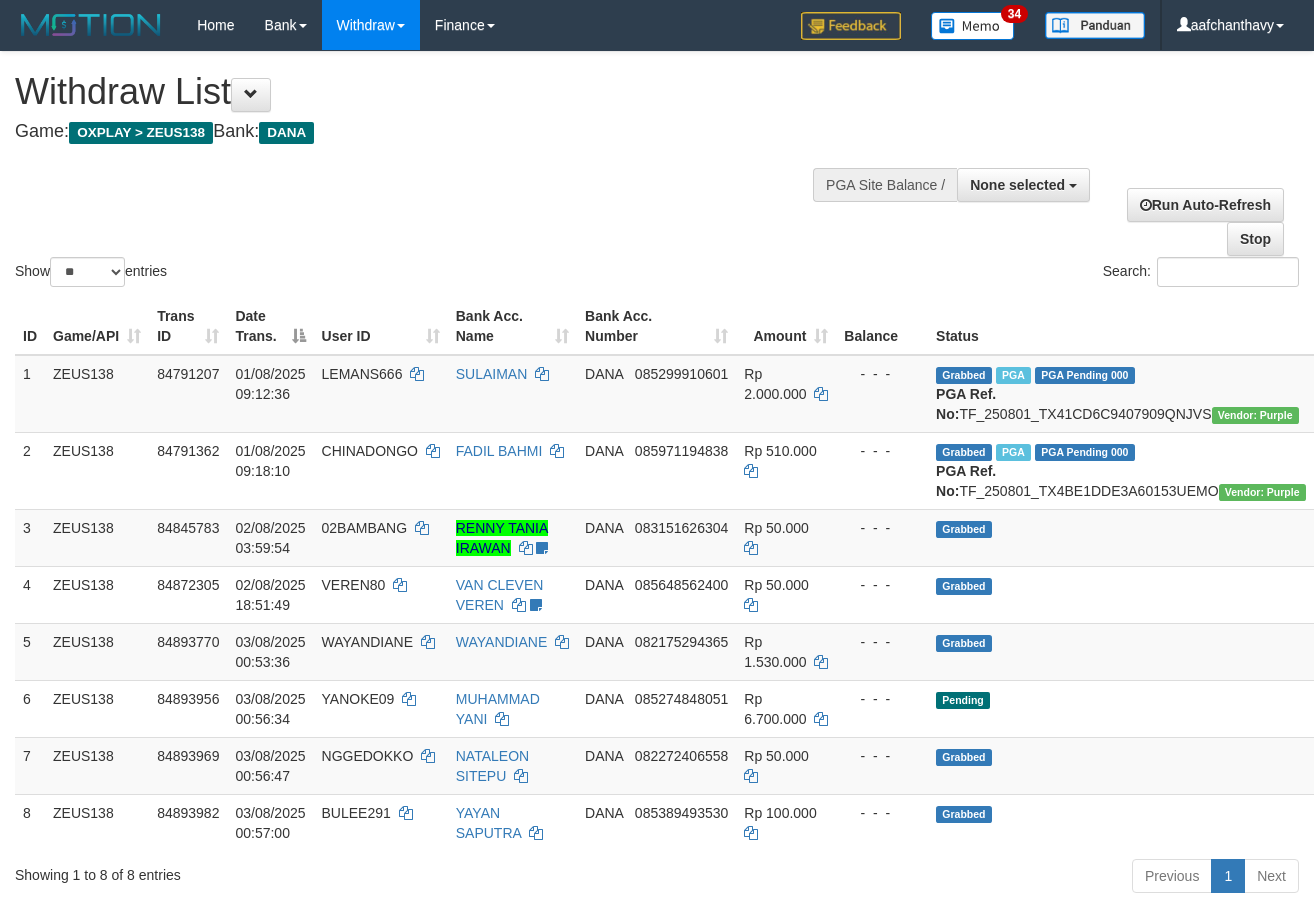 select 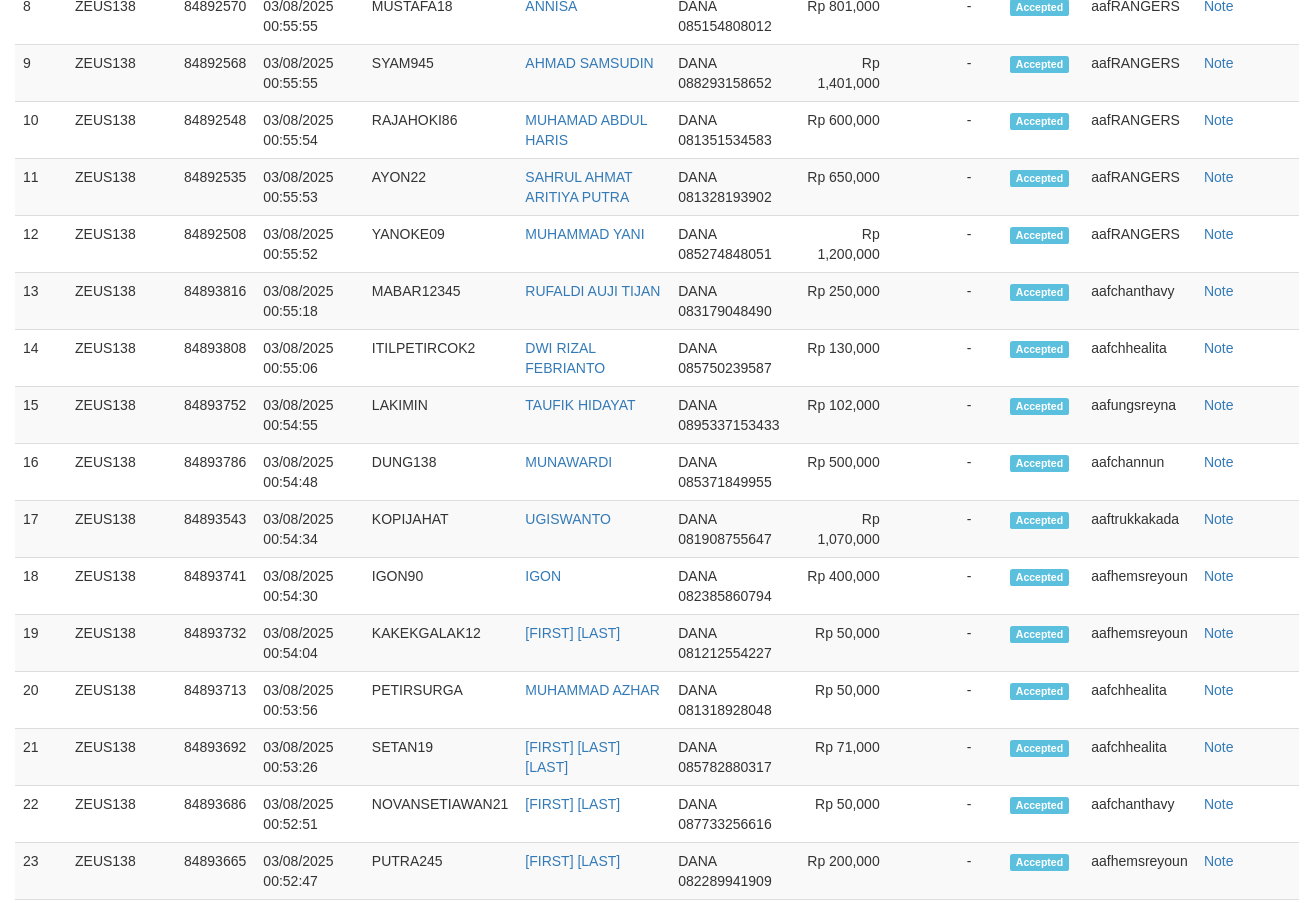 scroll, scrollTop: 1445, scrollLeft: 0, axis: vertical 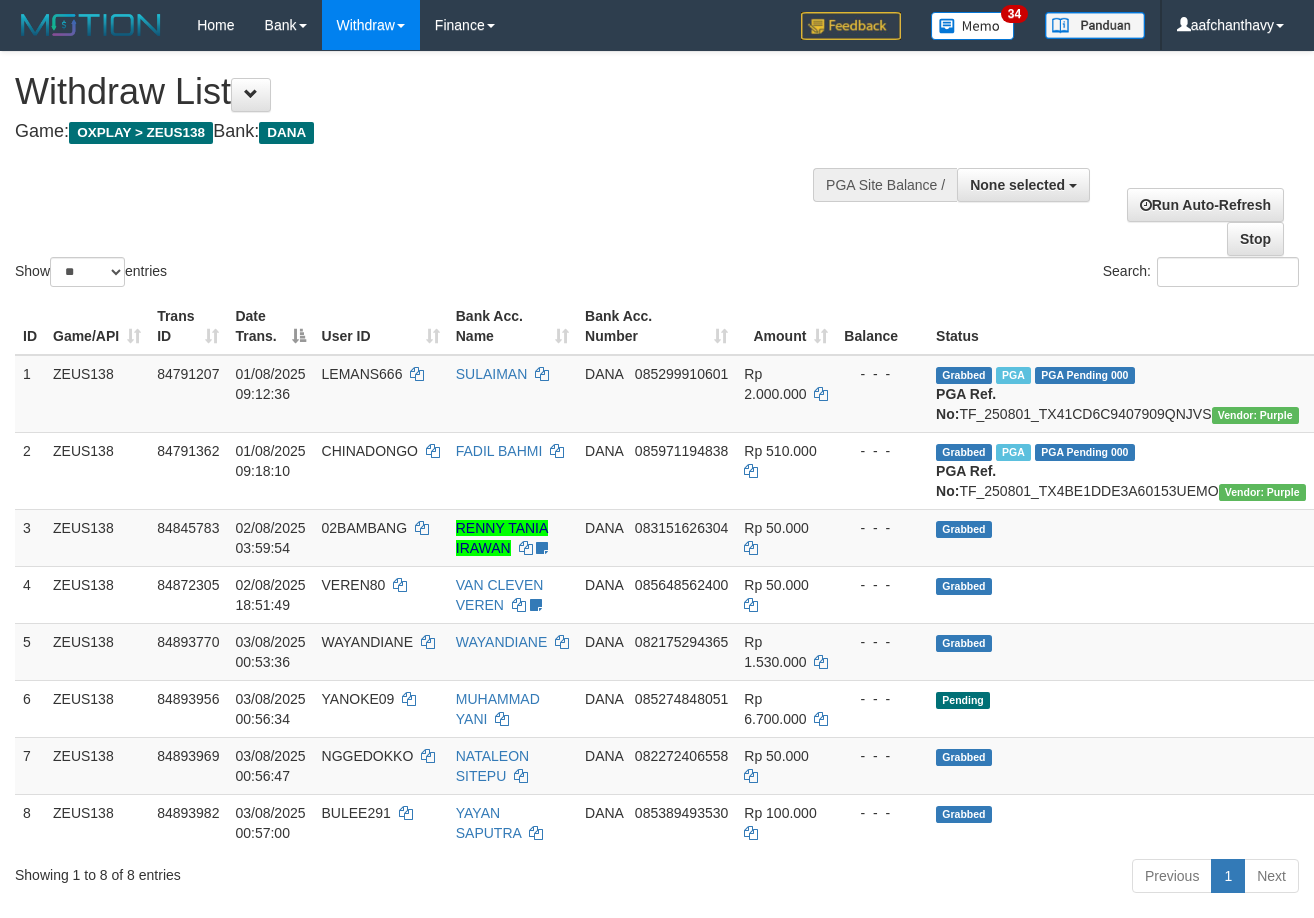 select 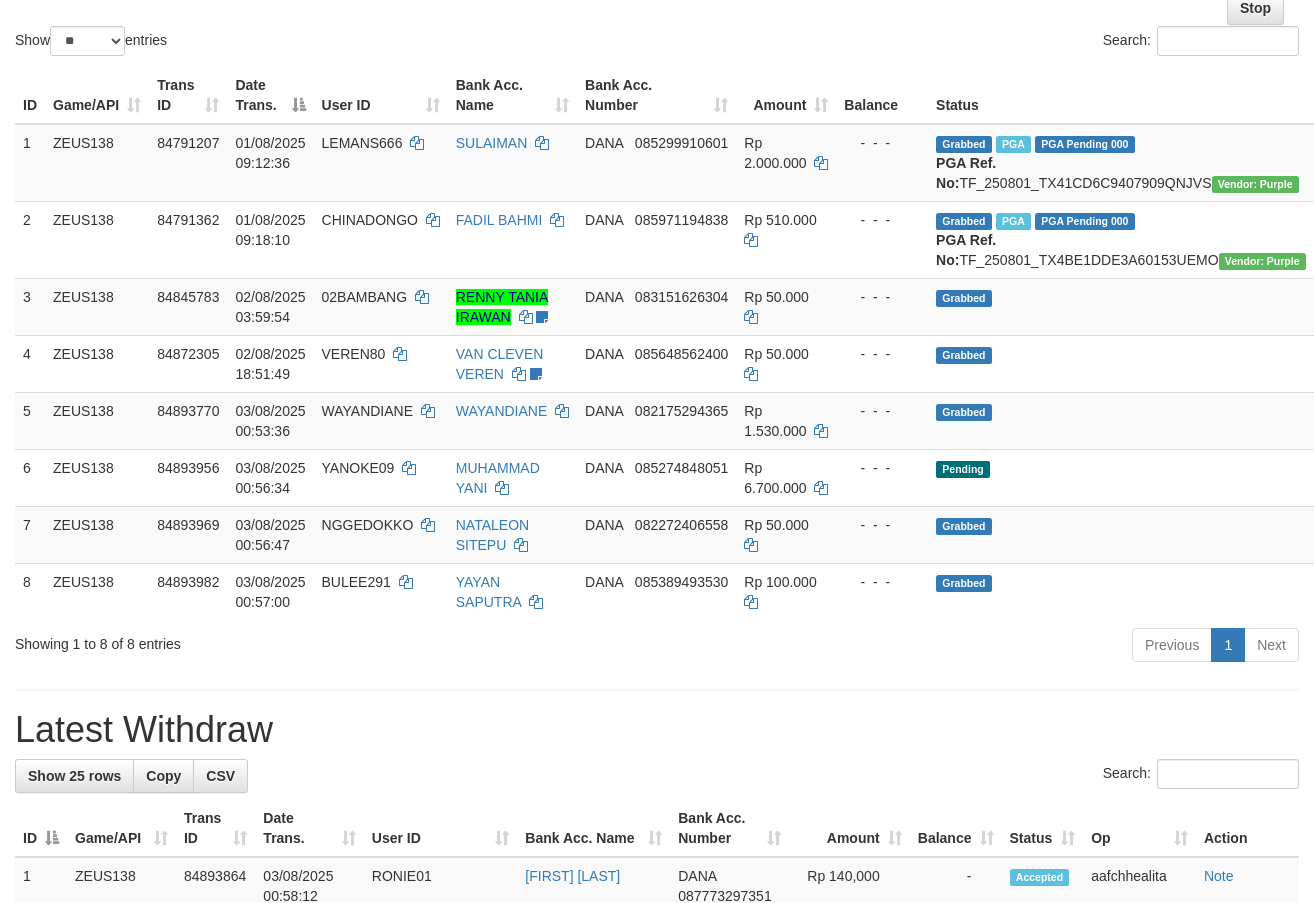 scroll, scrollTop: 225, scrollLeft: 0, axis: vertical 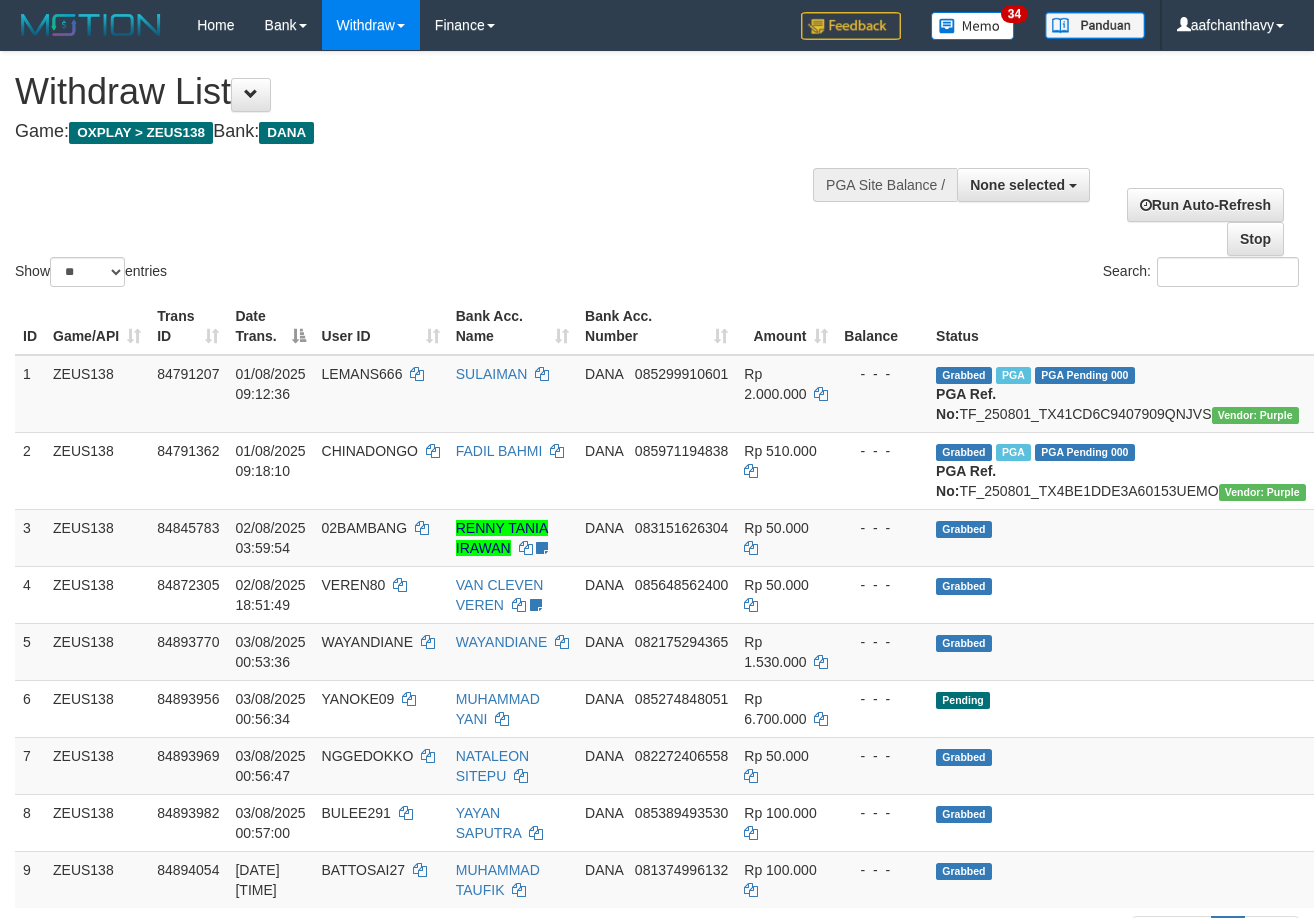 select 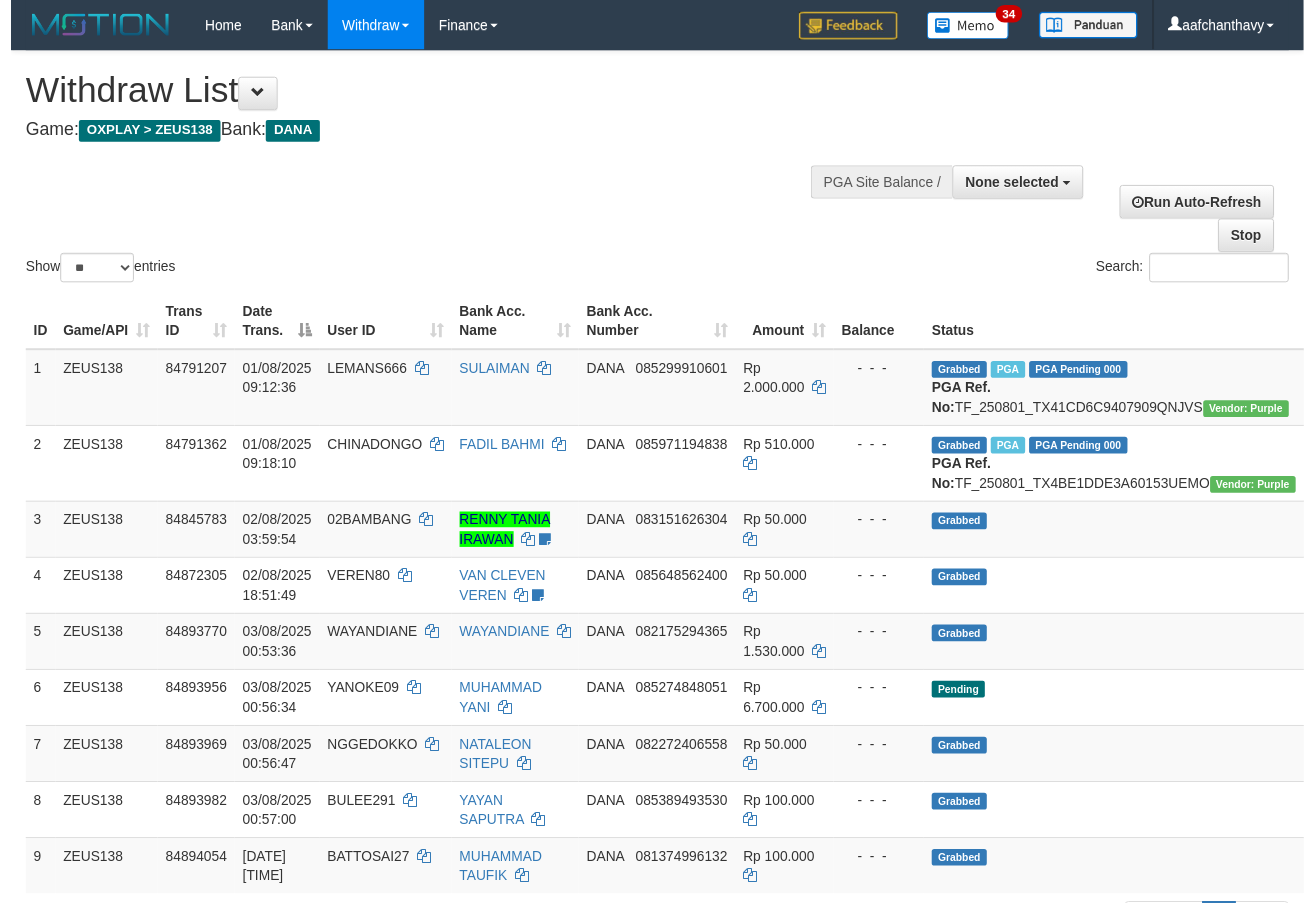 scroll, scrollTop: 216, scrollLeft: 0, axis: vertical 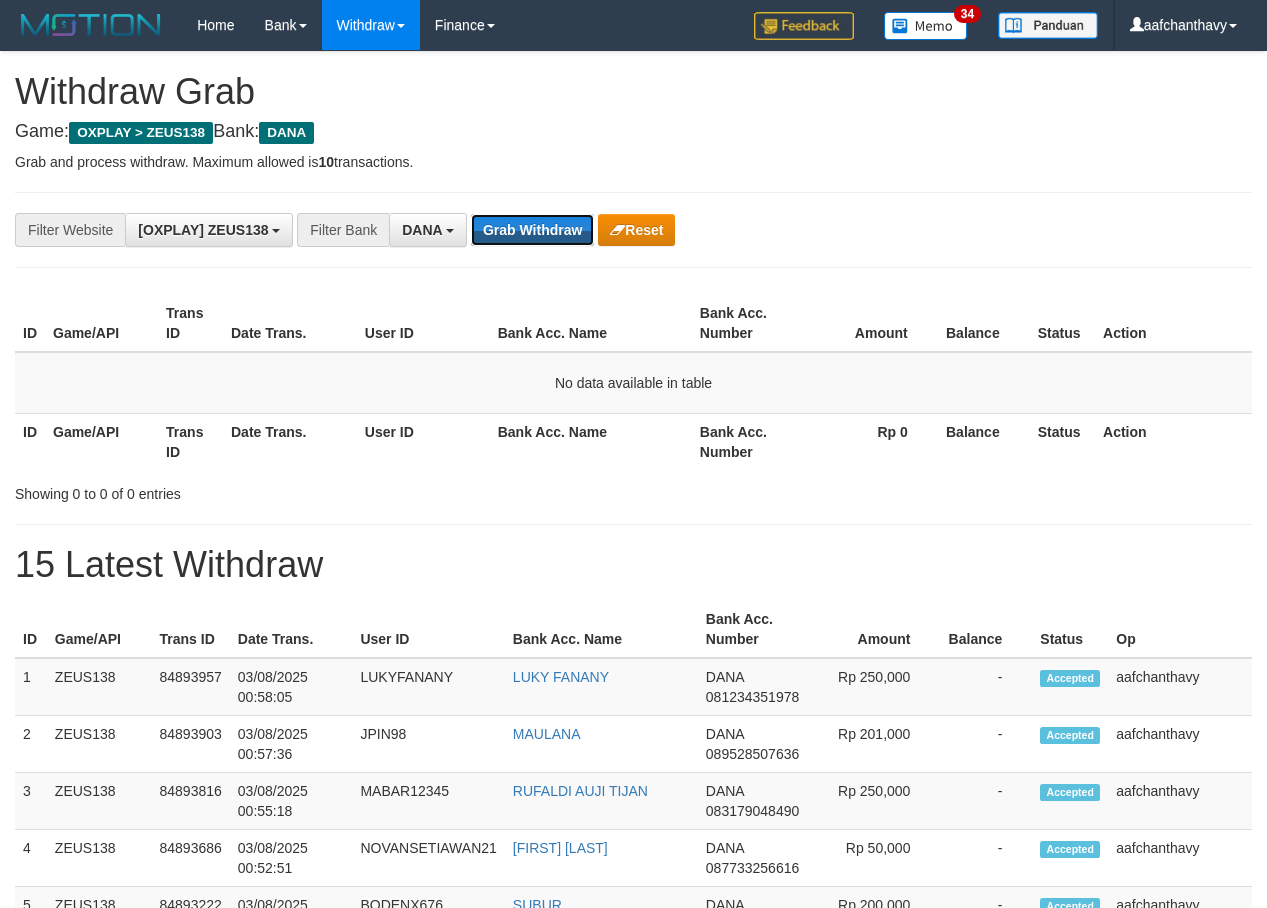click on "Grab Withdraw" at bounding box center [532, 230] 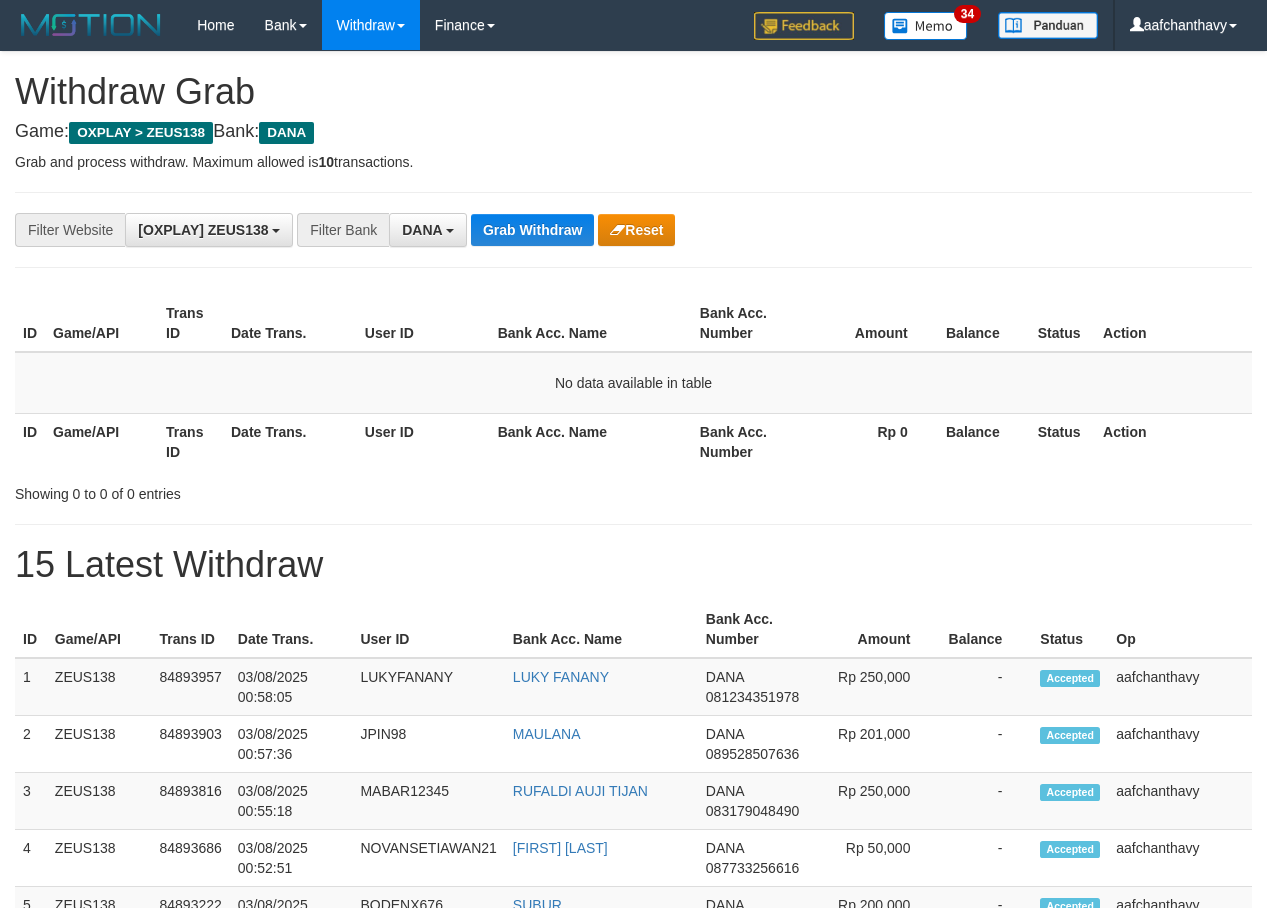 scroll, scrollTop: 0, scrollLeft: 0, axis: both 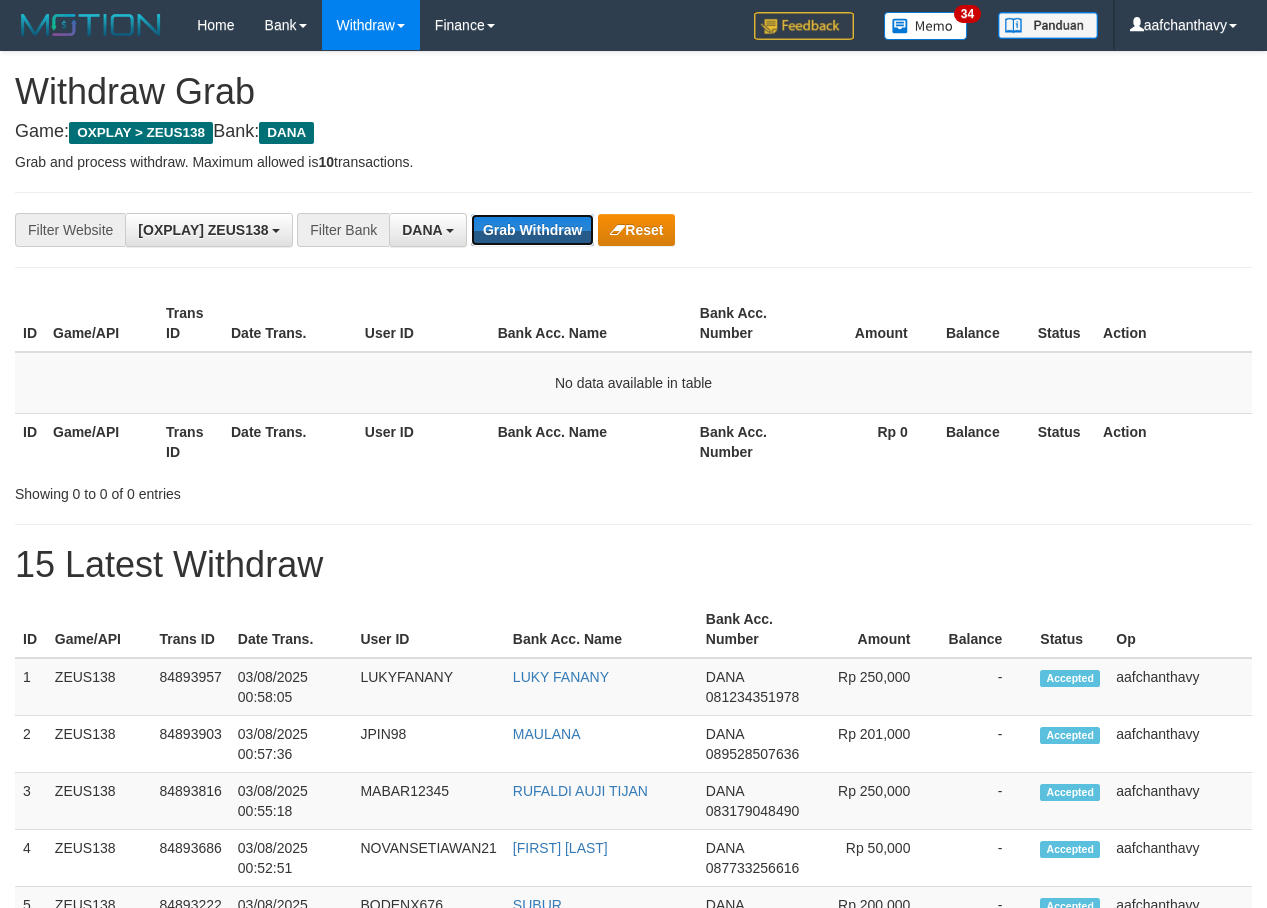 click on "Grab Withdraw" at bounding box center [532, 230] 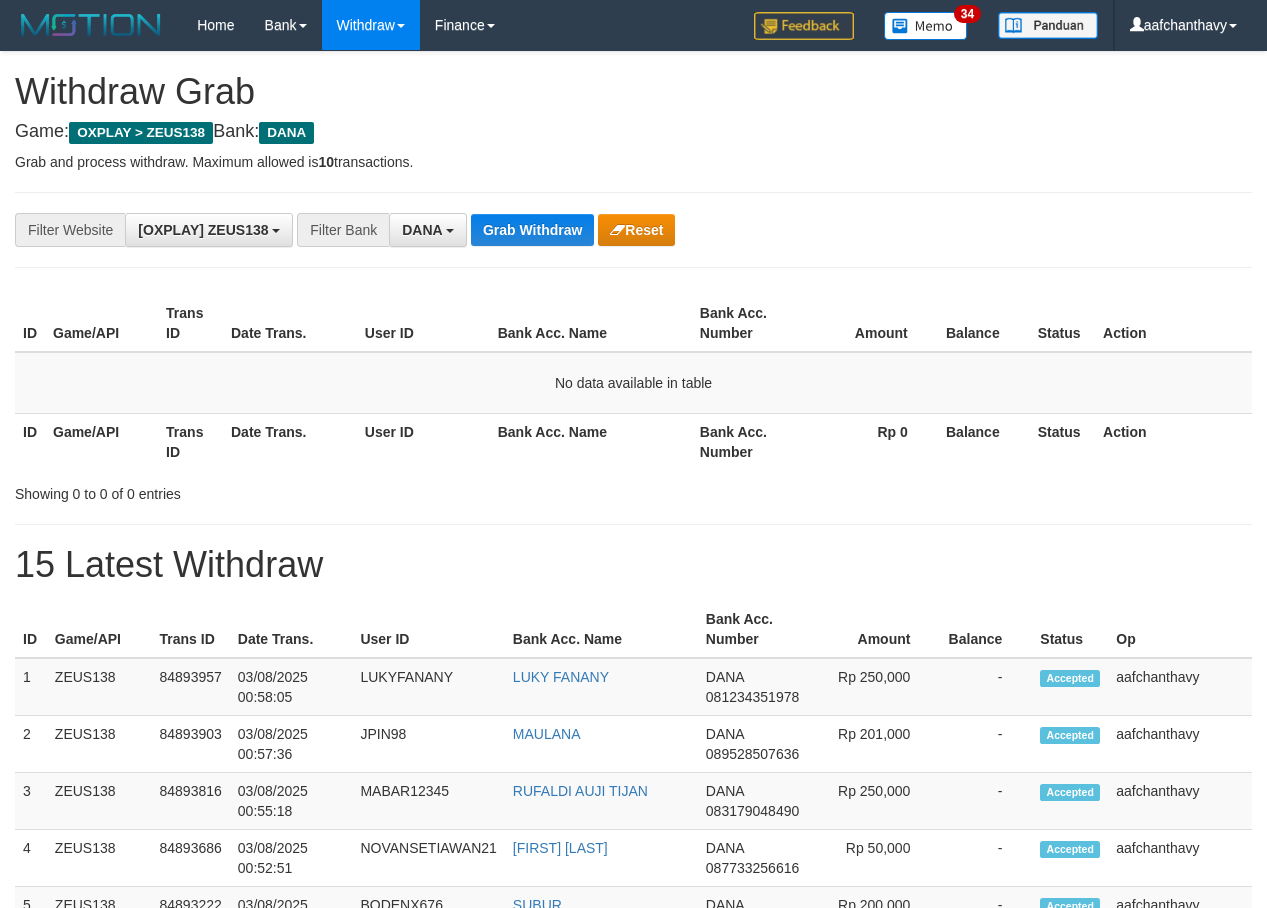 scroll, scrollTop: 0, scrollLeft: 0, axis: both 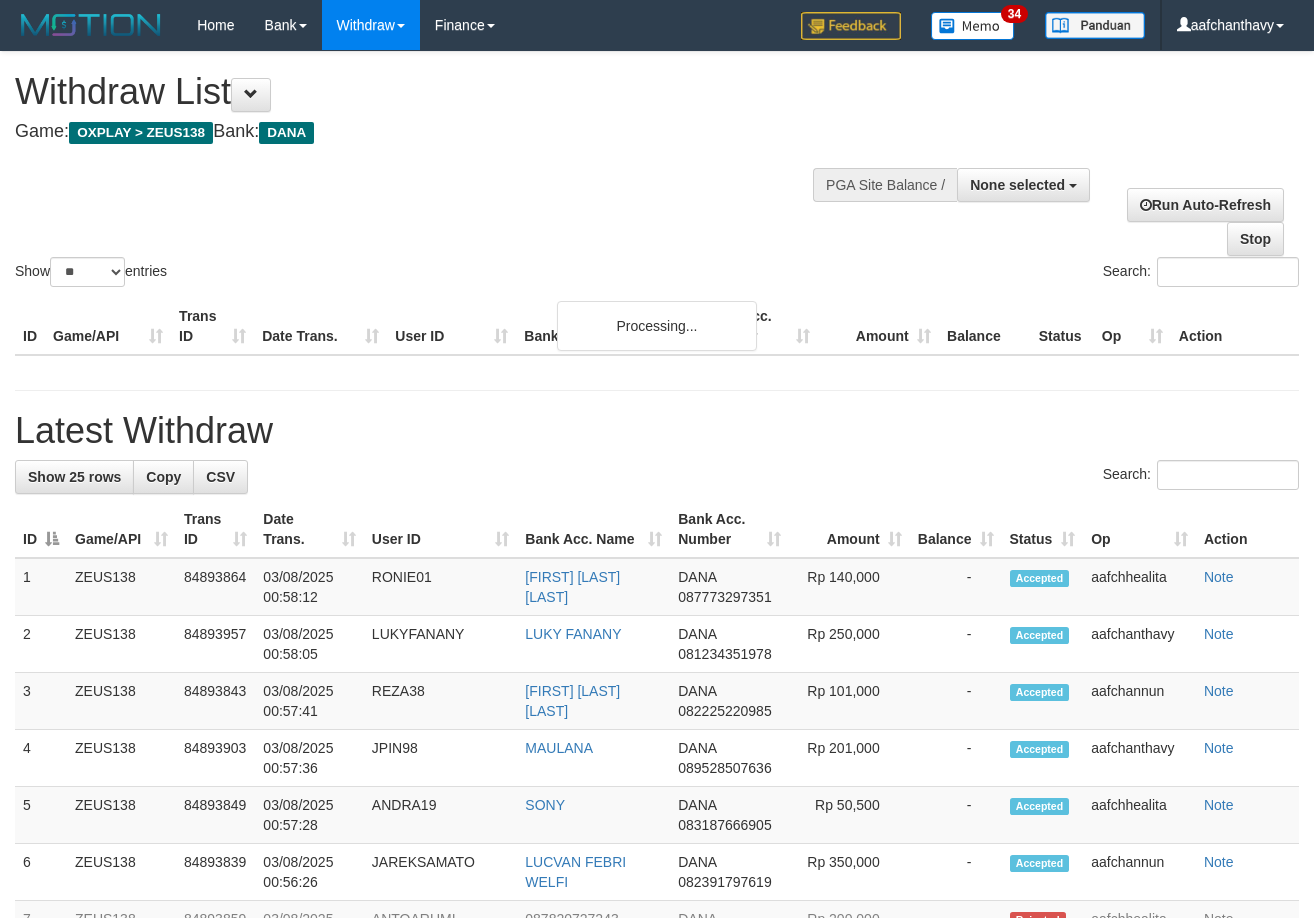 select 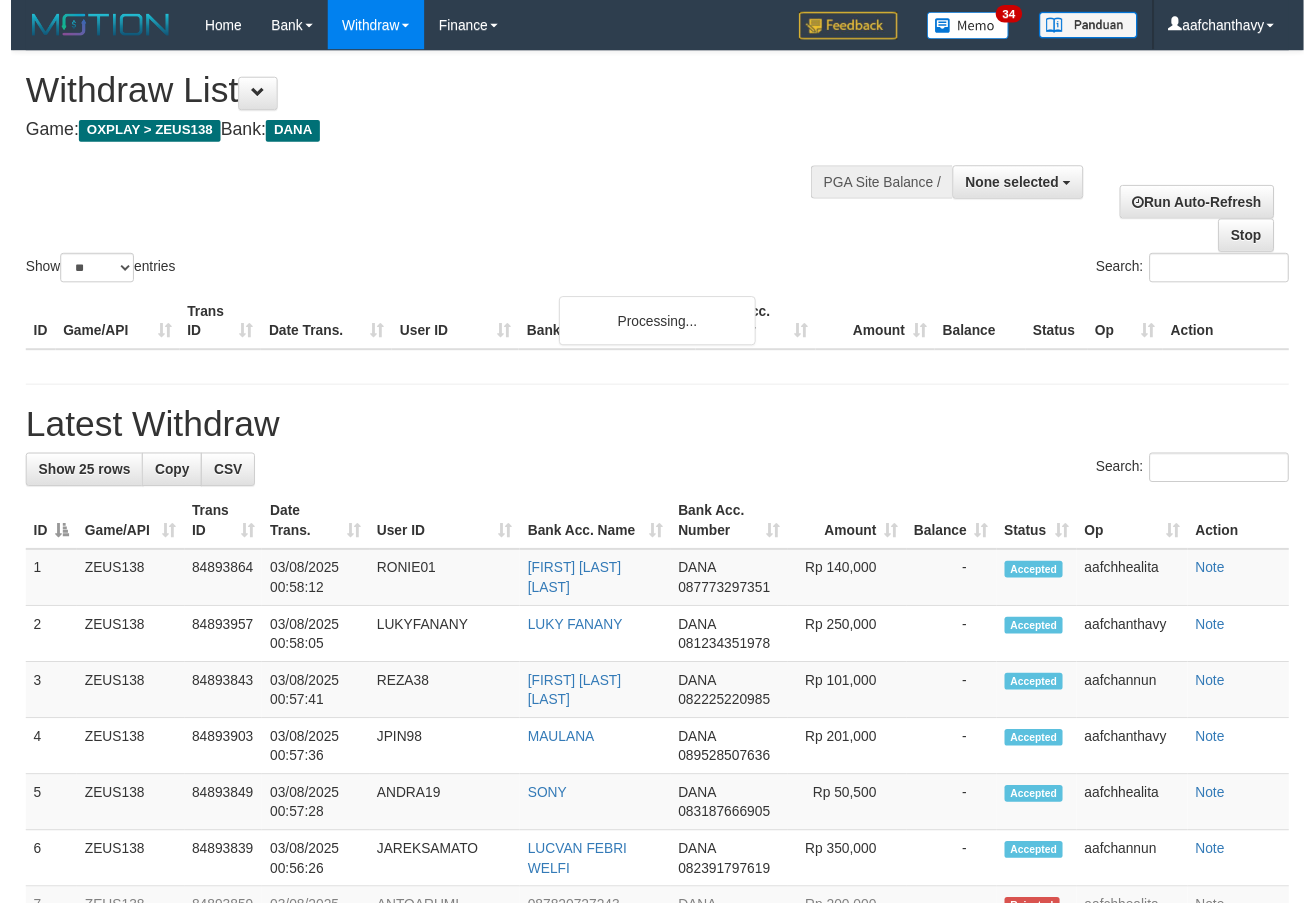 scroll, scrollTop: 285, scrollLeft: 0, axis: vertical 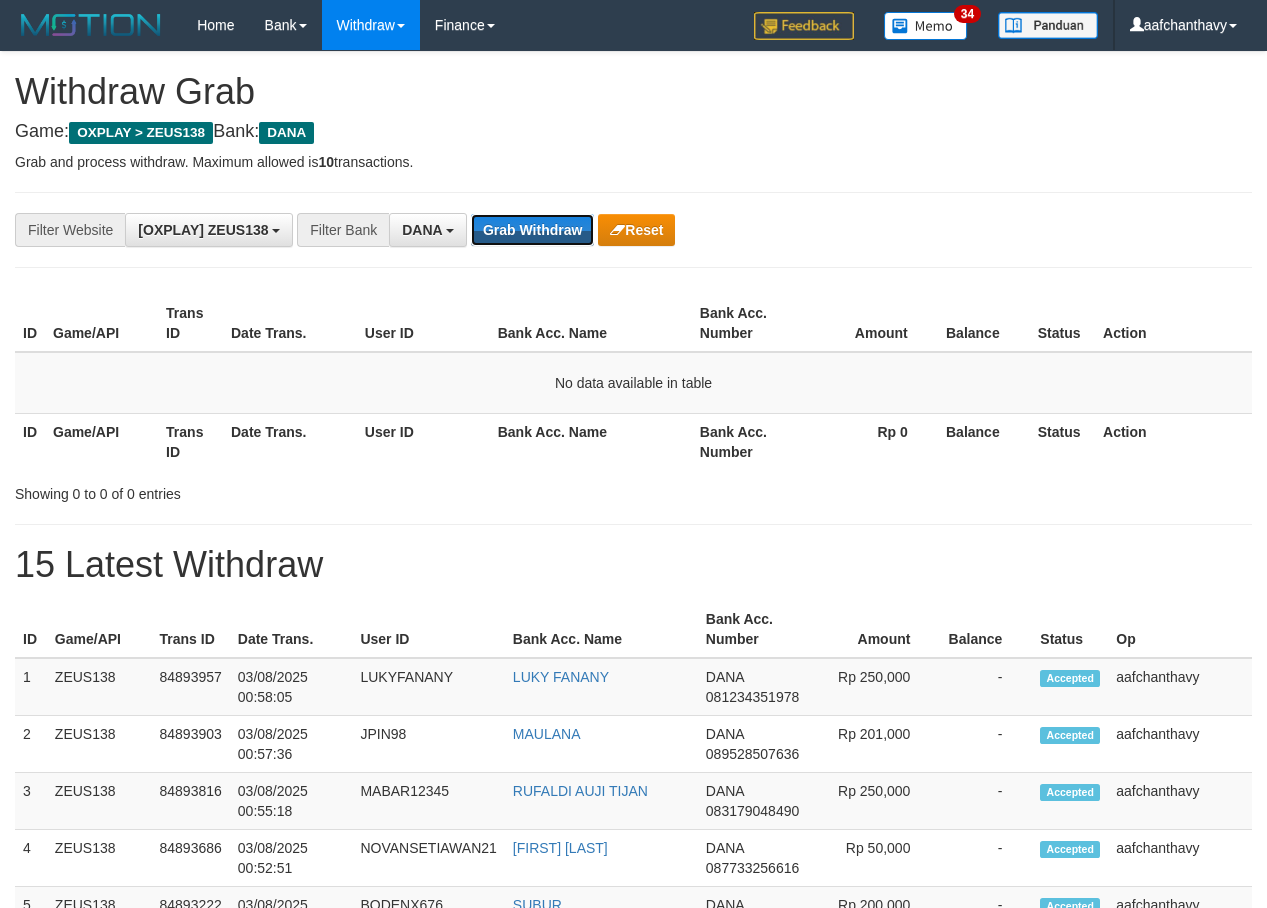 click on "Grab Withdraw" at bounding box center (532, 230) 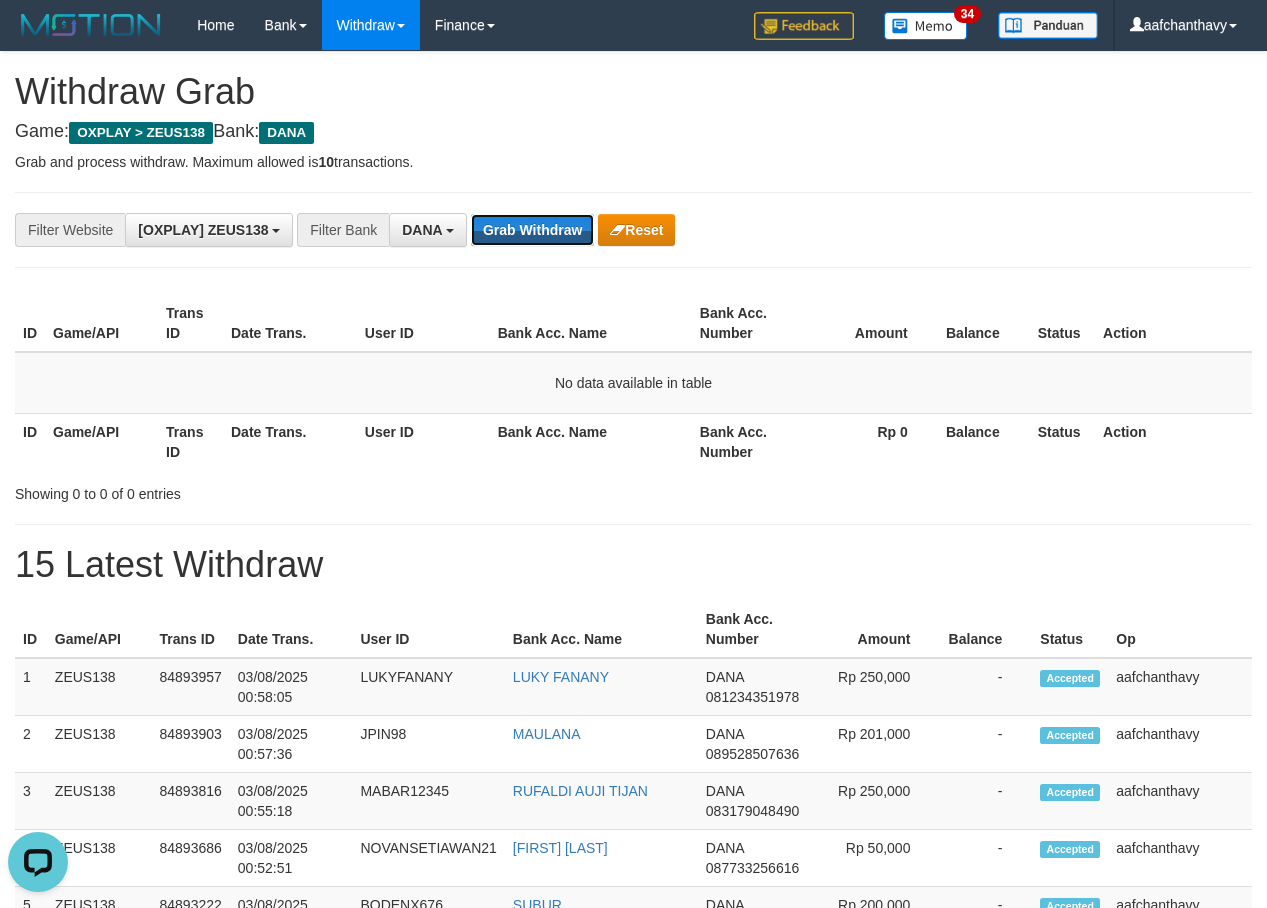 scroll, scrollTop: 0, scrollLeft: 0, axis: both 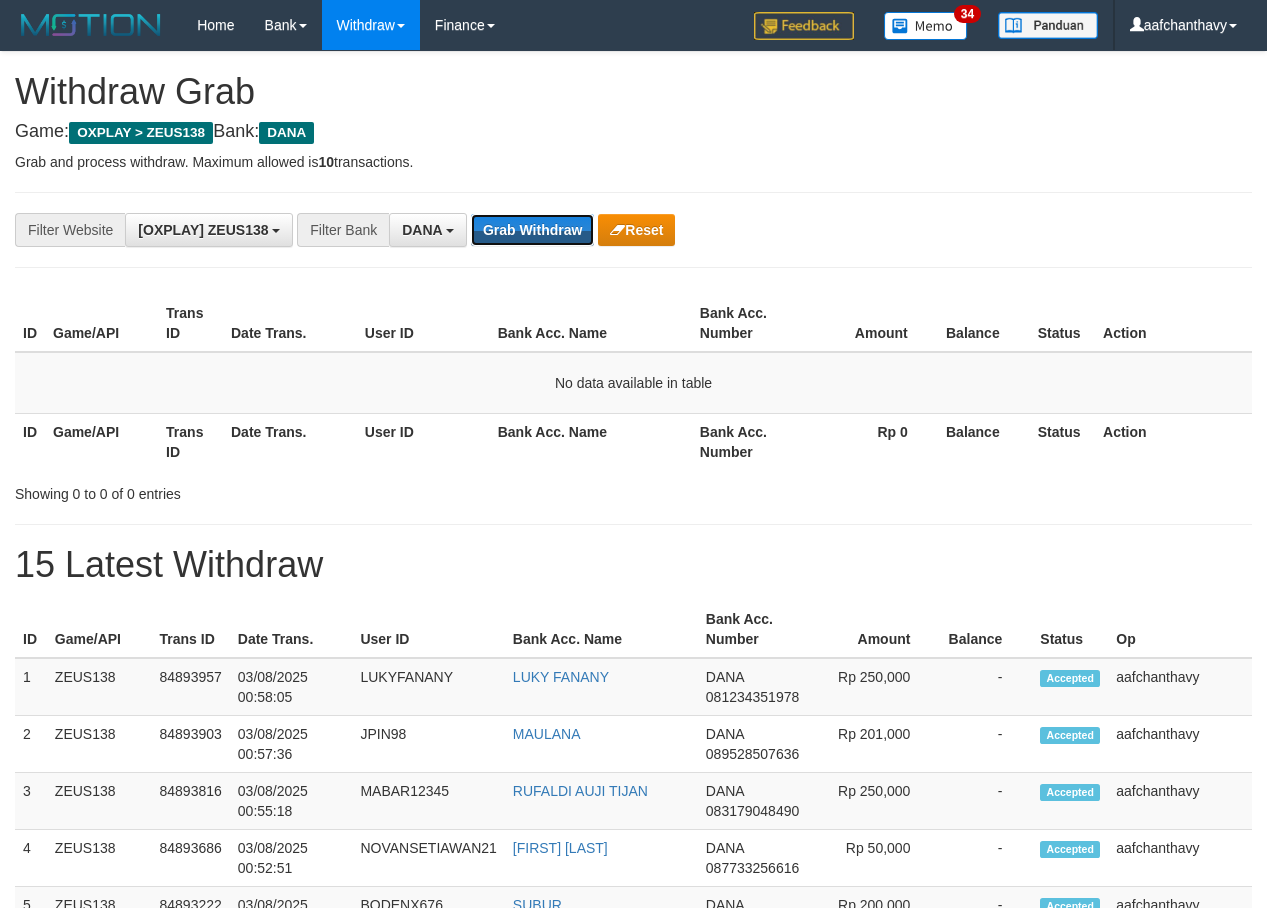 click on "Grab Withdraw" at bounding box center [532, 230] 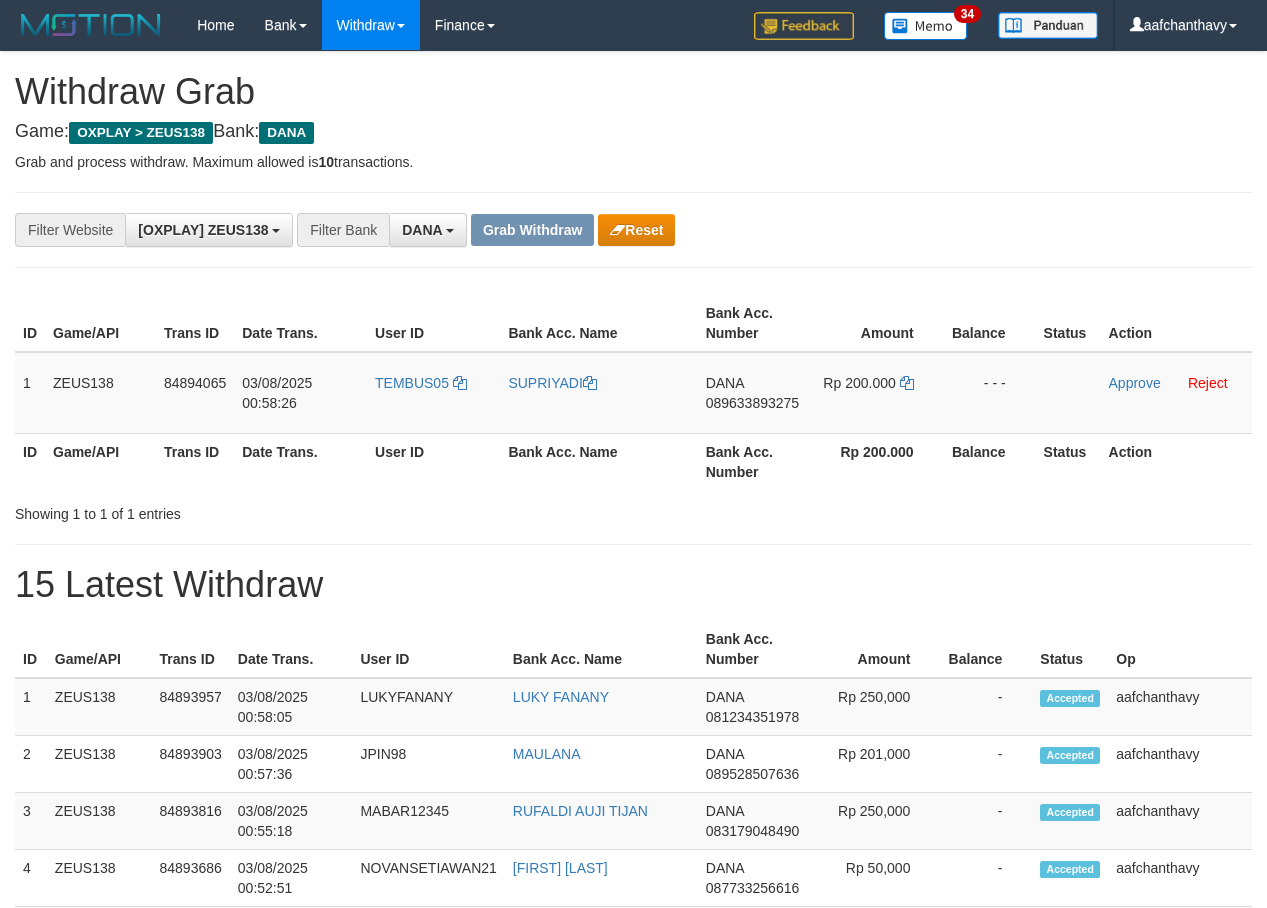 scroll, scrollTop: 0, scrollLeft: 0, axis: both 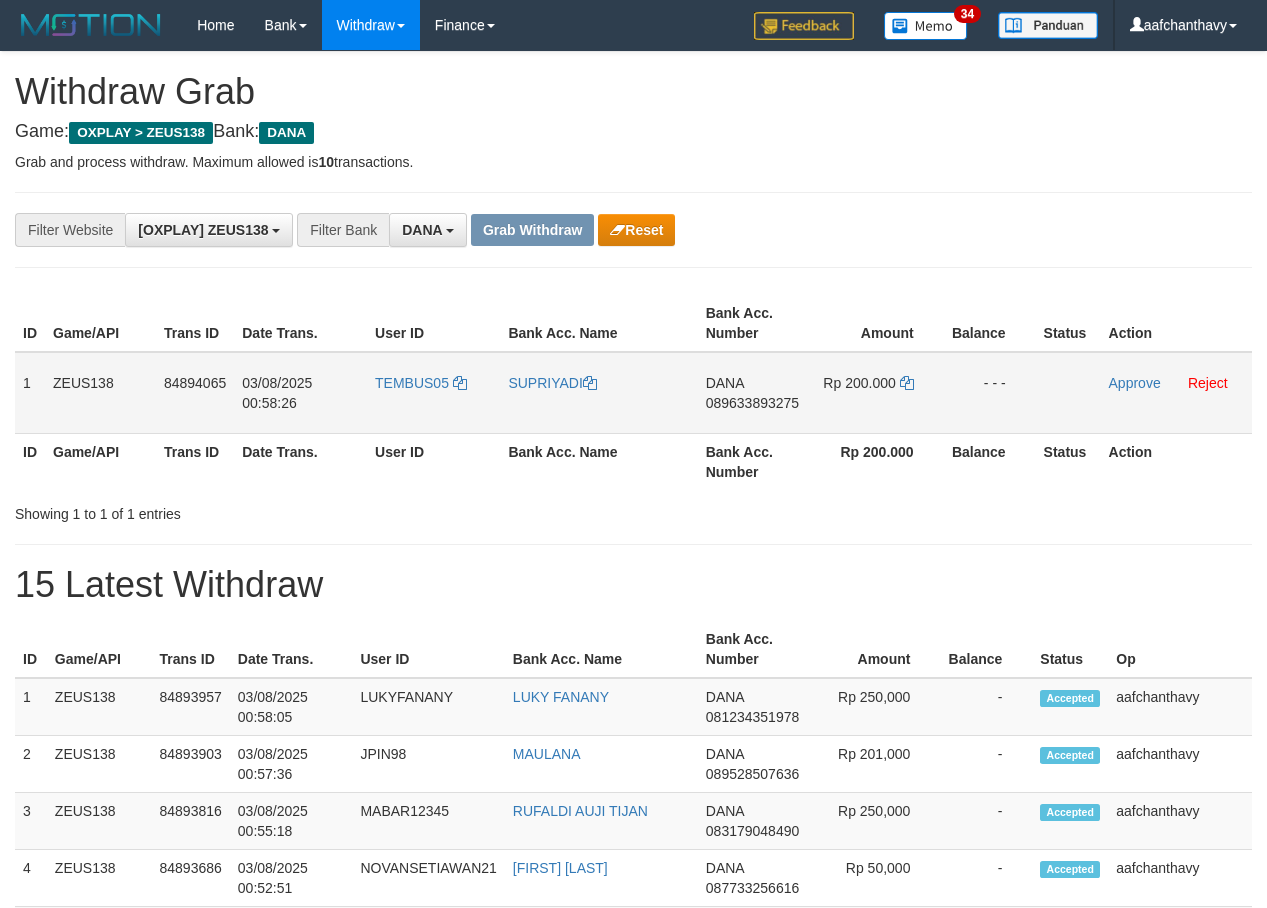 click on "TEMBUS05" at bounding box center [433, 393] 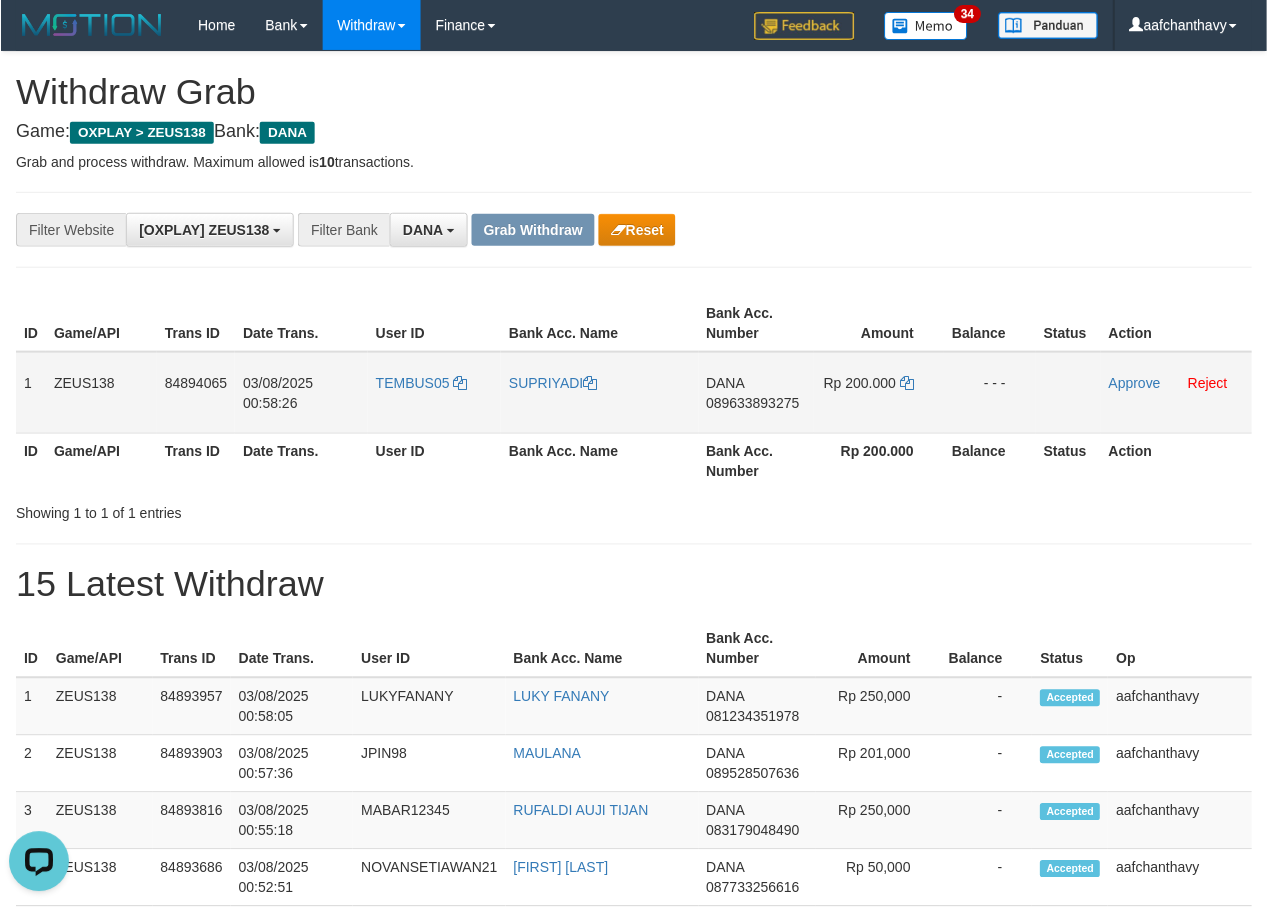 scroll, scrollTop: 0, scrollLeft: 0, axis: both 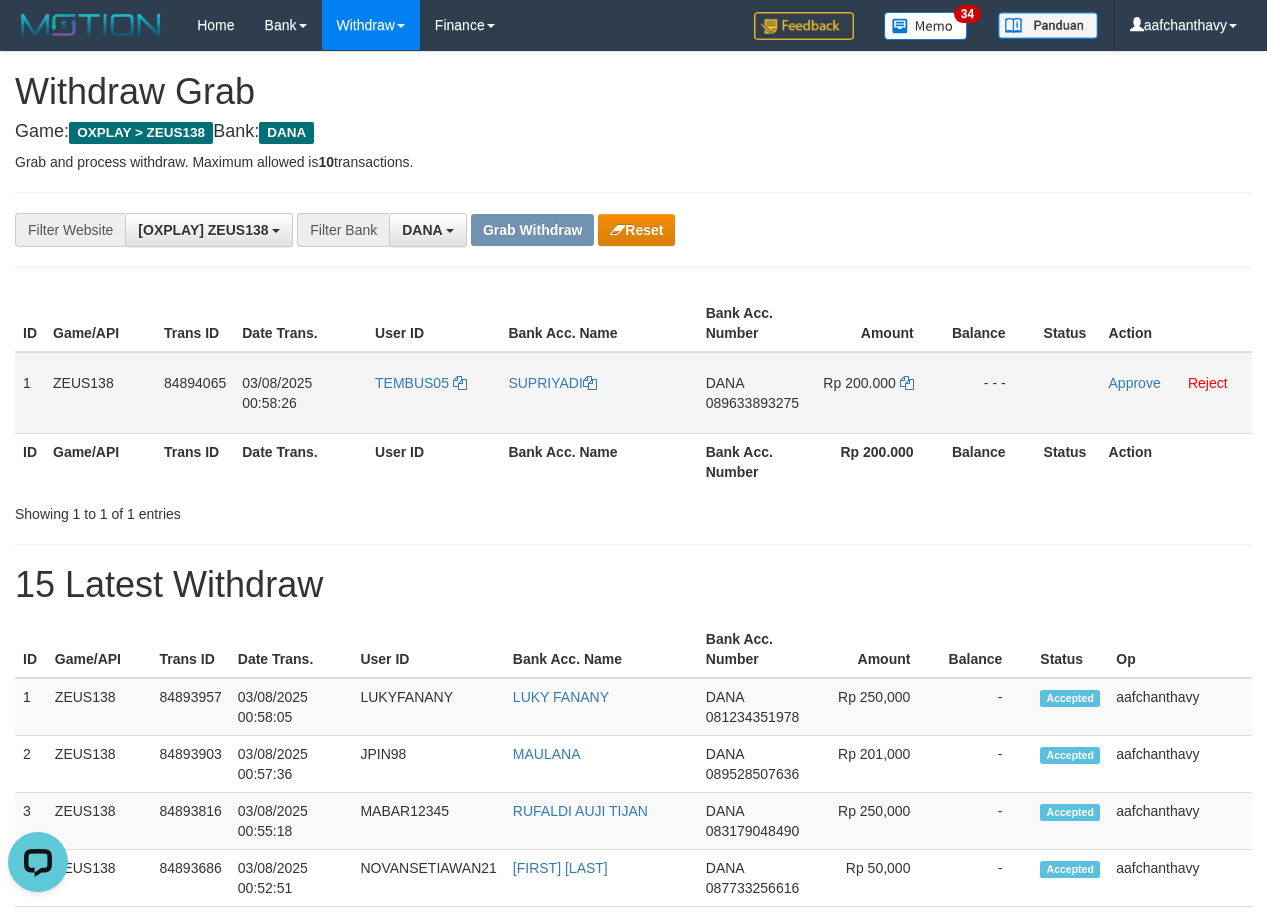 click on "TEMBUS05" at bounding box center [433, 393] 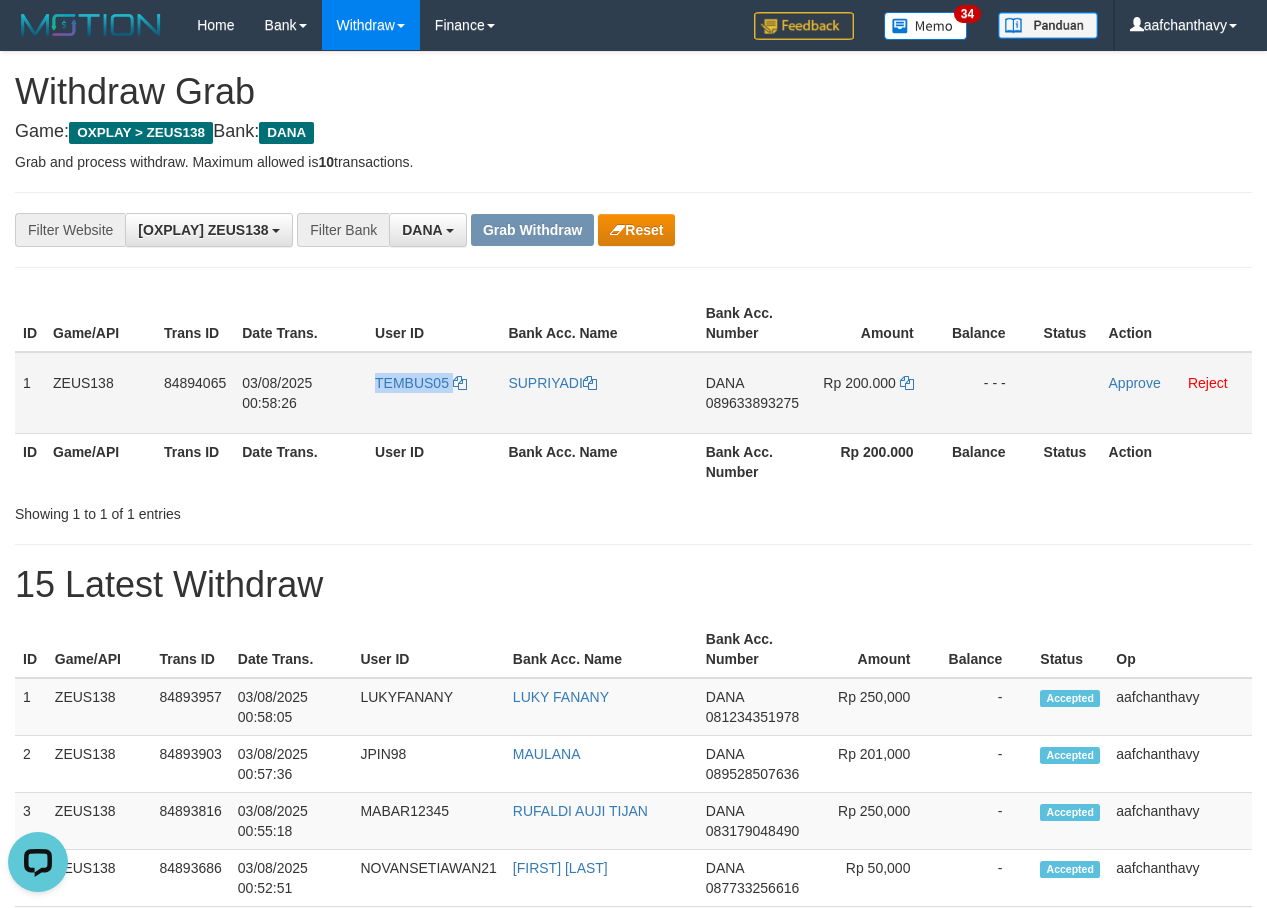 click on "TEMBUS05" at bounding box center (433, 393) 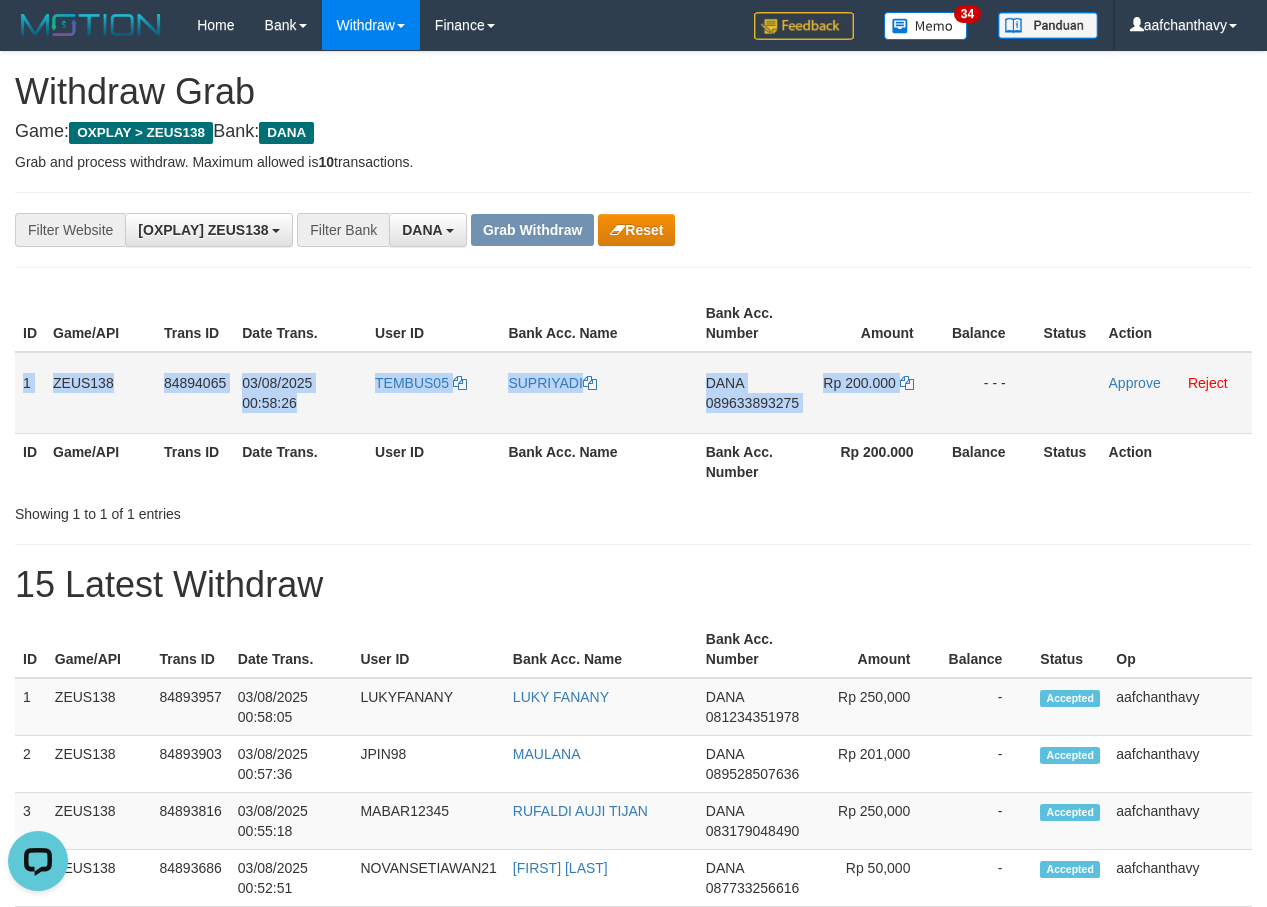 drag, startPoint x: 20, startPoint y: 359, endPoint x: 1004, endPoint y: 396, distance: 984.6954 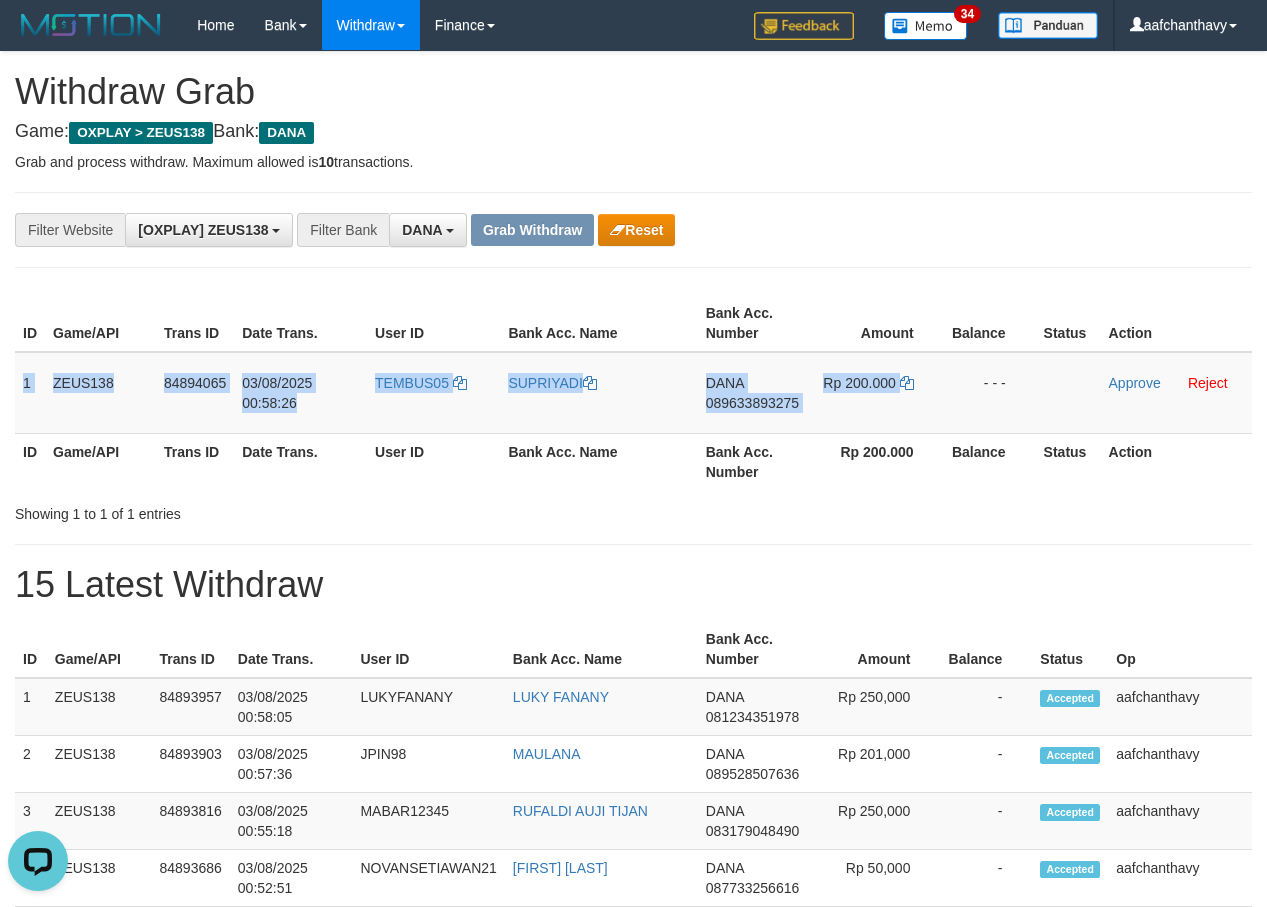 copy on "1
ZEUS138
84894065
03/08/2025 00:58:26
TEMBUS05
SUPRIYADI
DANA
089633893275
Rp 200.000" 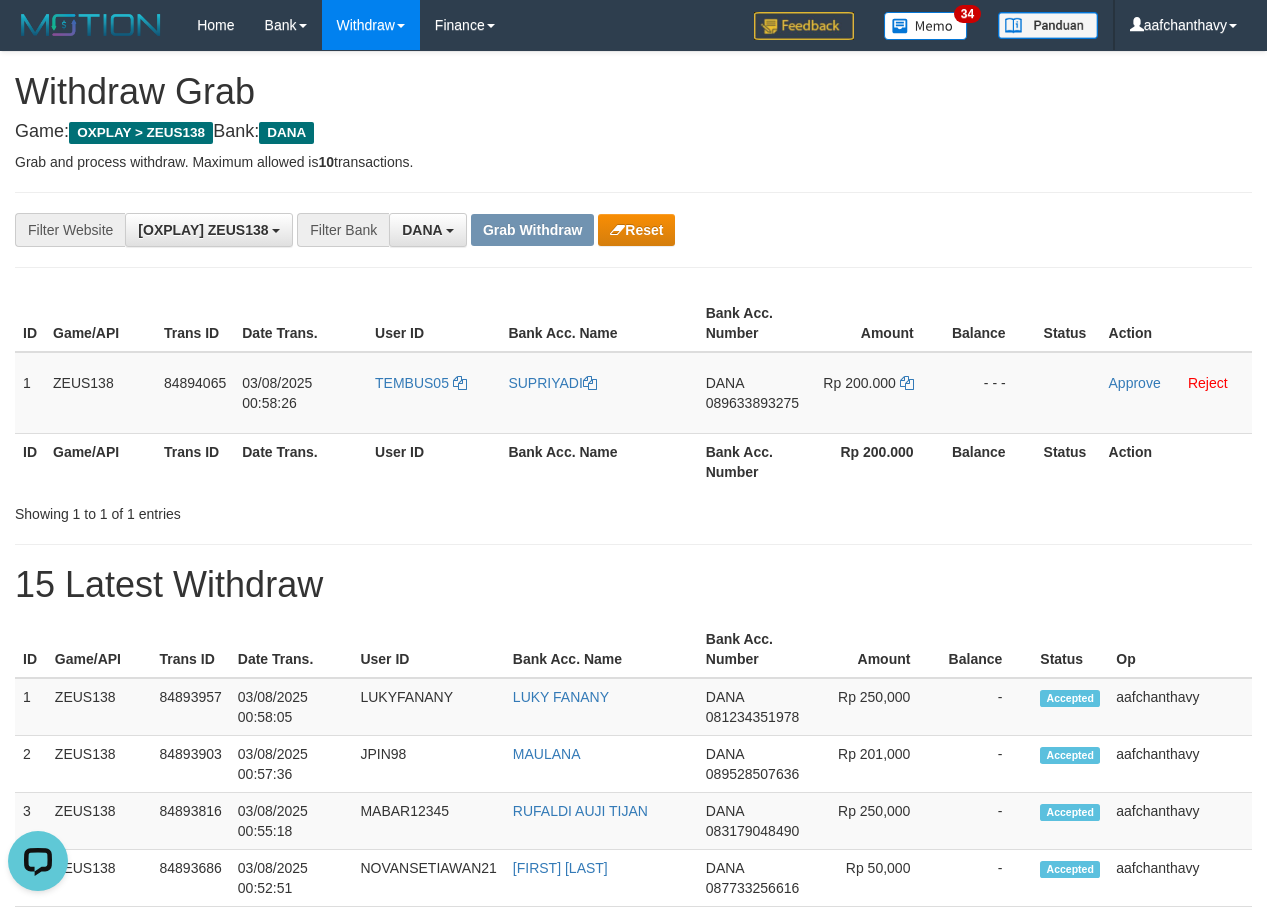 drag, startPoint x: 923, startPoint y: 212, endPoint x: 1189, endPoint y: 201, distance: 266.22736 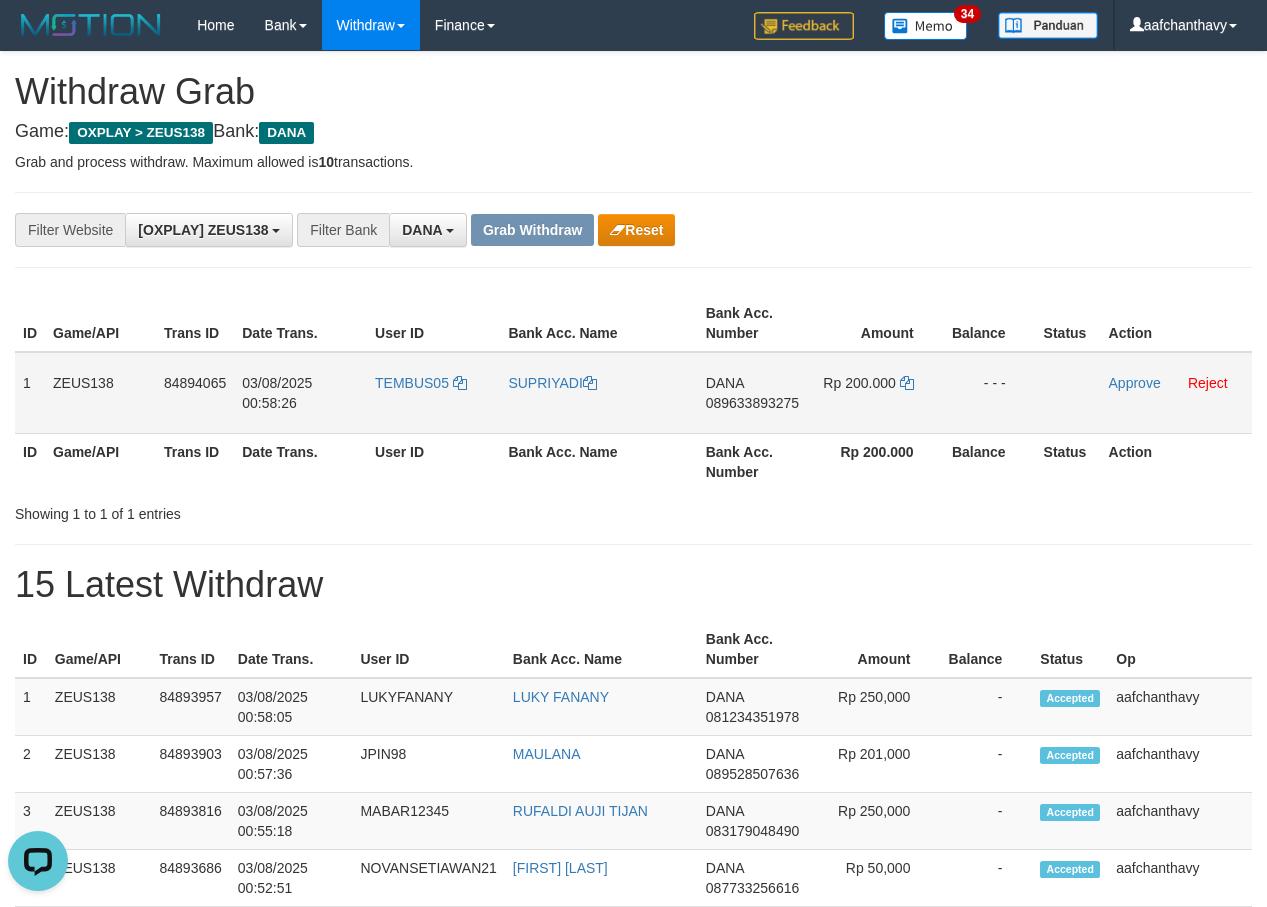 click on "089633893275" at bounding box center (752, 403) 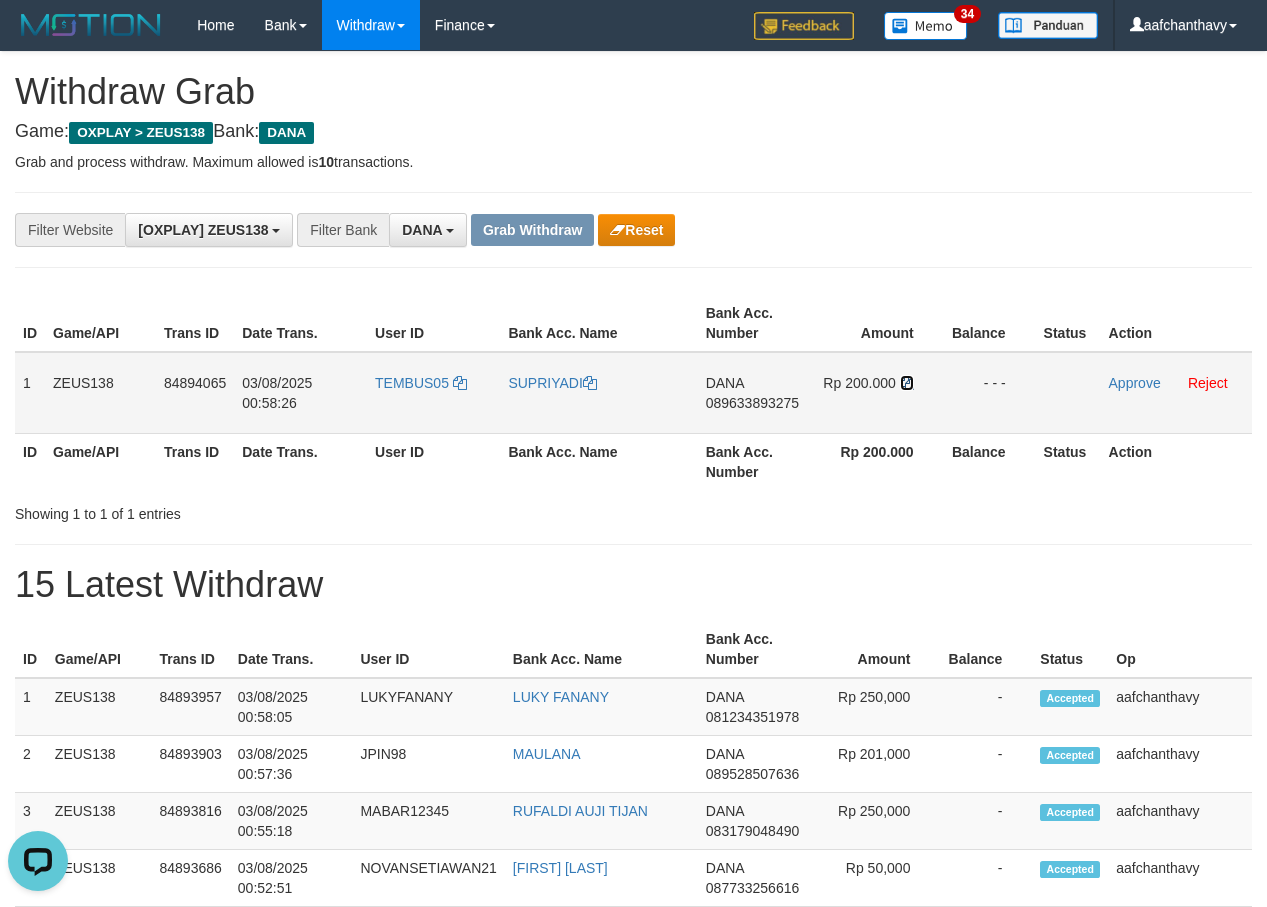 click at bounding box center (907, 383) 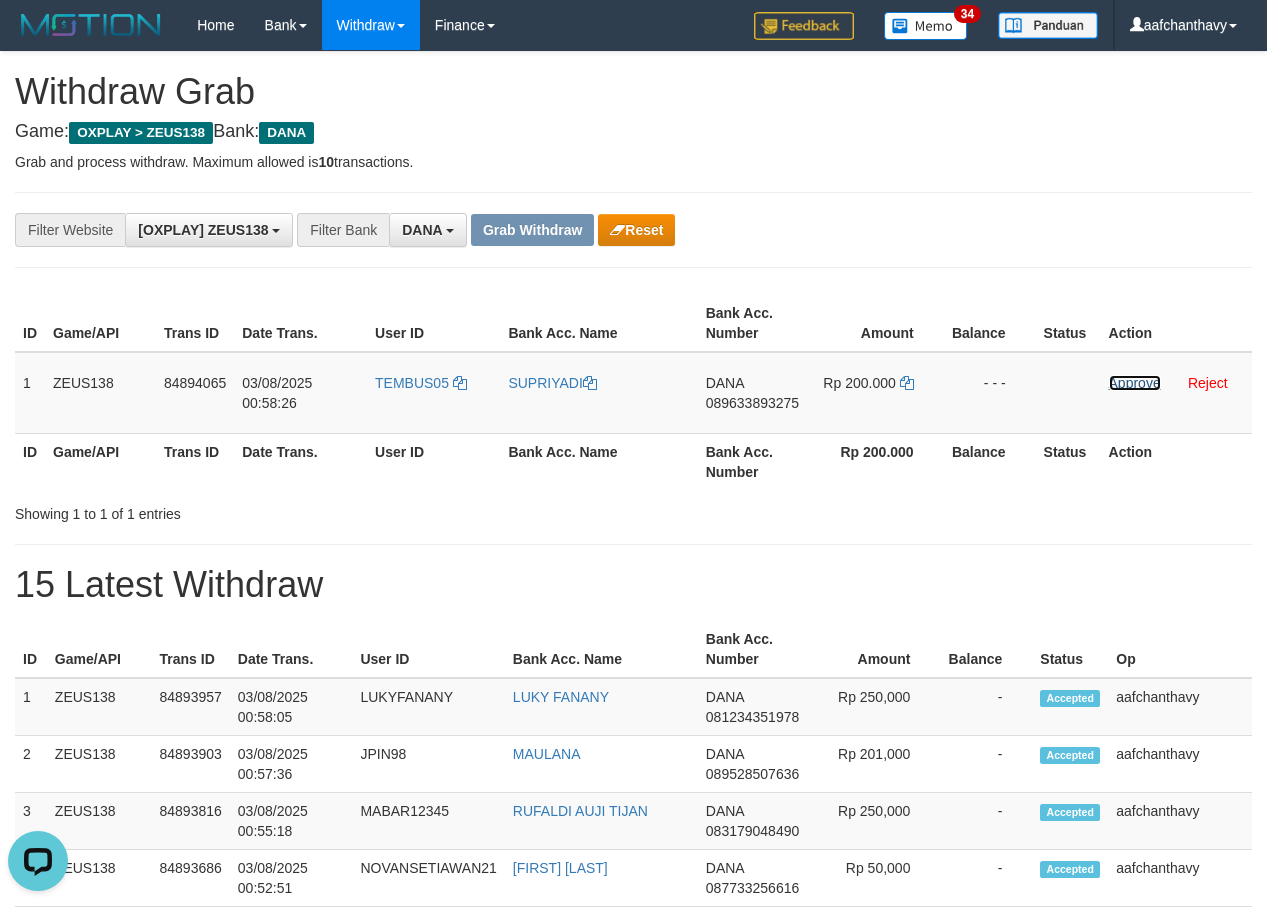 drag, startPoint x: 1109, startPoint y: 379, endPoint x: 719, endPoint y: 202, distance: 428.28613 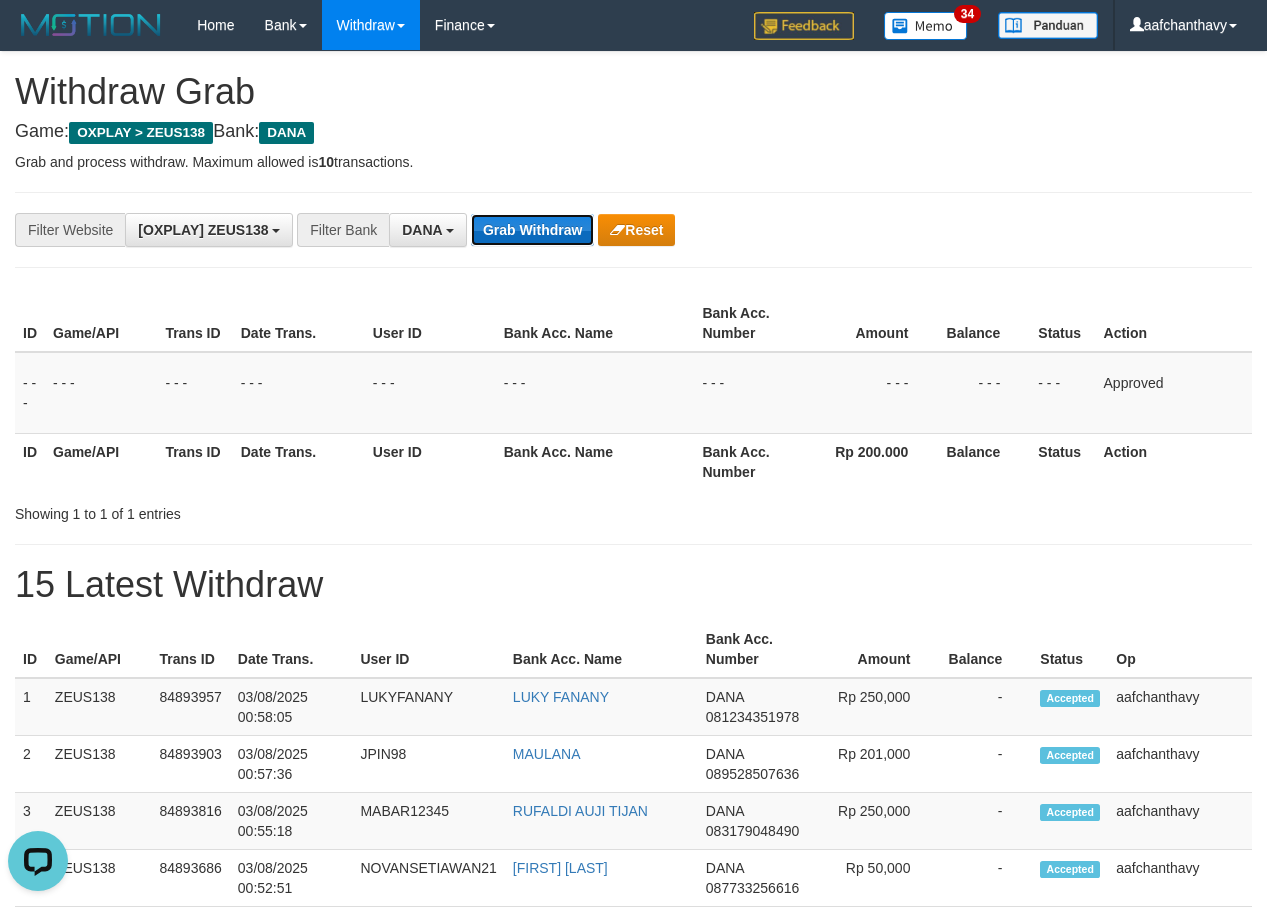 click on "Grab Withdraw" at bounding box center [532, 230] 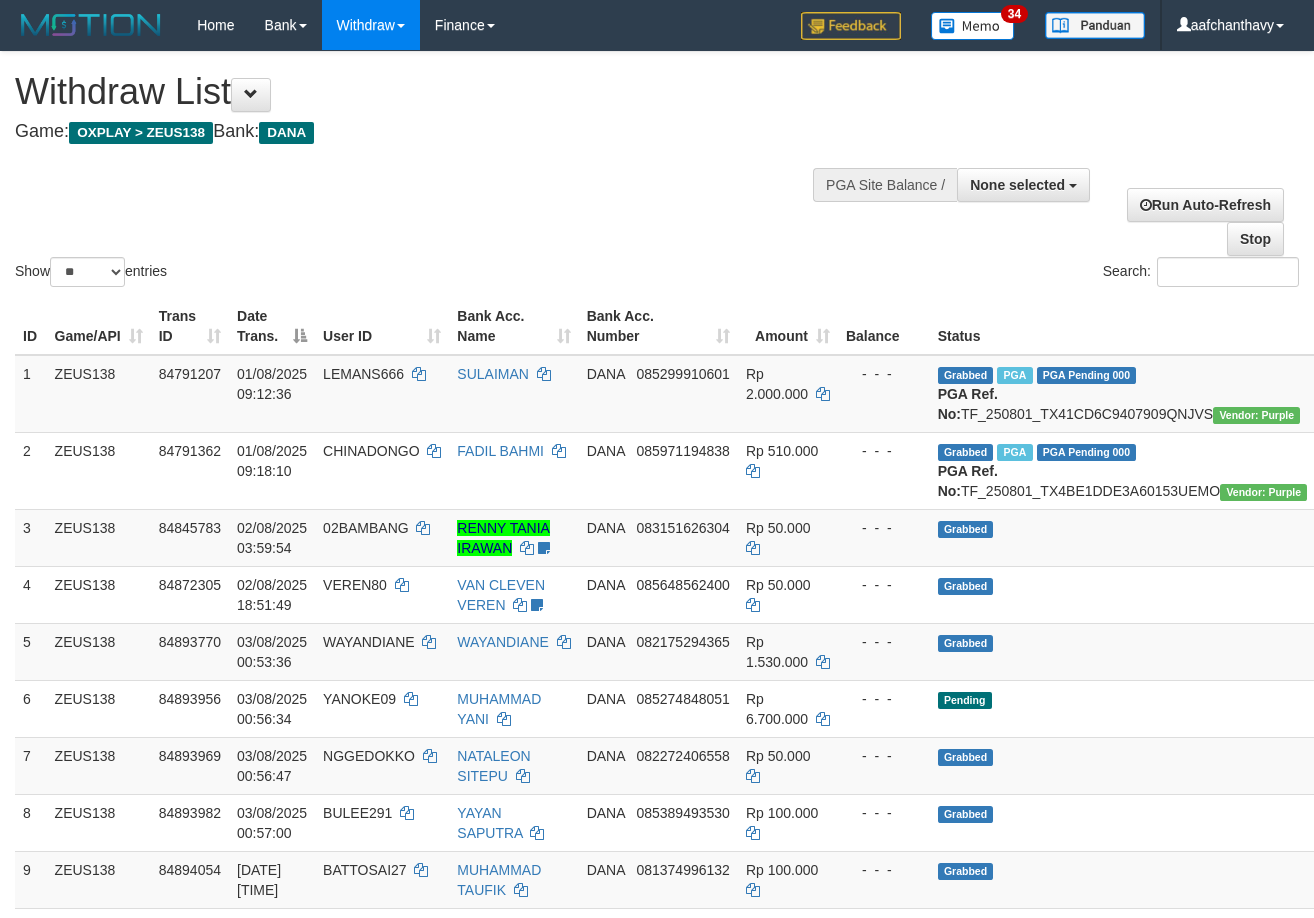 select 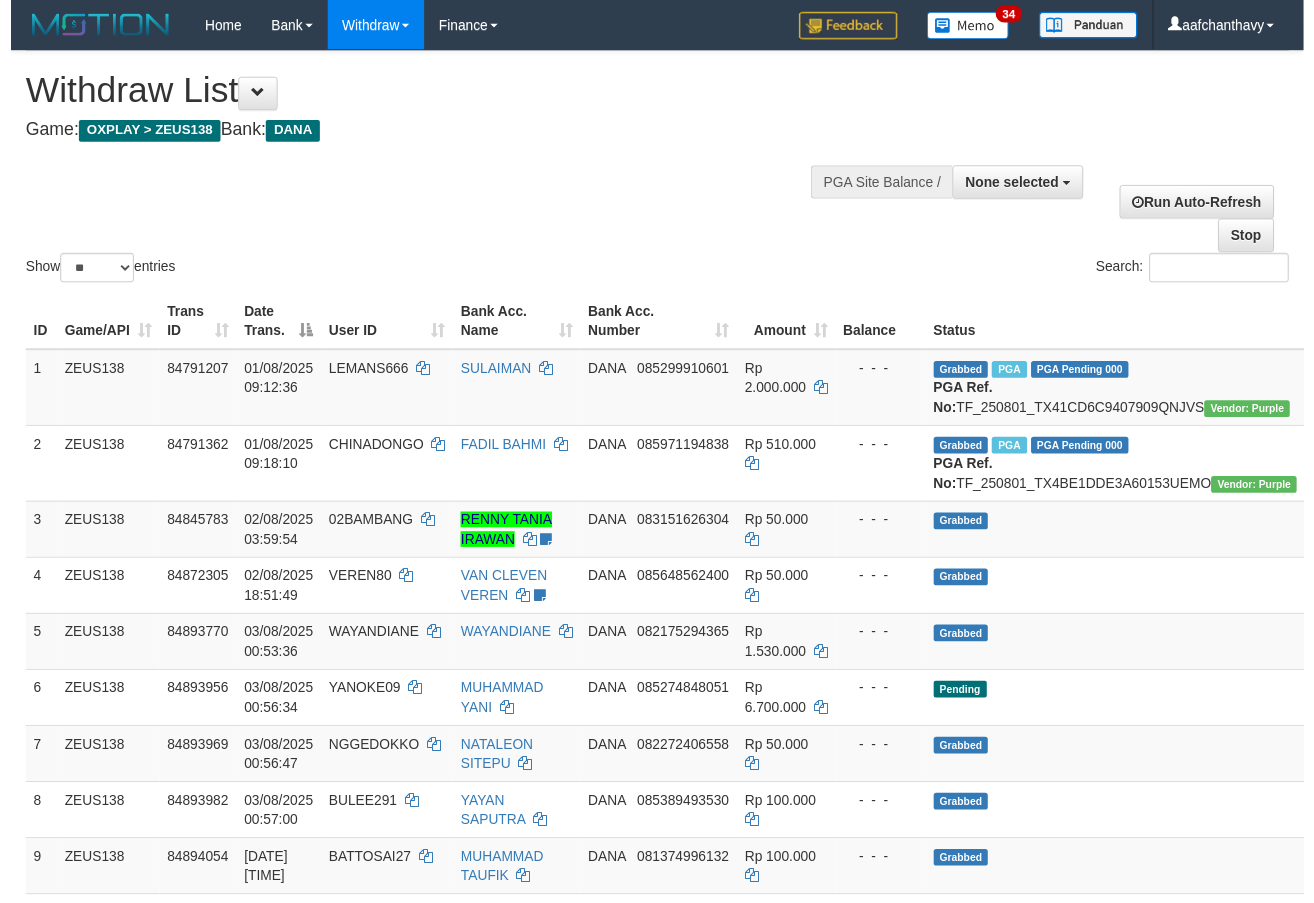 scroll, scrollTop: 354, scrollLeft: 0, axis: vertical 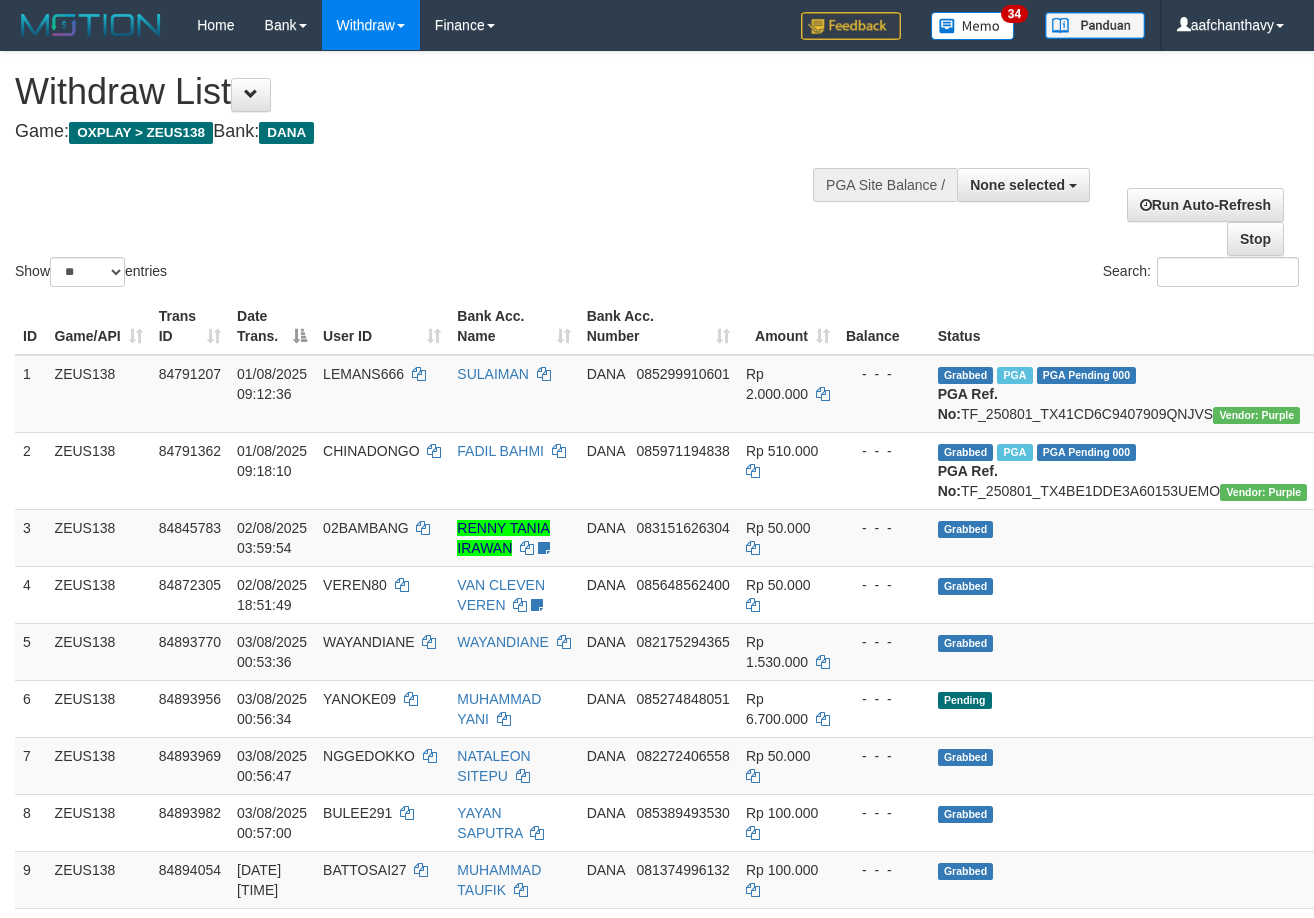 select 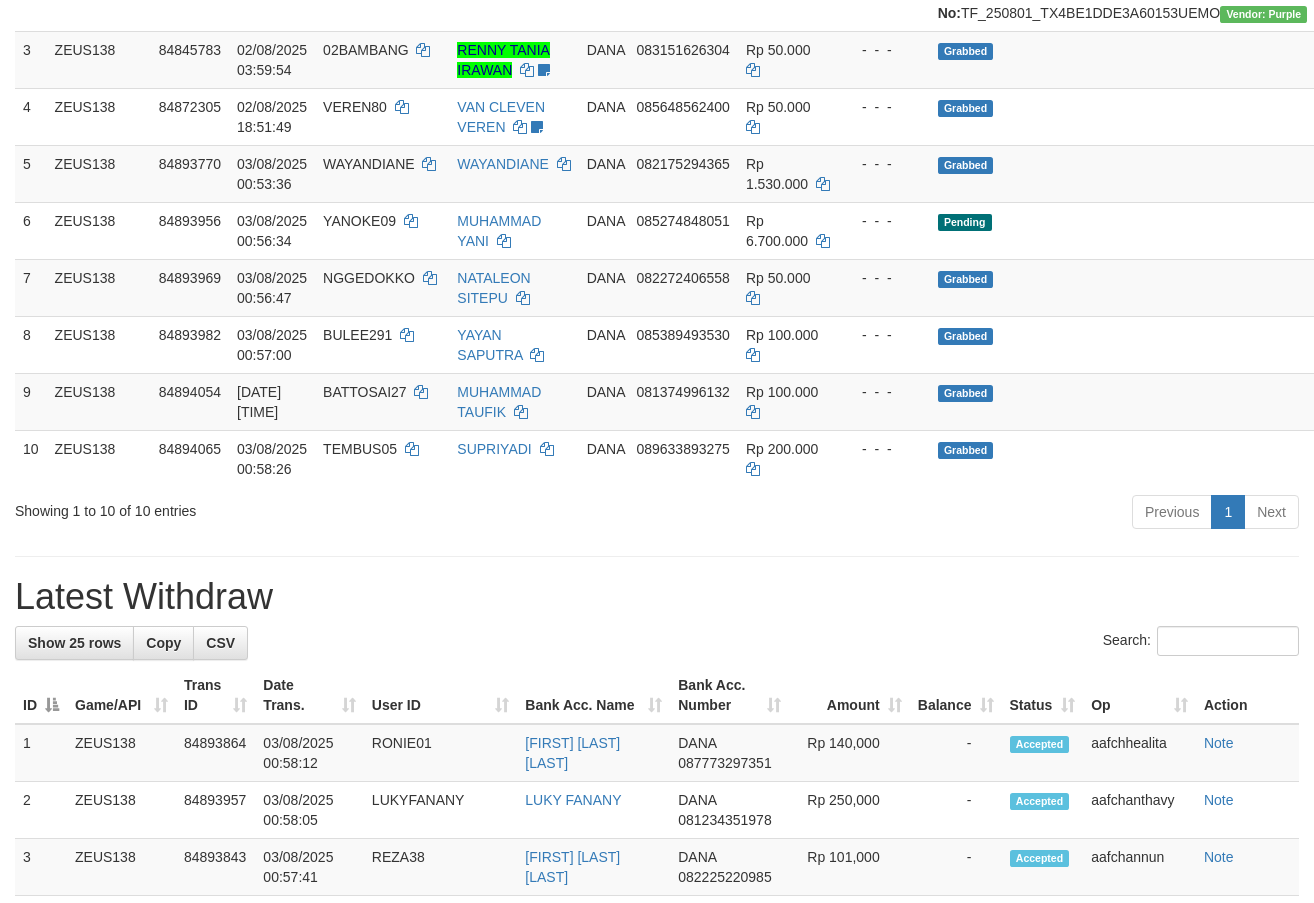 scroll, scrollTop: 354, scrollLeft: 0, axis: vertical 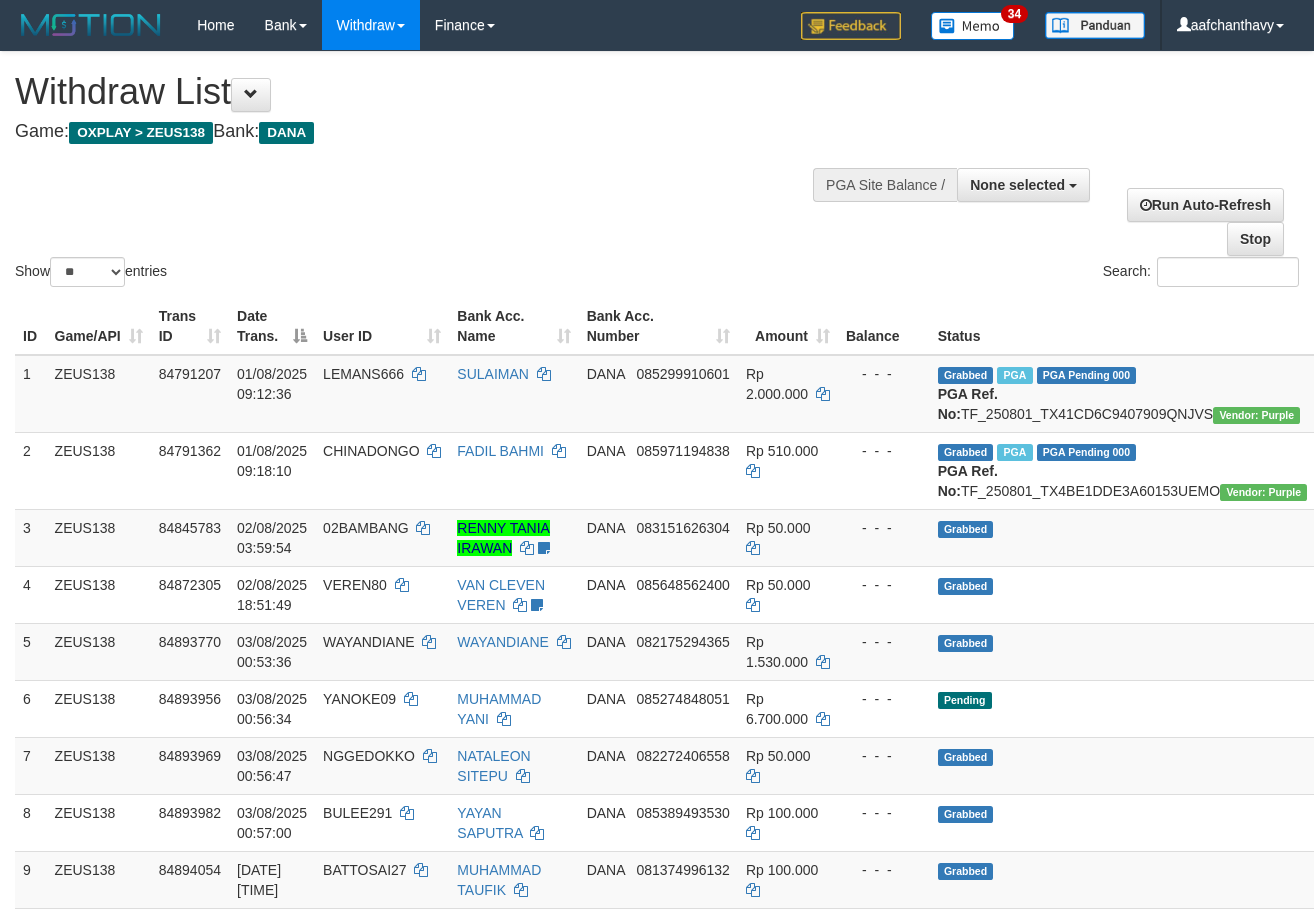 select 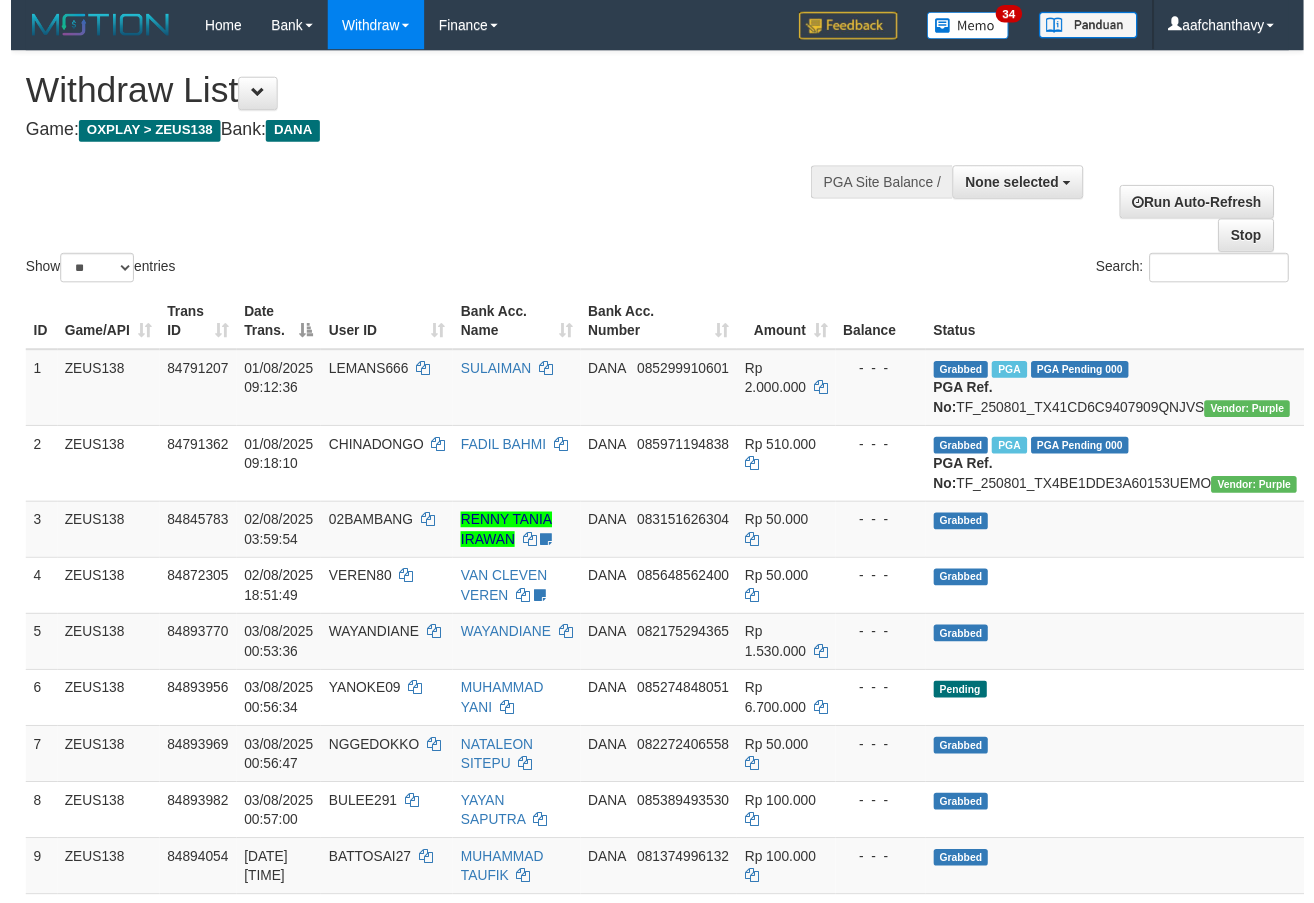 scroll, scrollTop: 313, scrollLeft: 0, axis: vertical 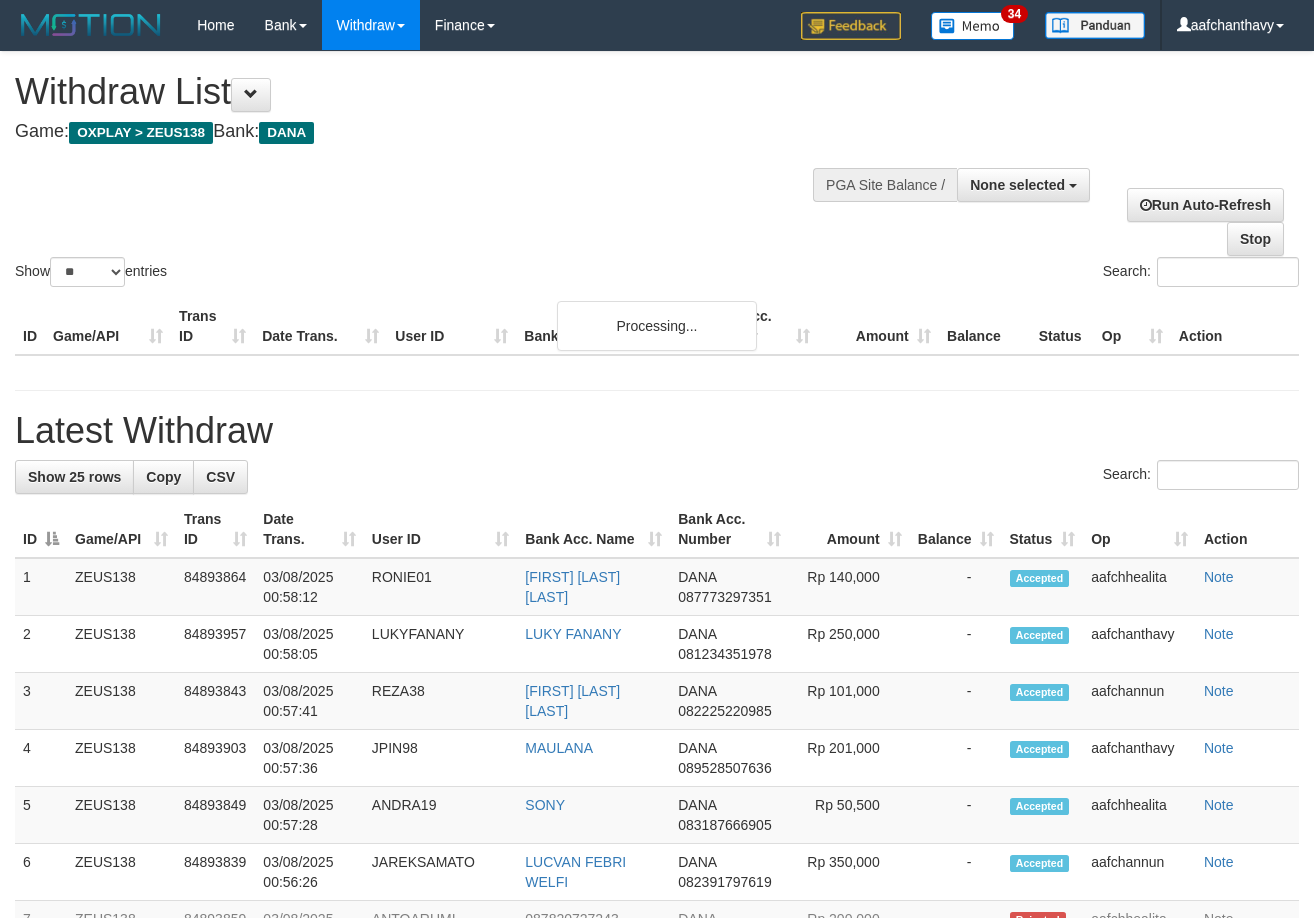 select 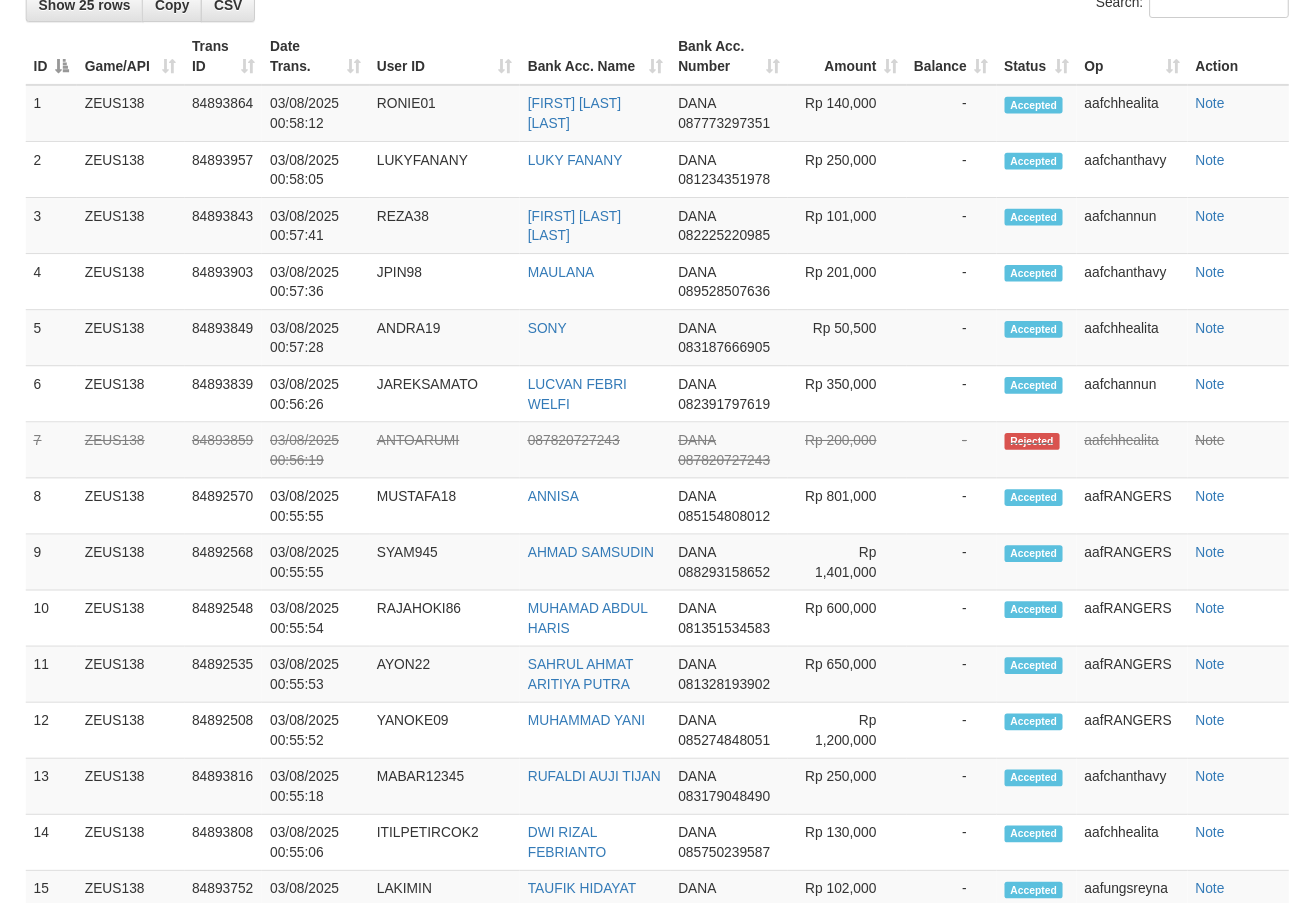 scroll, scrollTop: 313, scrollLeft: 0, axis: vertical 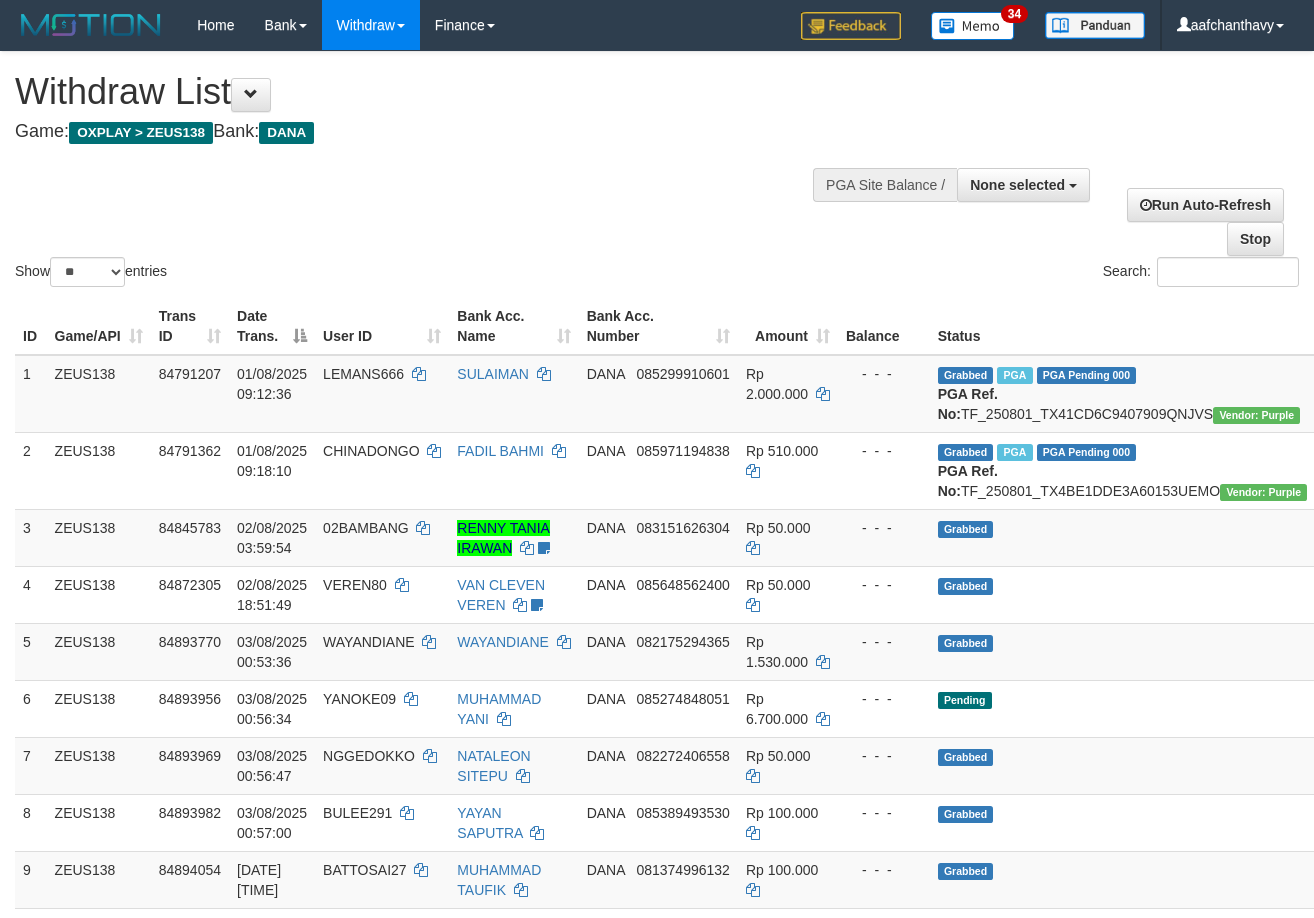 select 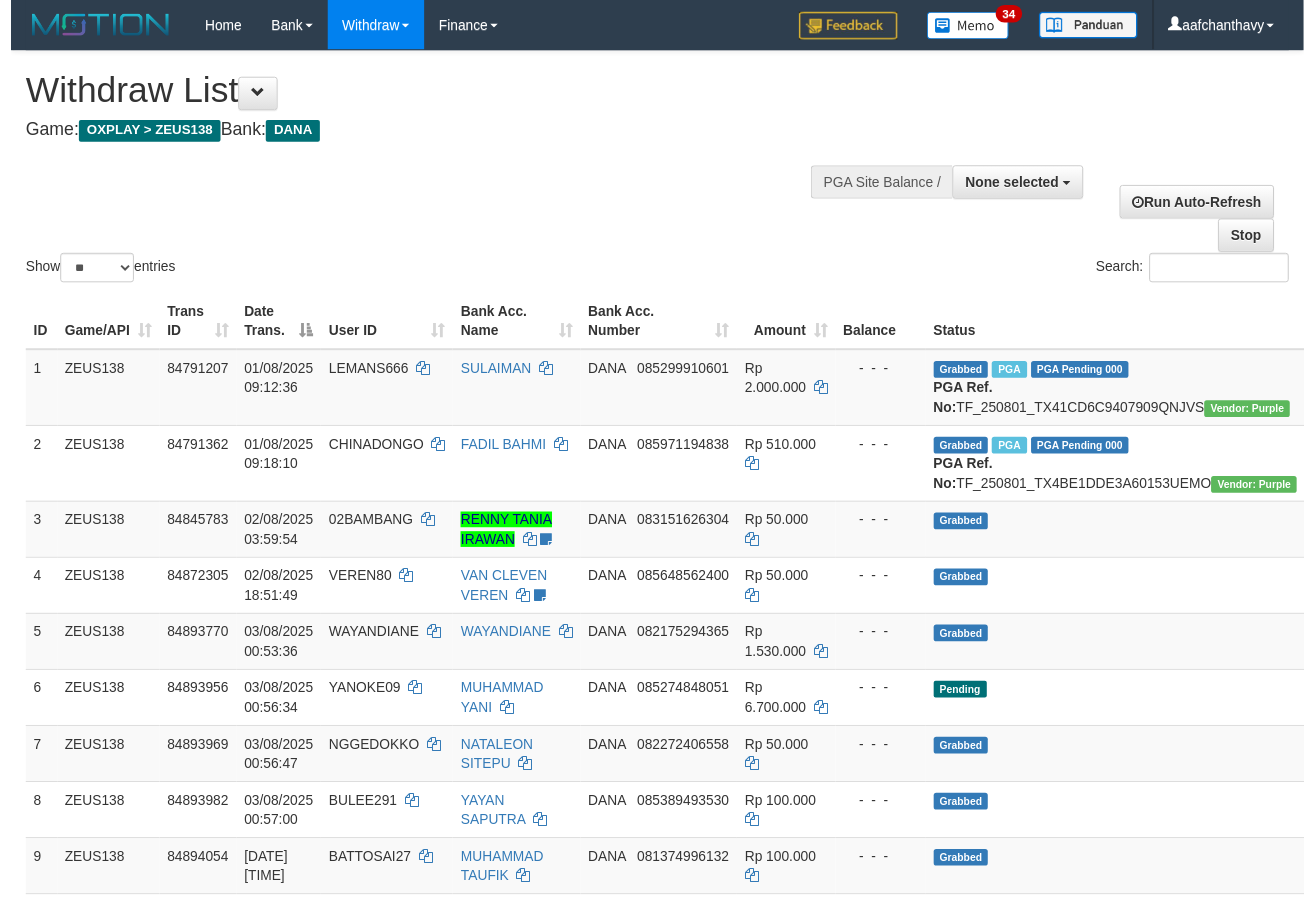 scroll, scrollTop: 242, scrollLeft: 0, axis: vertical 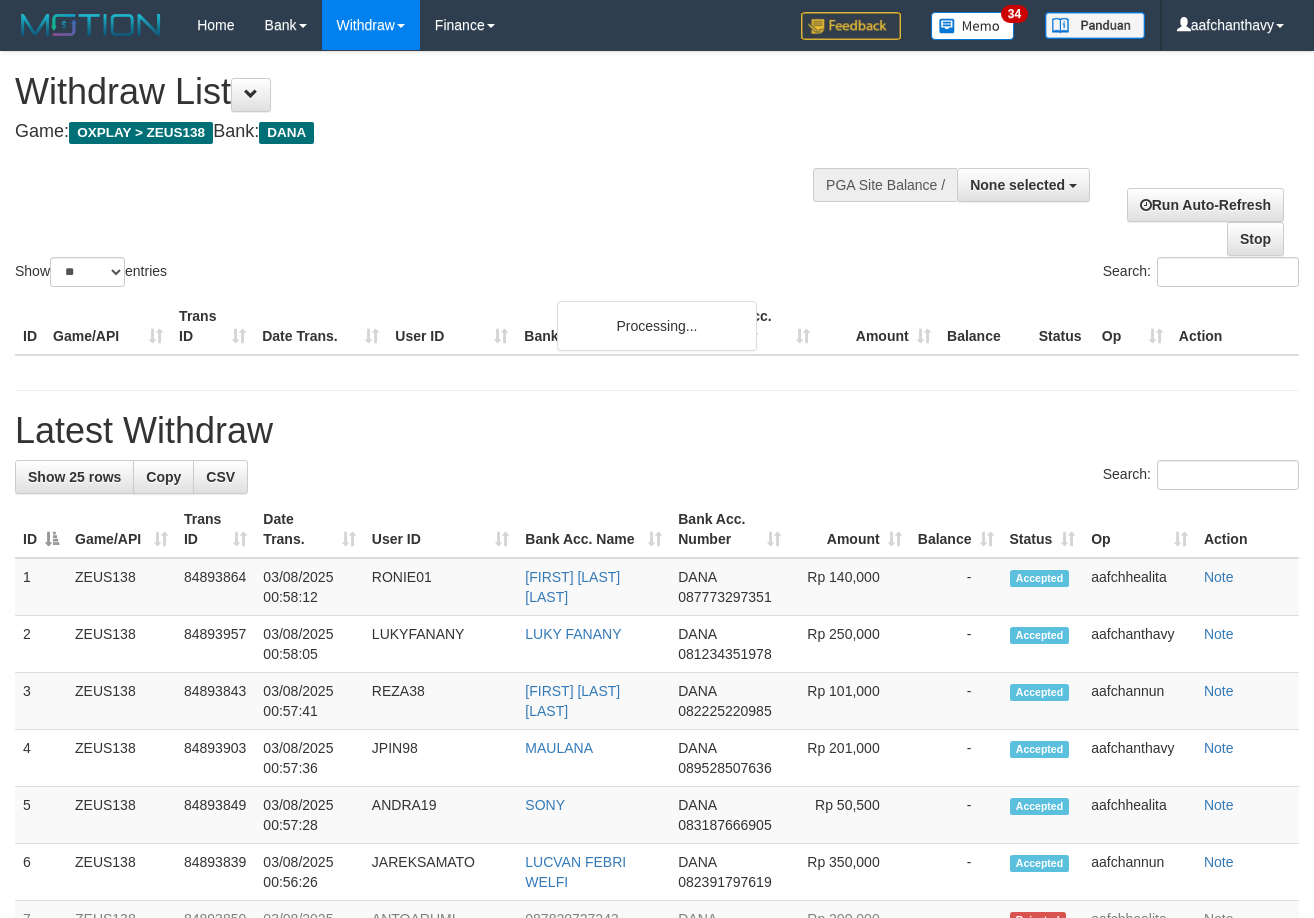 select 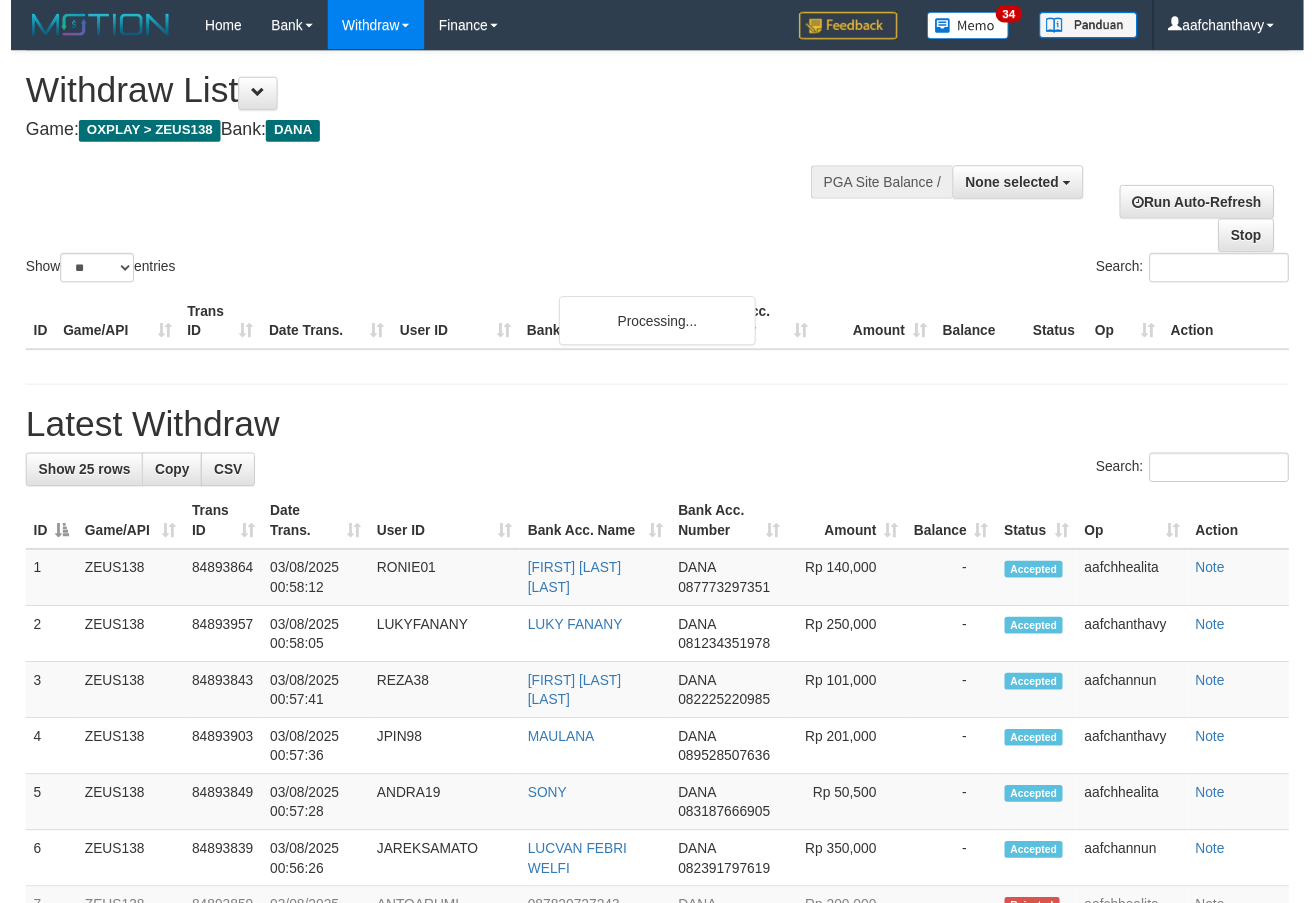 scroll, scrollTop: 346, scrollLeft: 0, axis: vertical 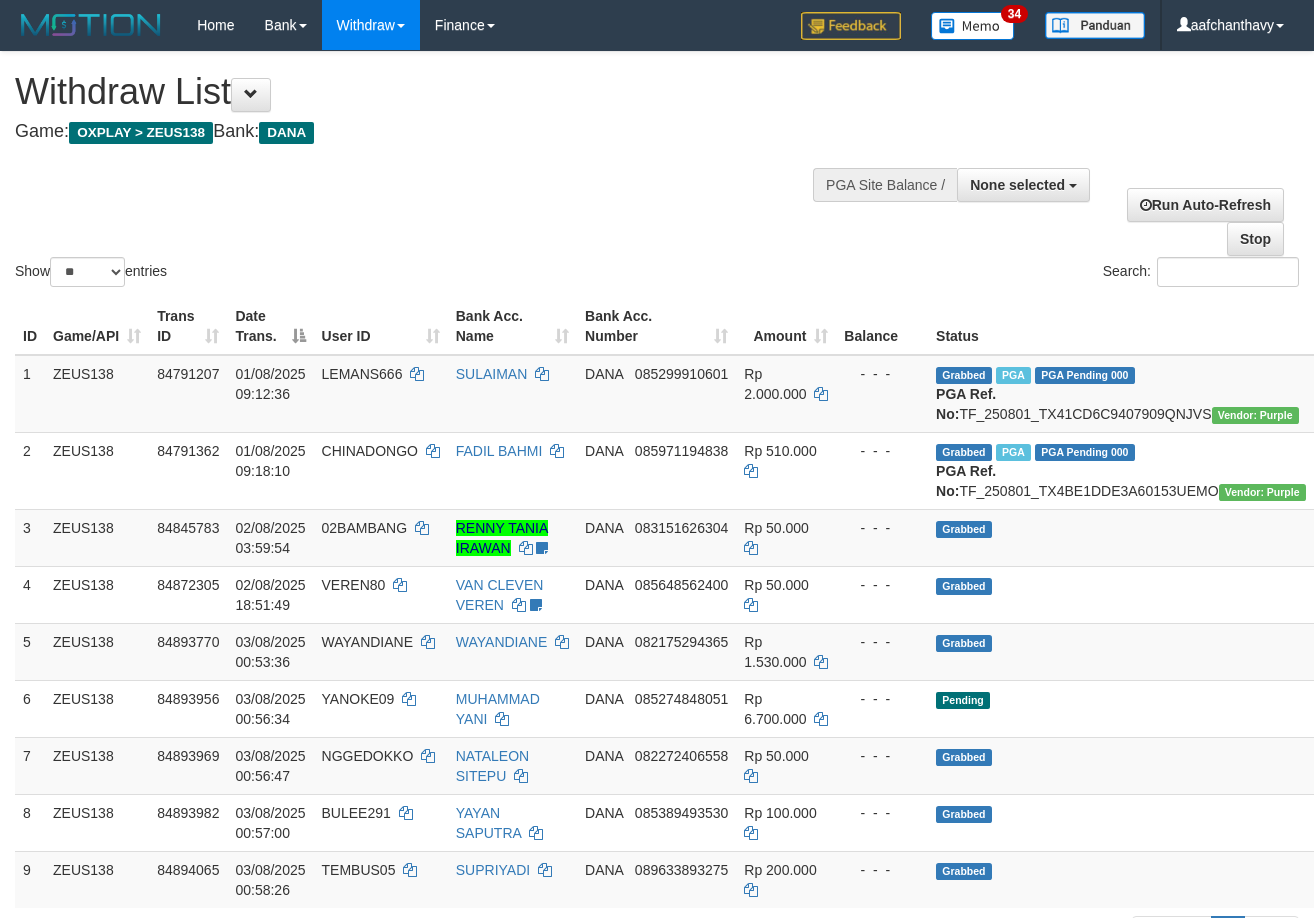 select 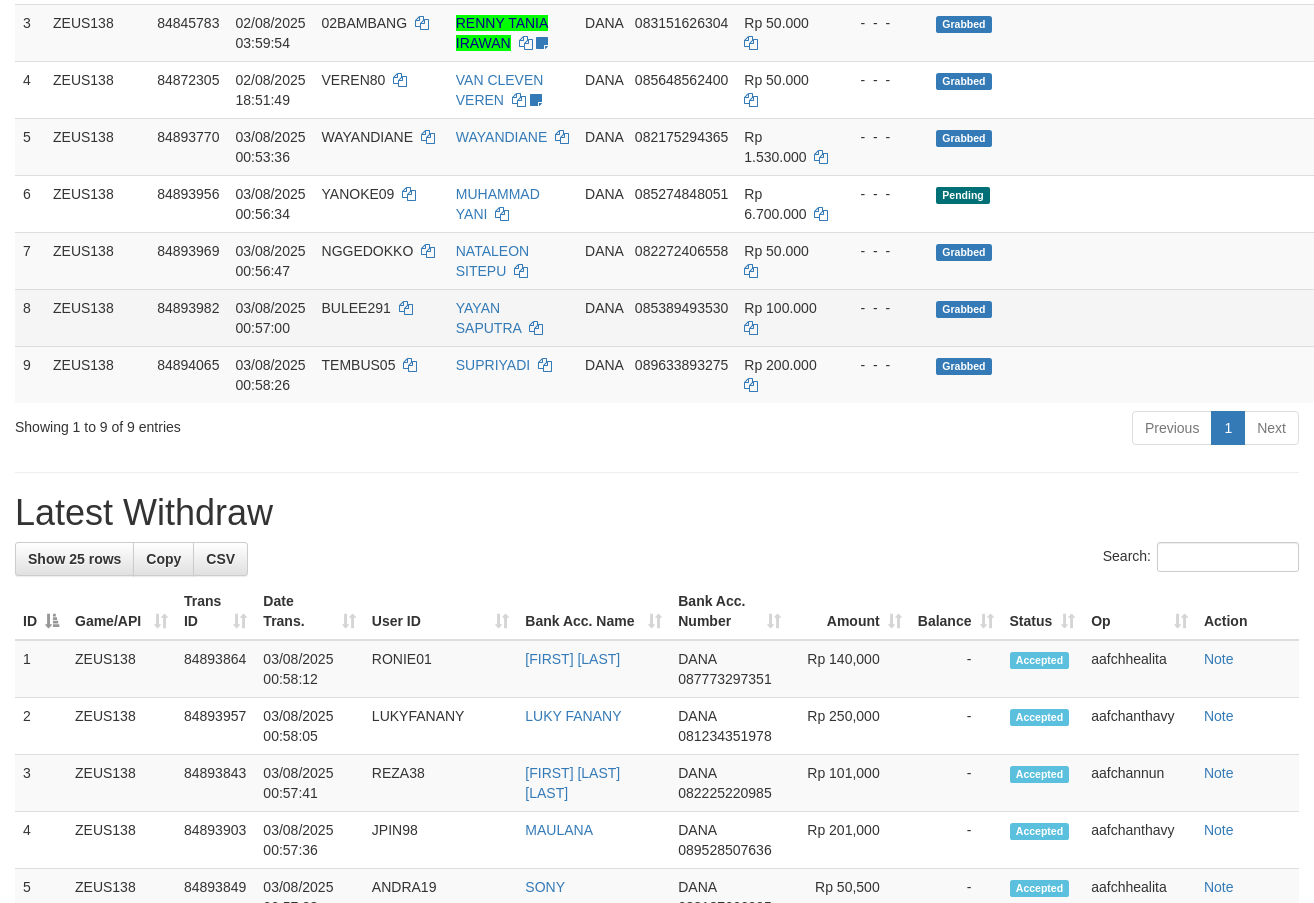 scroll, scrollTop: 346, scrollLeft: 0, axis: vertical 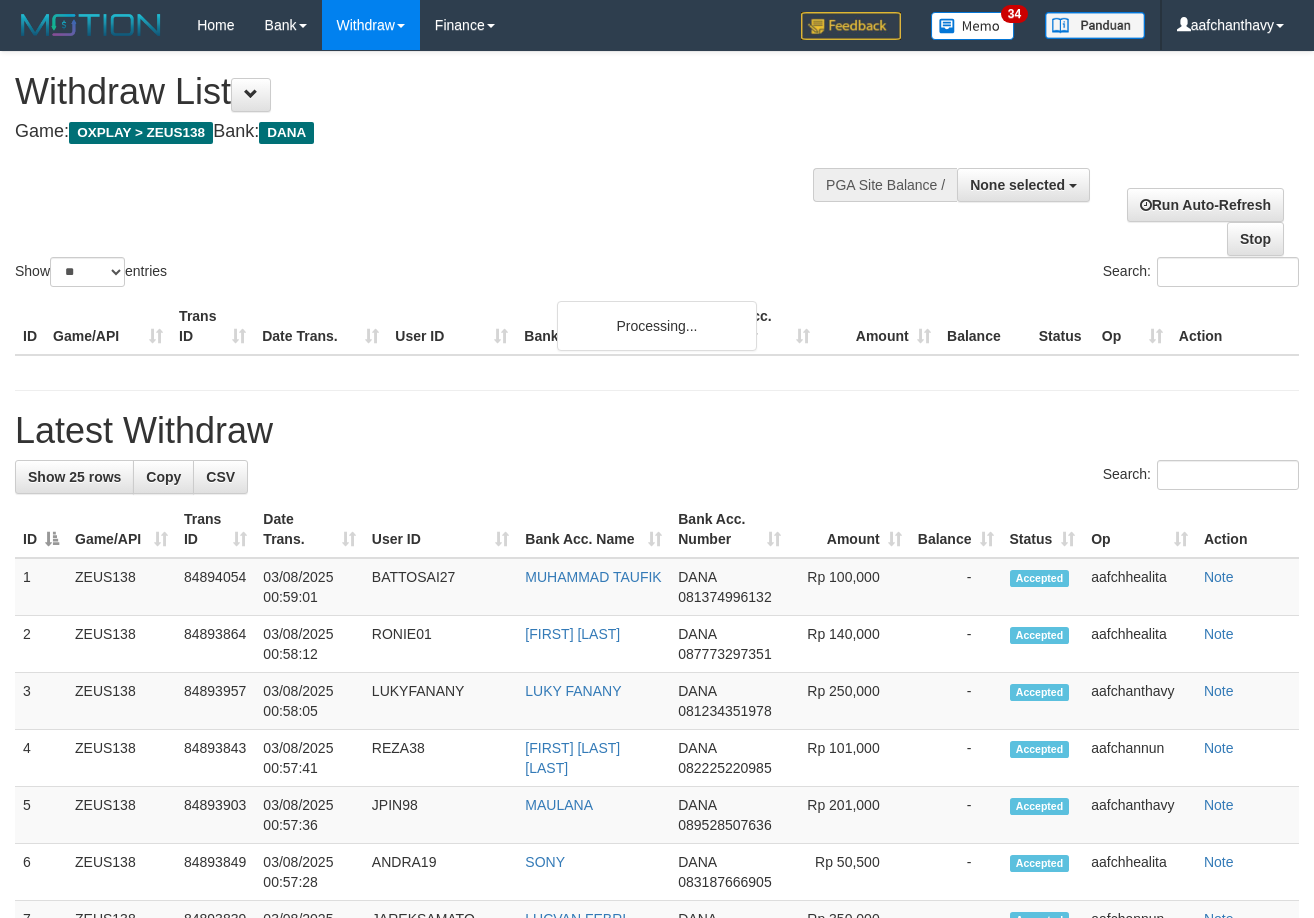 select 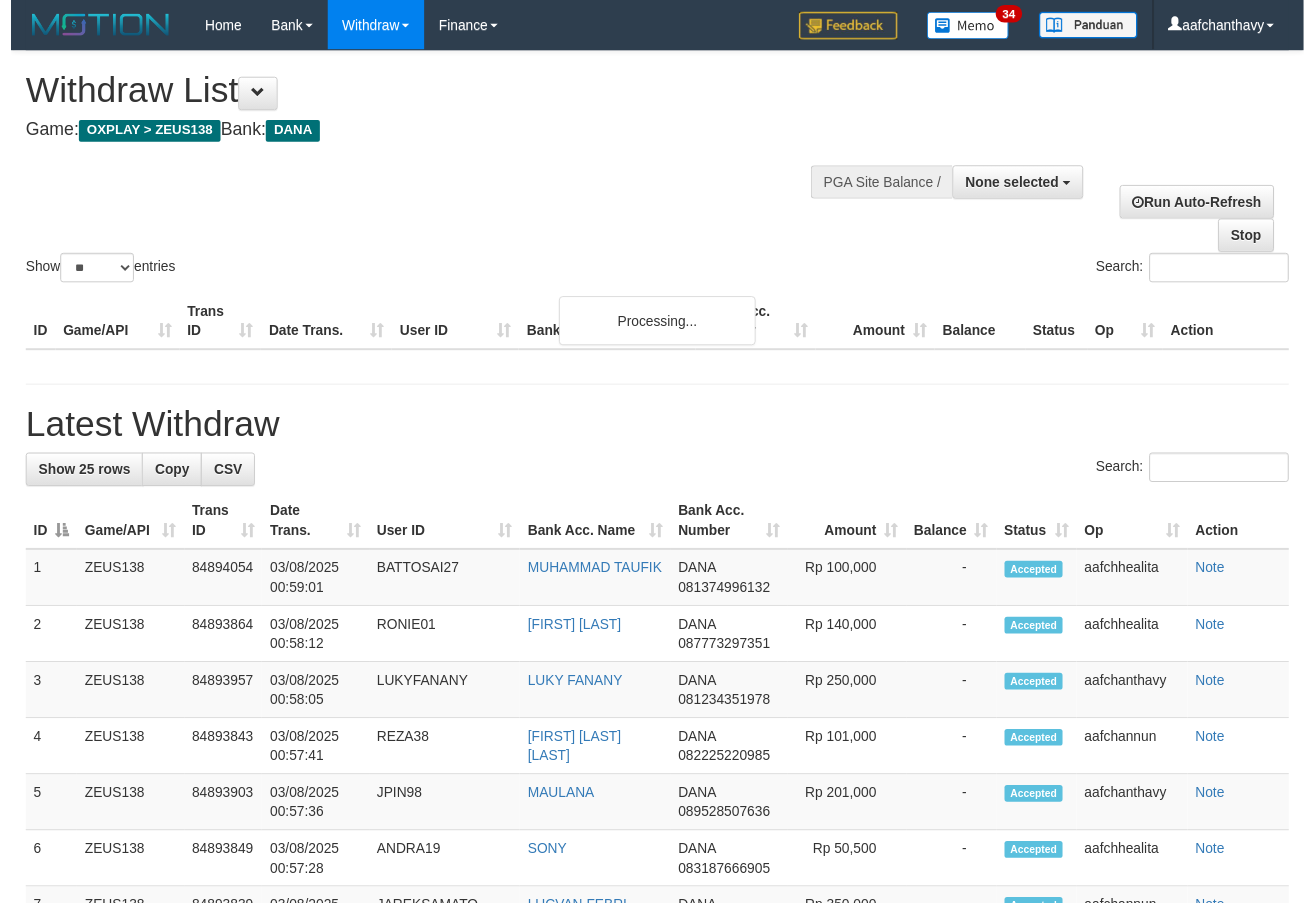 scroll, scrollTop: 305, scrollLeft: 0, axis: vertical 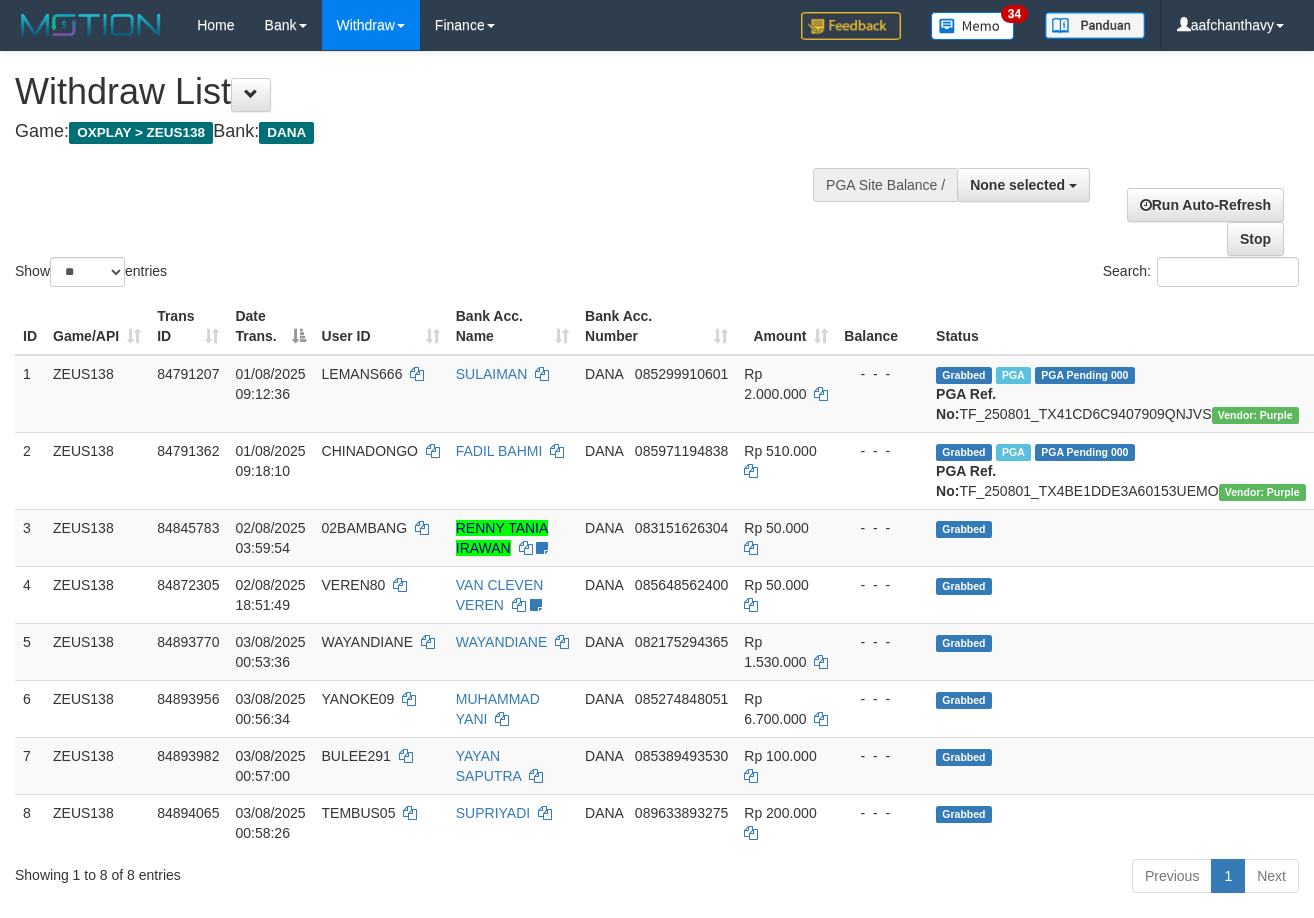 select 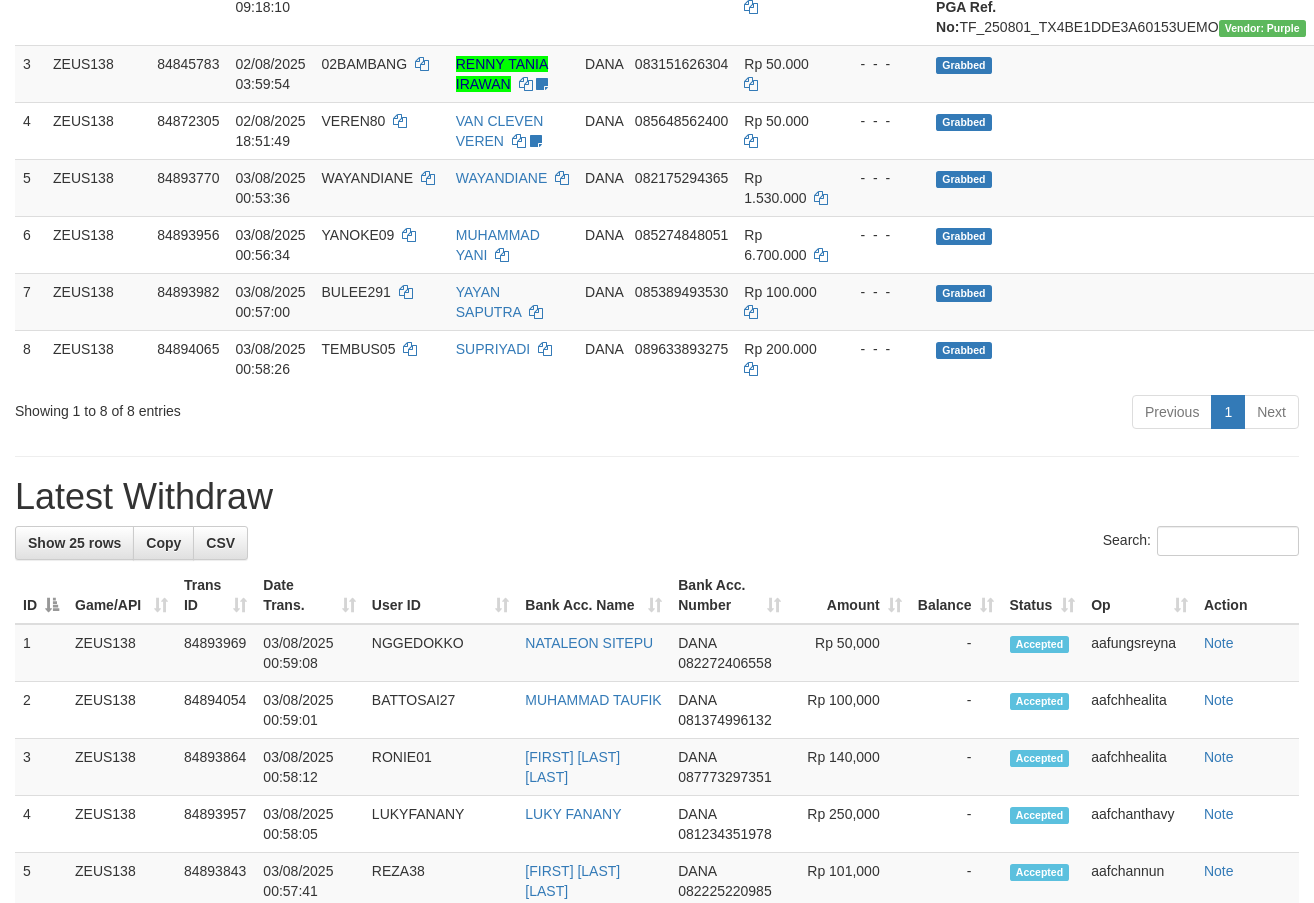 scroll, scrollTop: 305, scrollLeft: 0, axis: vertical 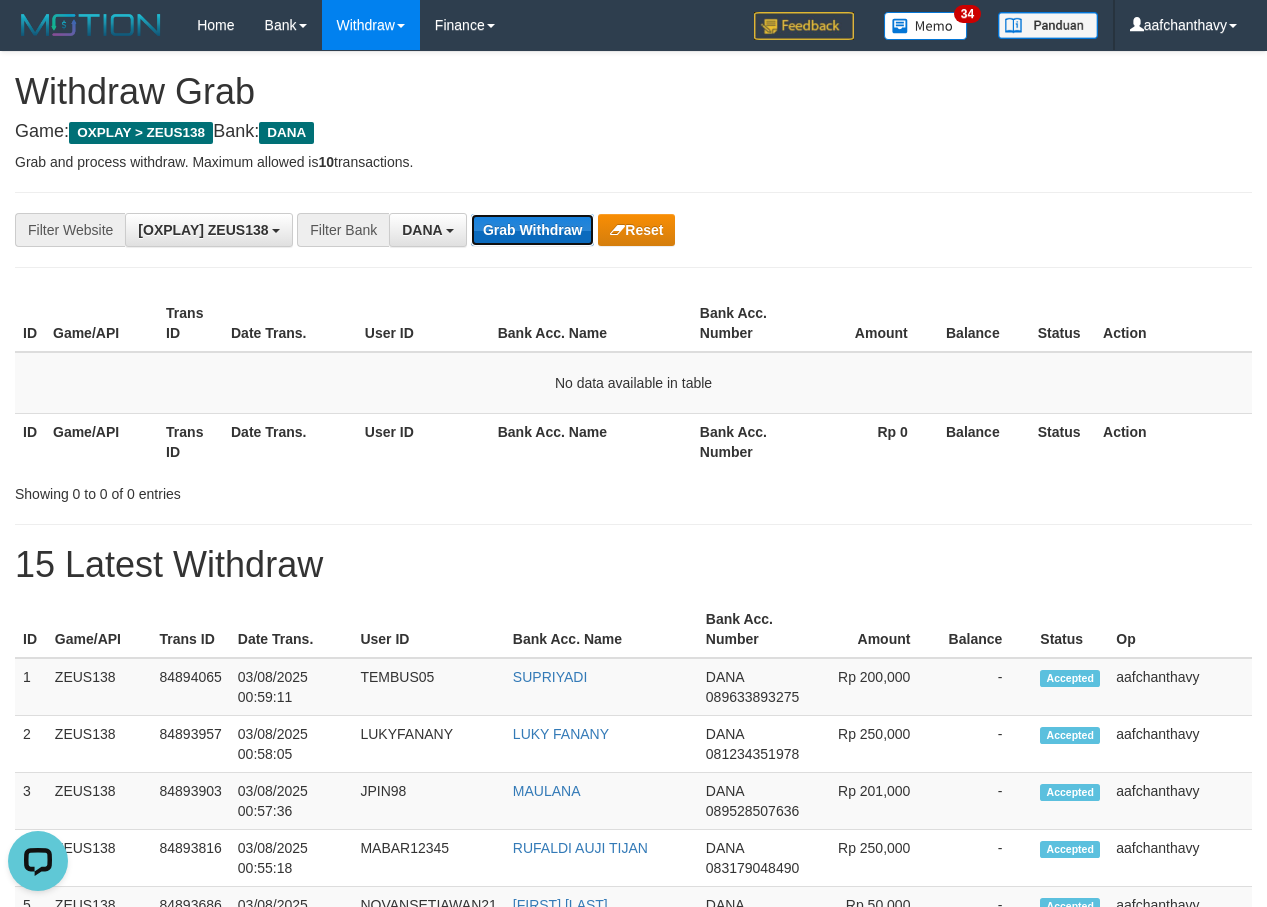 click on "Grab Withdraw" at bounding box center (532, 230) 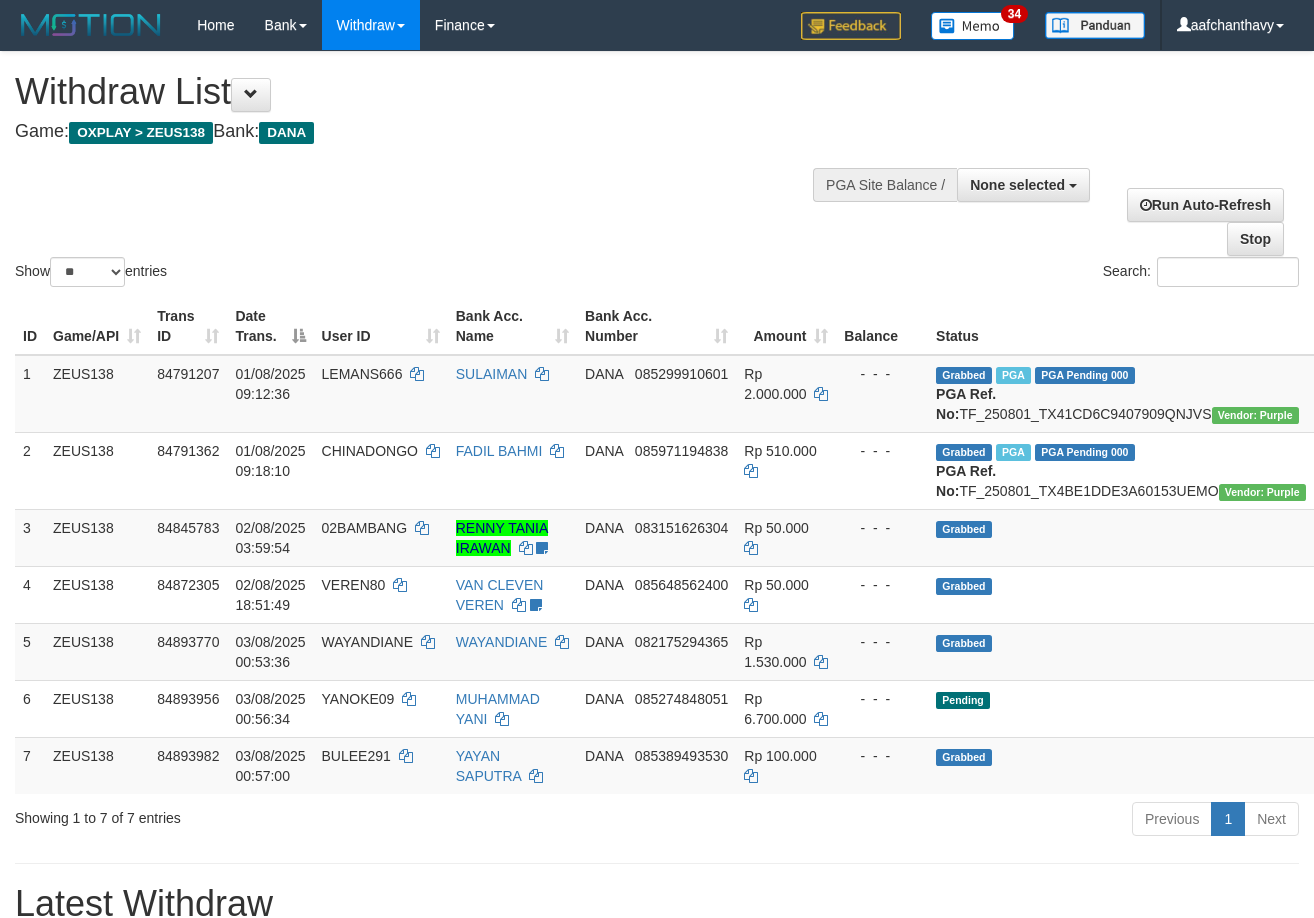 select 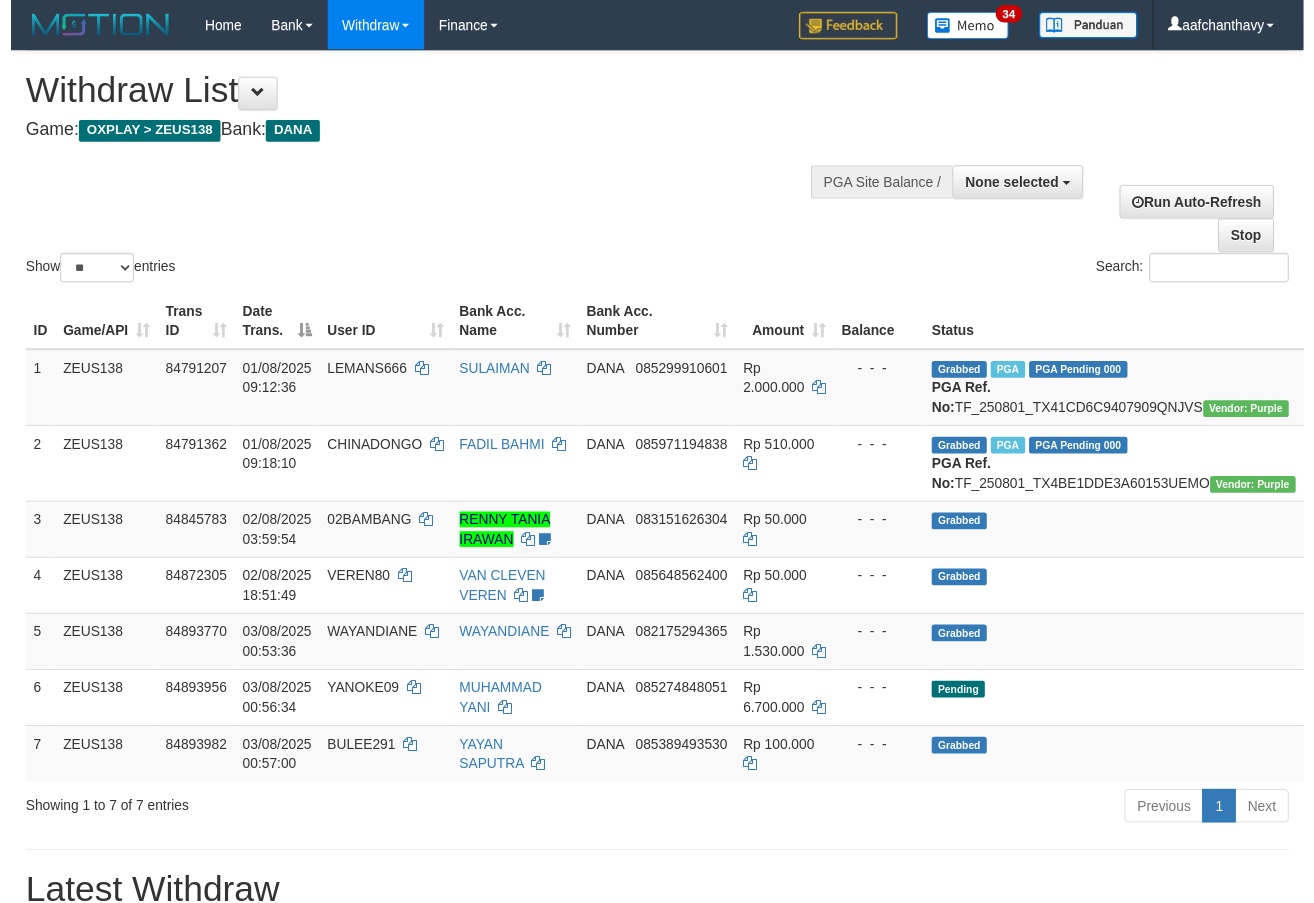 scroll, scrollTop: 234, scrollLeft: 0, axis: vertical 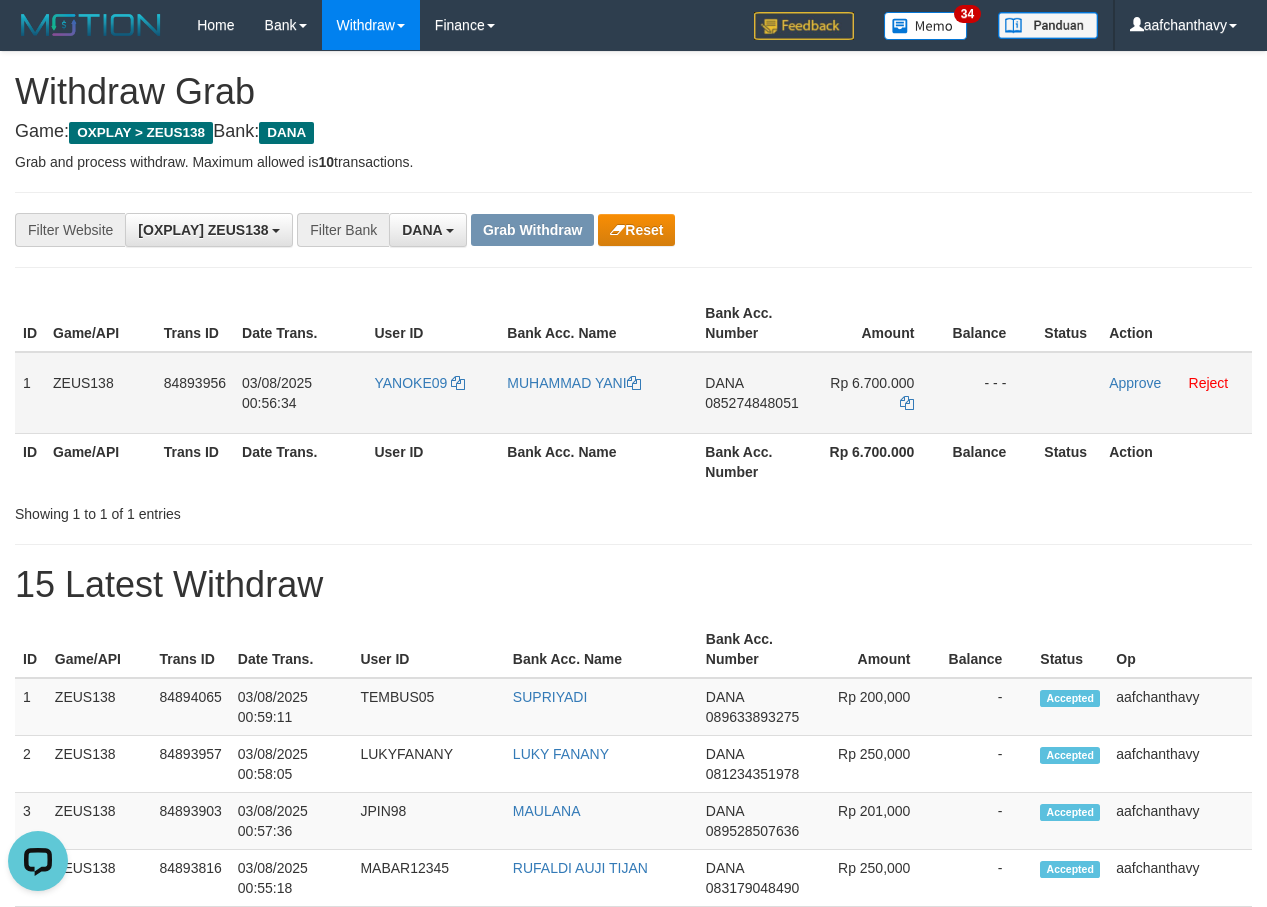 click on "YANOKE09" at bounding box center [432, 393] 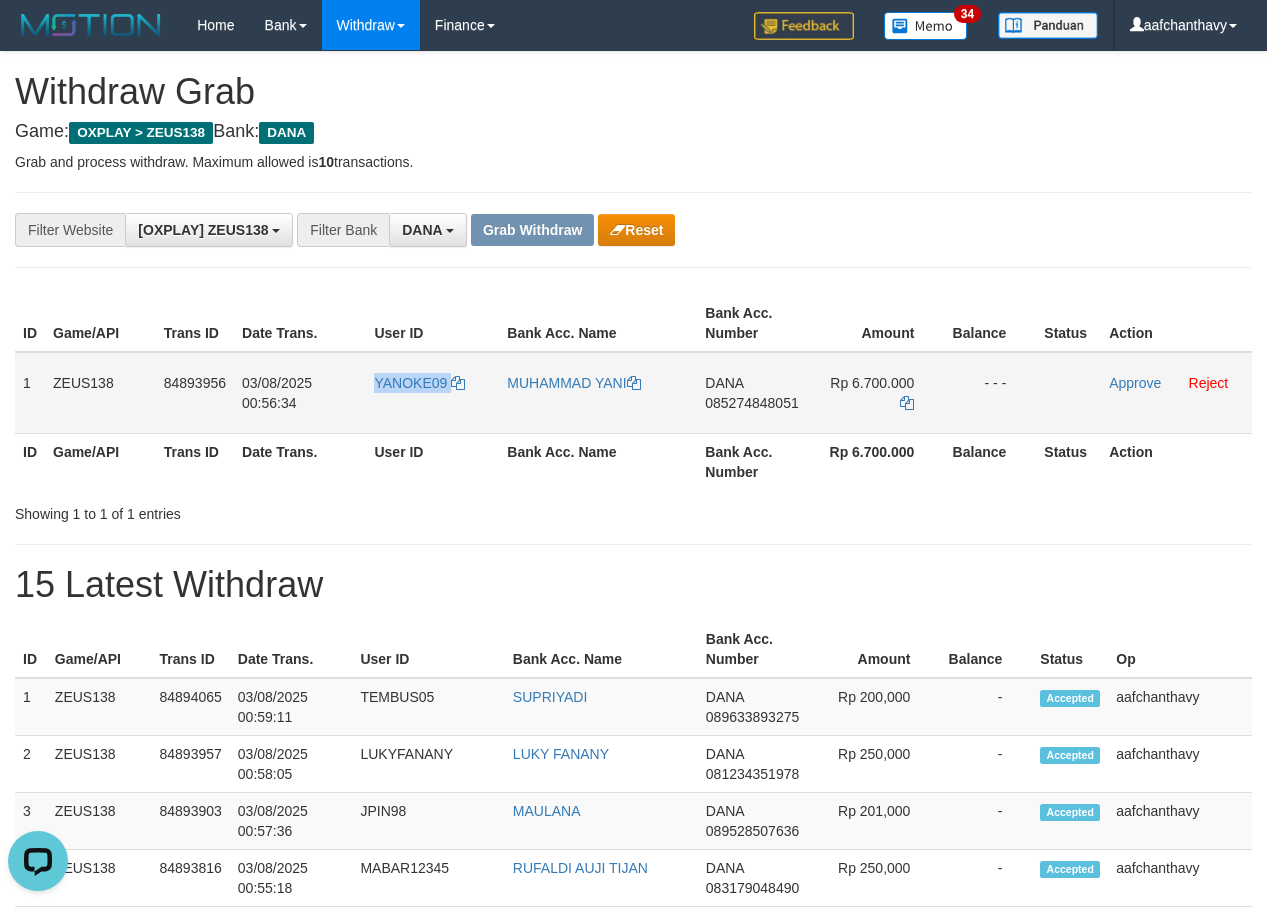 click on "YANOKE09" at bounding box center [432, 393] 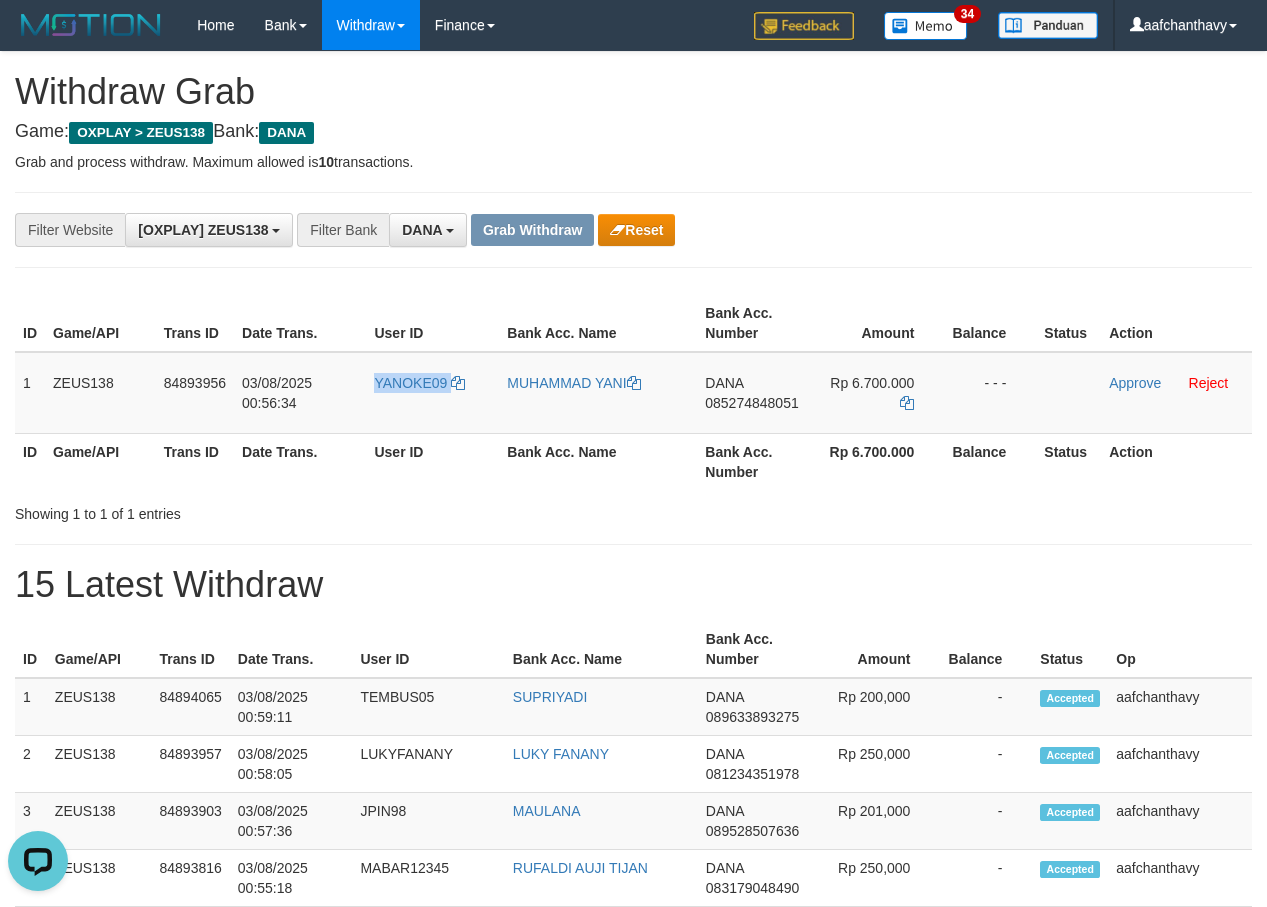 copy on "YANOKE09" 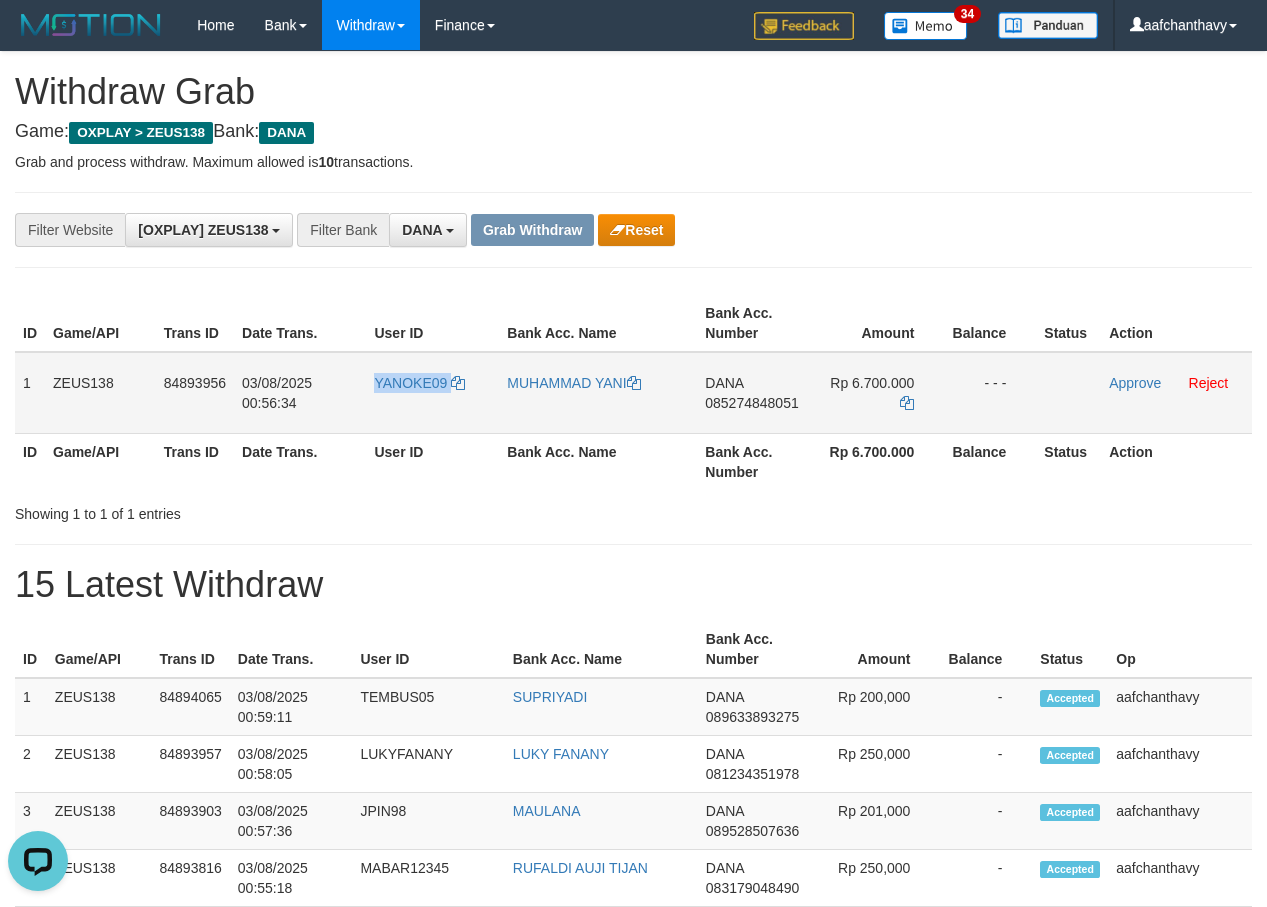 drag, startPoint x: 22, startPoint y: 372, endPoint x: 1031, endPoint y: 368, distance: 1009.00793 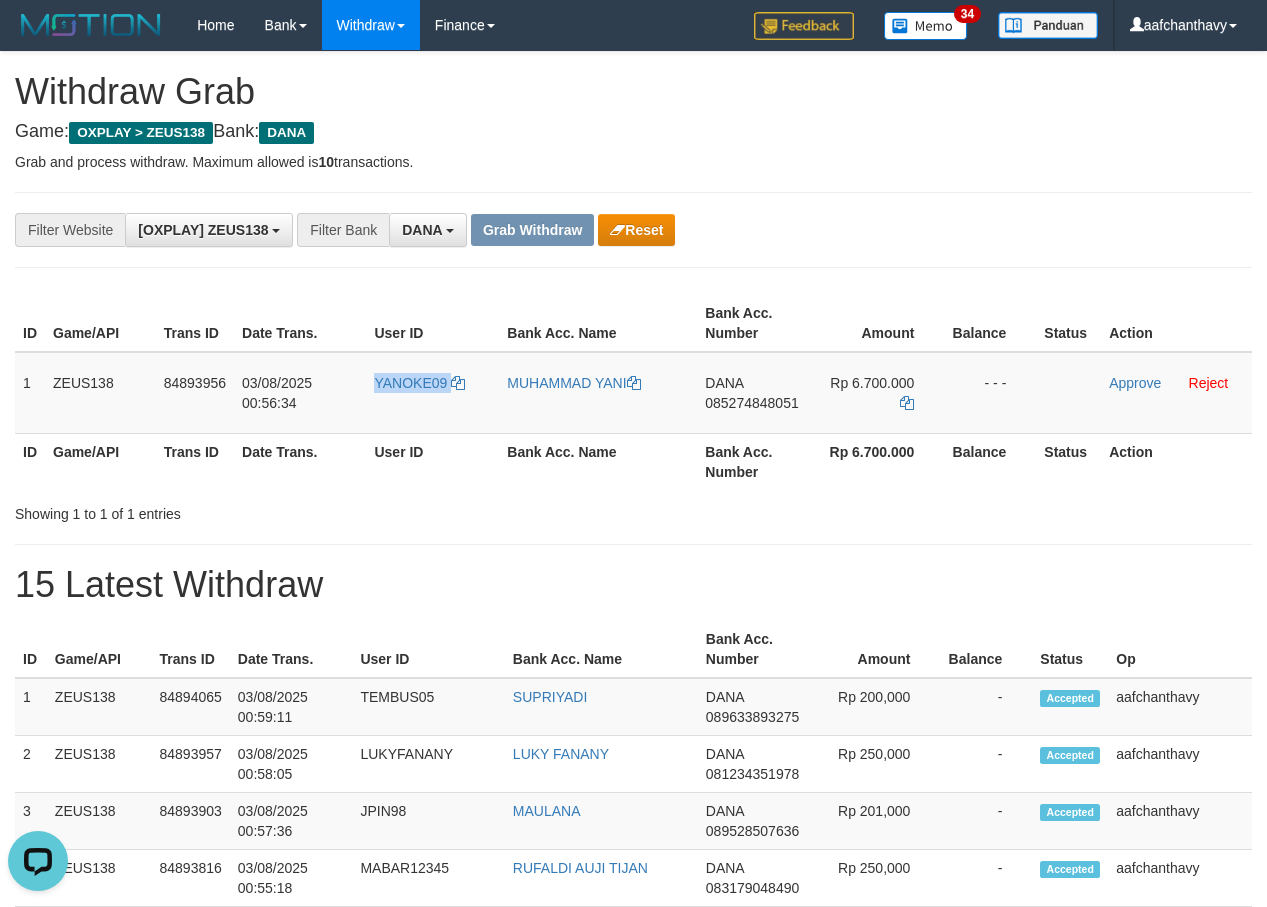 copy on "1
ZEUS138
84893956
03/08/2025 00:56:34
YANOKE09
MUHAMMAD YANI
DANA
085274848051
Rp 6.700.000
- - -" 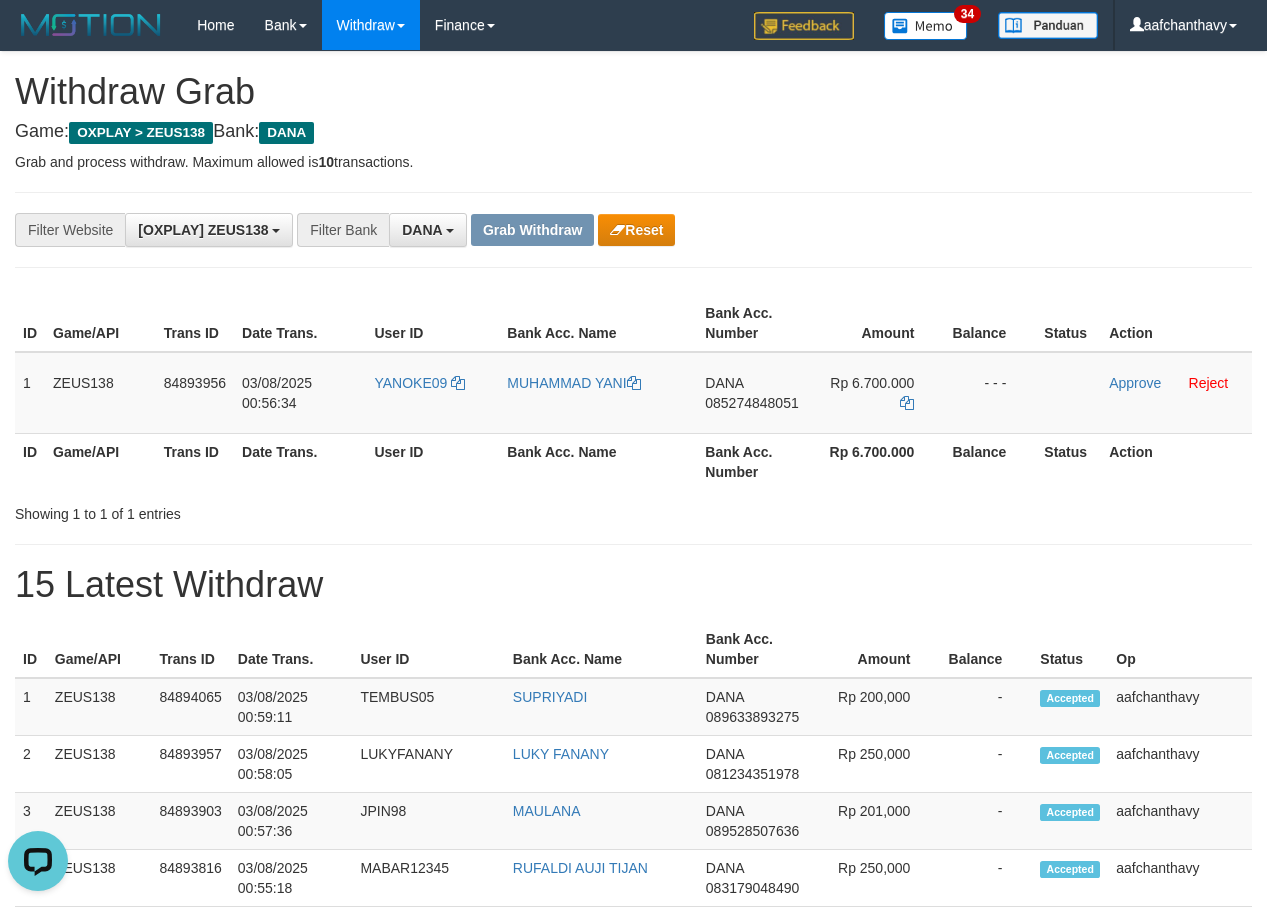 click on "Game:   OXPLAY > ZEUS138    		Bank:   DANA" at bounding box center [633, 132] 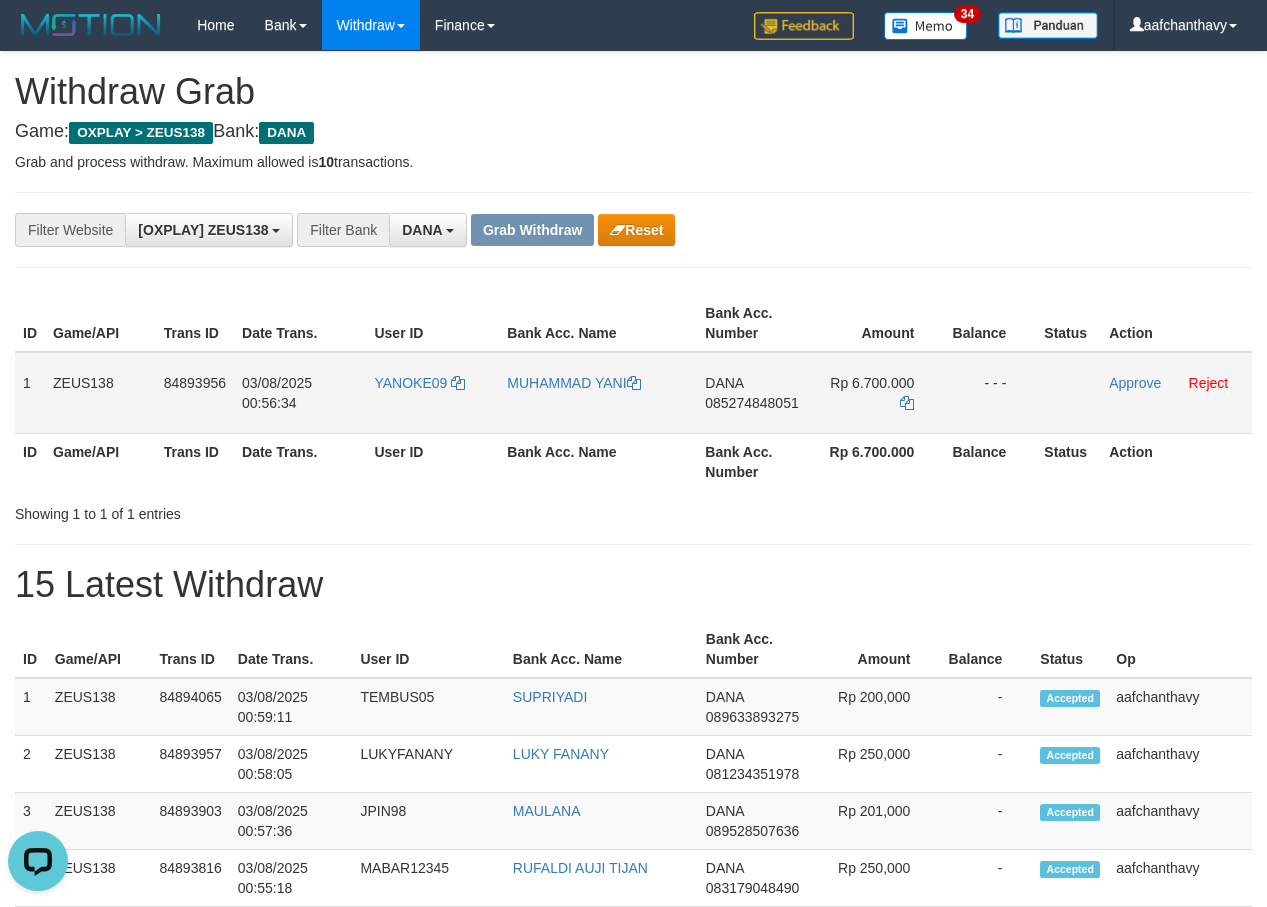 click on "085274848051" at bounding box center (751, 403) 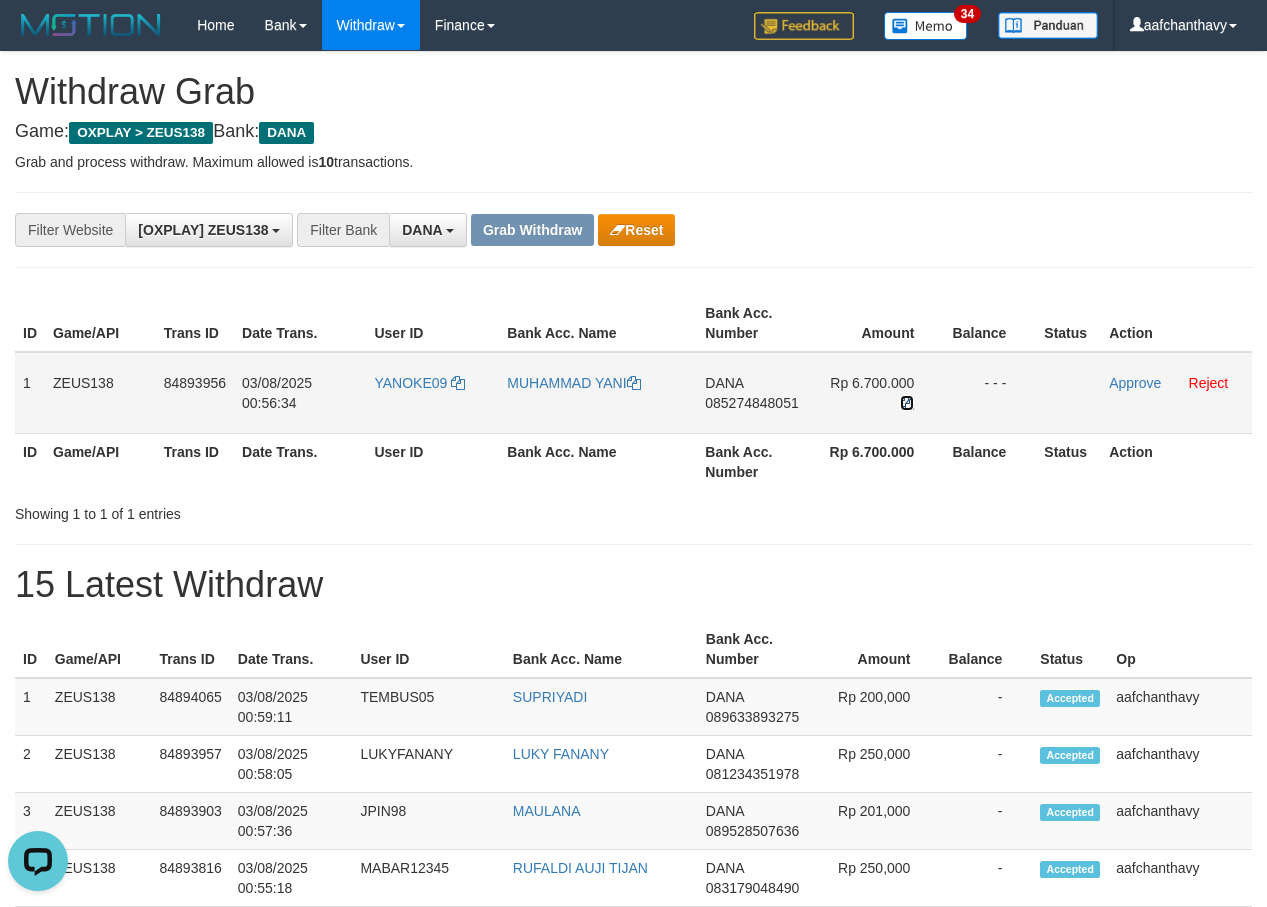 click at bounding box center (907, 403) 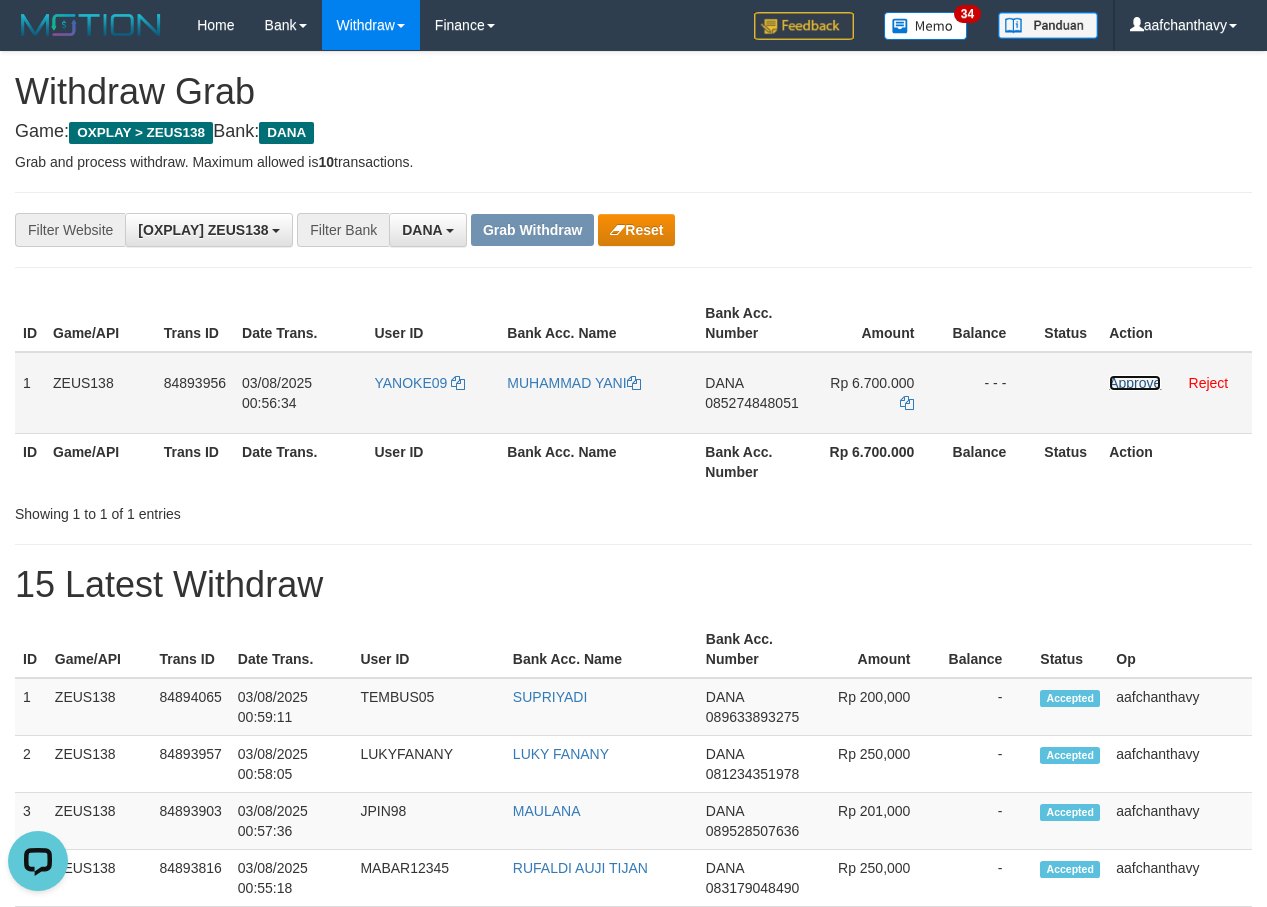 click on "Approve" at bounding box center [1135, 383] 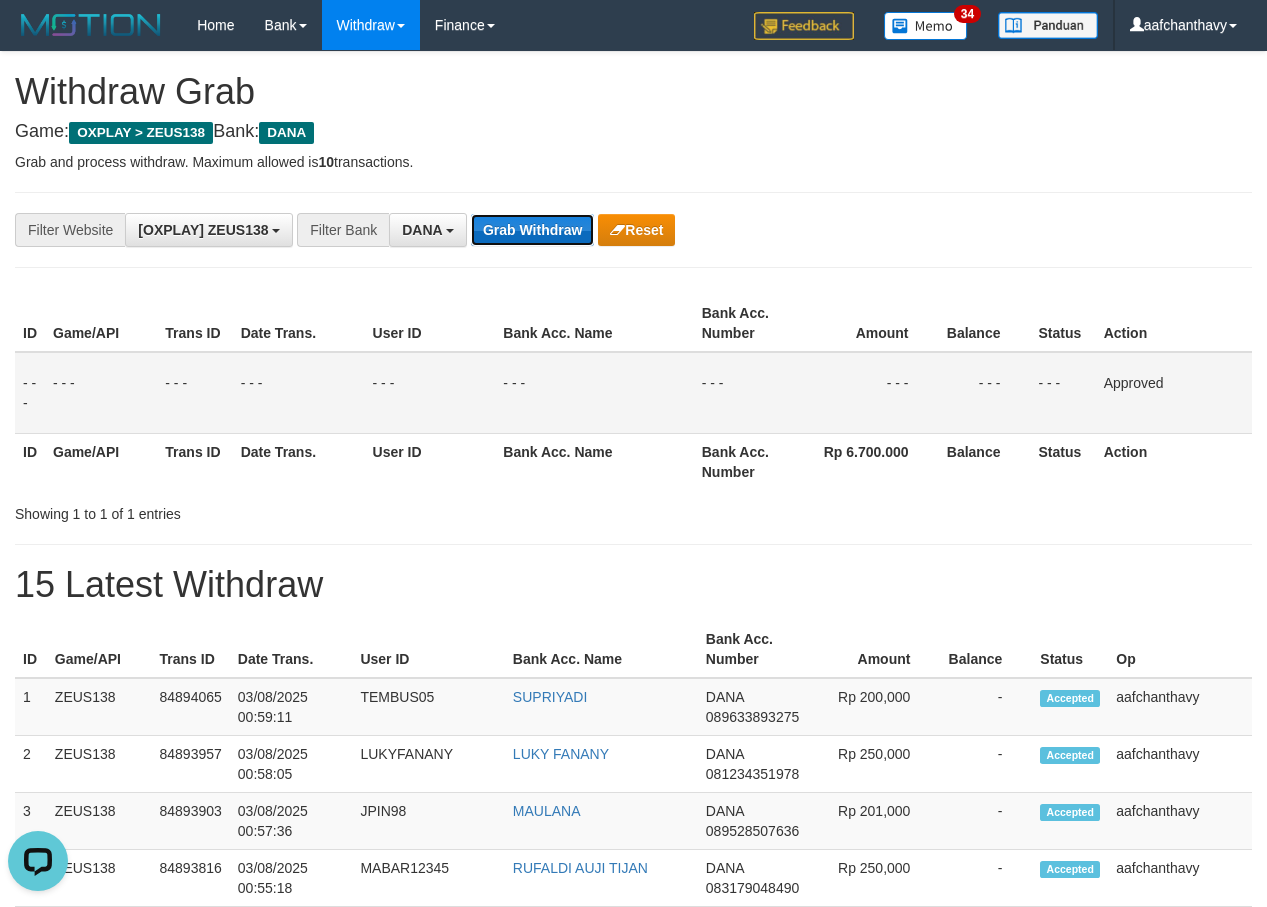 click on "Grab Withdraw" at bounding box center [532, 230] 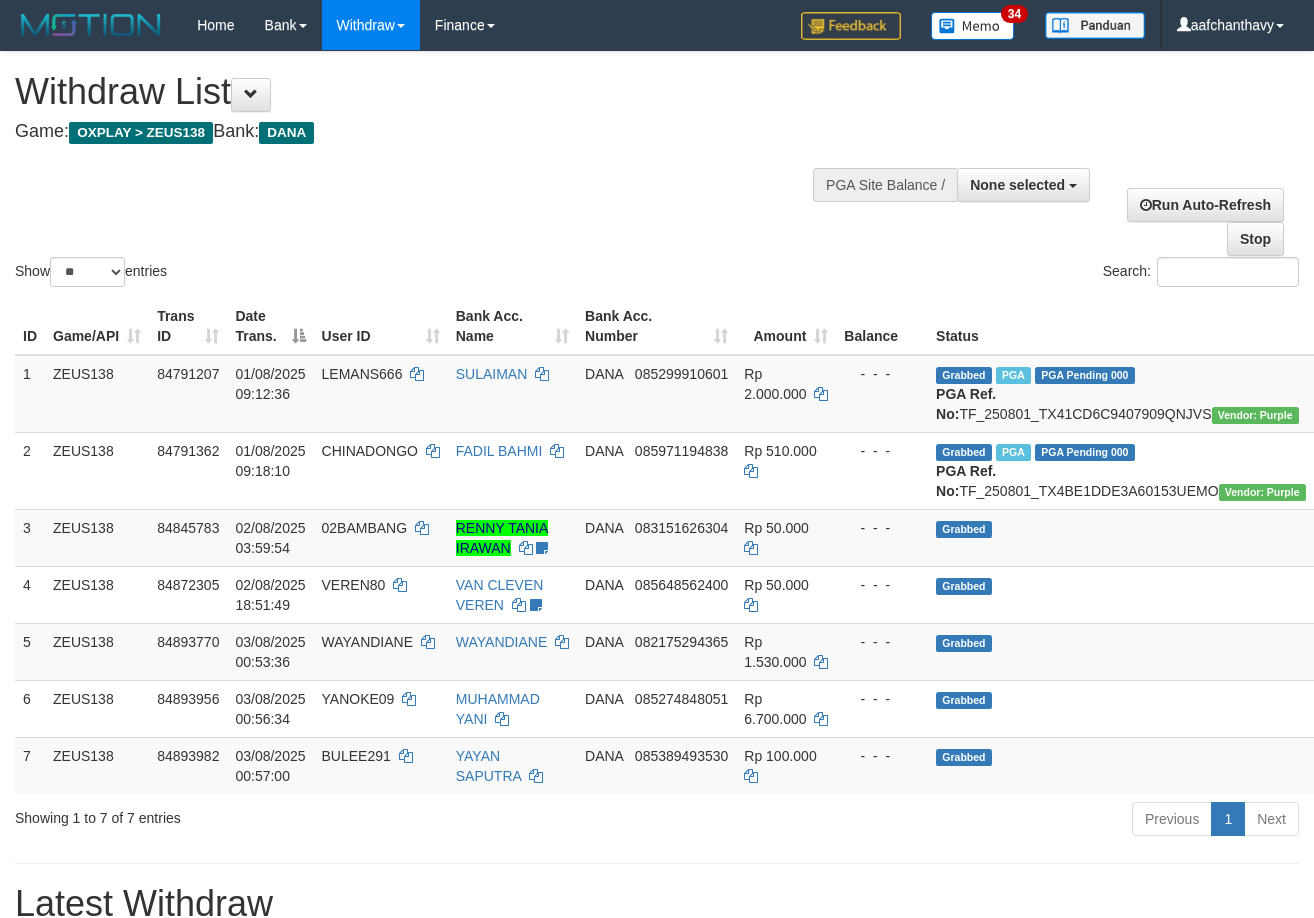 select 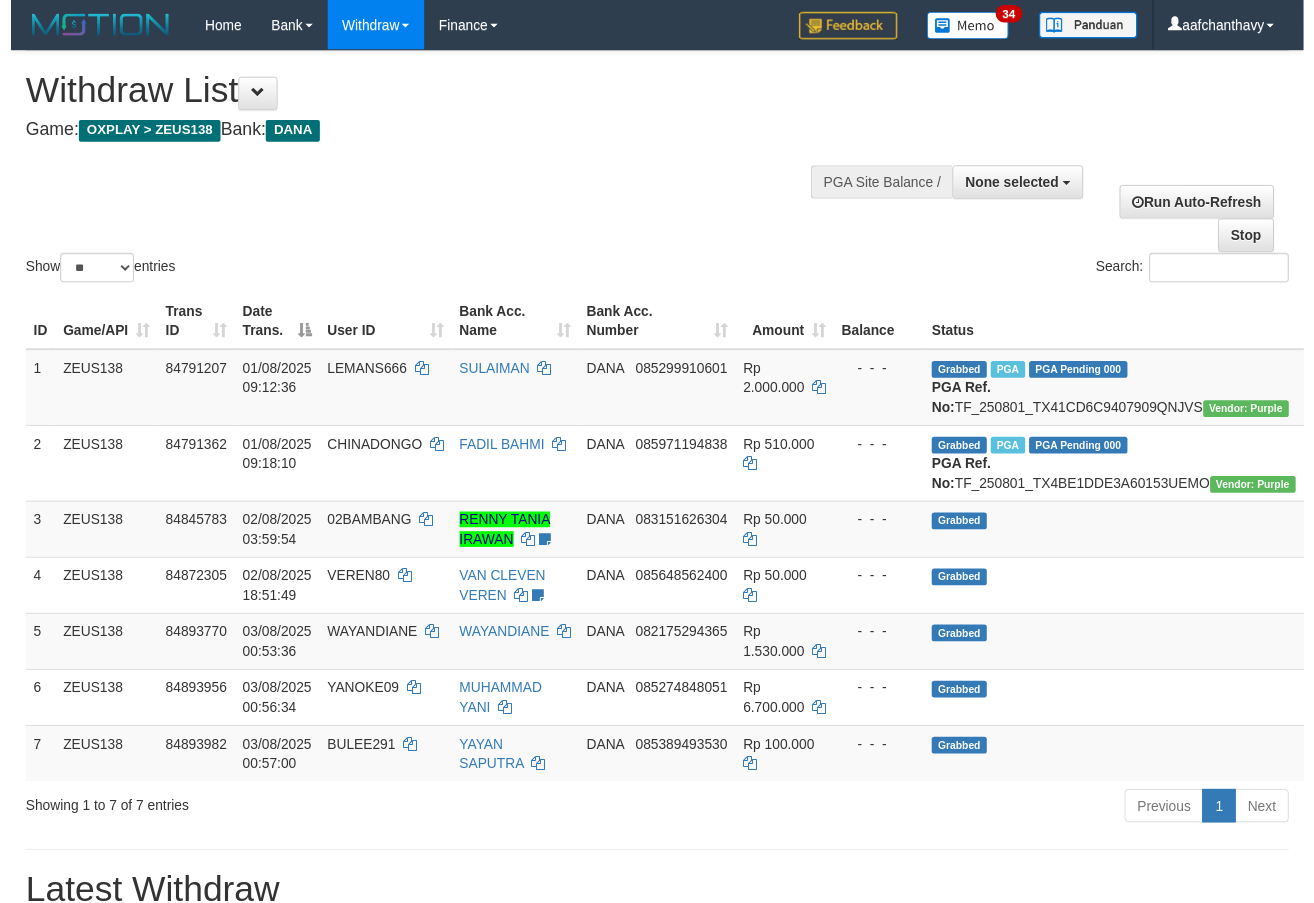 scroll, scrollTop: 338, scrollLeft: 0, axis: vertical 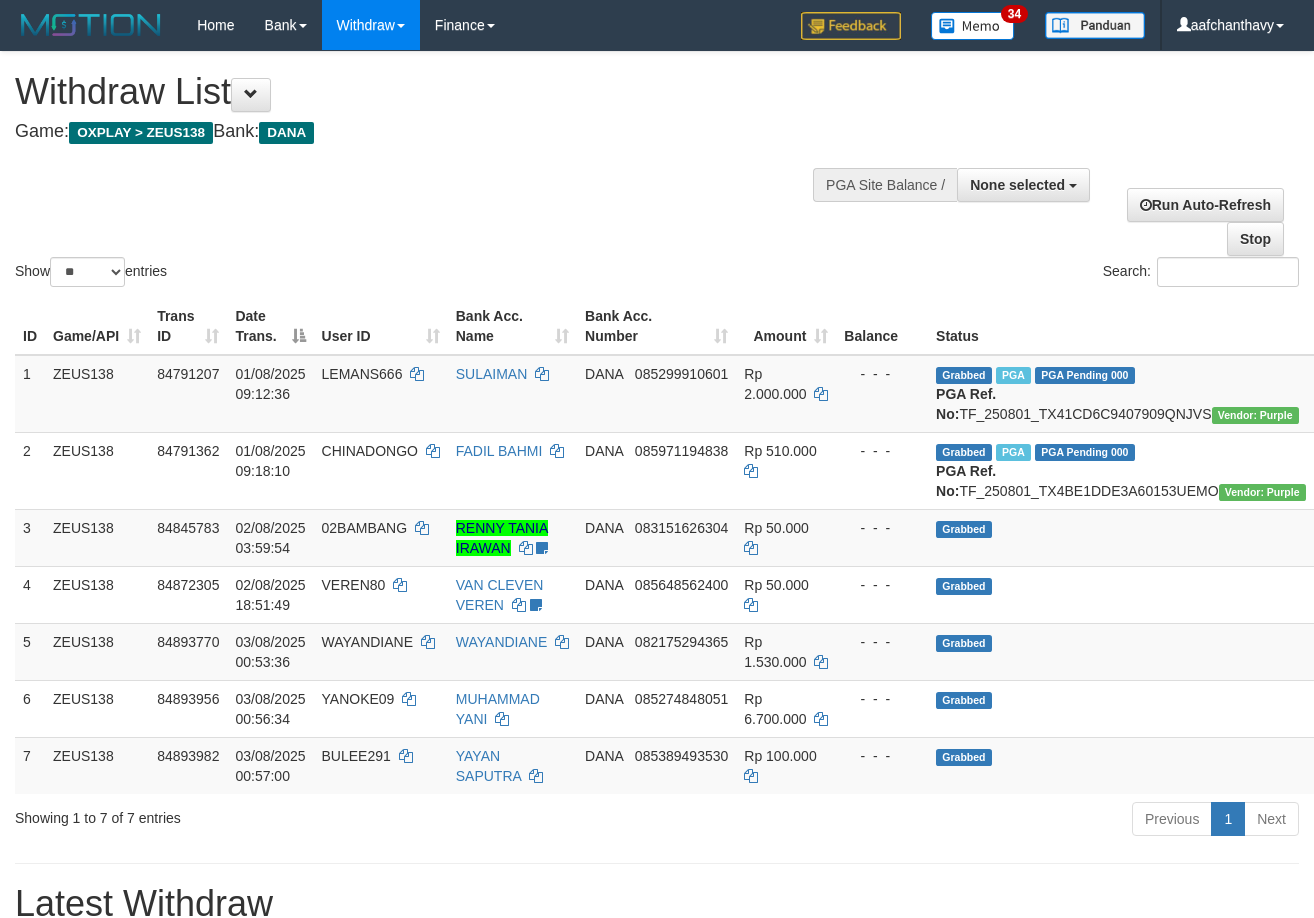 select 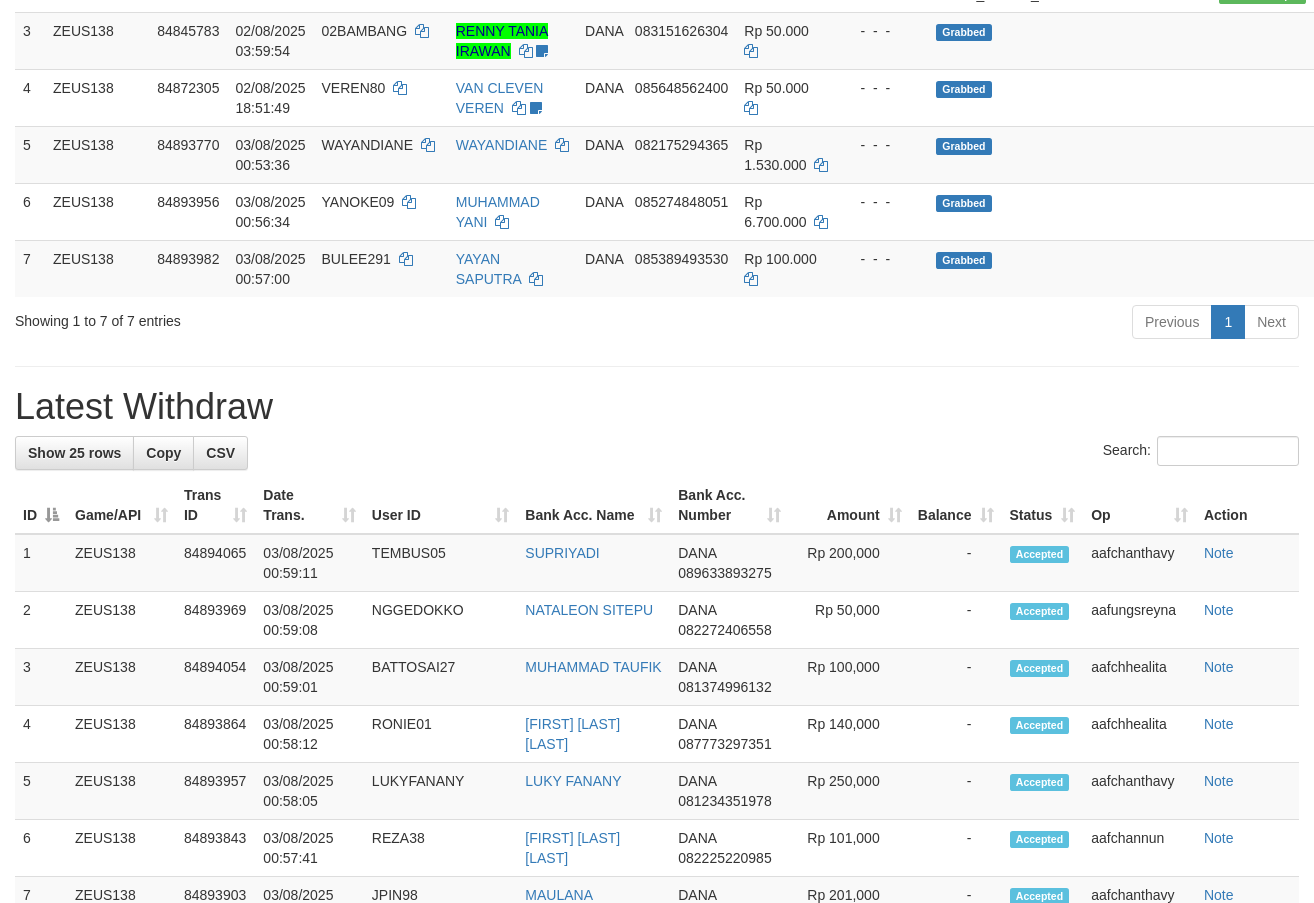 scroll, scrollTop: 338, scrollLeft: 0, axis: vertical 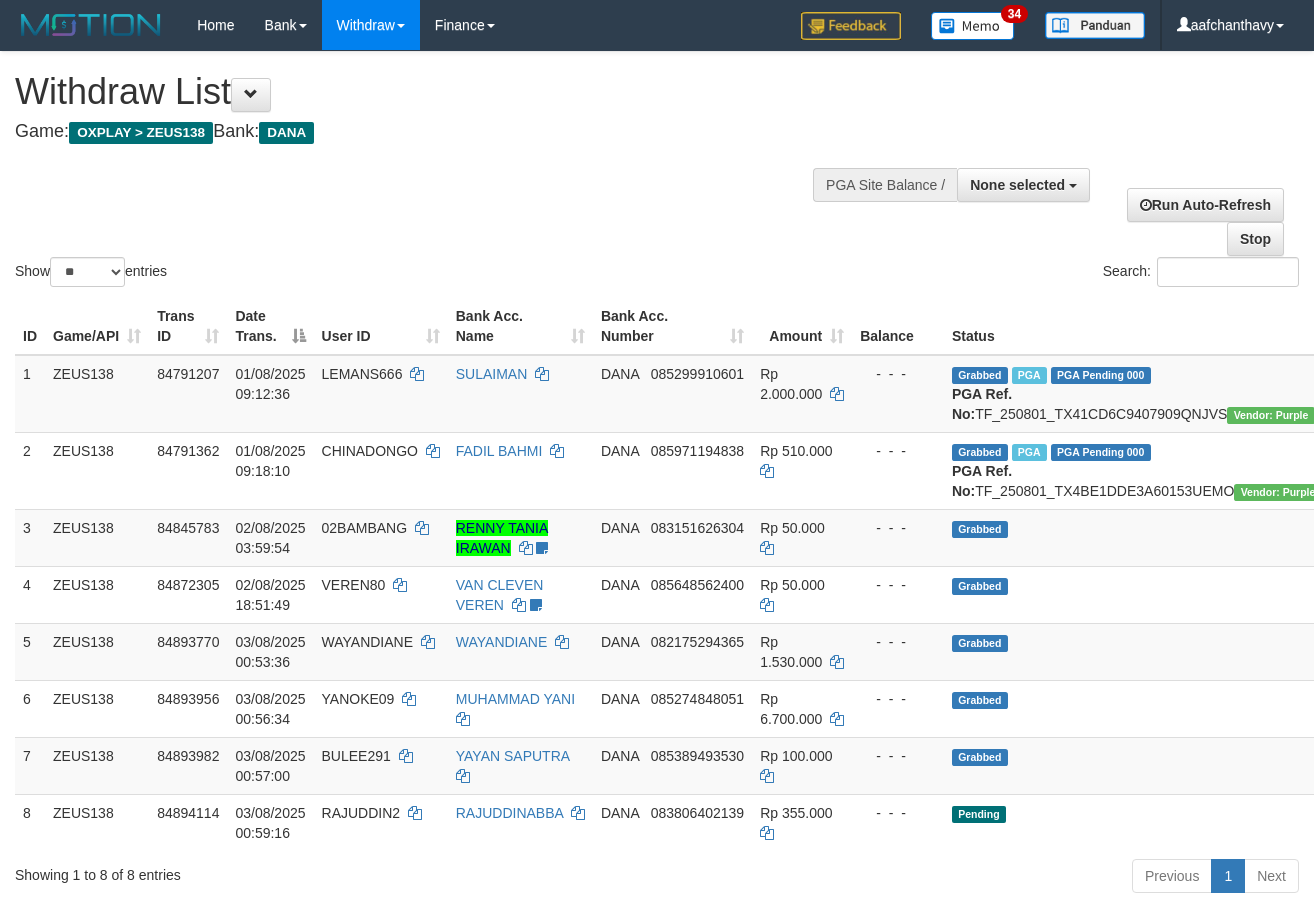 select 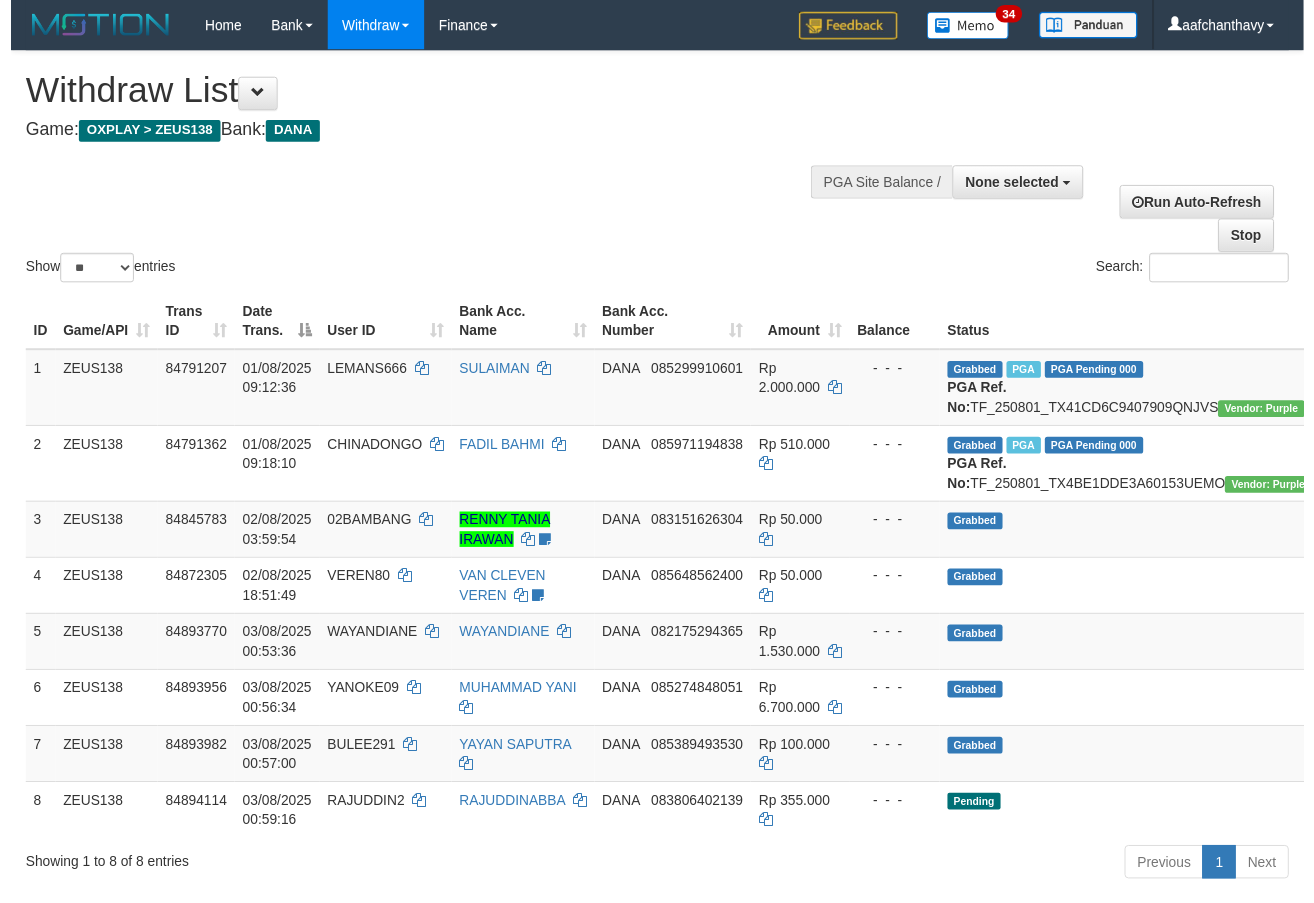 scroll, scrollTop: 267, scrollLeft: 0, axis: vertical 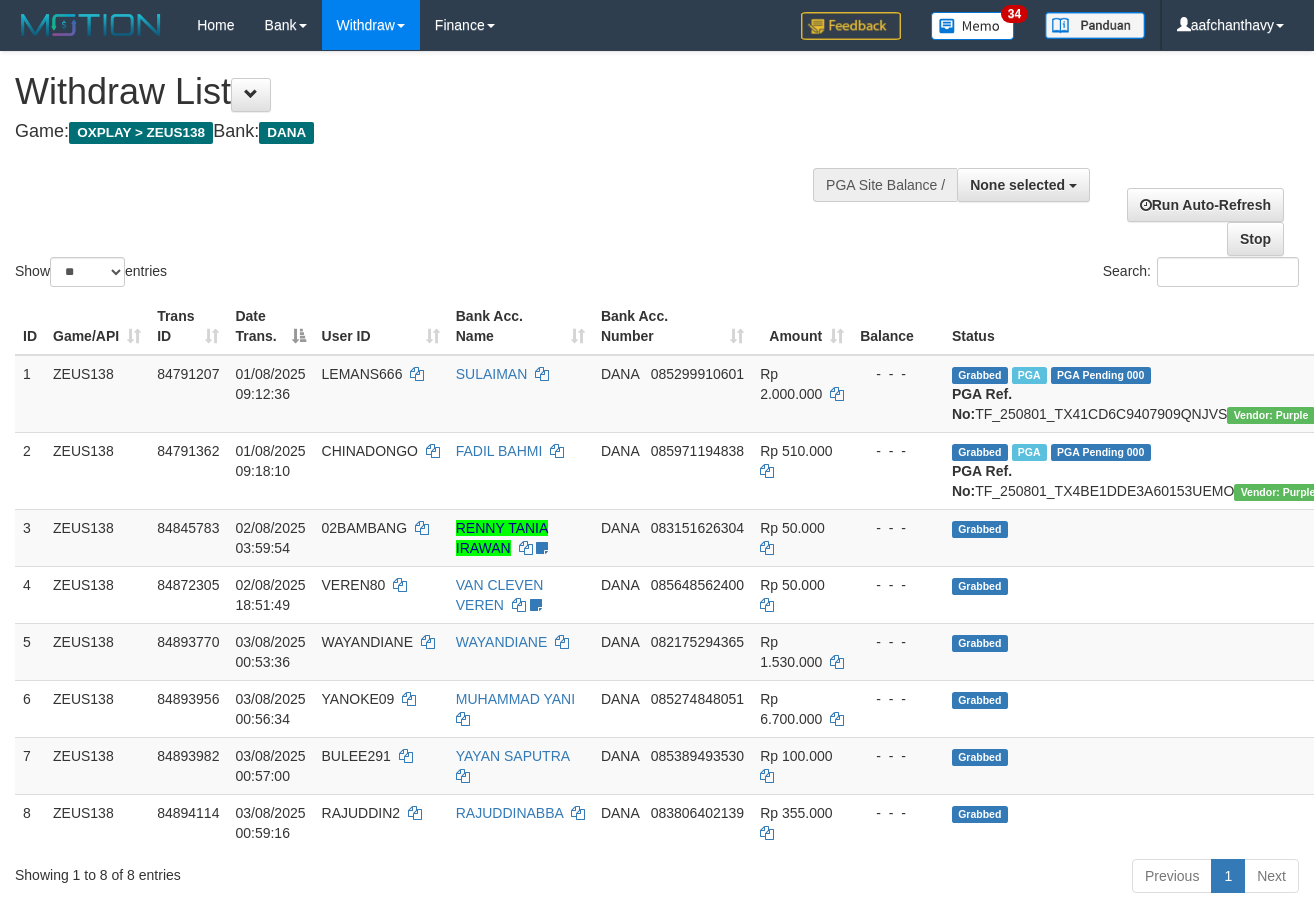 select 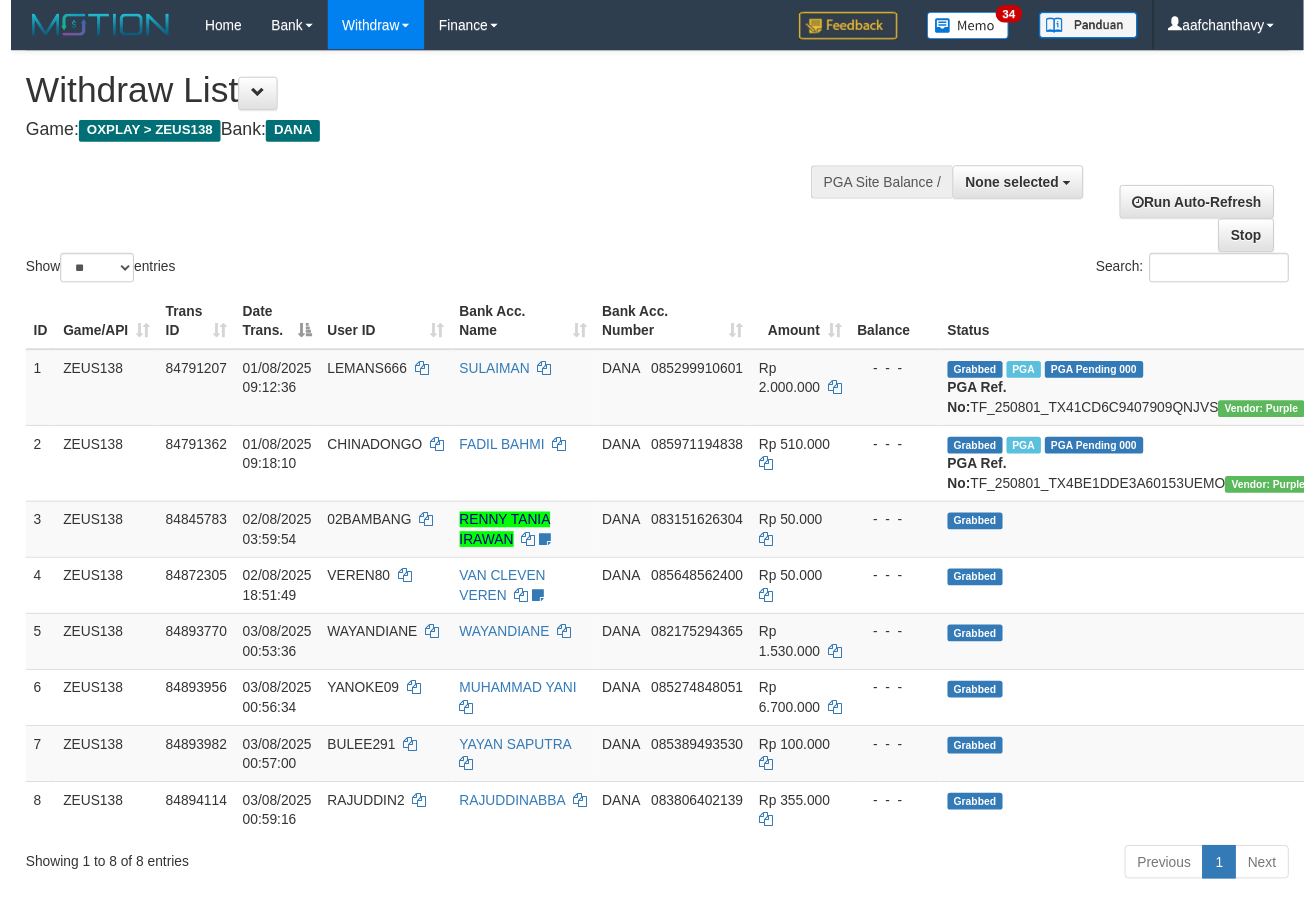 scroll, scrollTop: 996, scrollLeft: 0, axis: vertical 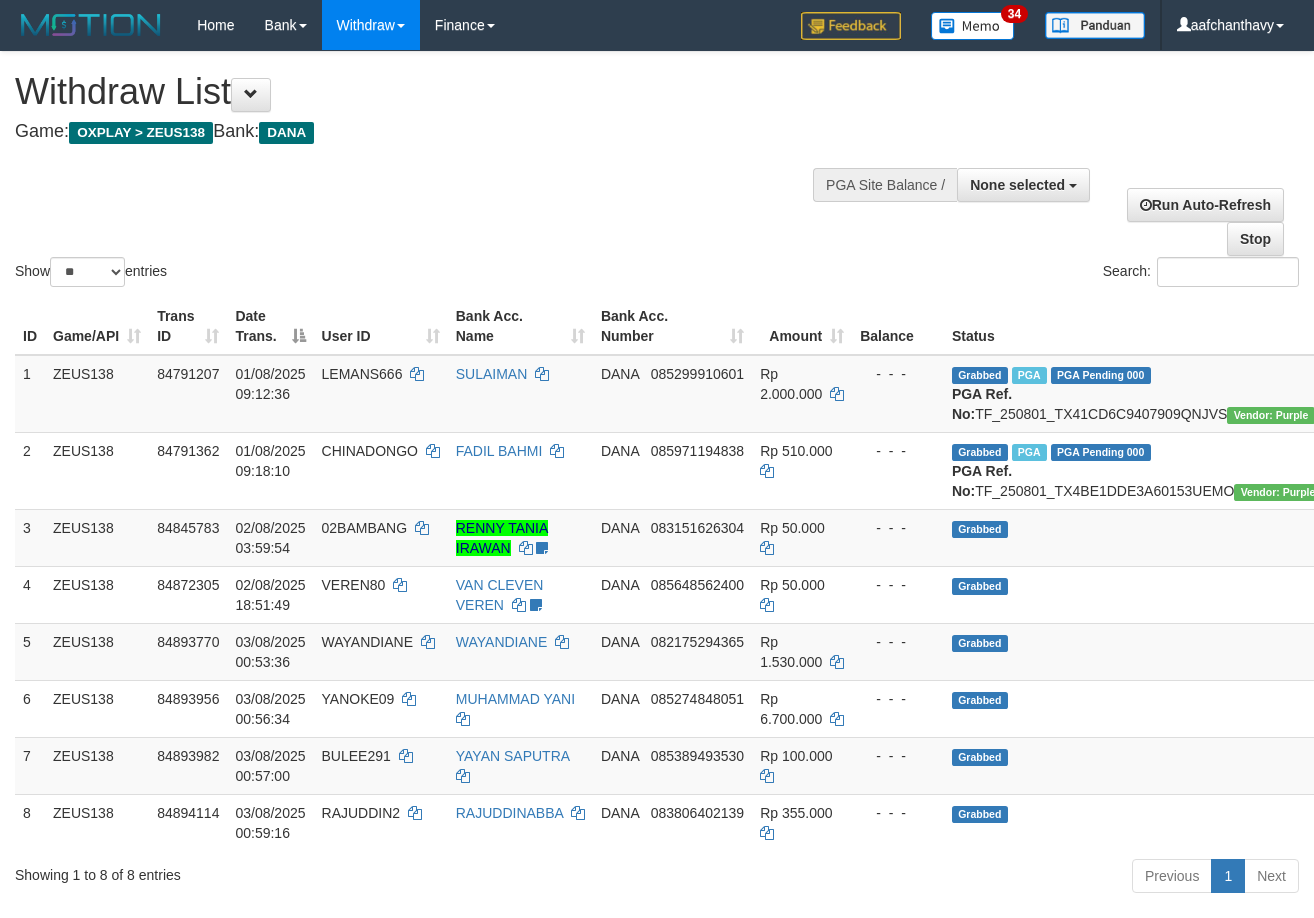 select 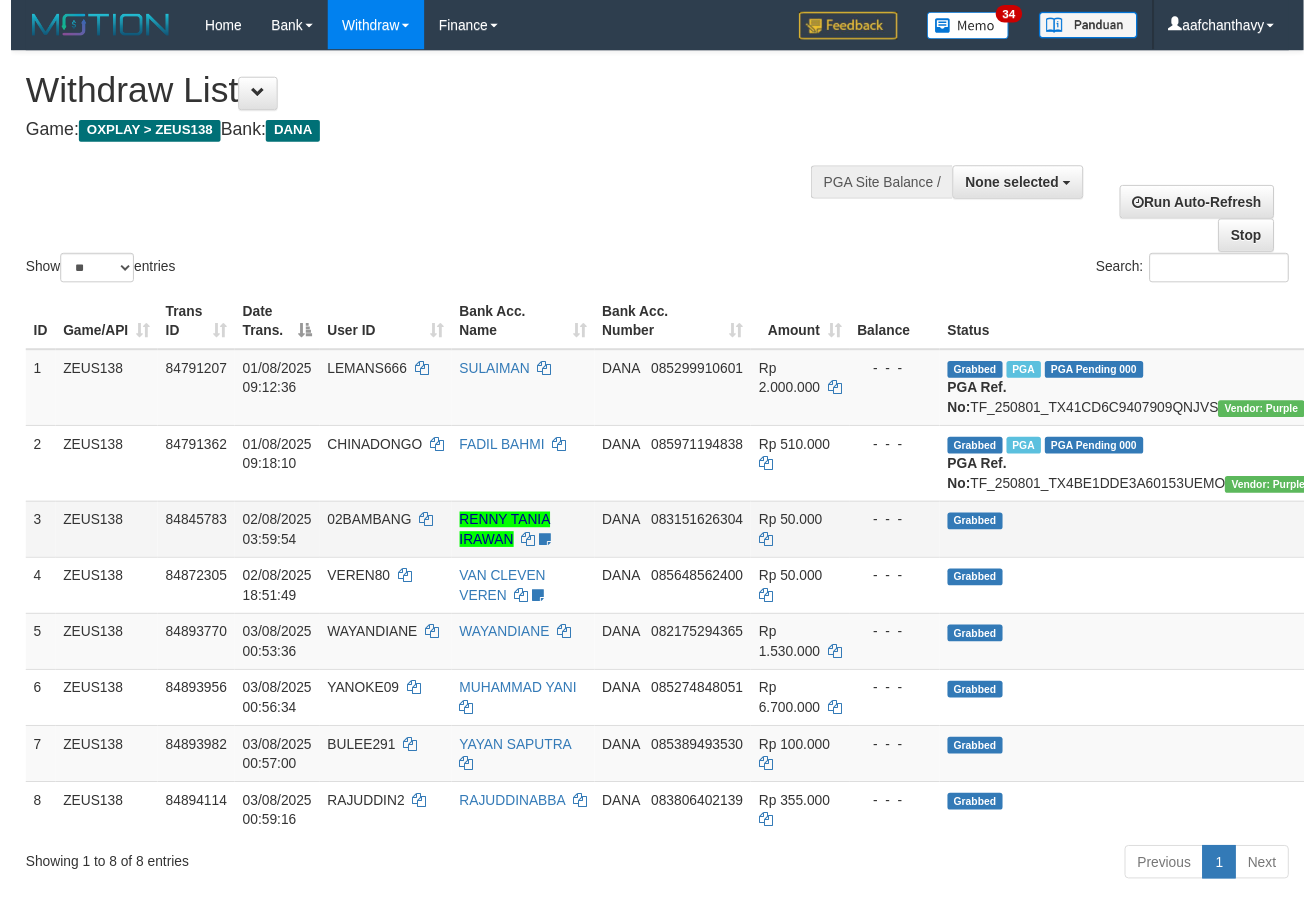scroll, scrollTop: 273, scrollLeft: 0, axis: vertical 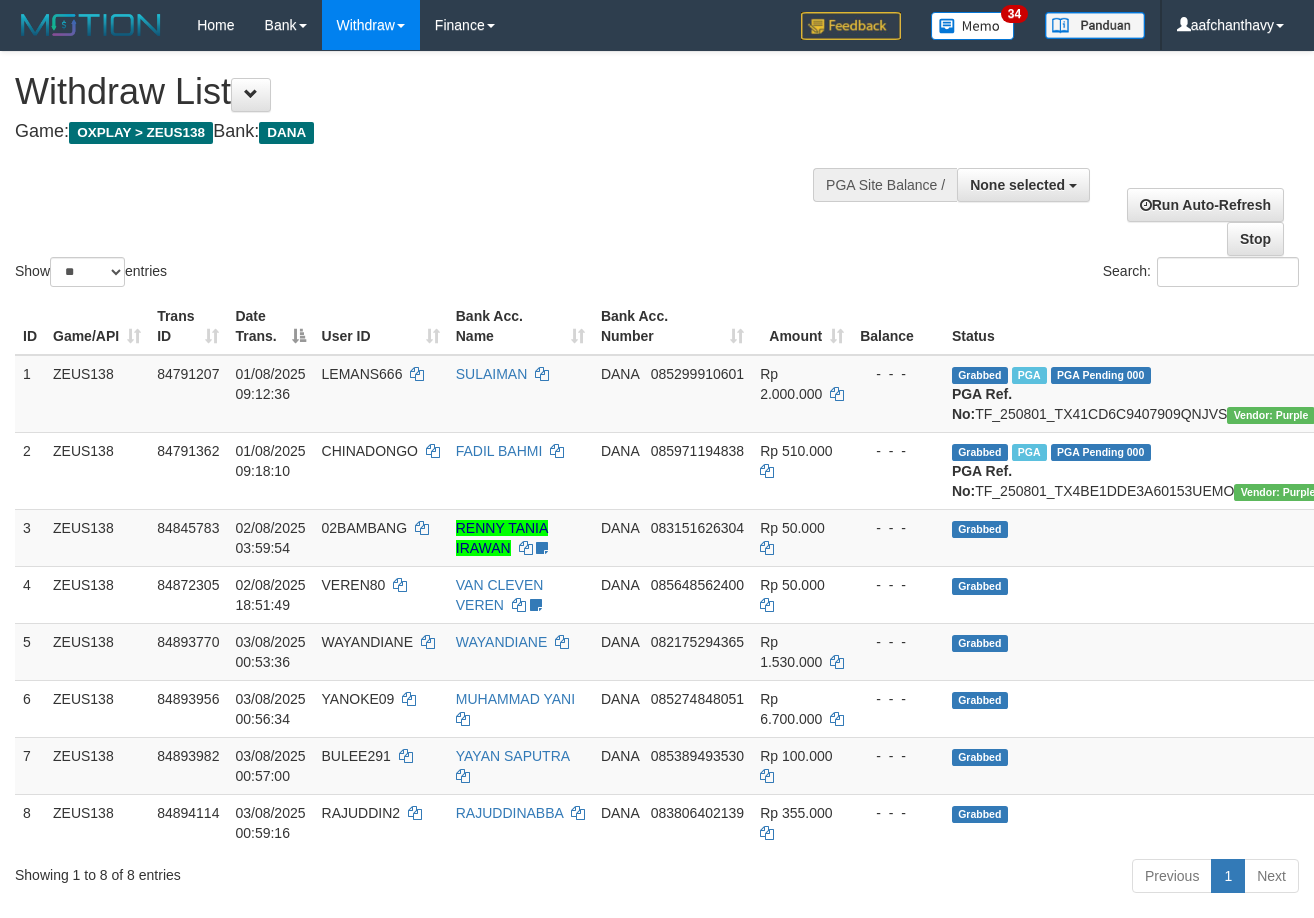 select 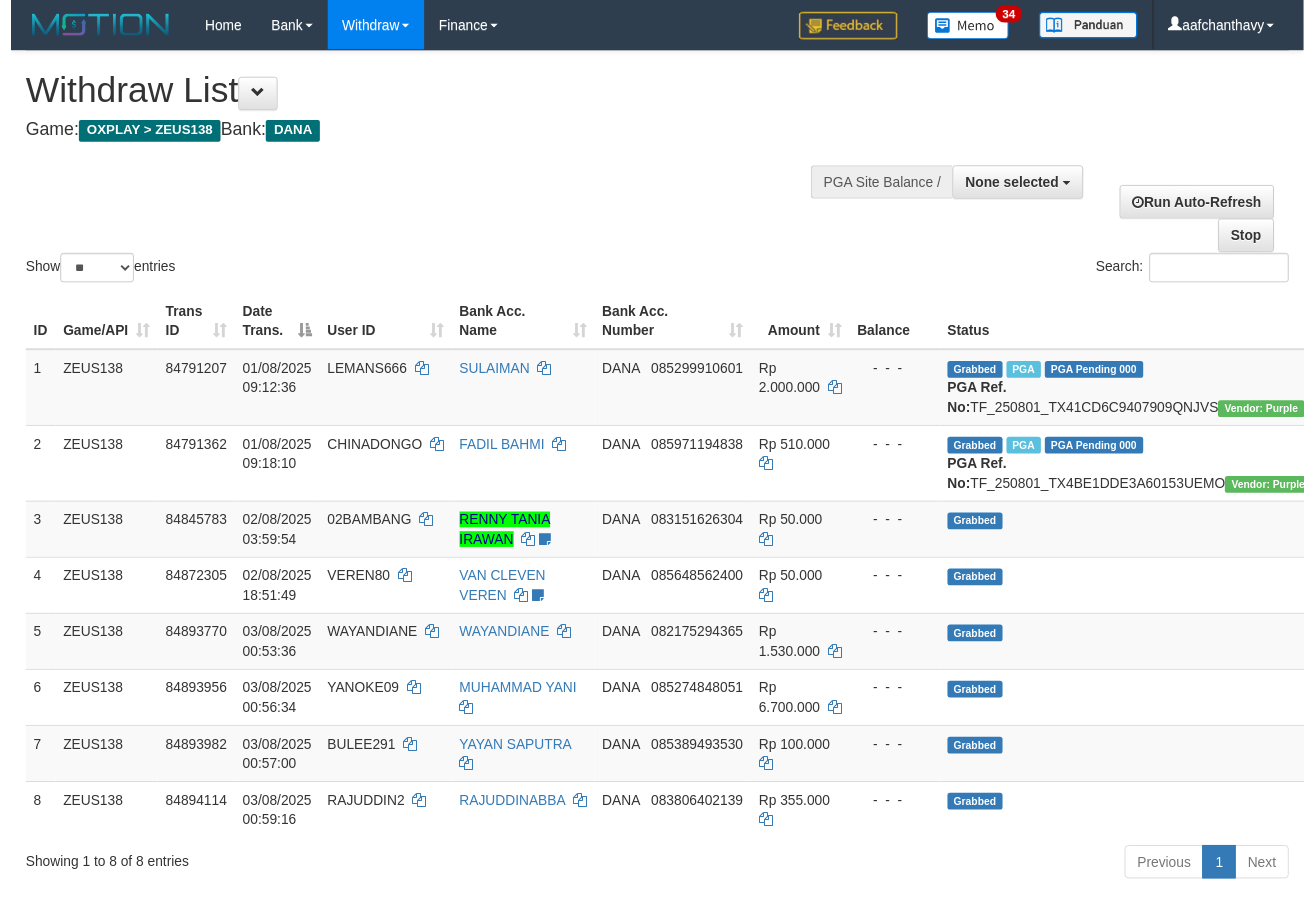 scroll, scrollTop: 1002, scrollLeft: 0, axis: vertical 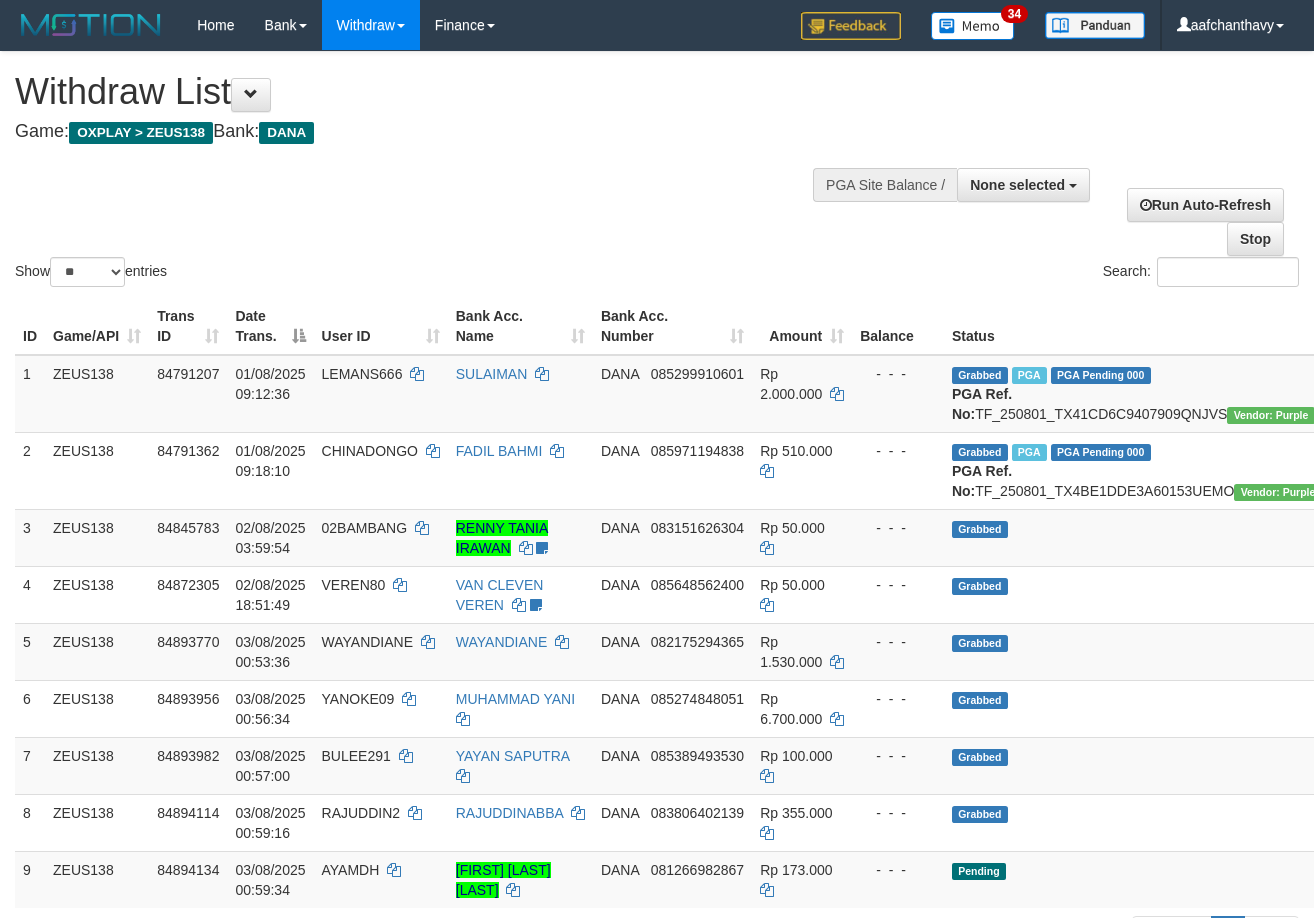 select 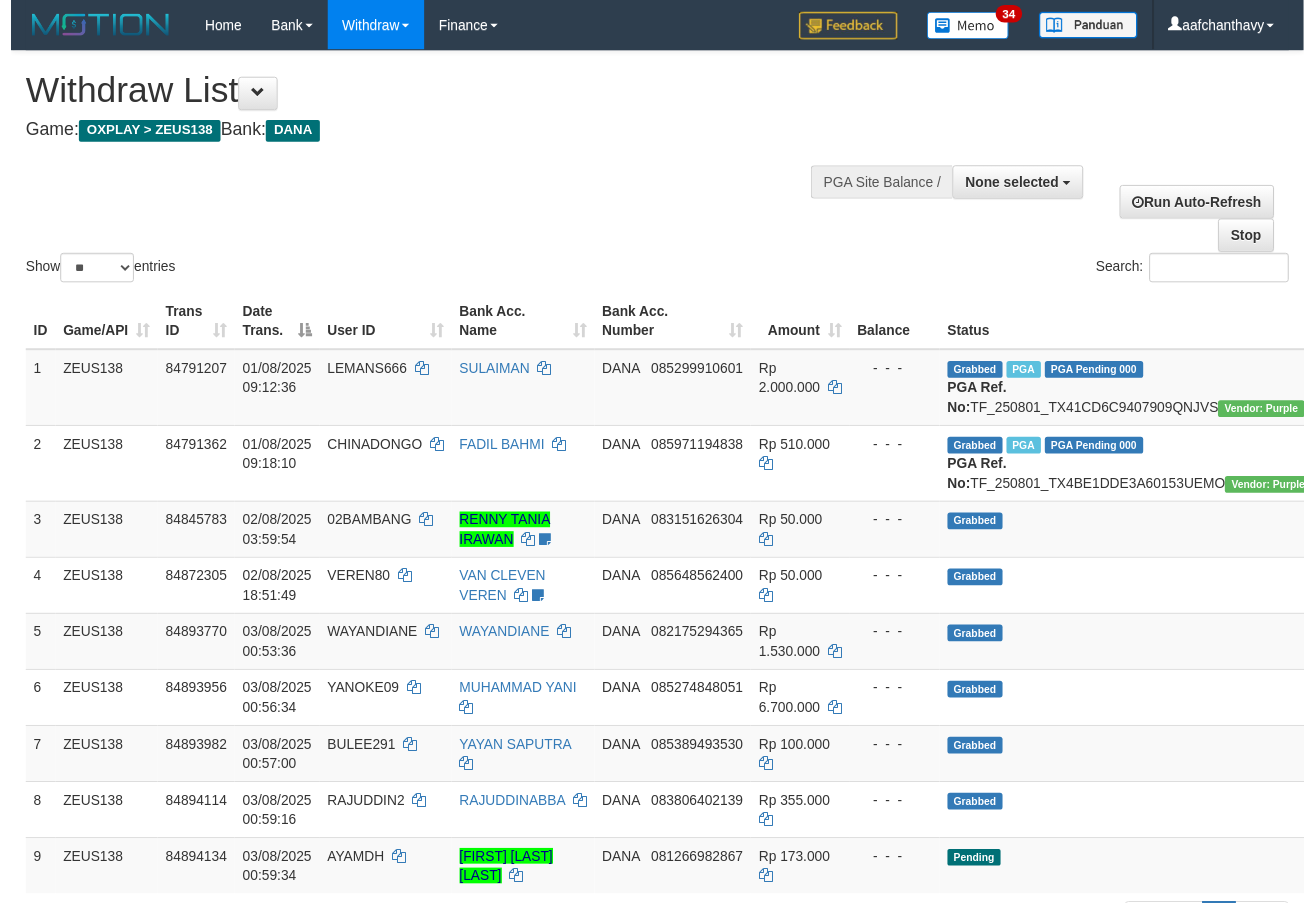 scroll, scrollTop: 279, scrollLeft: 0, axis: vertical 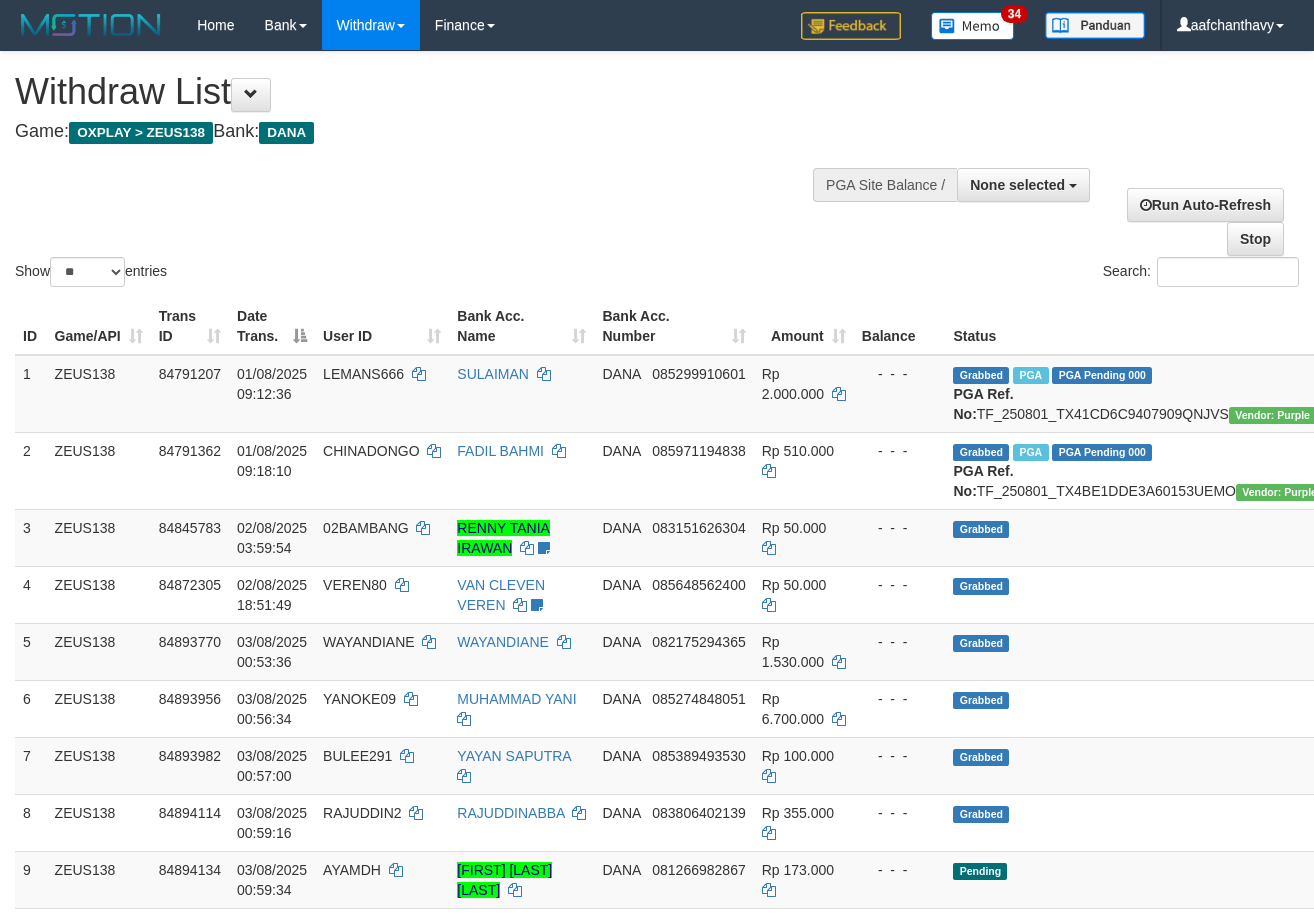 select 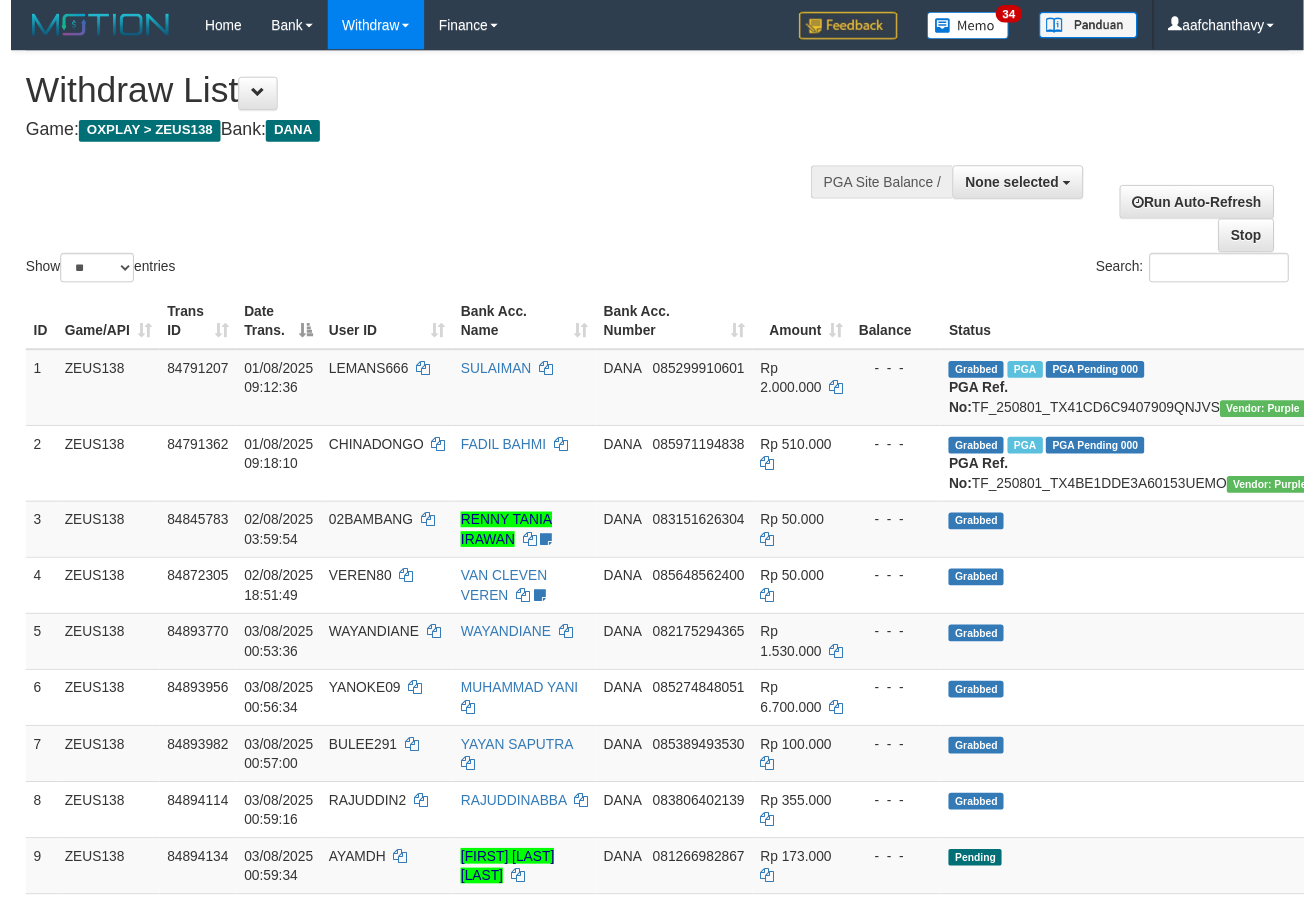 scroll, scrollTop: 1122, scrollLeft: 0, axis: vertical 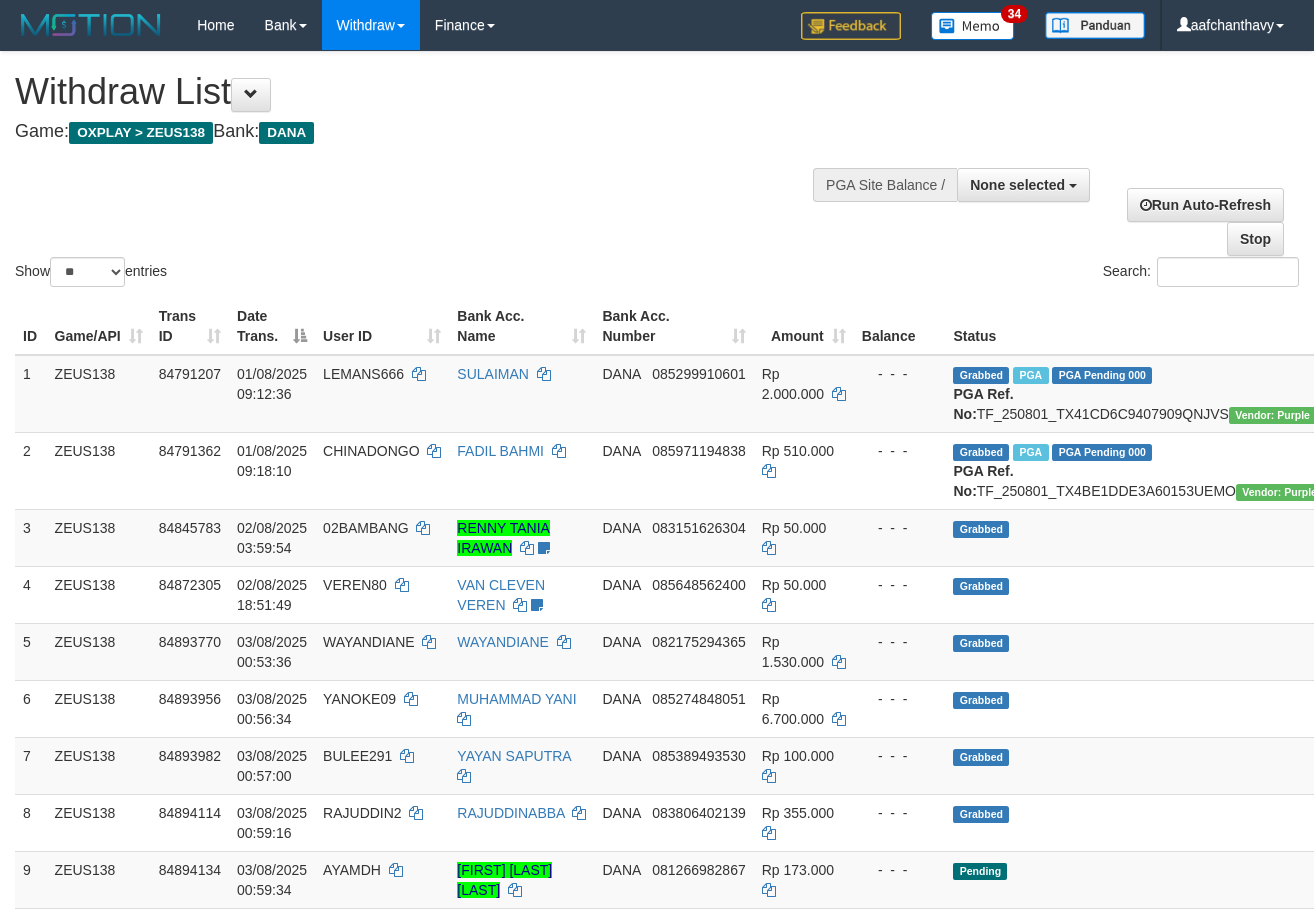 select 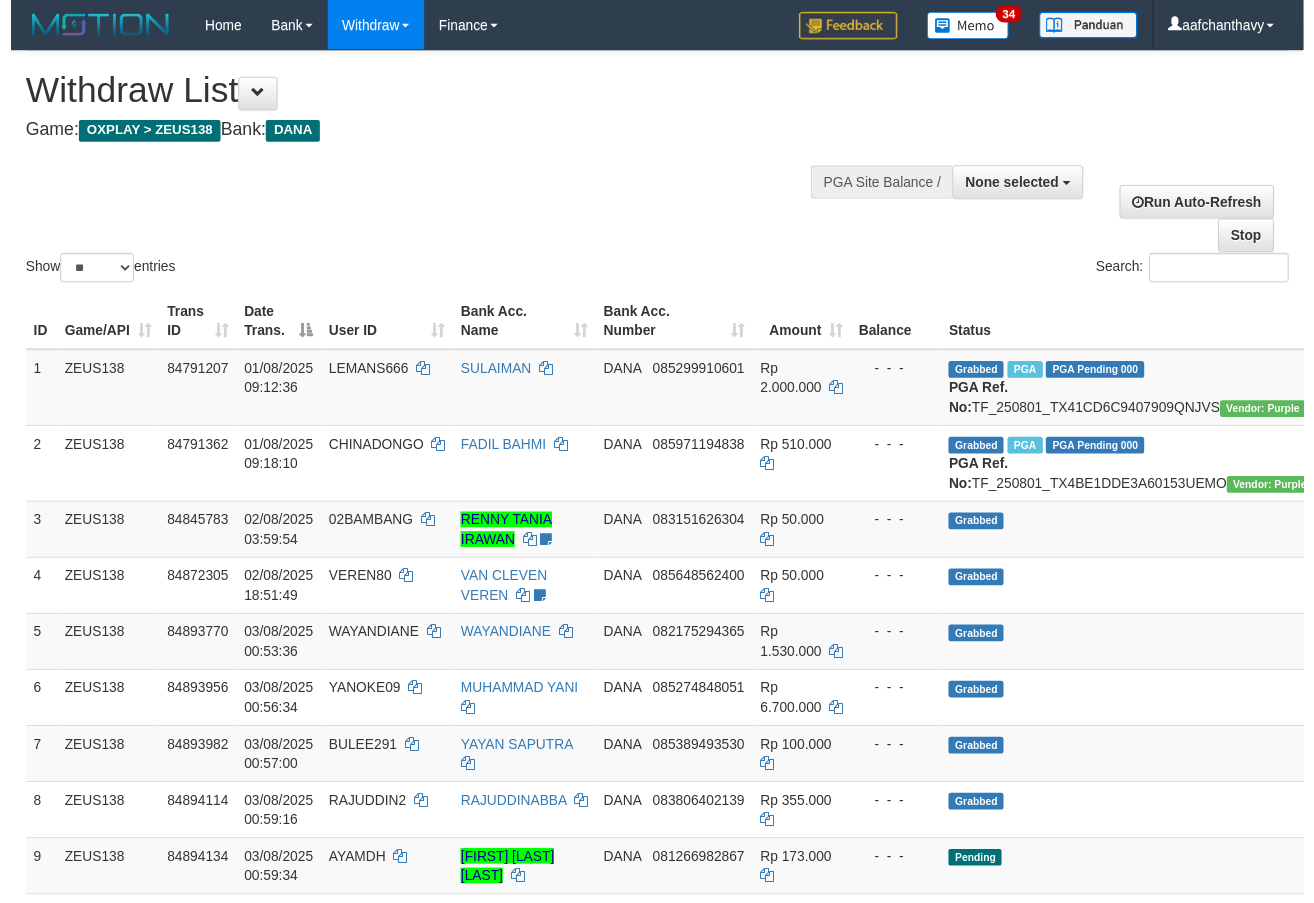scroll, scrollTop: 285, scrollLeft: 0, axis: vertical 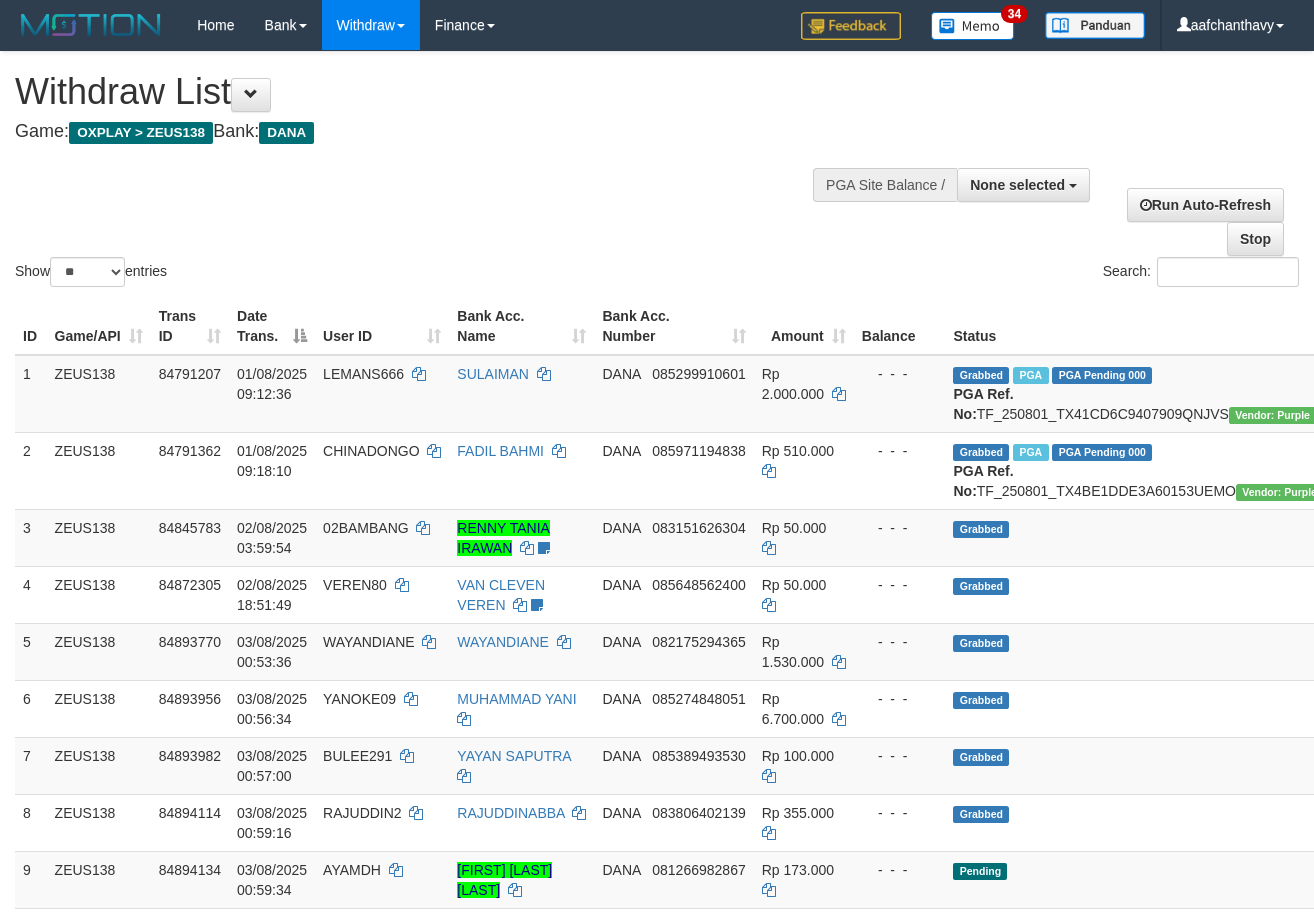 select 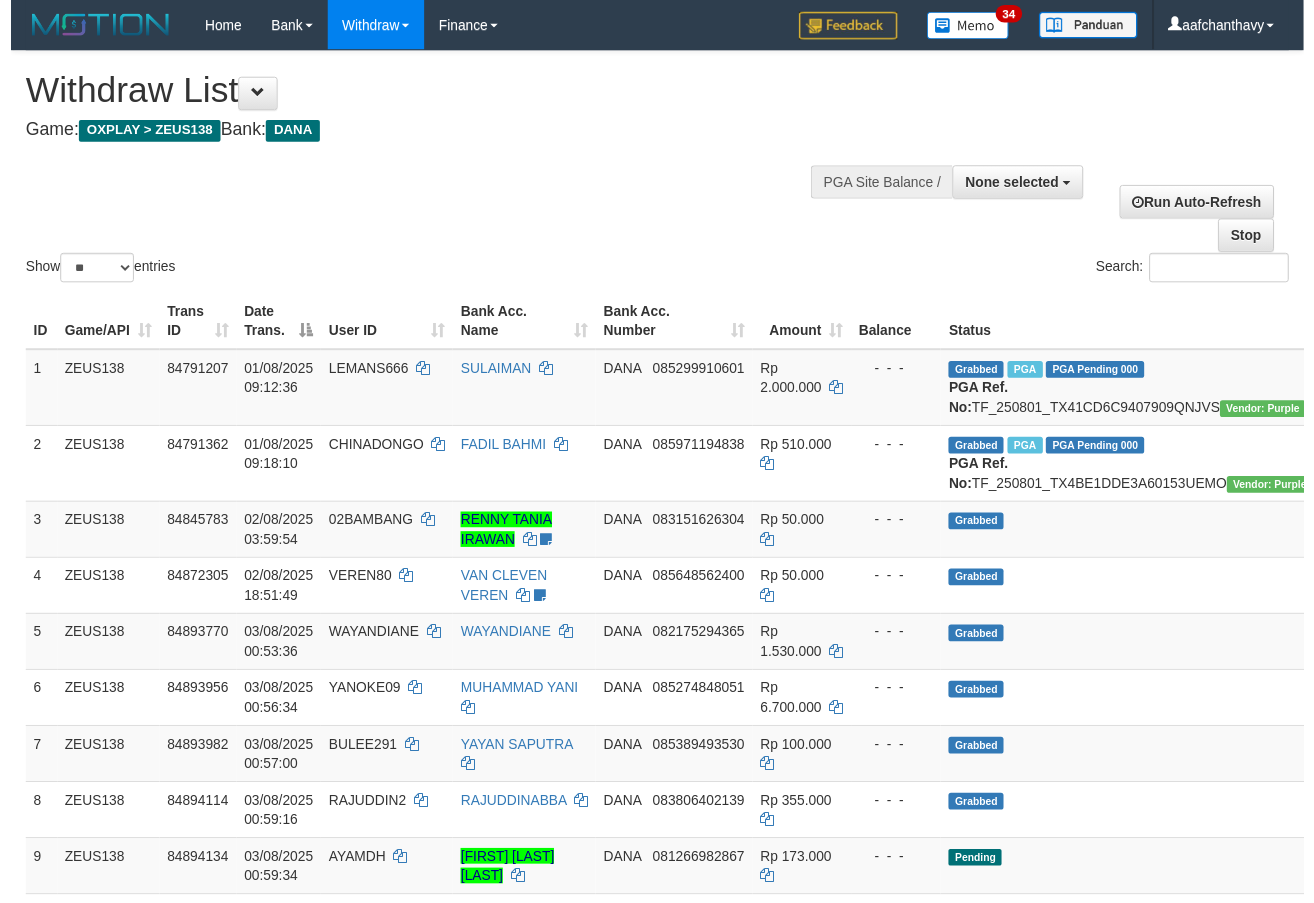 scroll, scrollTop: 1128, scrollLeft: 0, axis: vertical 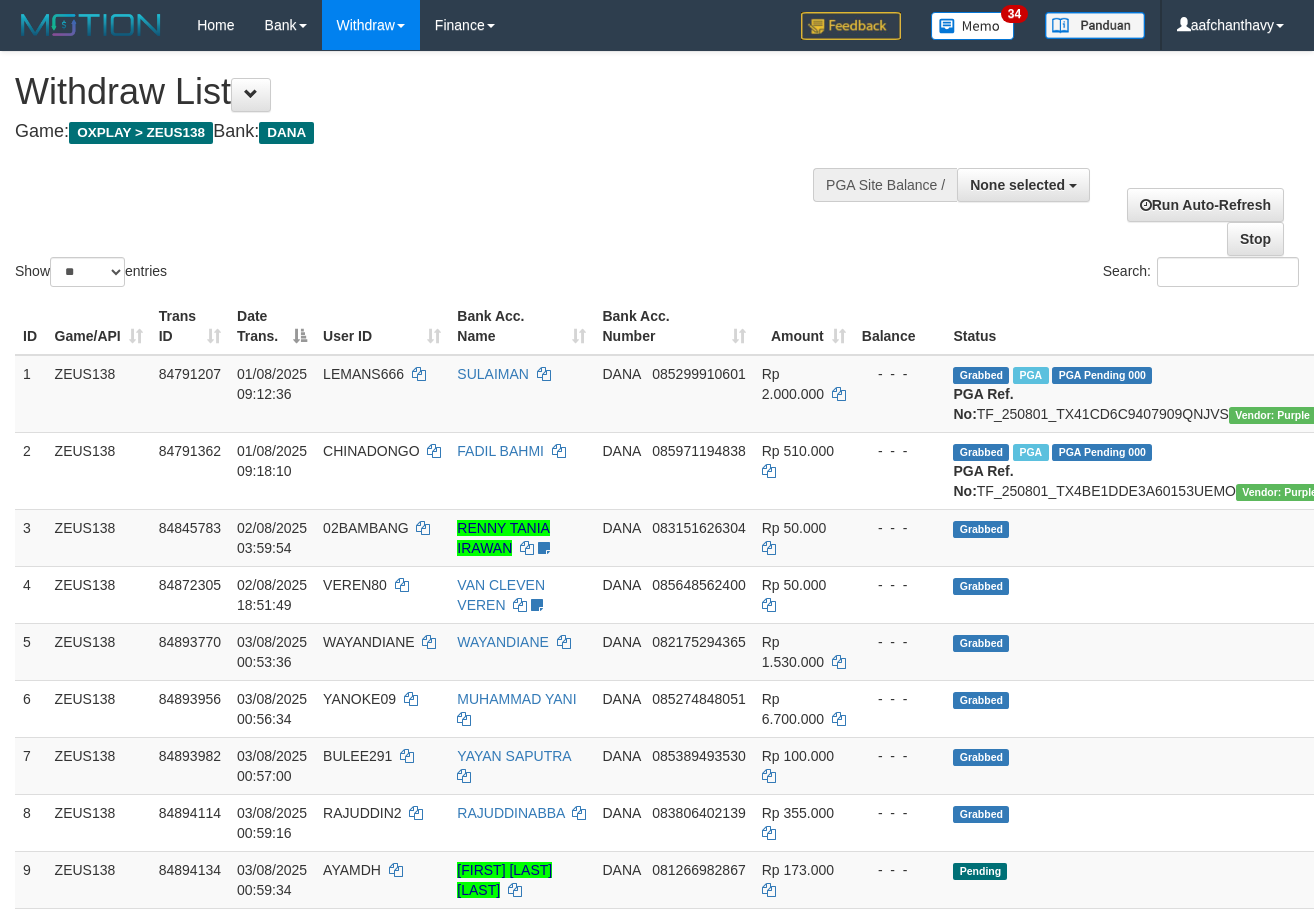select 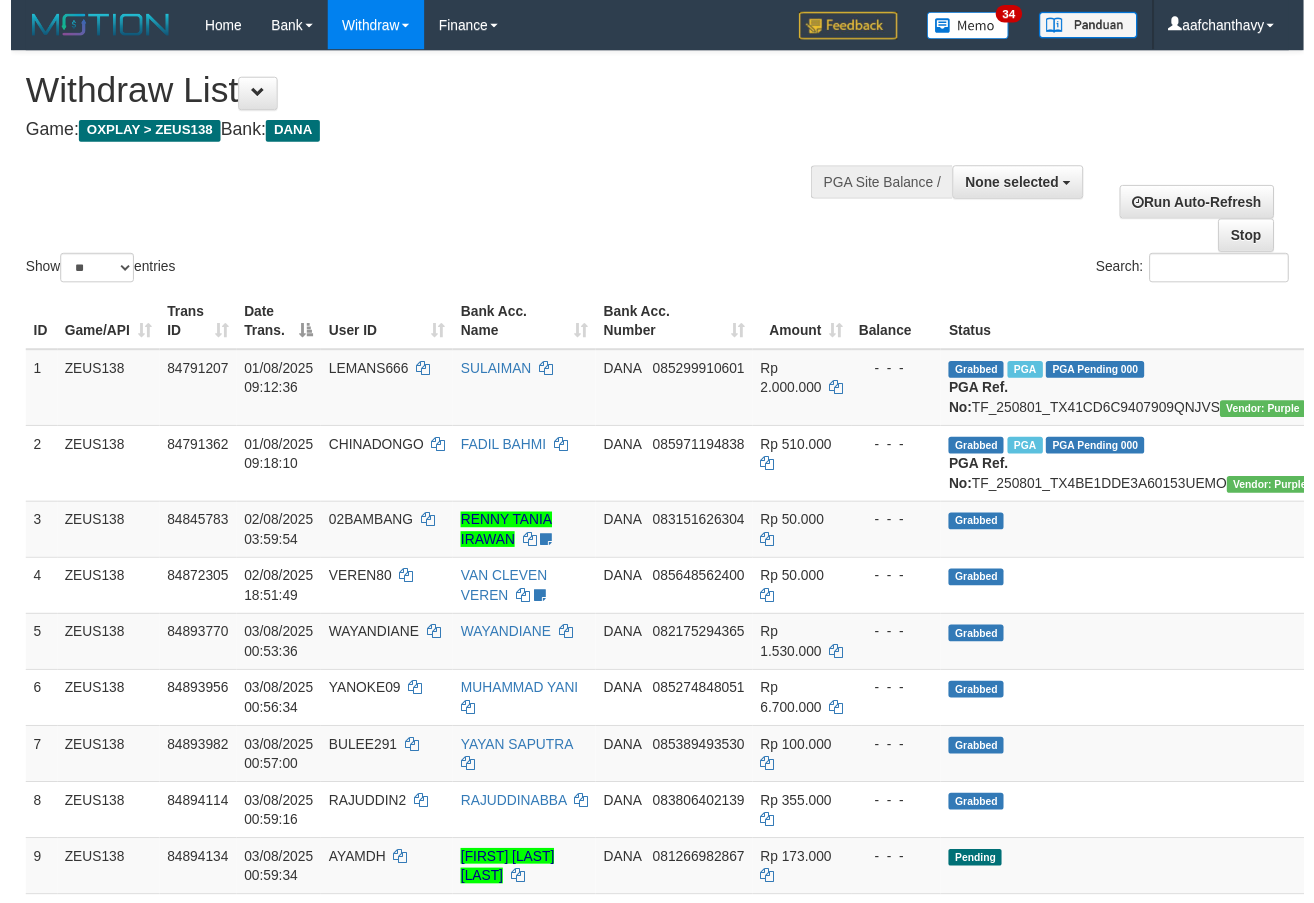 scroll, scrollTop: 291, scrollLeft: 0, axis: vertical 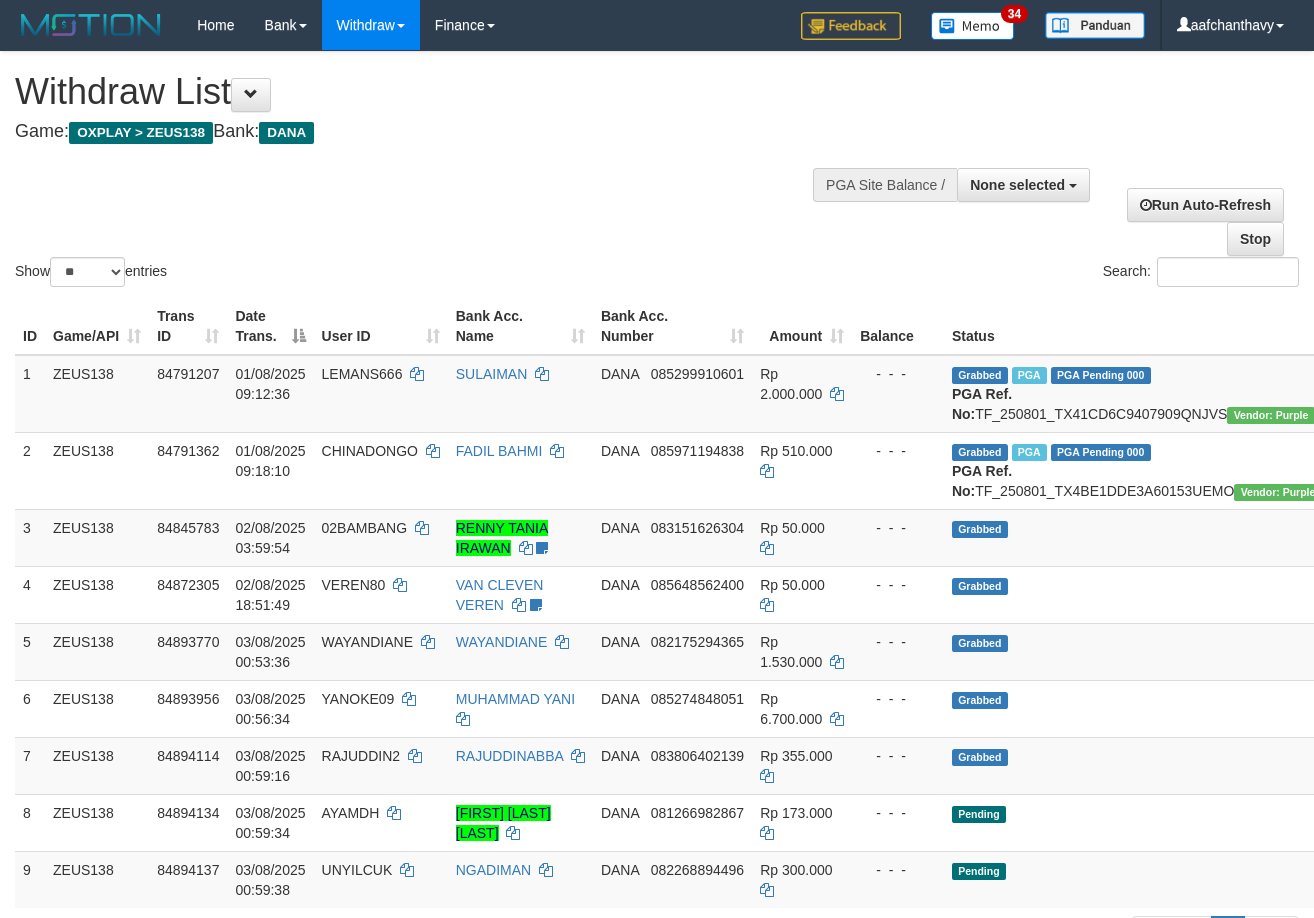 select 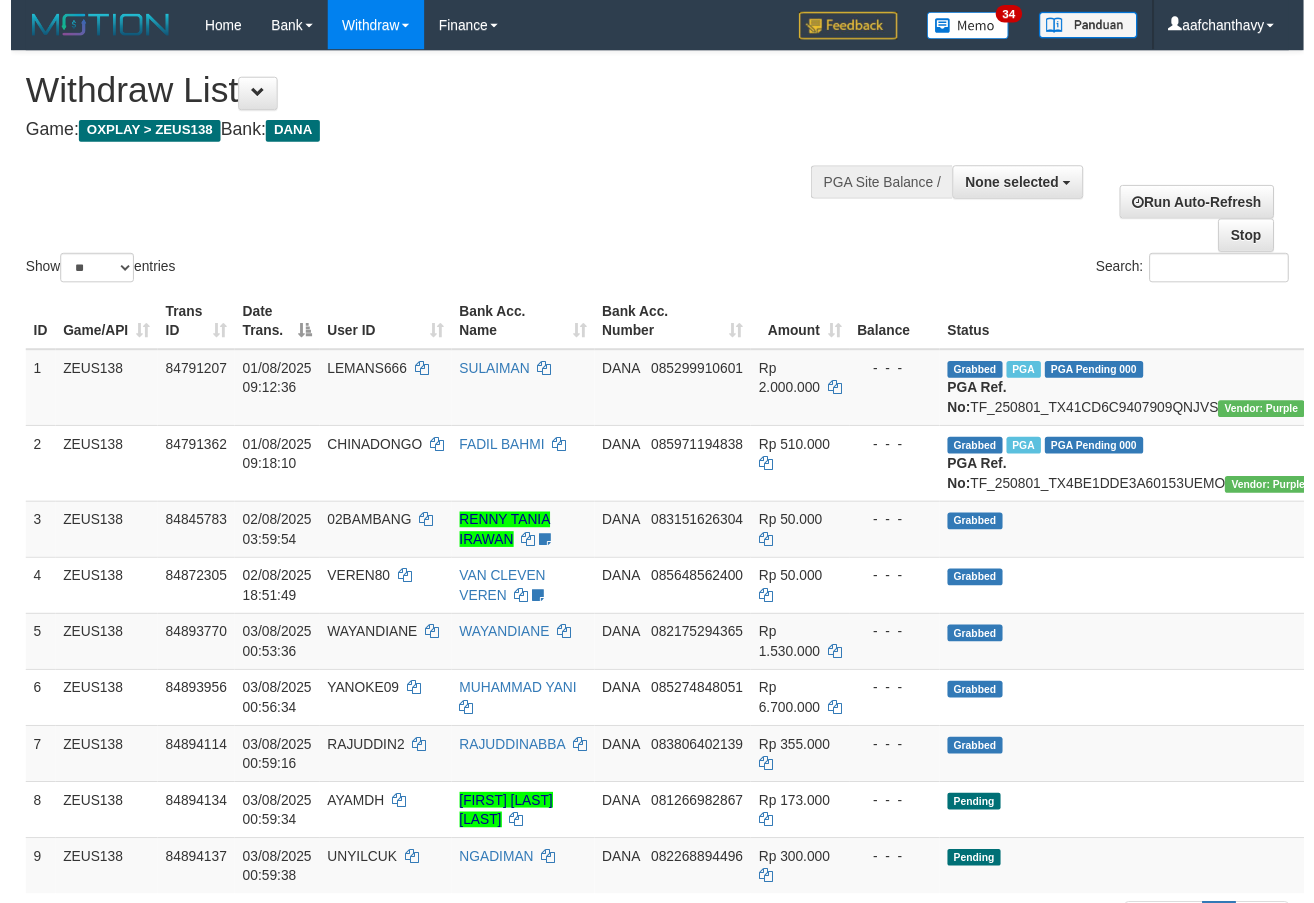 scroll, scrollTop: 1077, scrollLeft: 0, axis: vertical 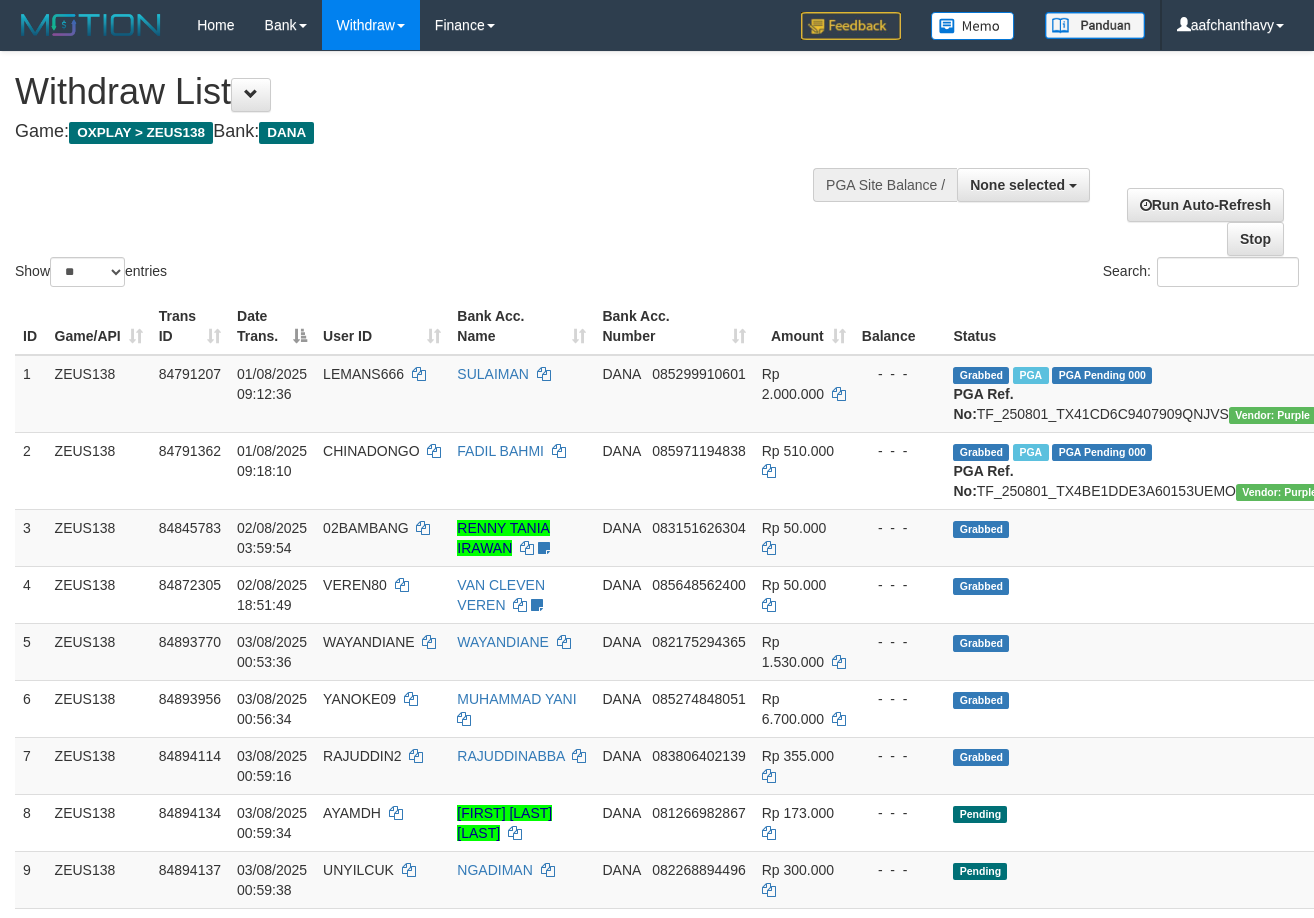 select 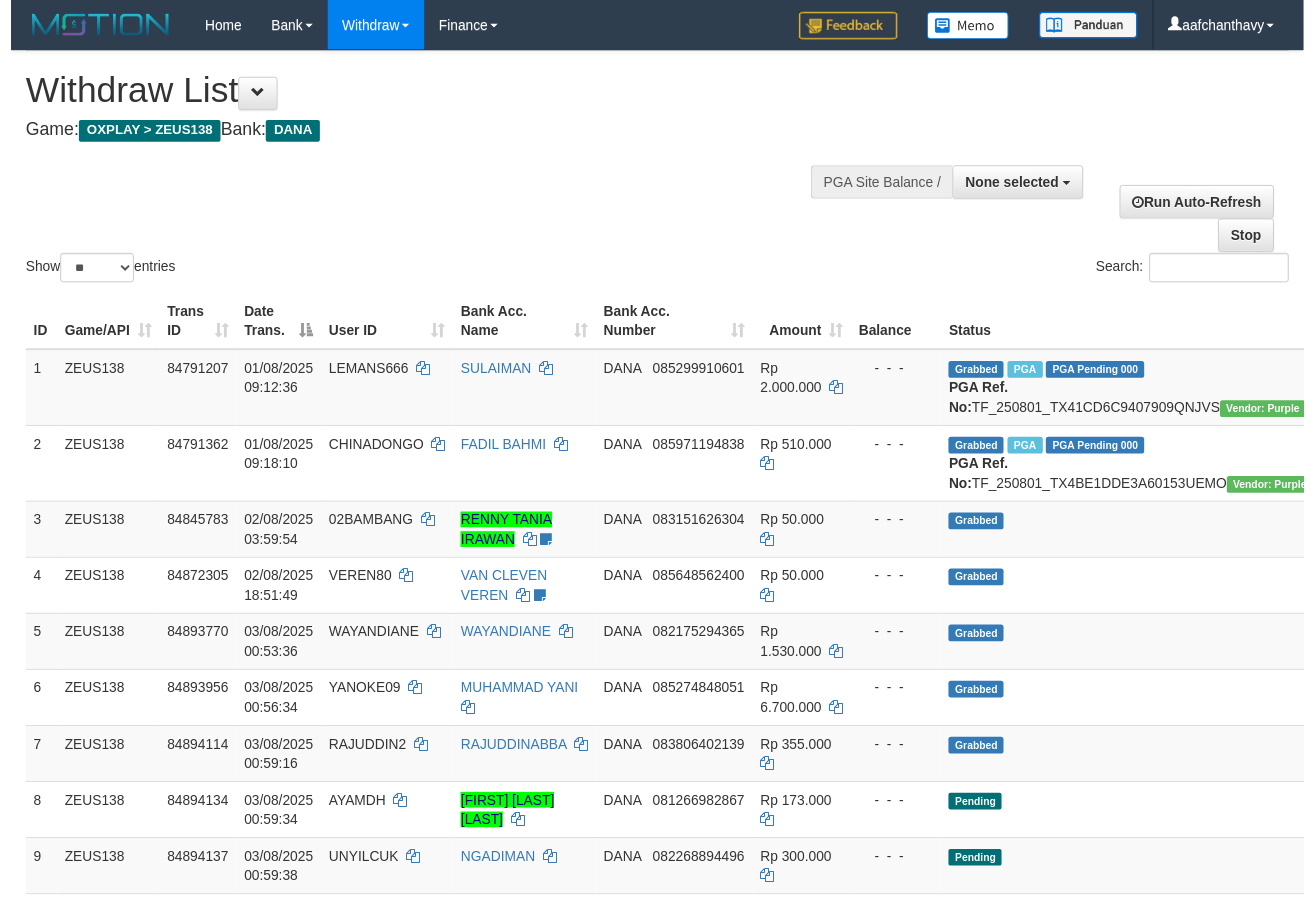 scroll, scrollTop: 297, scrollLeft: 0, axis: vertical 